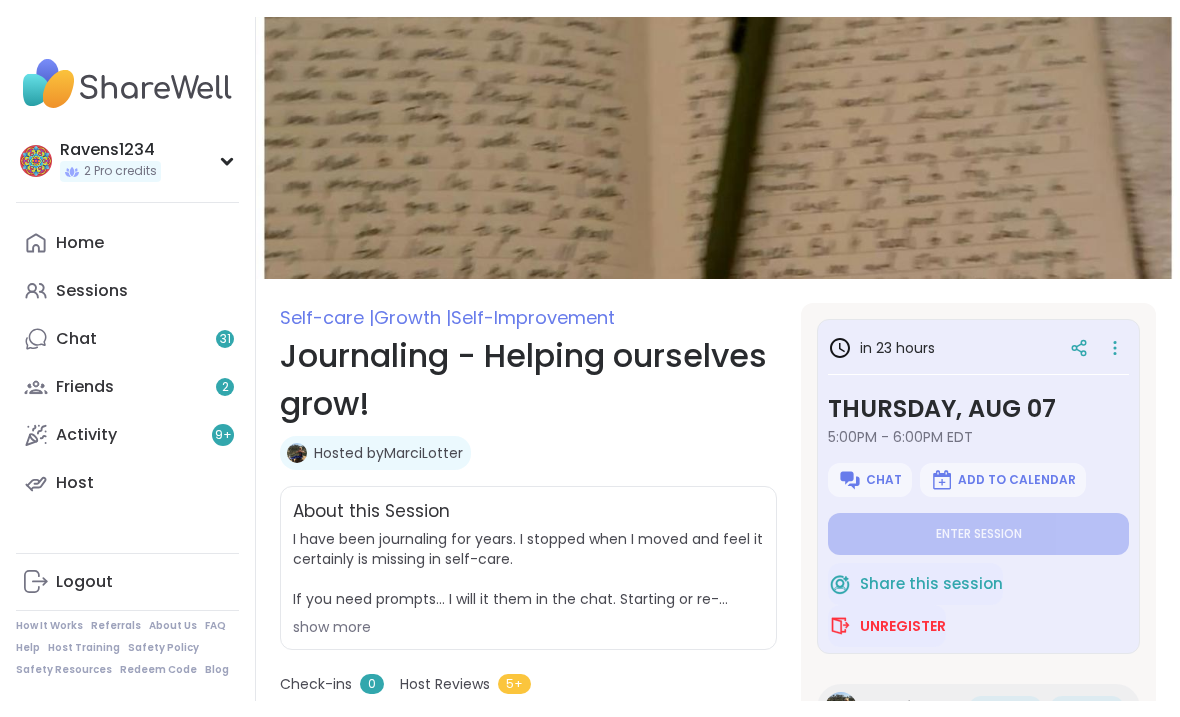 scroll, scrollTop: 0, scrollLeft: 0, axis: both 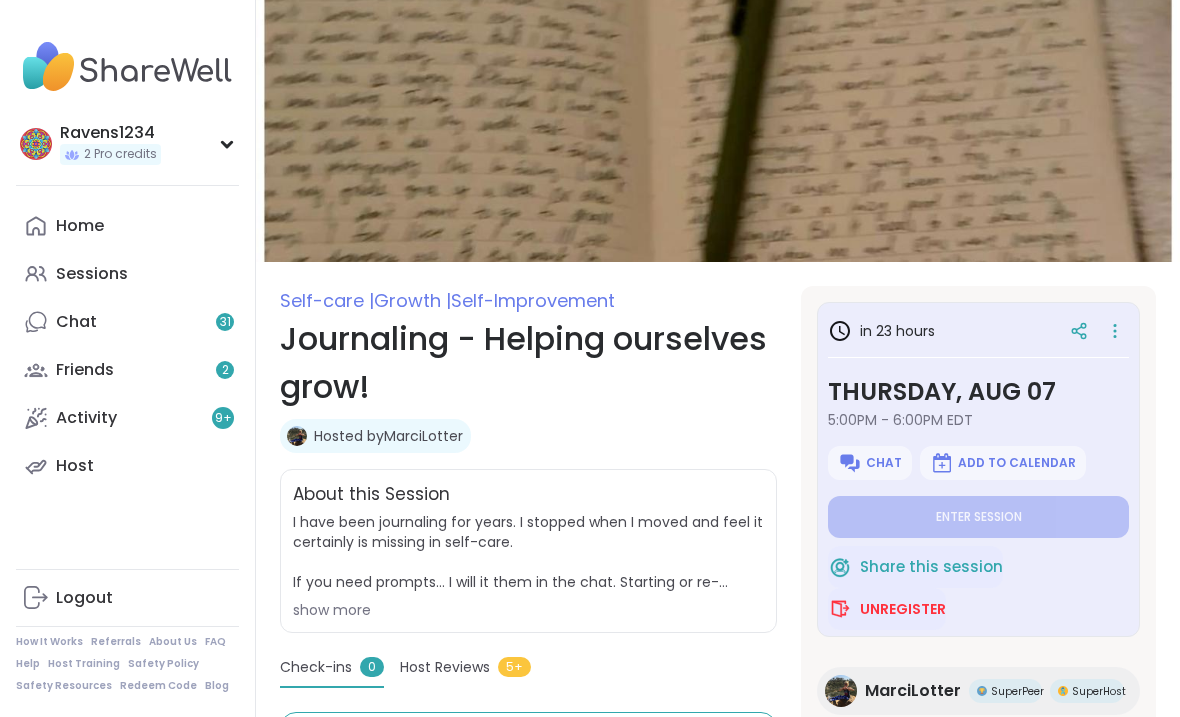 click on "Sessions" at bounding box center (92, 274) 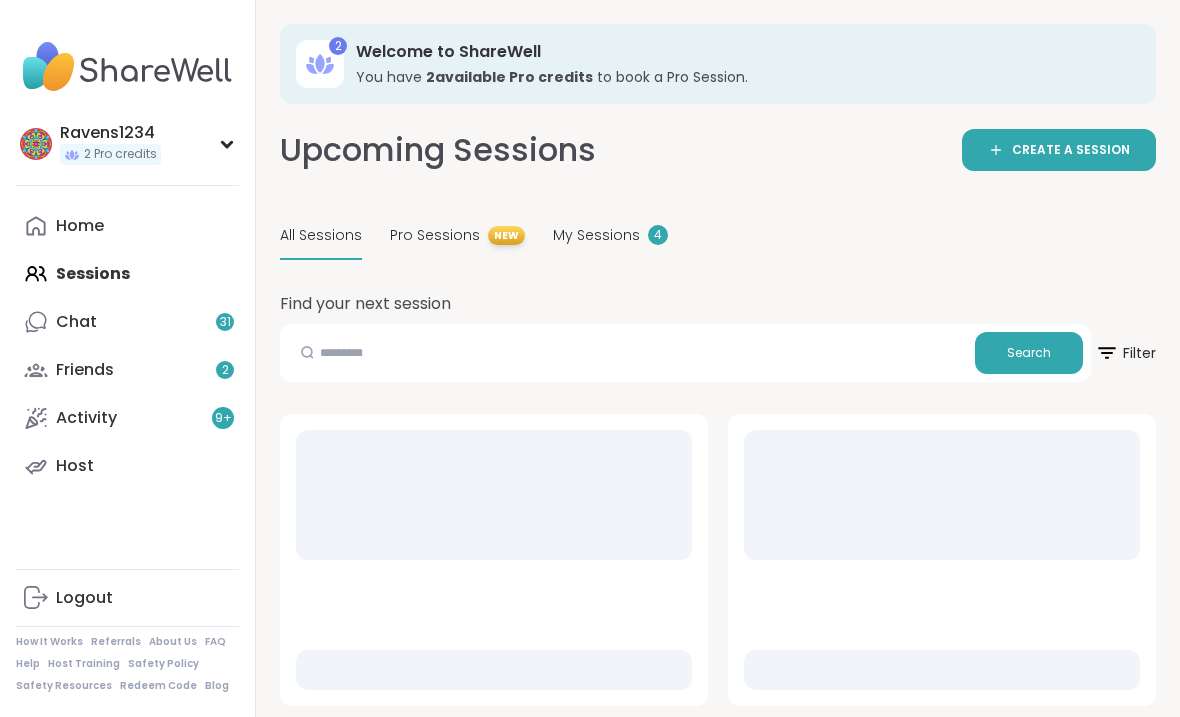 click on "Home" at bounding box center [80, 226] 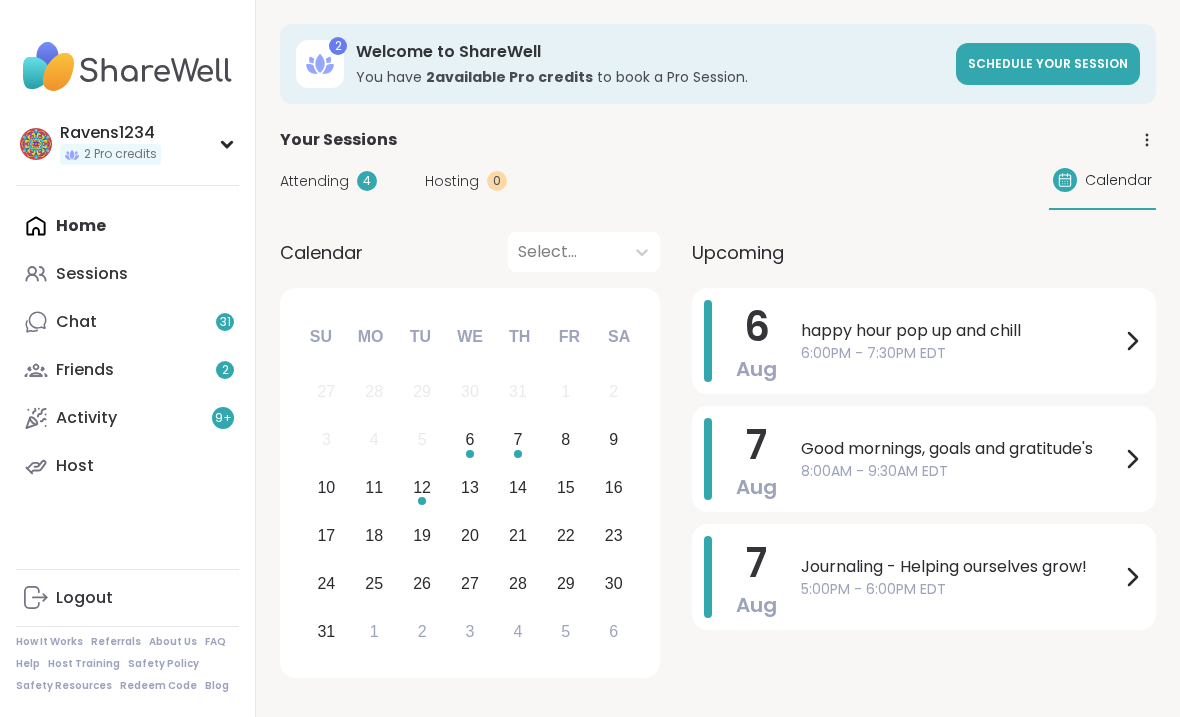 click on "6:00PM - 7:30PM EDT" at bounding box center [960, 353] 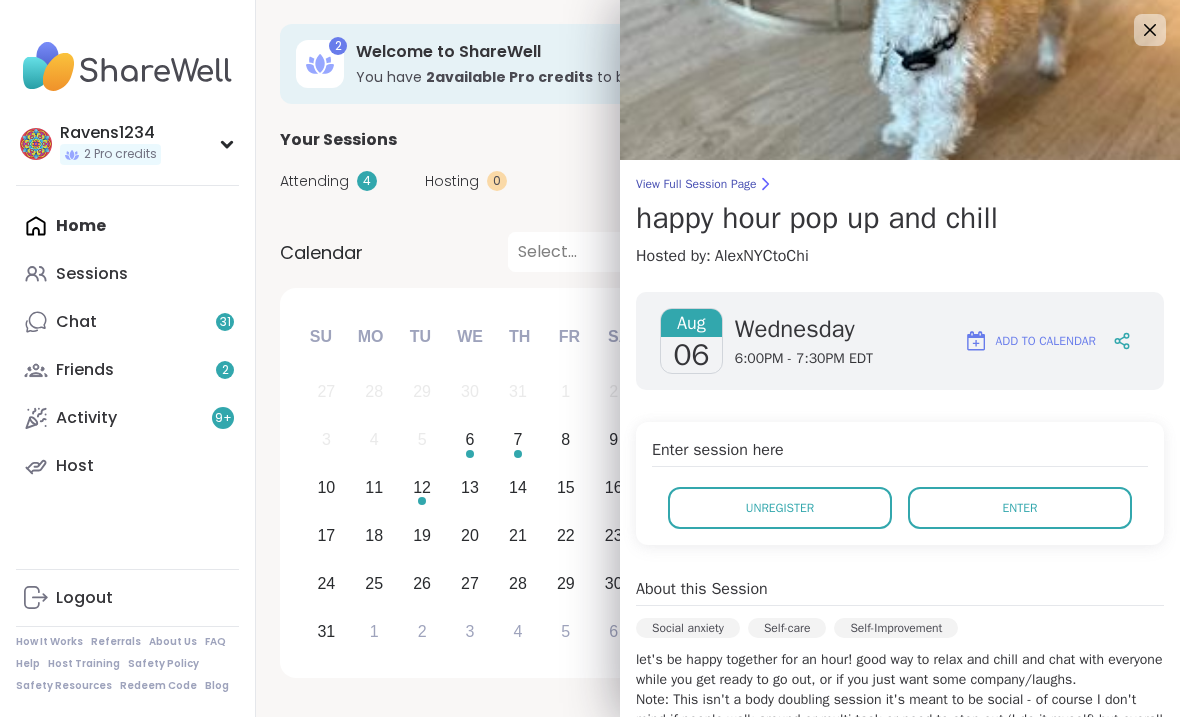 click on "View Full Session Page  happy hour pop up and chill Hosted by:   AlexNYCtoChi" at bounding box center (900, 222) 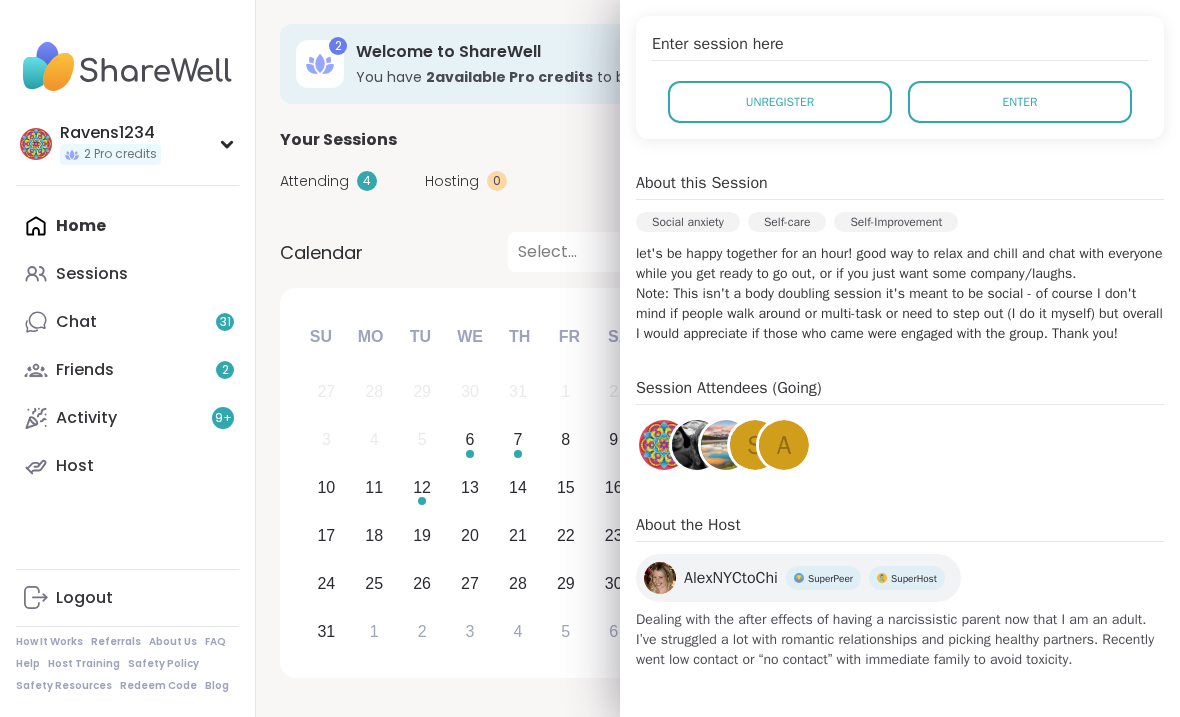scroll, scrollTop: 409, scrollLeft: 0, axis: vertical 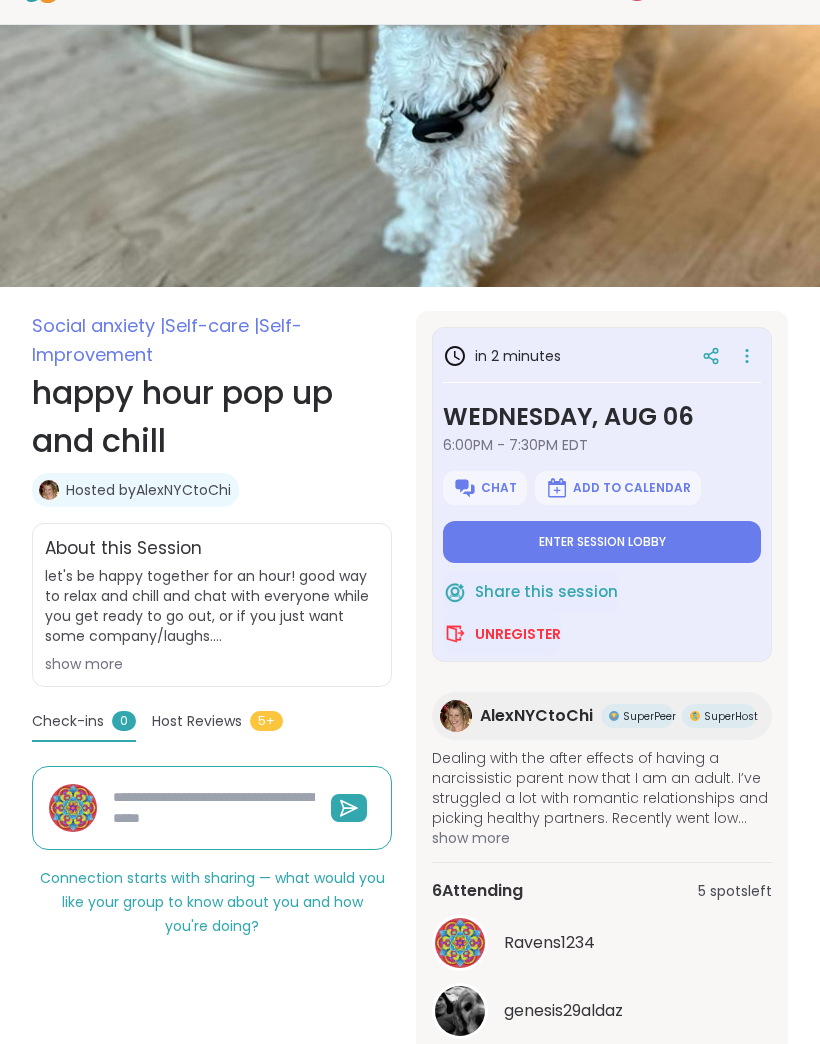 click on "Social anxiety   |  Self-care   |  Self-Improvement   happy hour pop up and chill Hosted by  [USERNAME] Share this session Unregister About this Session let's be happy together for an hour!  good way to relax and chill and chat with everyone while you get ready to go out, or if you just want some company/laughs.
Note:  This isn't a body doubling session it's meant to be social - of course I don't mind if people walk around or multi-task or need to step out (I do it myself) but overall I would appreciate if those who came were engaged with the group.   Thank you! show more in 2 minutes Wednesday, [DATE] [TIME] EDT Chat Add to Calendar Enter session lobby Share this session Unregister [USERNAME] SuperPeer SuperHost Dealing with the after effects of having a narcissistic parent now that I am an adult. I’ve struggled a lot with romantic relationships and picking healthy partners. Recently went low contact or “no contact” with immediate family to avoid toxicity. 6  Attending 5   spots  left 0" at bounding box center [410, 742] 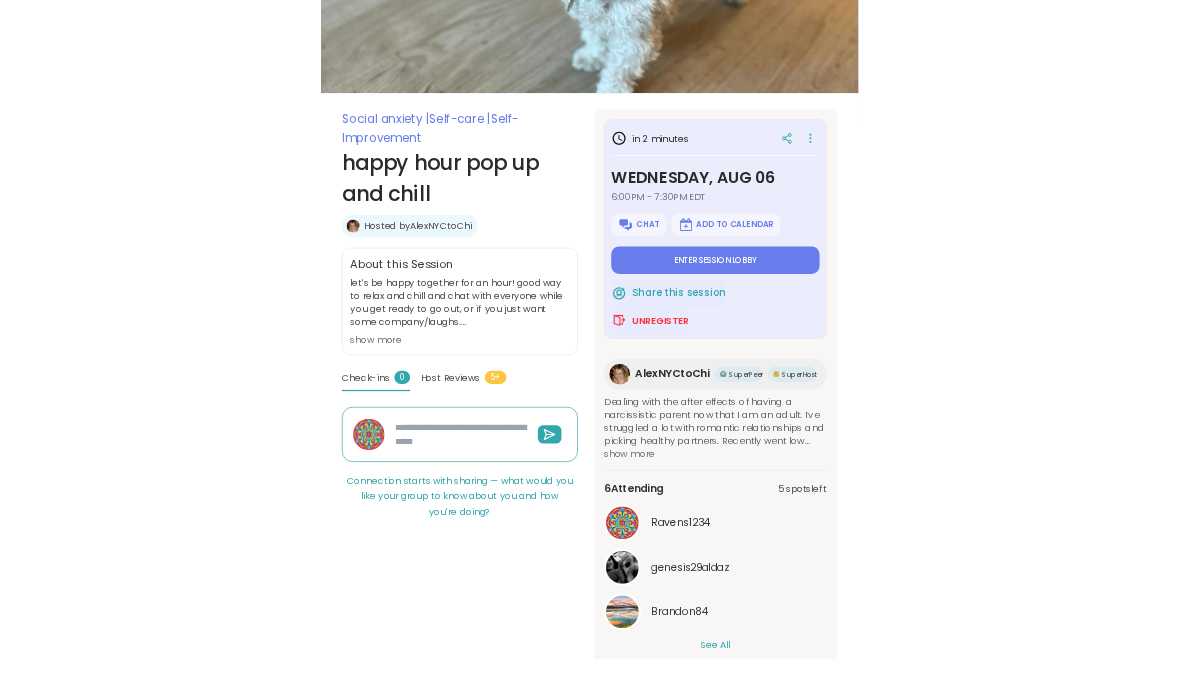 scroll, scrollTop: 312, scrollLeft: 0, axis: vertical 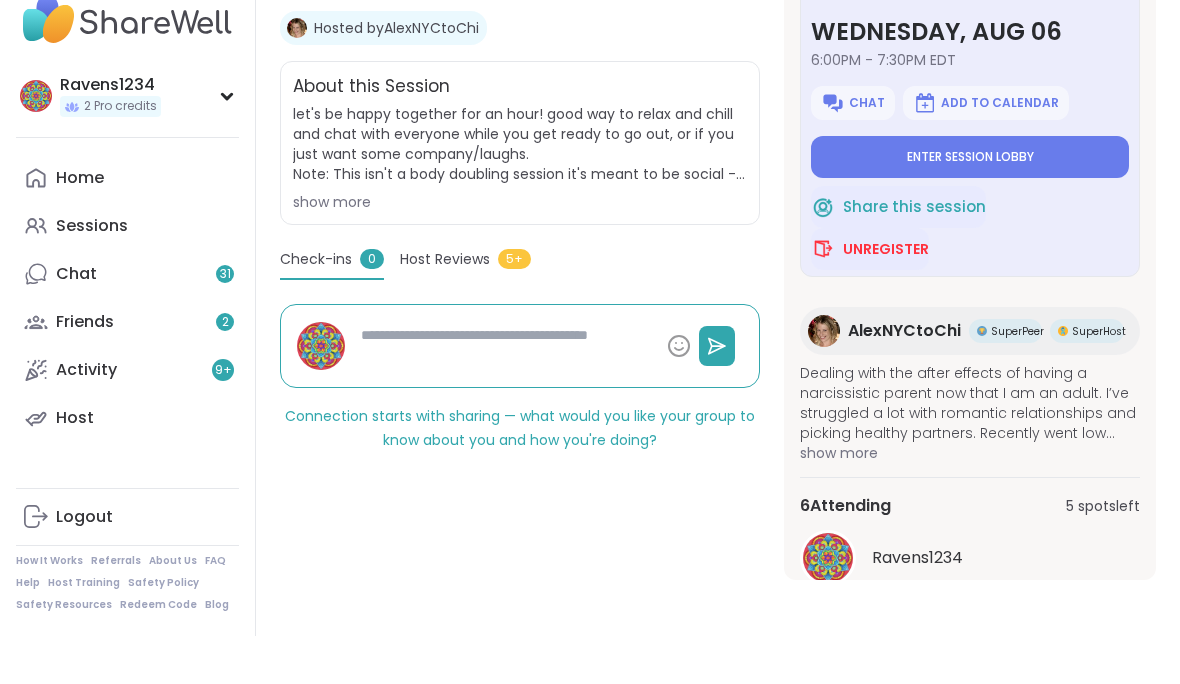 click on "Enter session lobby" at bounding box center (970, 205) 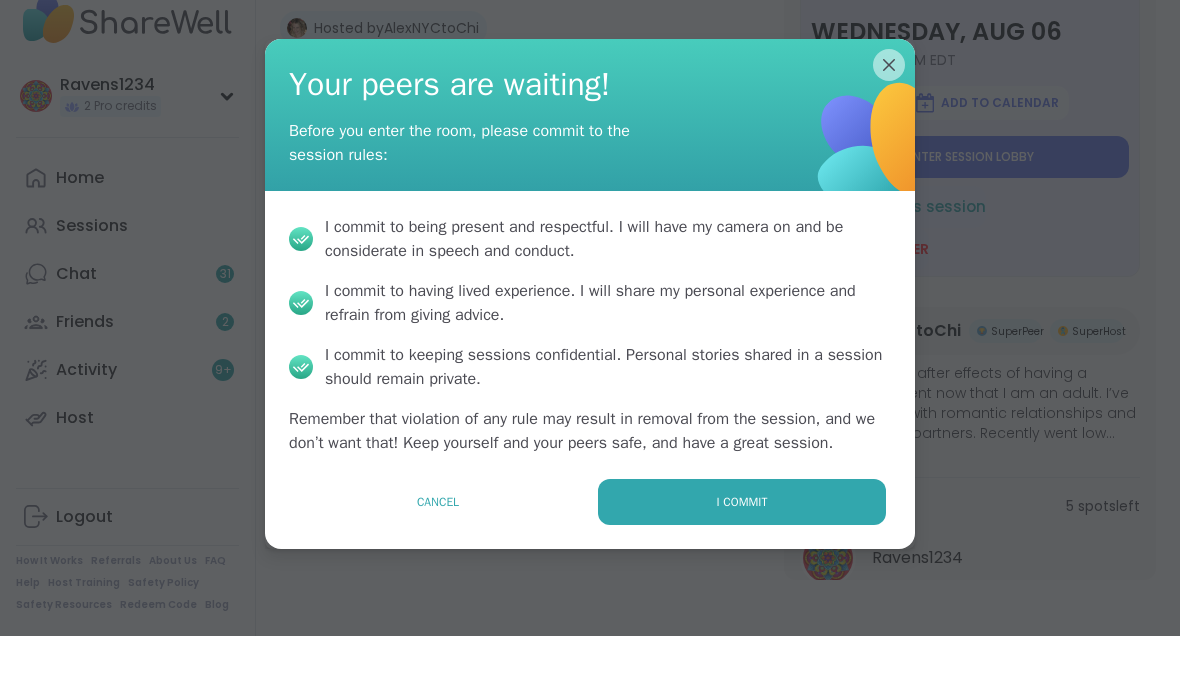 type on "*" 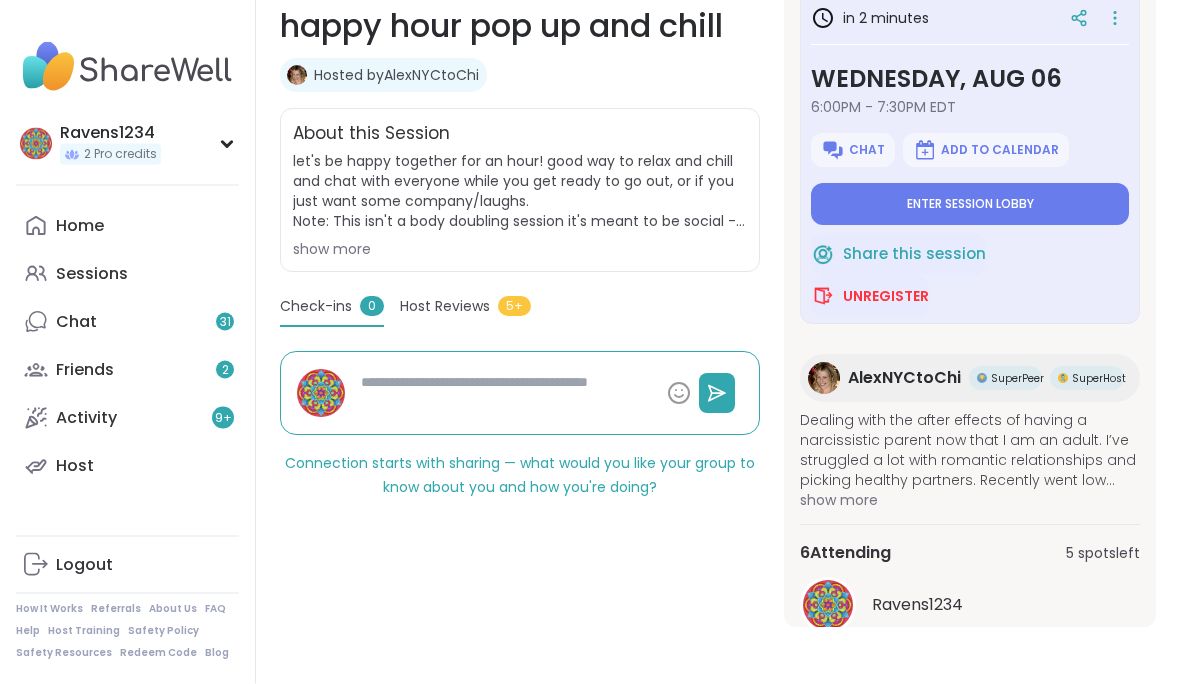 scroll, scrollTop: 312, scrollLeft: 0, axis: vertical 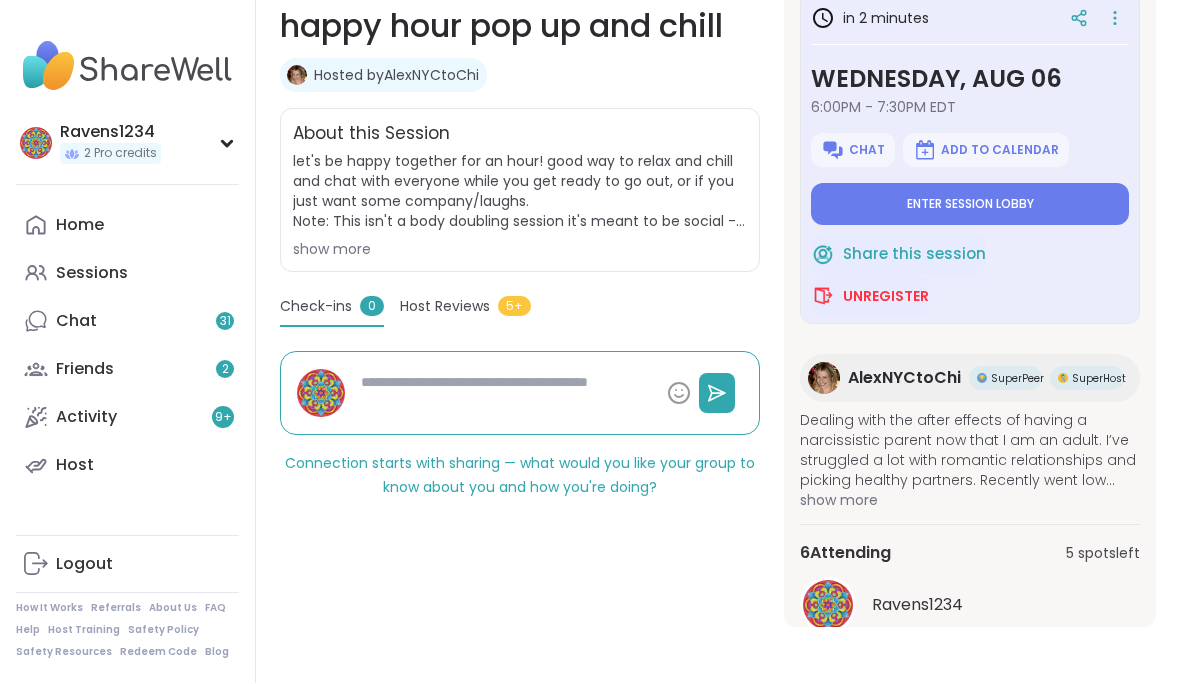 click at bounding box center (506, 394) 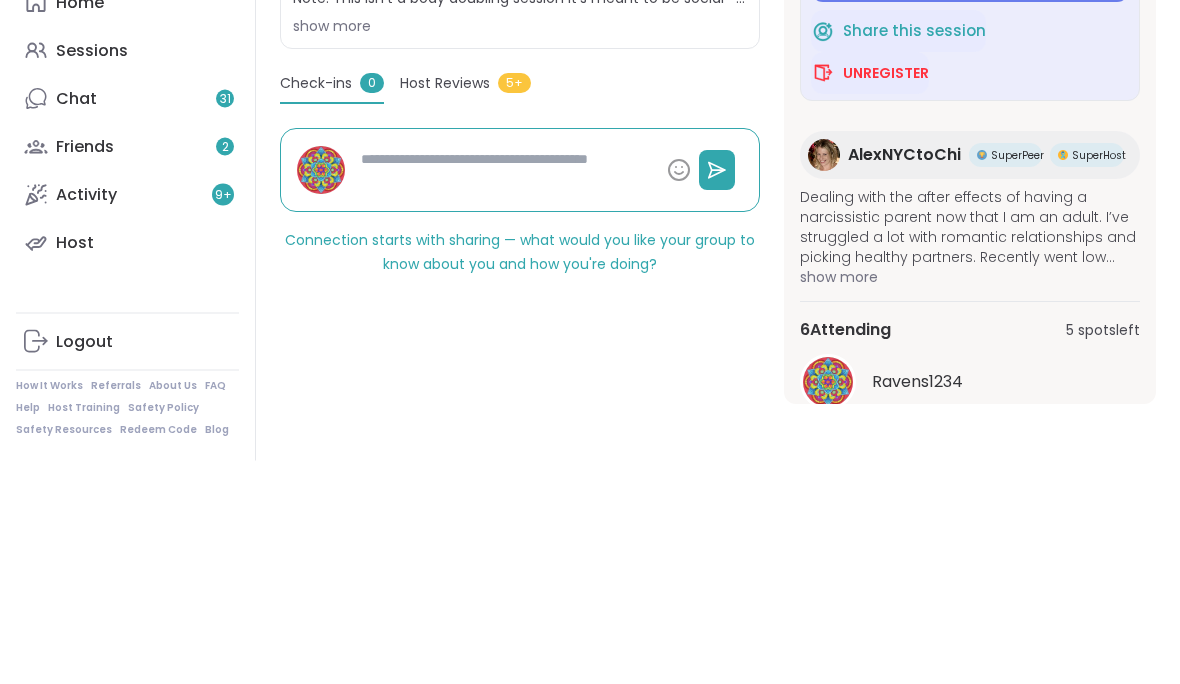 type on "*" 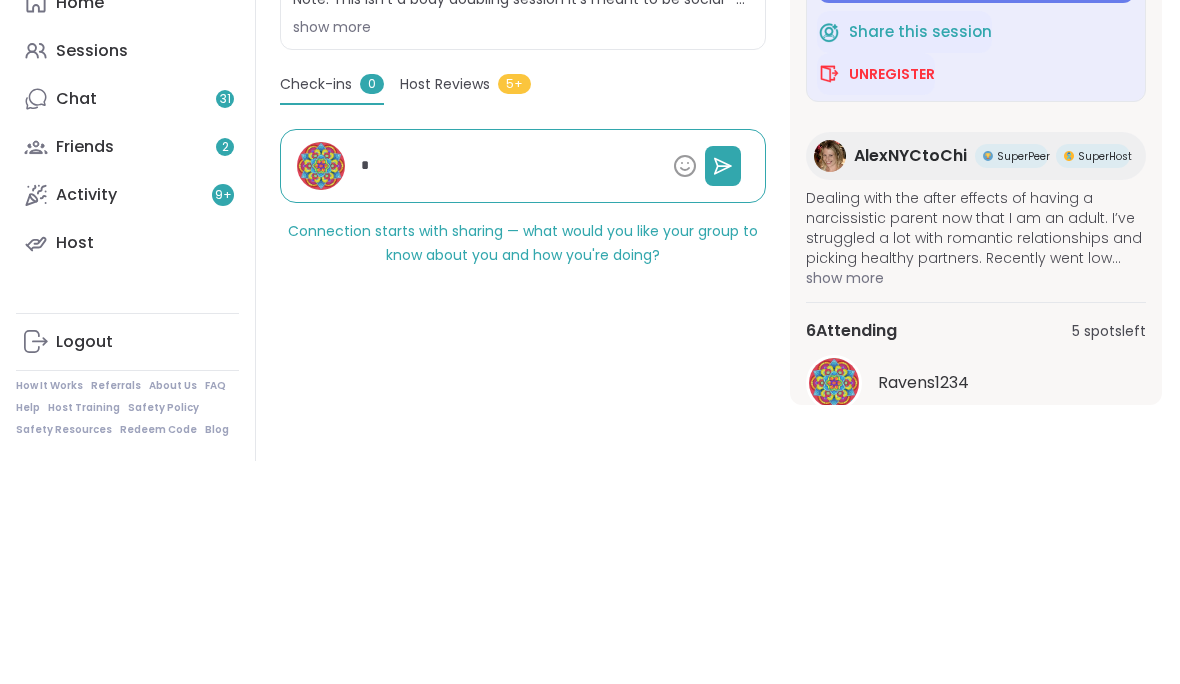 type on "**" 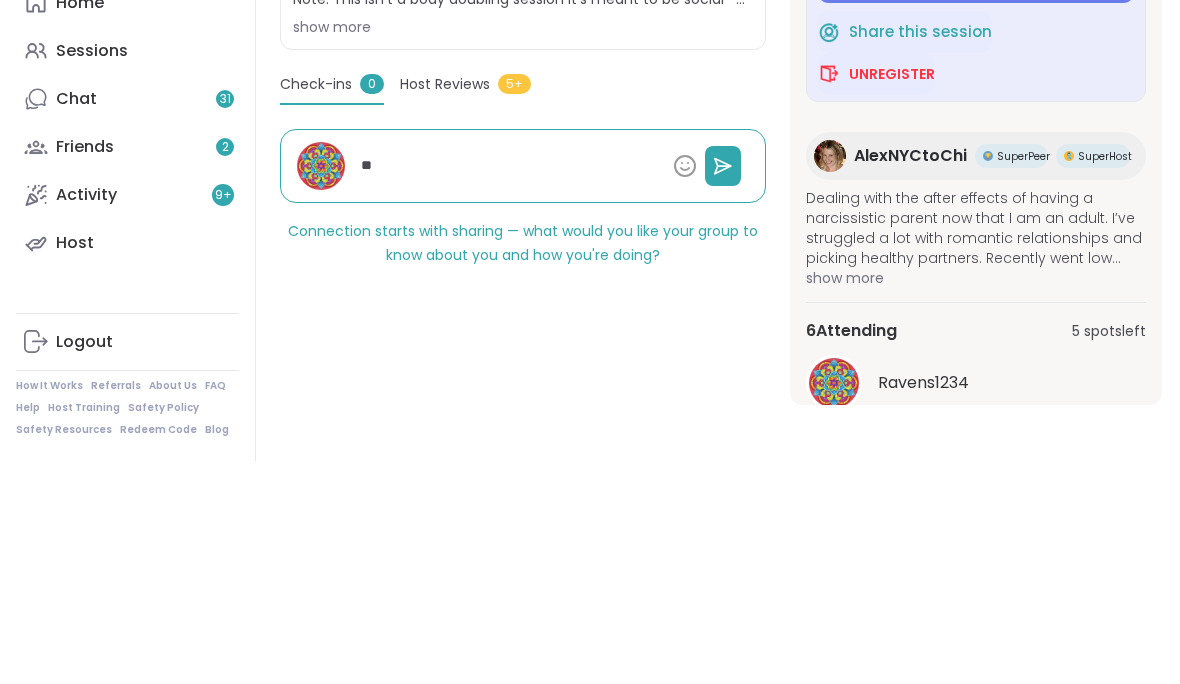 type on "*" 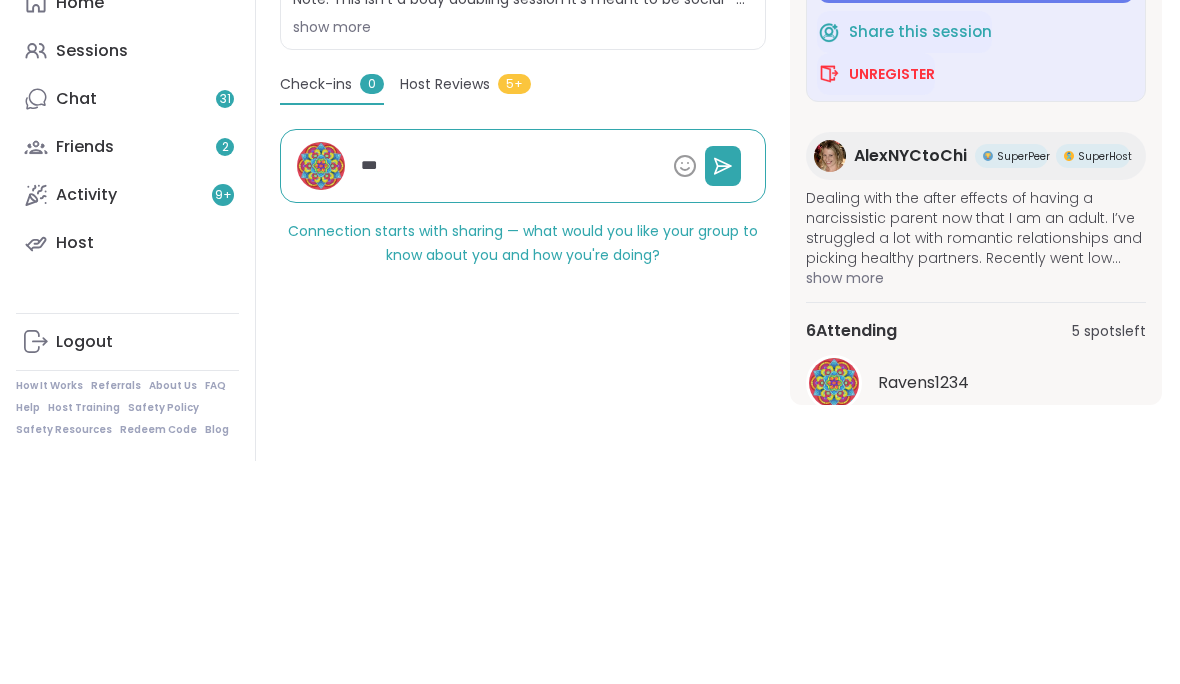 type on "**" 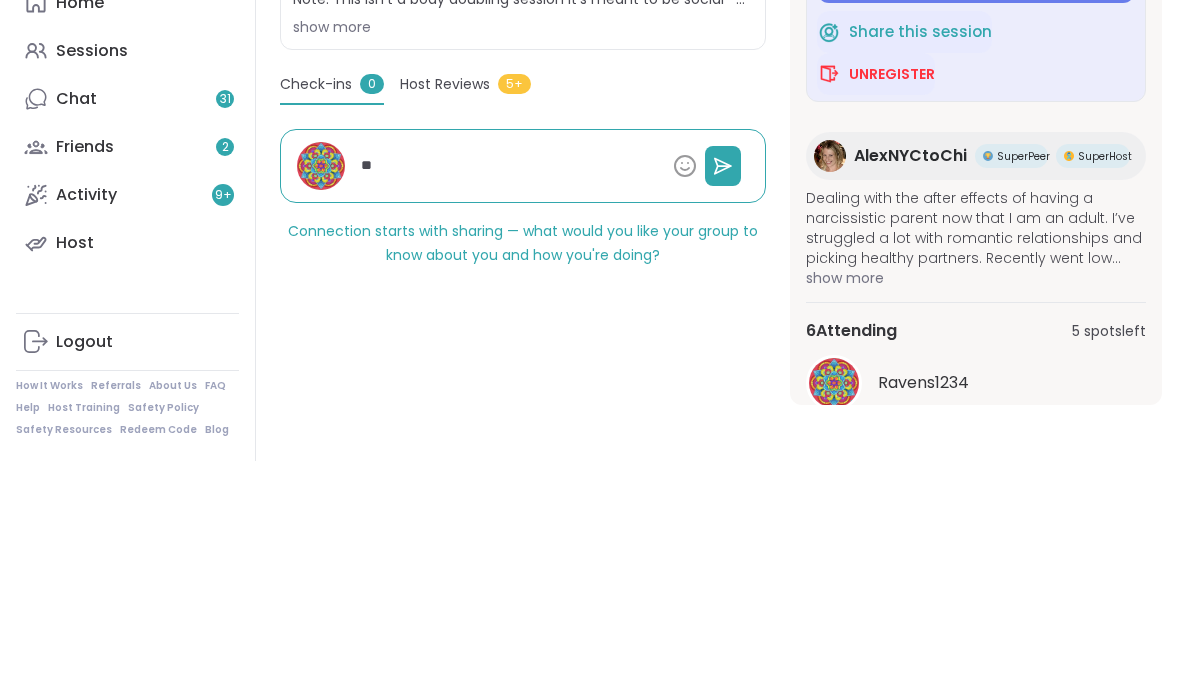 type on "*" 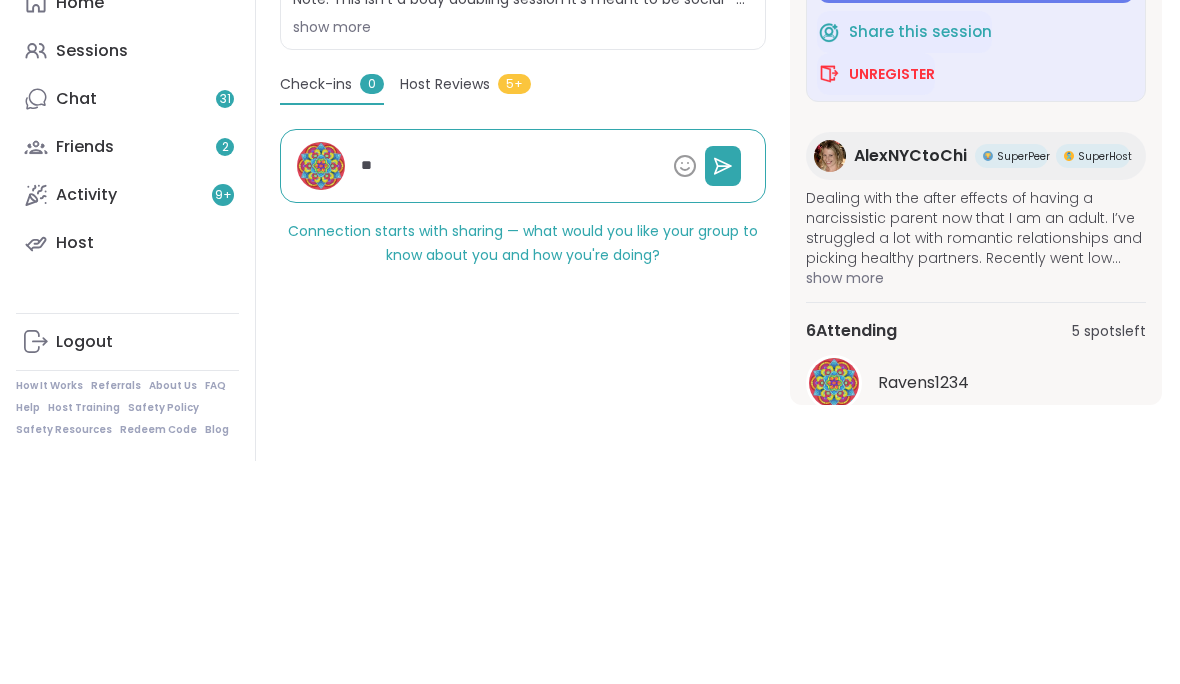 type on "*****" 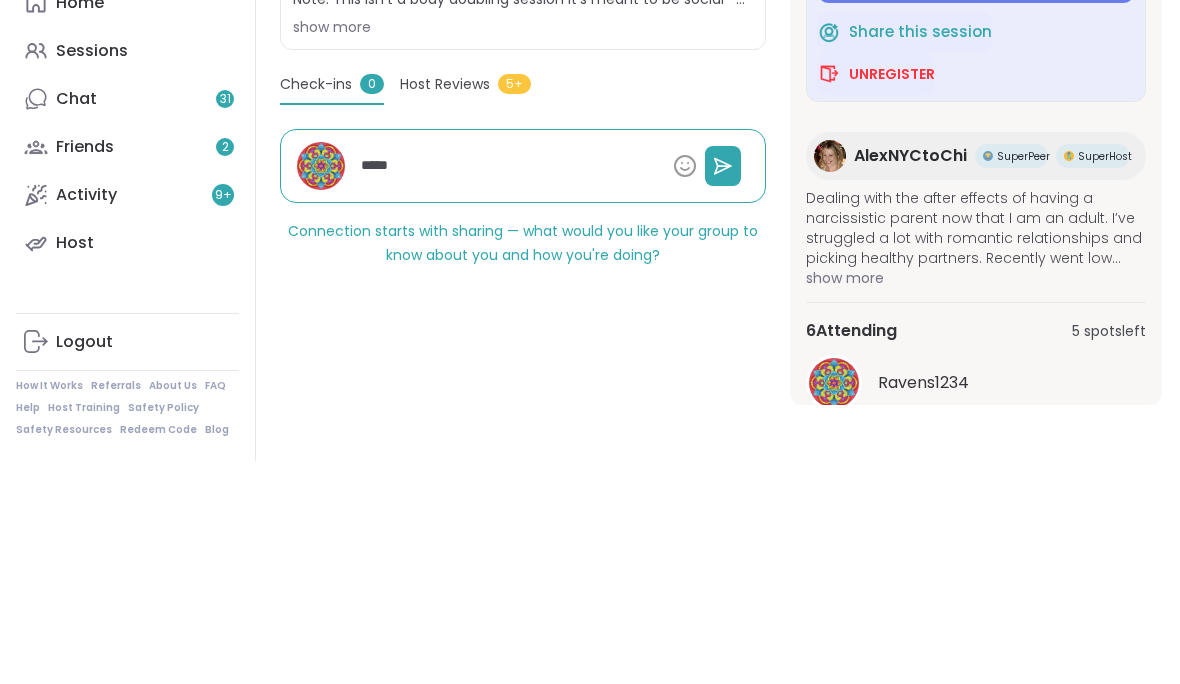 type on "*****" 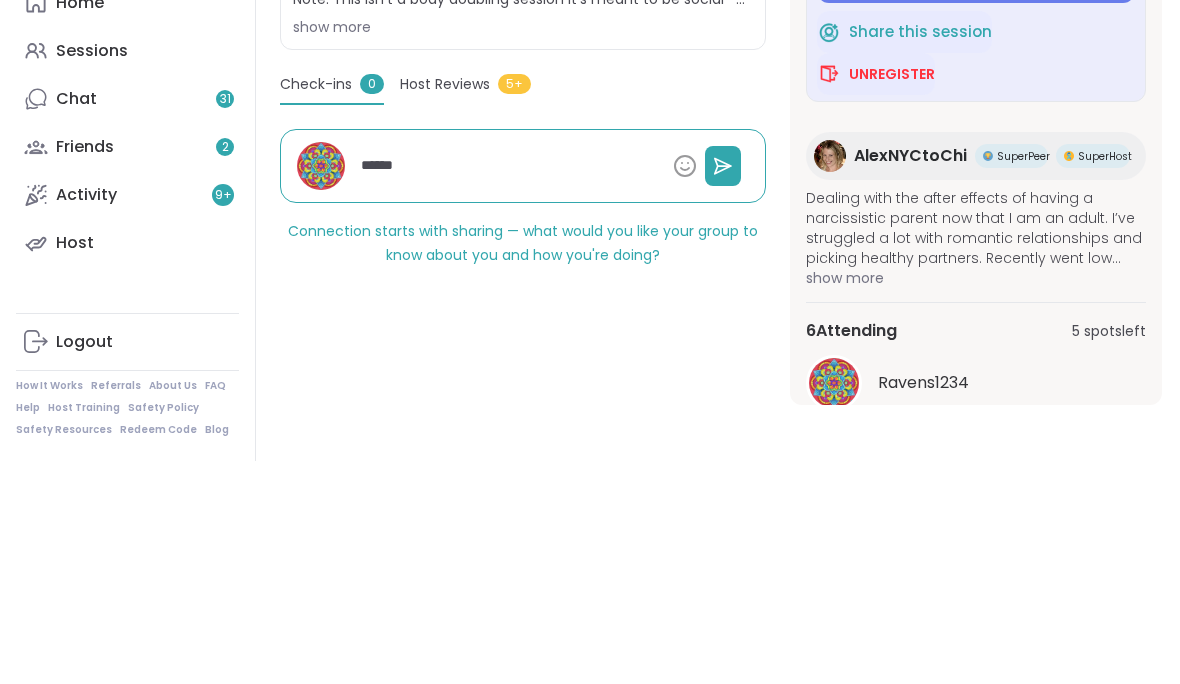 type on "*" 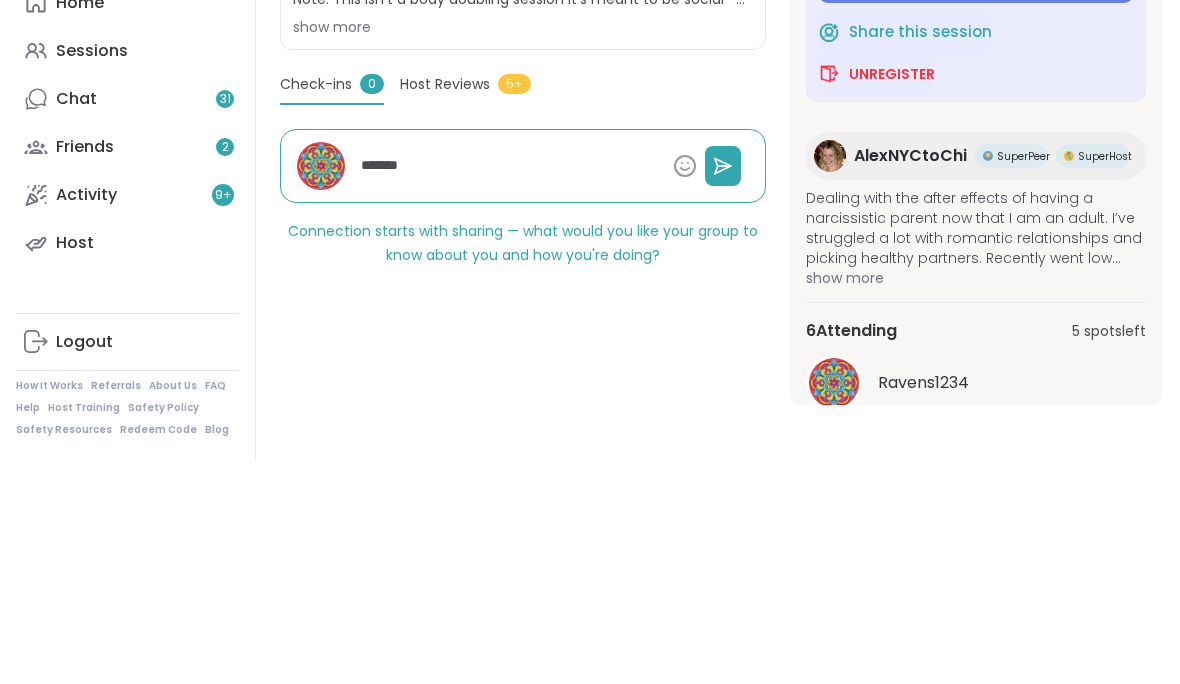 type on "*" 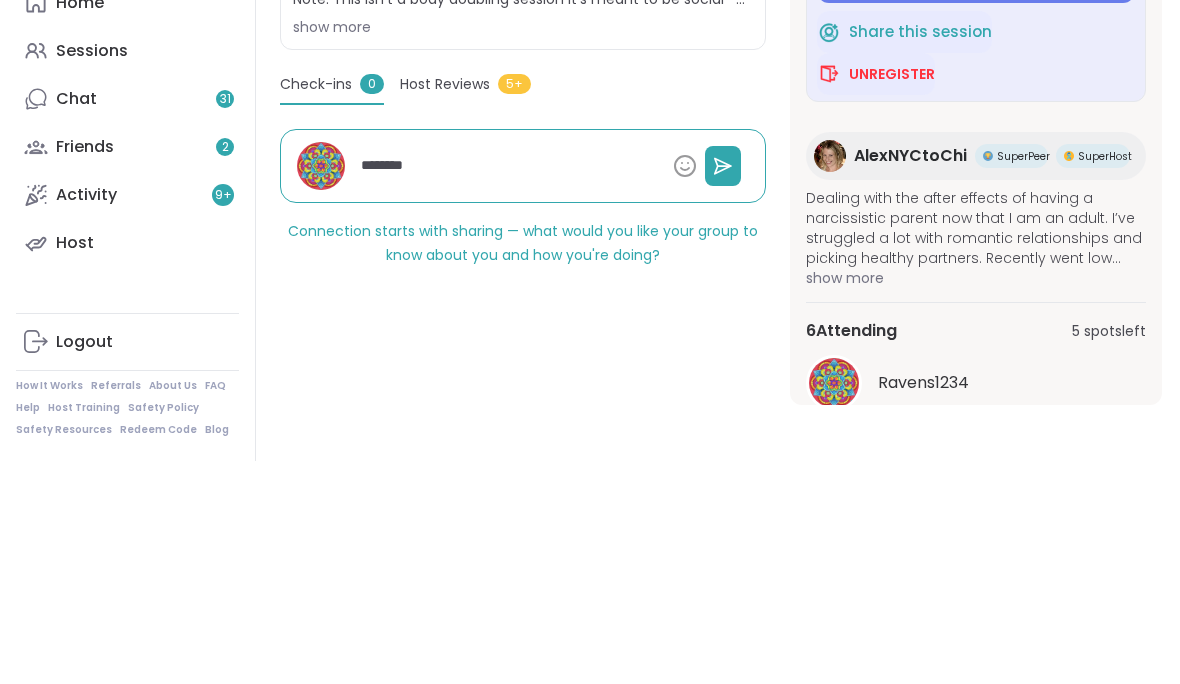 type on "*" 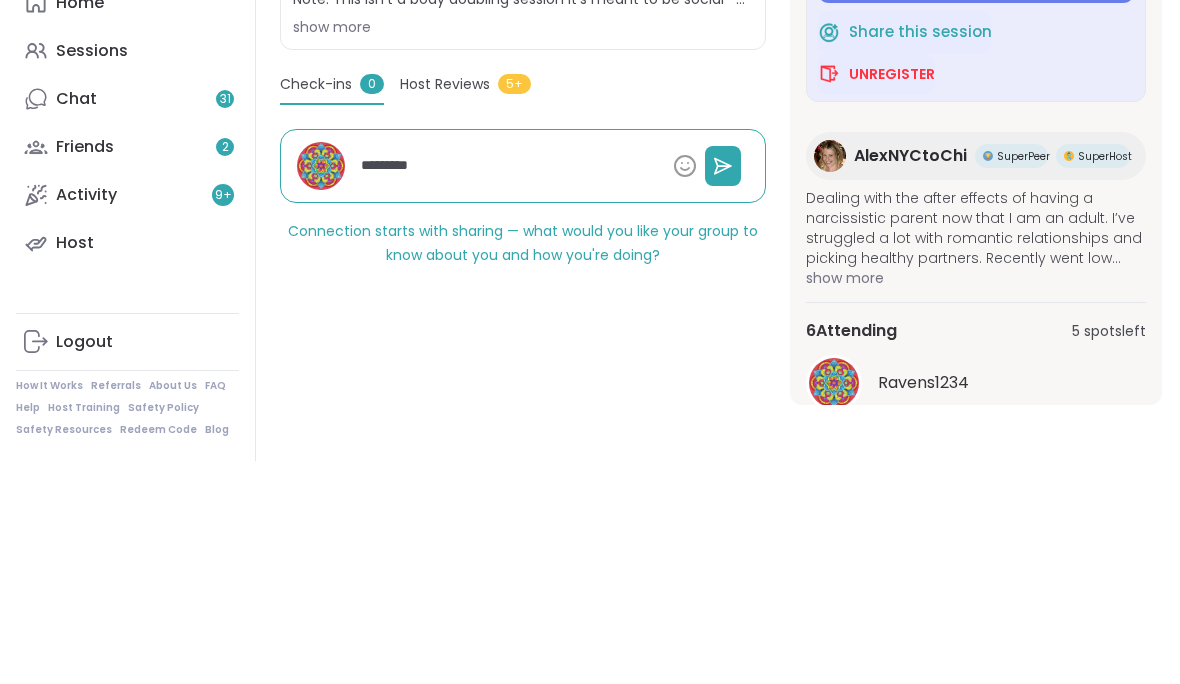 type on "*" 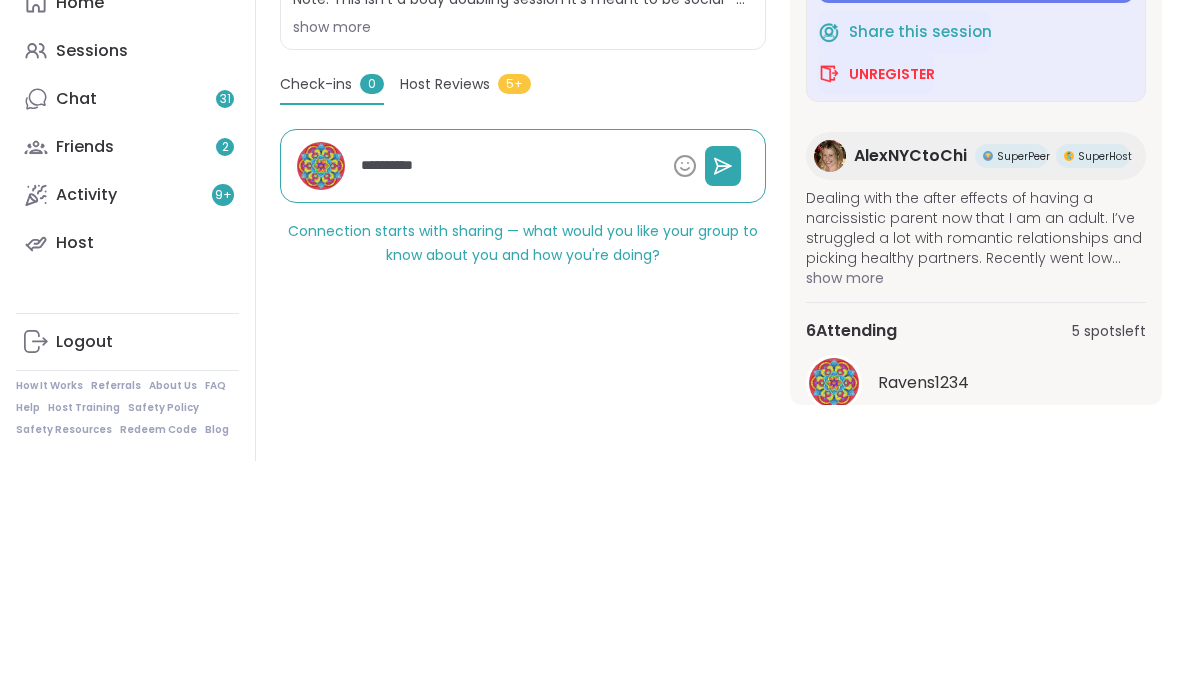 type on "*" 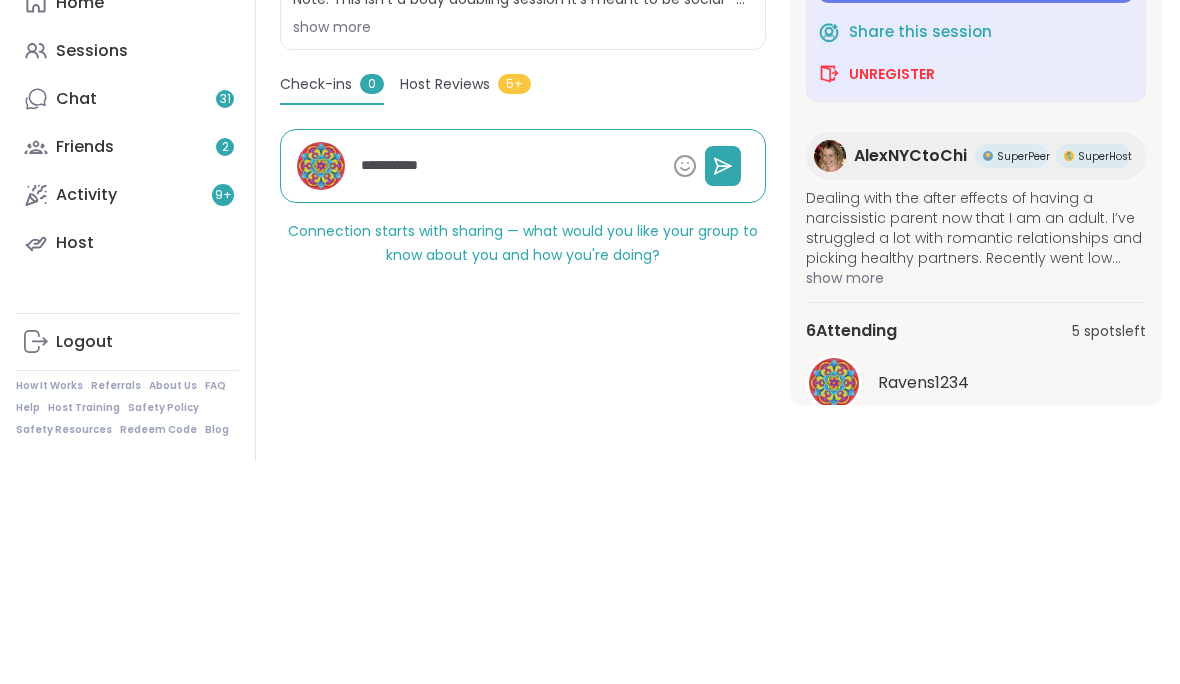 type on "*" 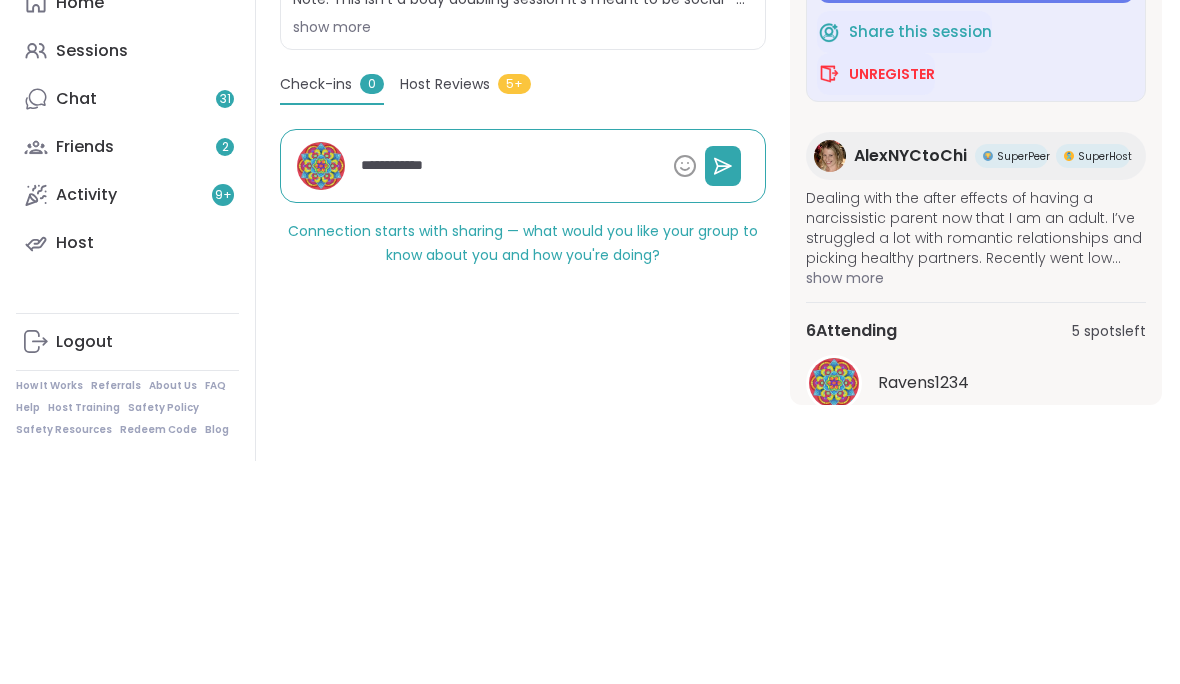 type on "*" 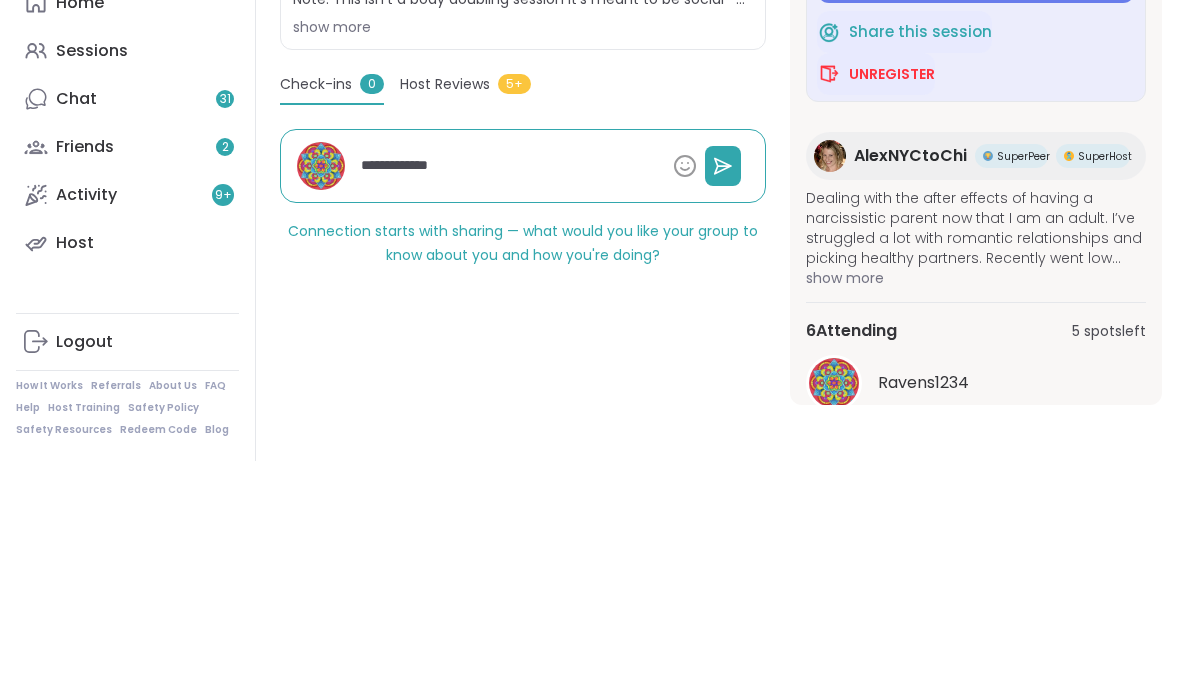 type on "*" 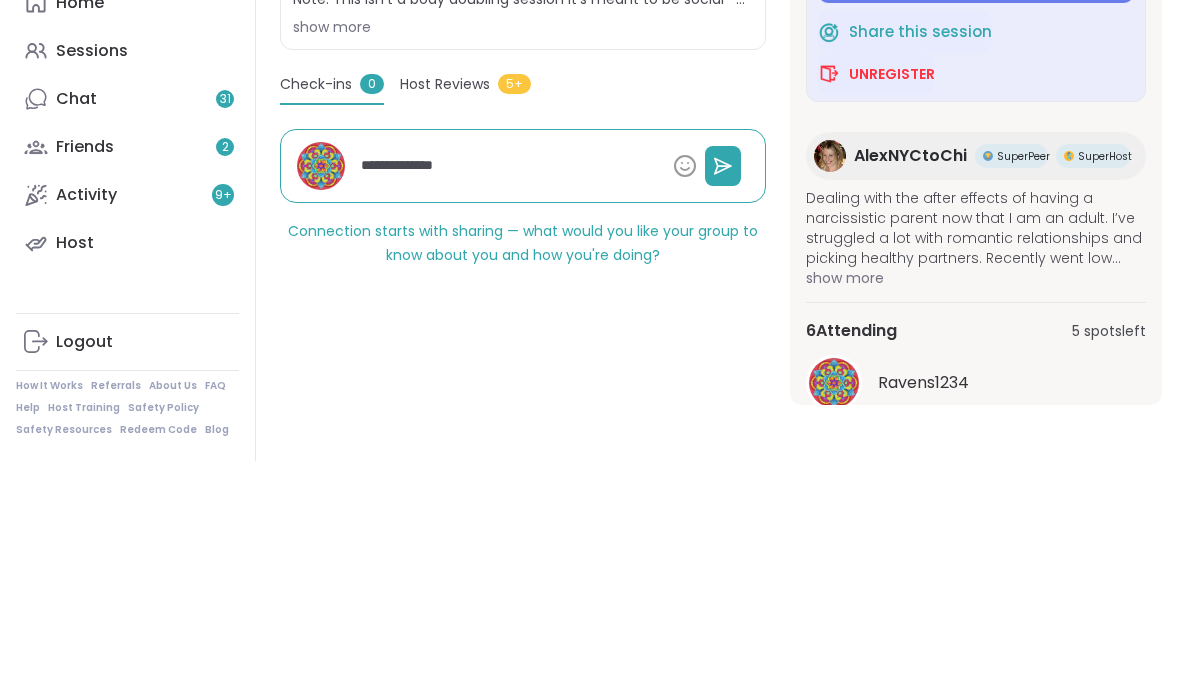 type on "*" 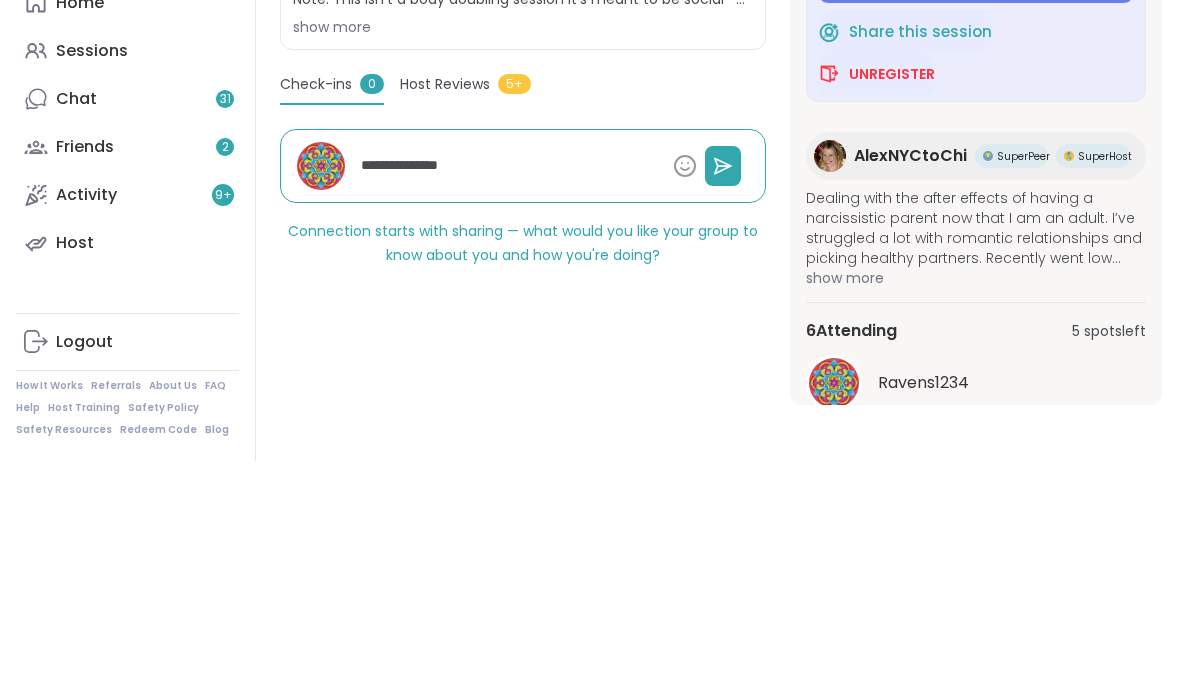 type on "*" 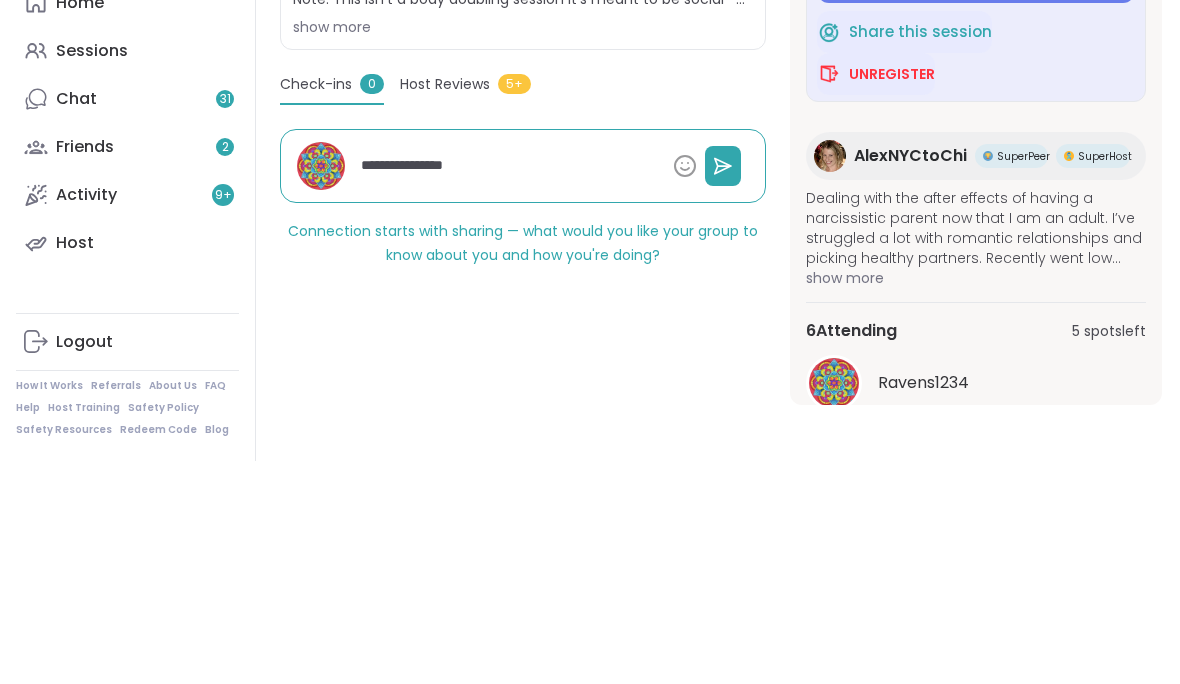 type on "*" 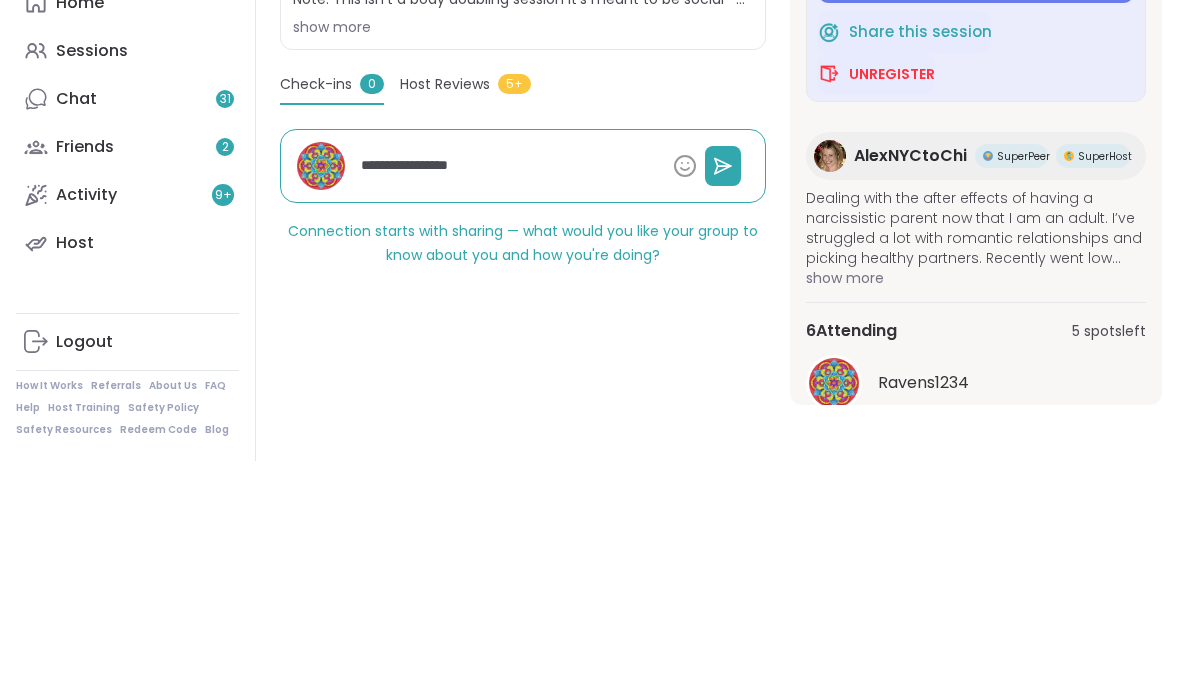 type on "*" 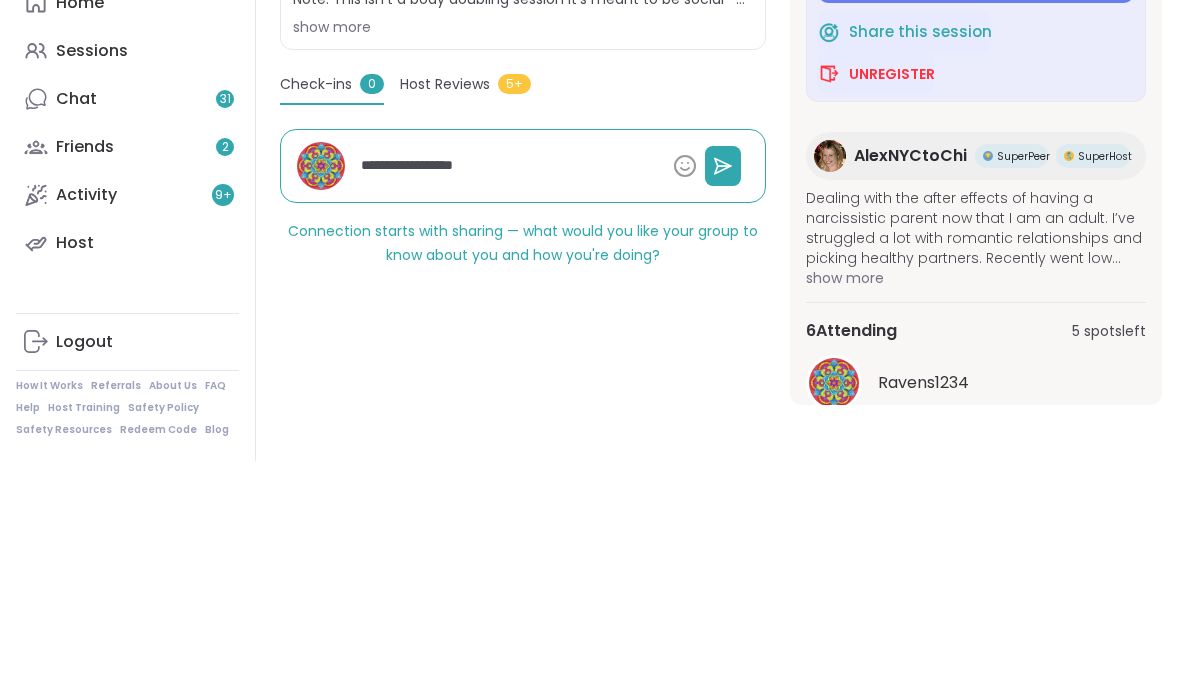 type on "*" 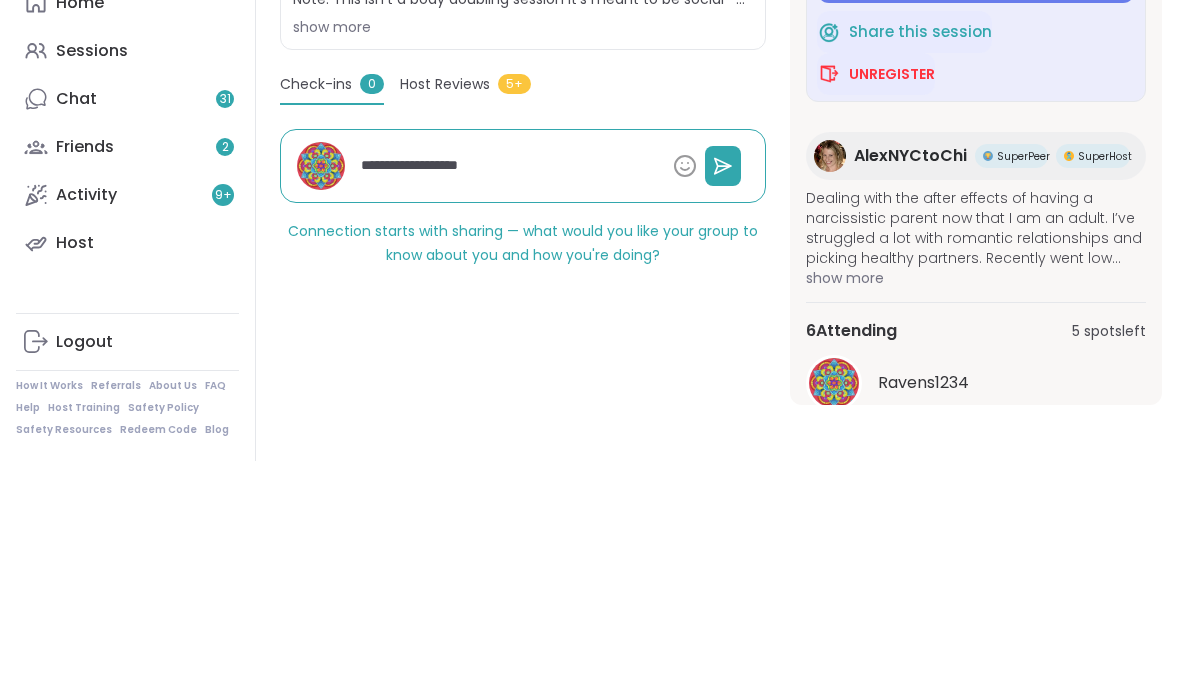type on "*" 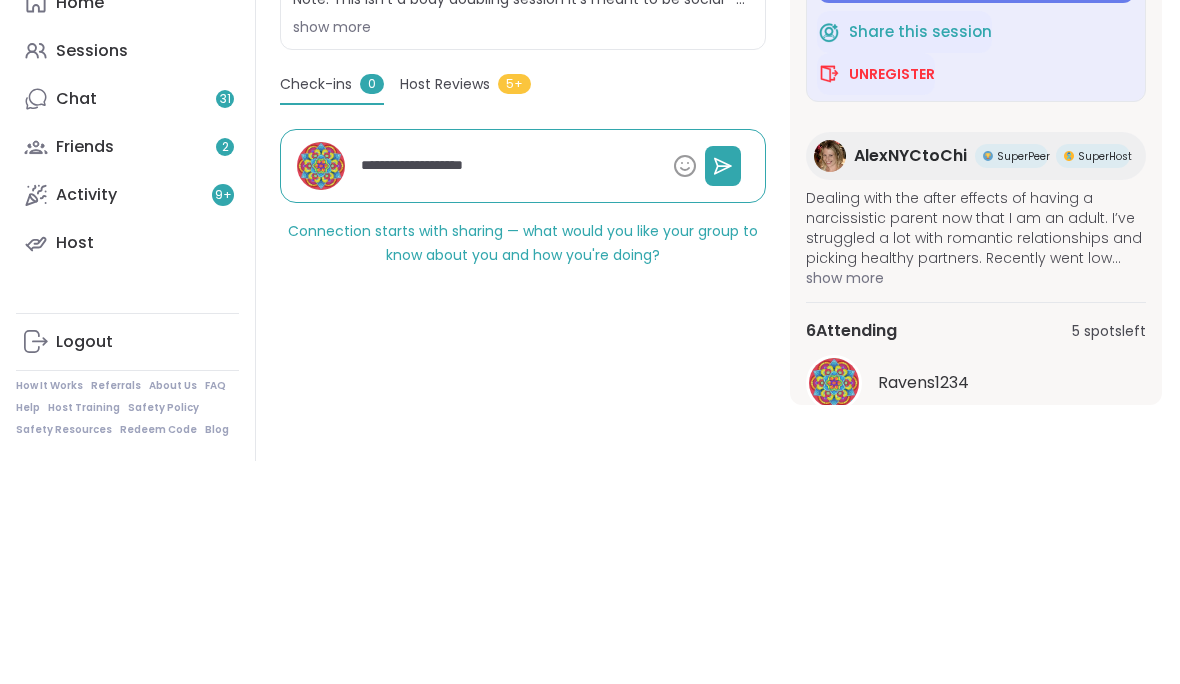 type on "*" 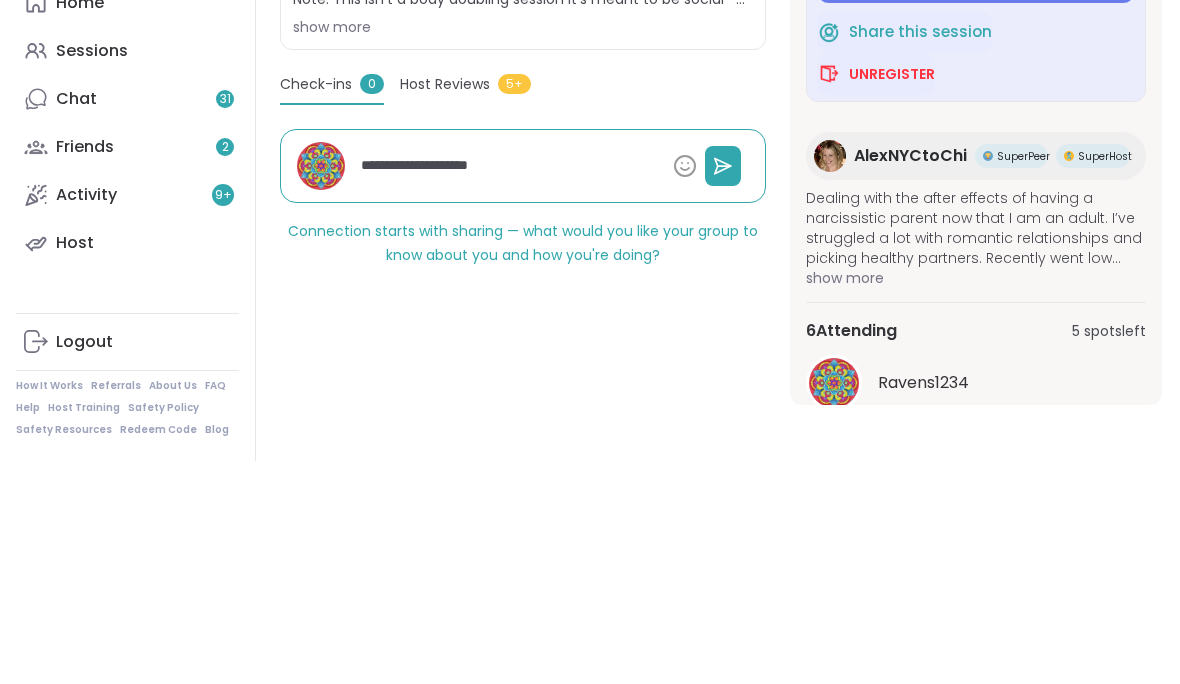 type on "*" 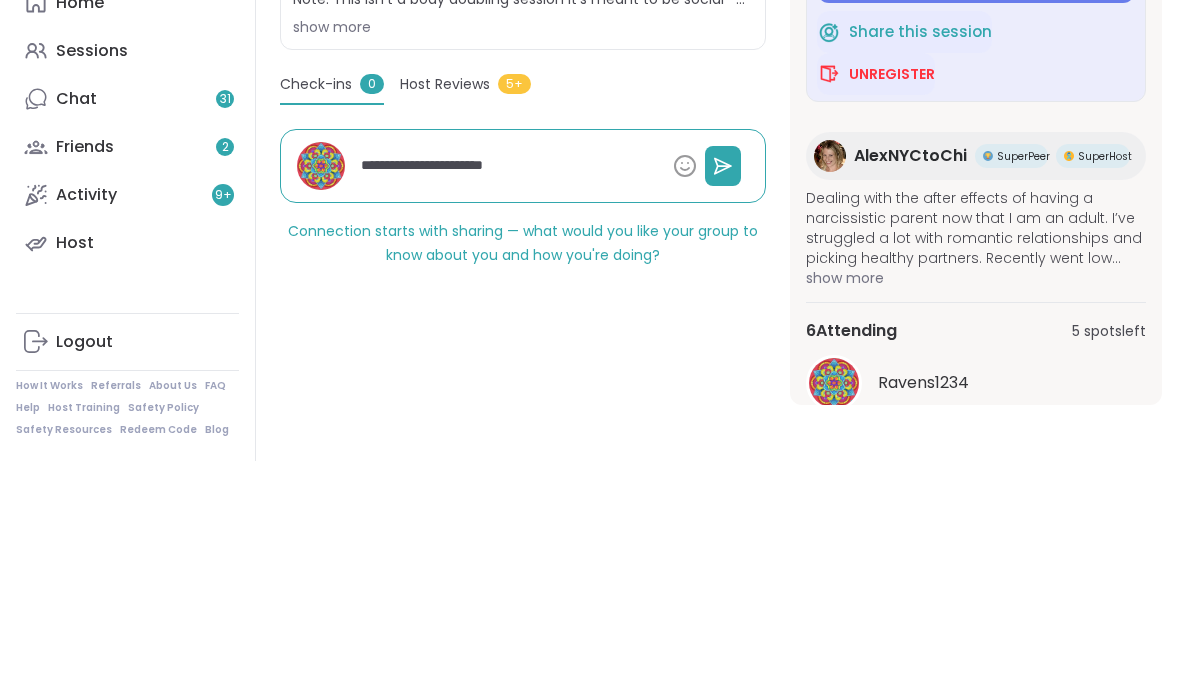 type on "**********" 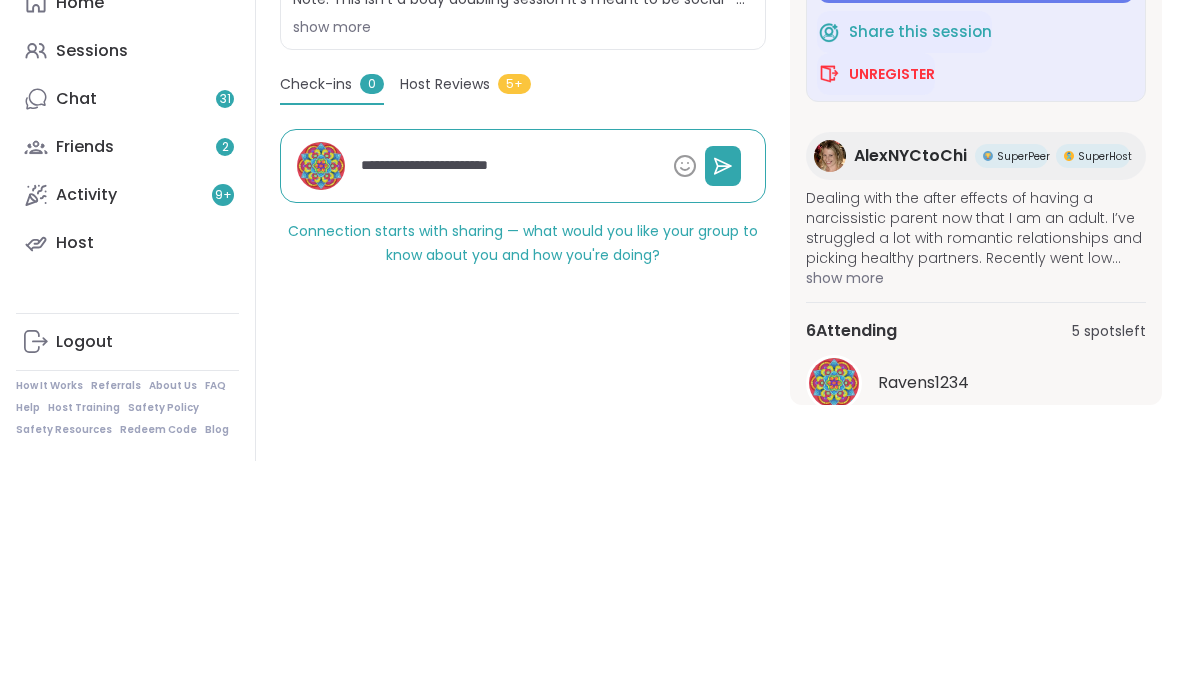 type on "**********" 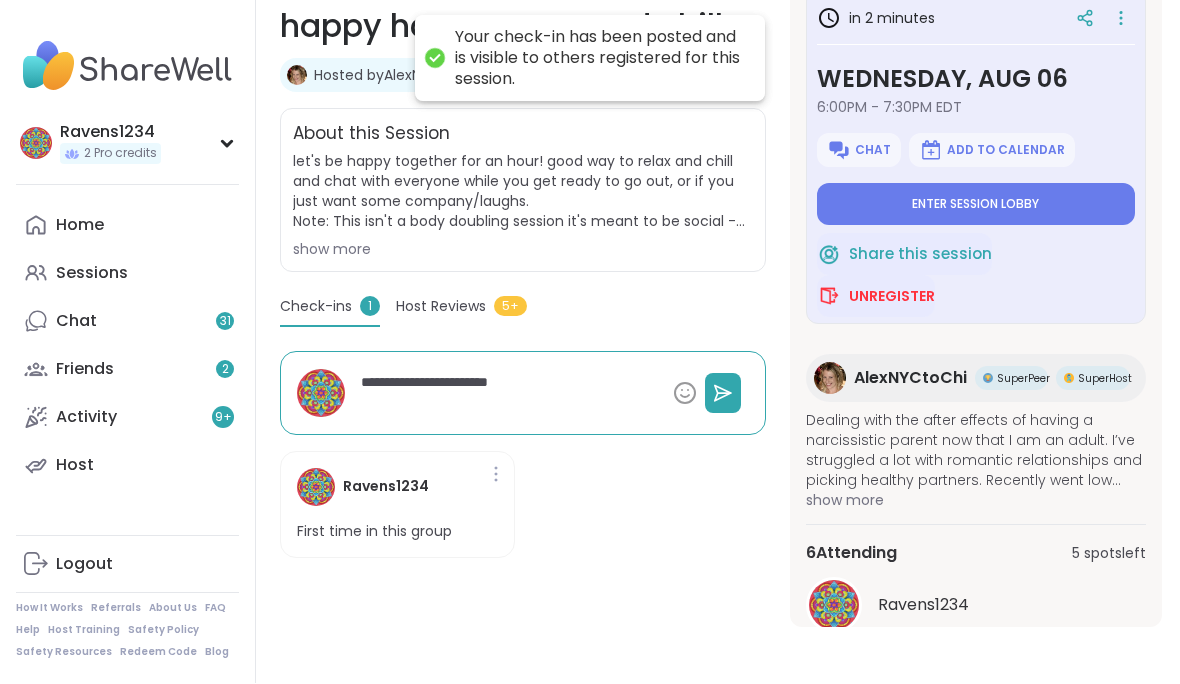 scroll, scrollTop: 1, scrollLeft: 0, axis: vertical 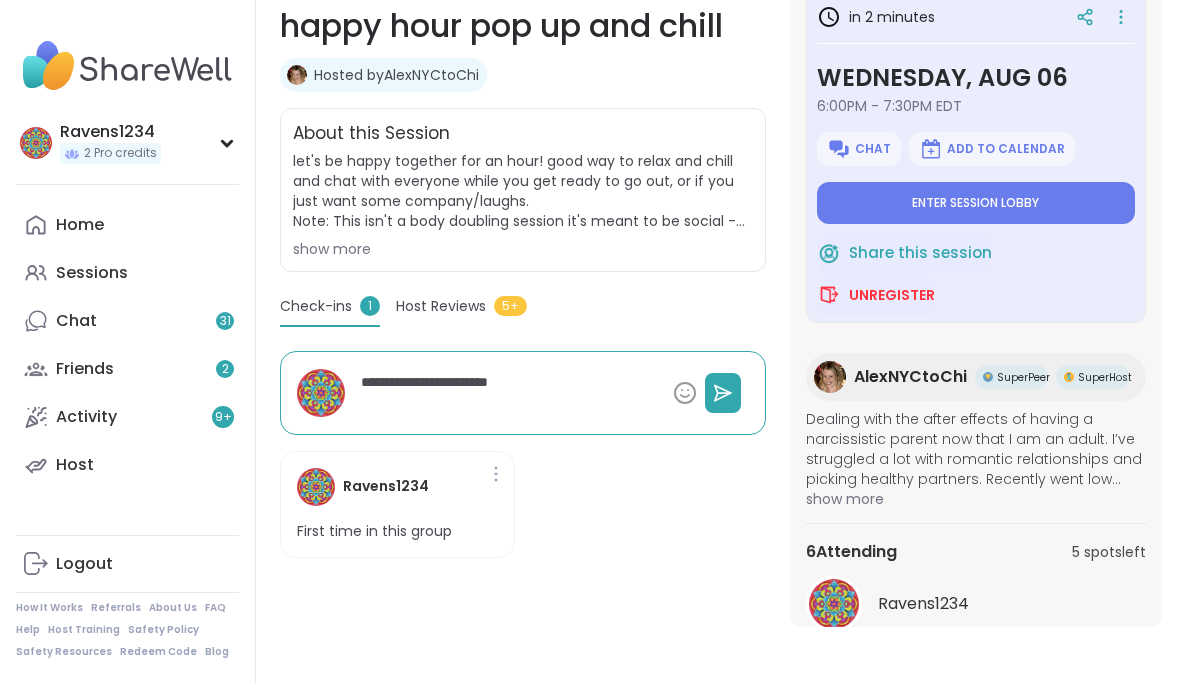 click on "Enter session lobby" at bounding box center [975, 204] 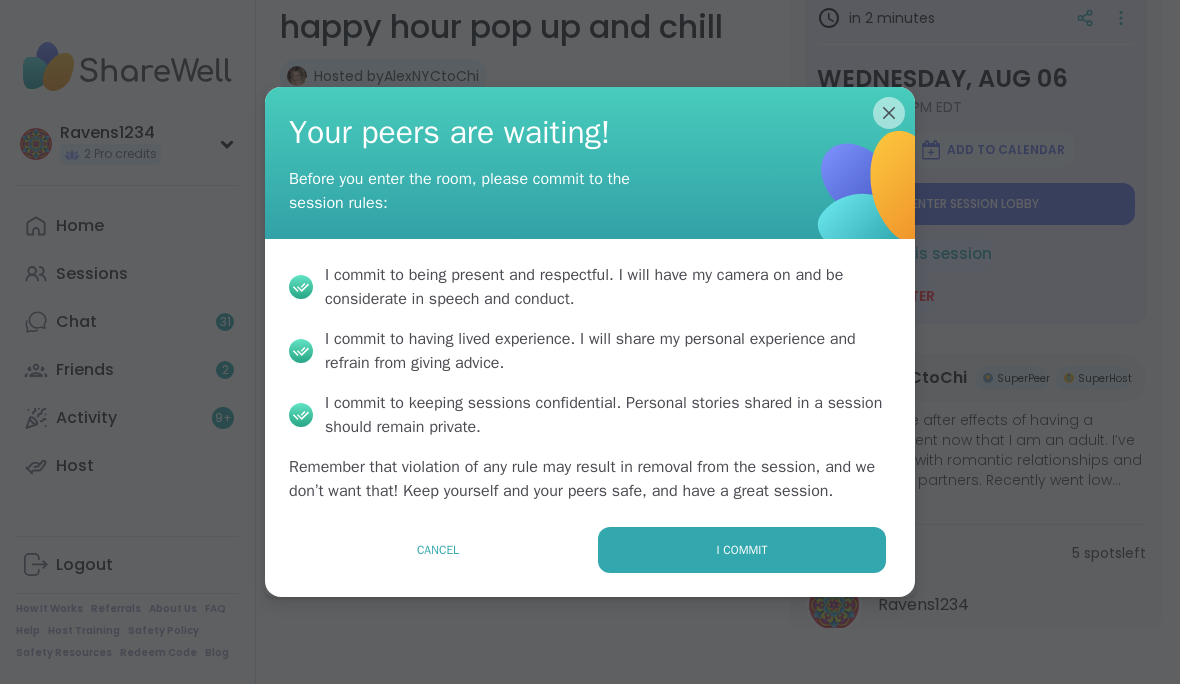click on "I commit" at bounding box center [742, 550] 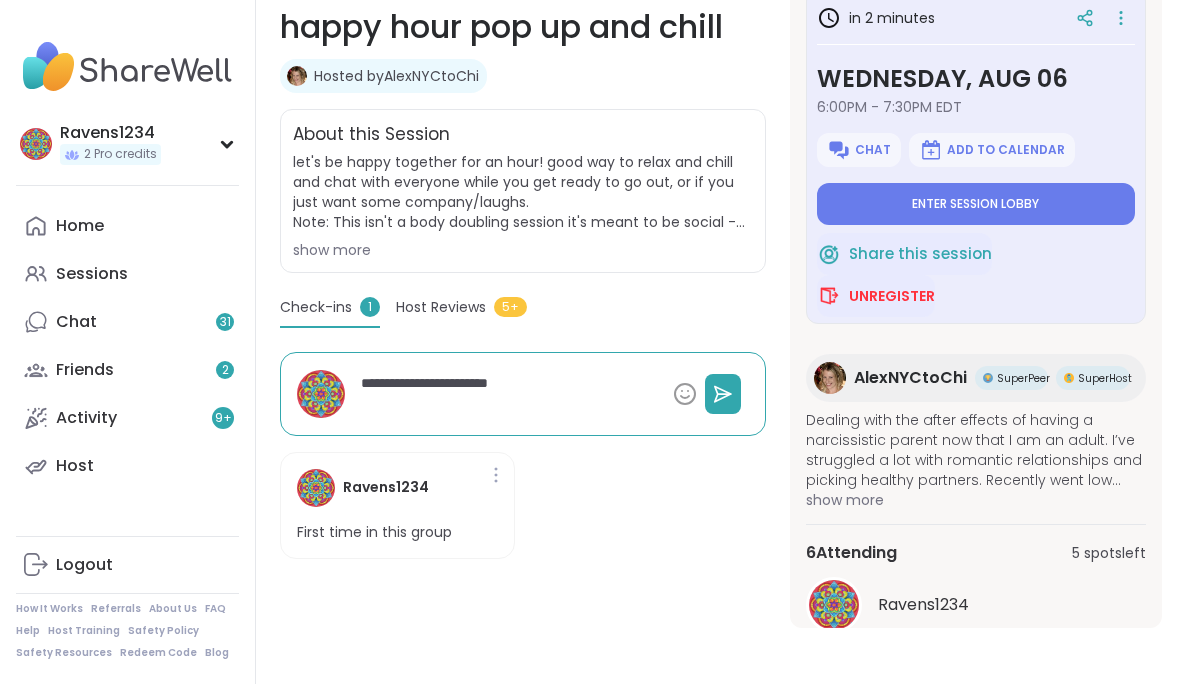 type on "*" 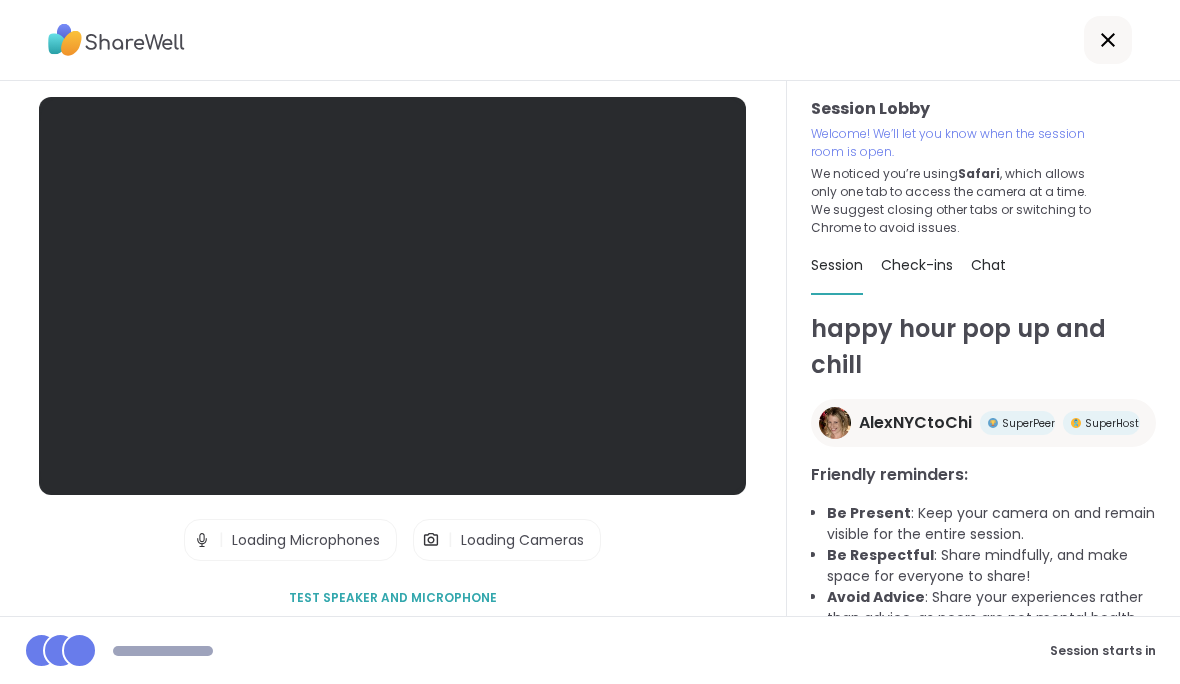 scroll, scrollTop: 78, scrollLeft: 0, axis: vertical 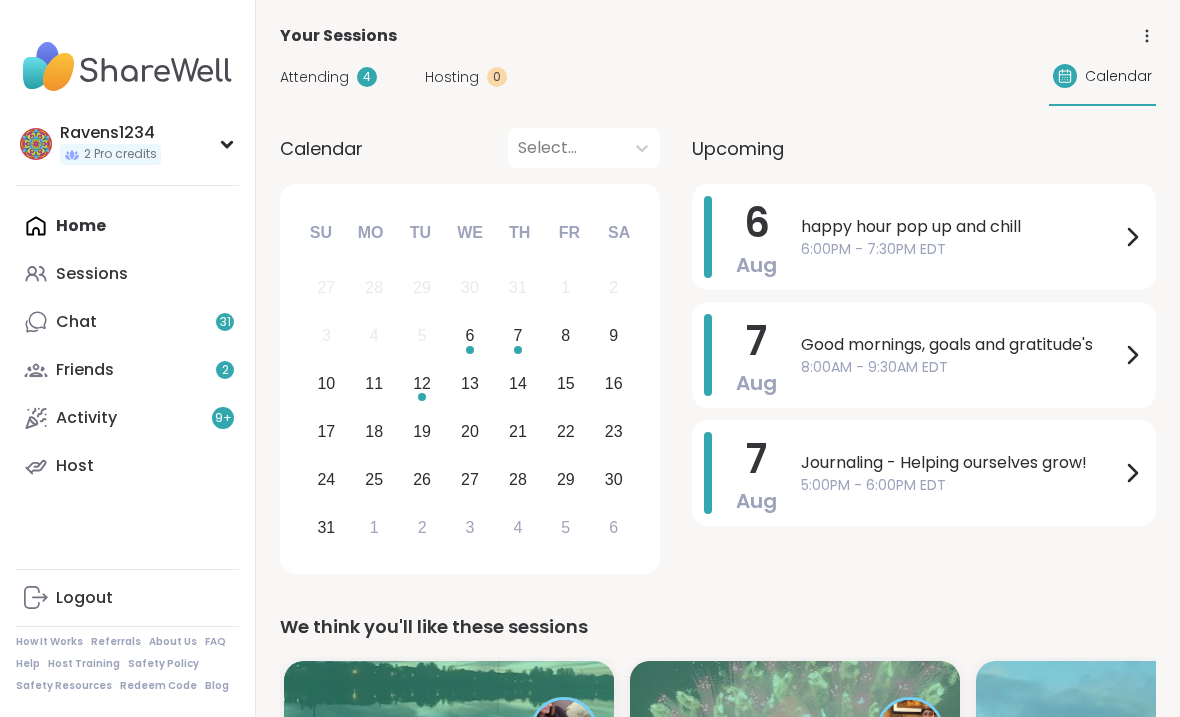 click on "6:00PM - 7:30PM EDT" at bounding box center (960, 249) 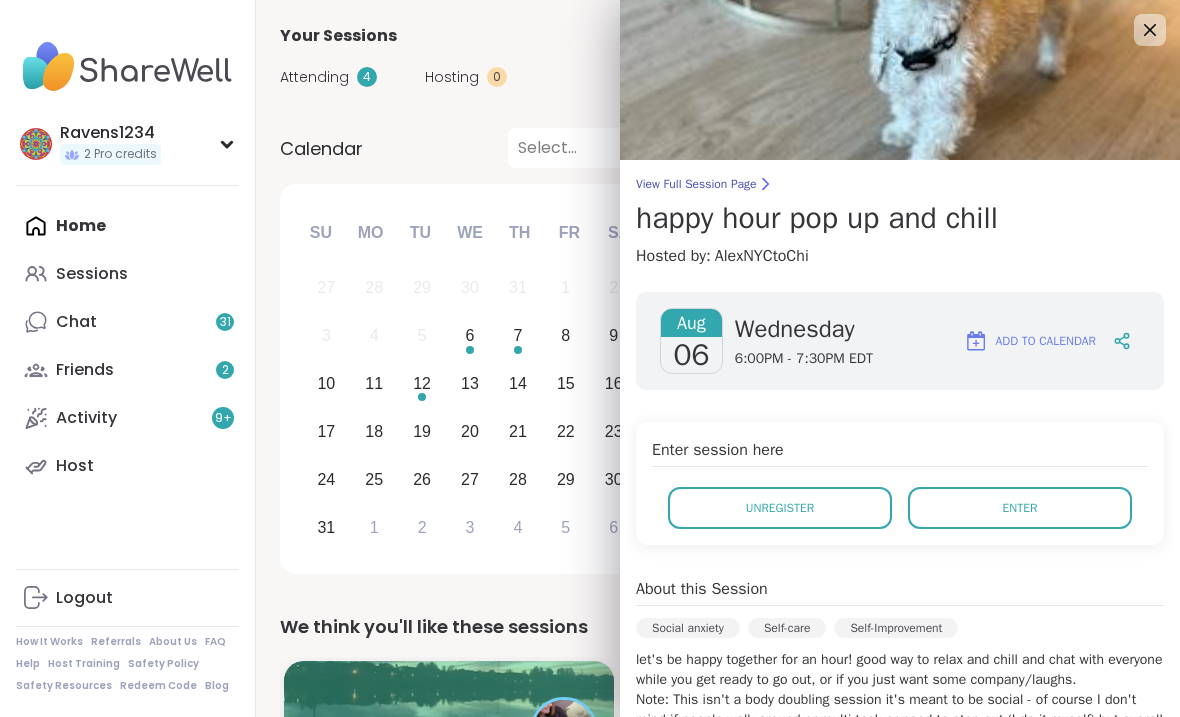 click on "happy hour pop up and chill" at bounding box center (900, 218) 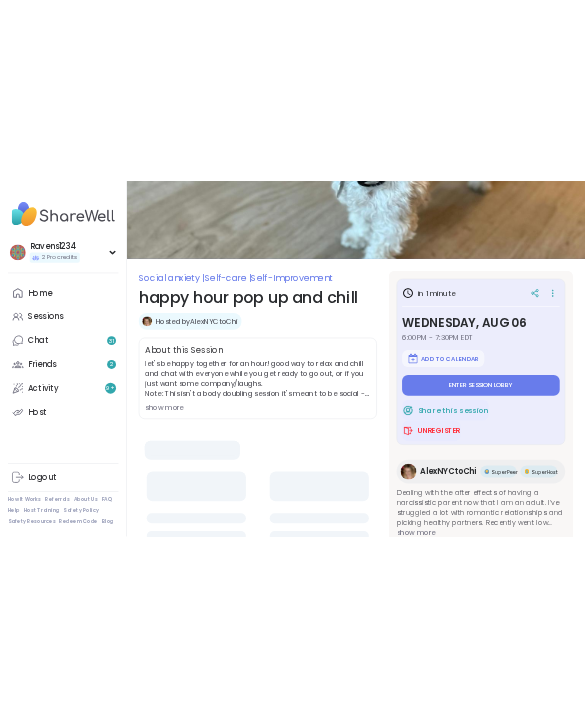 scroll, scrollTop: 0, scrollLeft: 0, axis: both 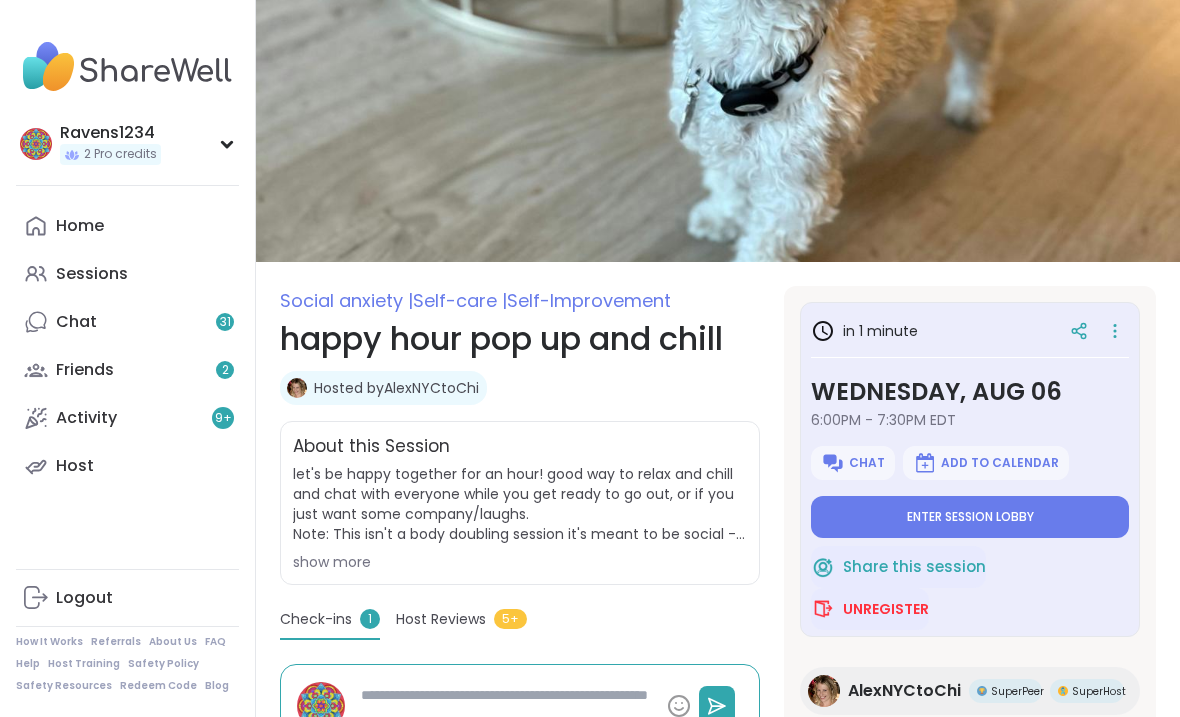 click on "Enter session lobby" at bounding box center (970, 517) 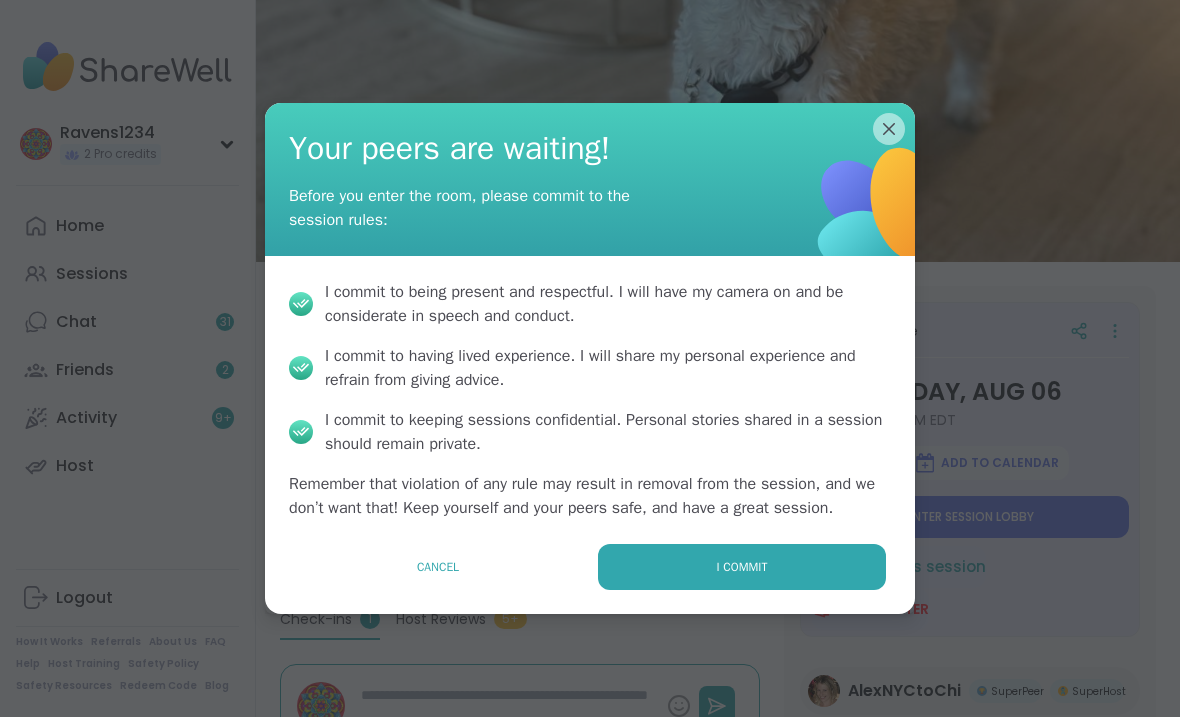click on "I commit" at bounding box center [742, 567] 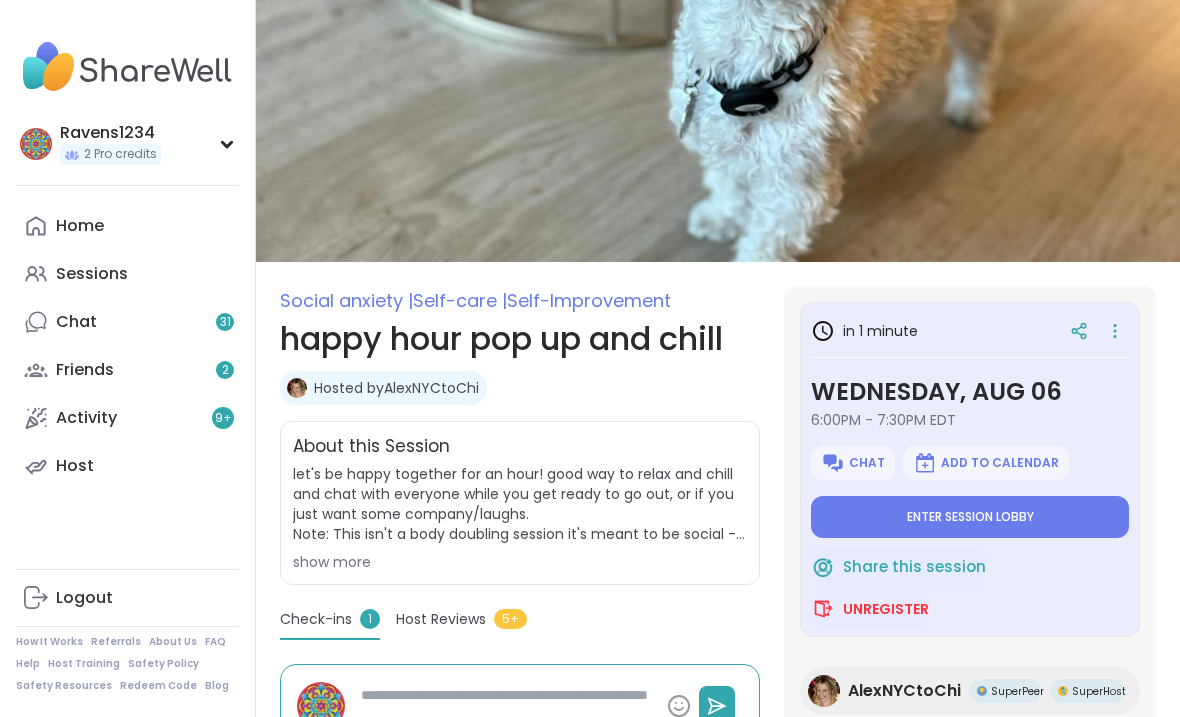 type on "*" 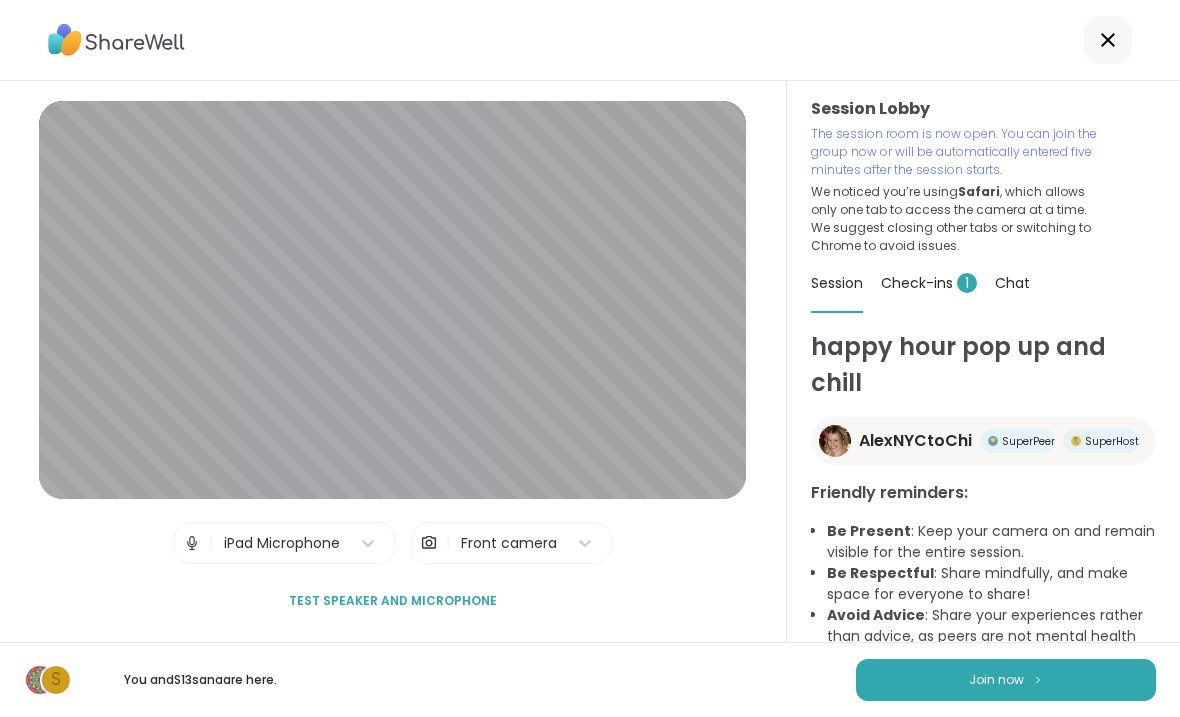 click on "Join now" at bounding box center (1006, 680) 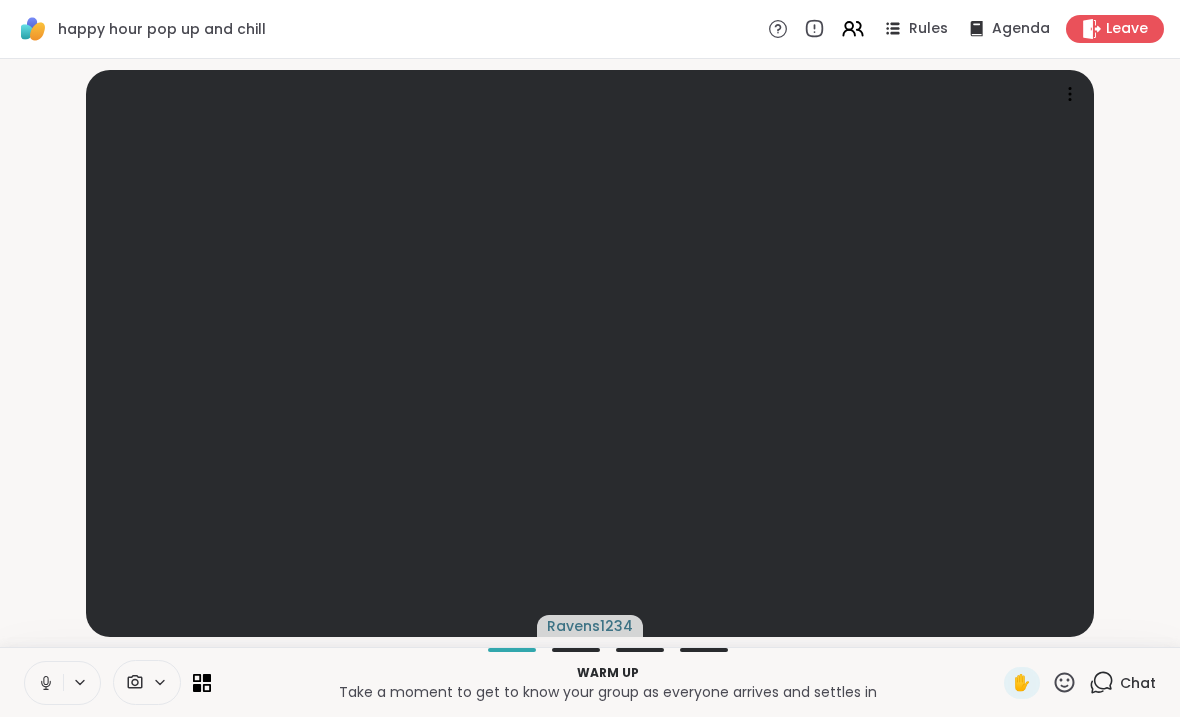click on "Ravens1234" at bounding box center (590, 353) 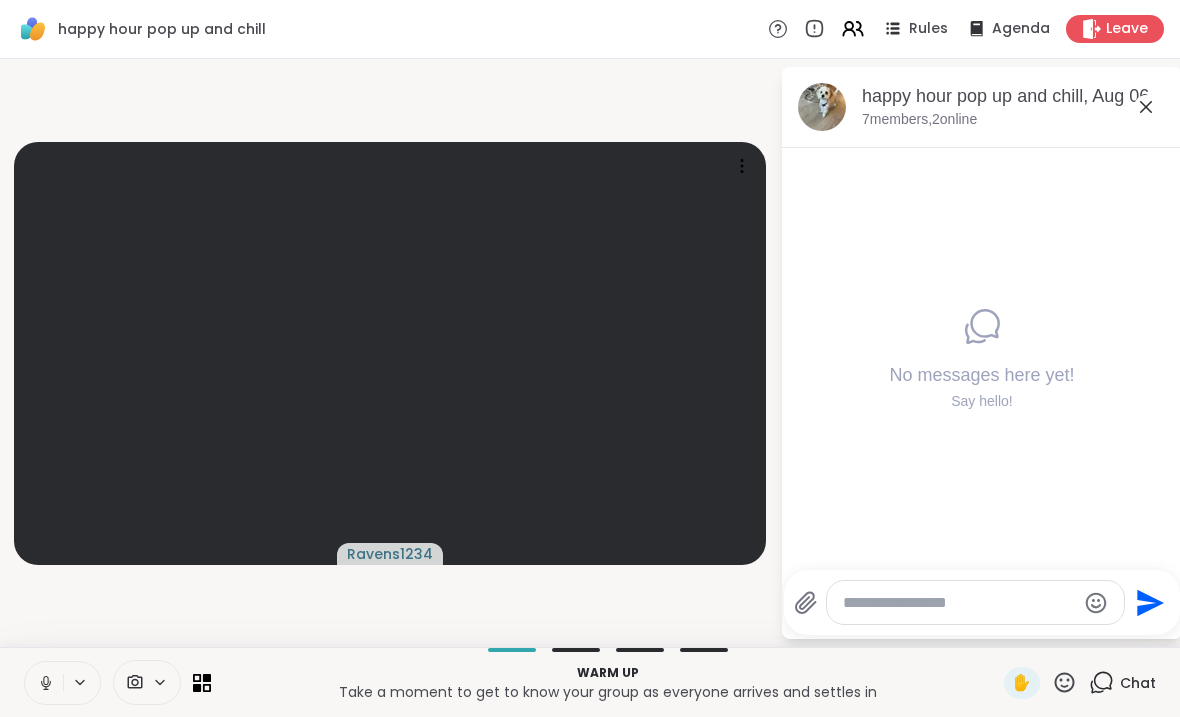 click on "happy hour pop up and chill, Aug 06 7  members,  2  online" at bounding box center [982, 107] 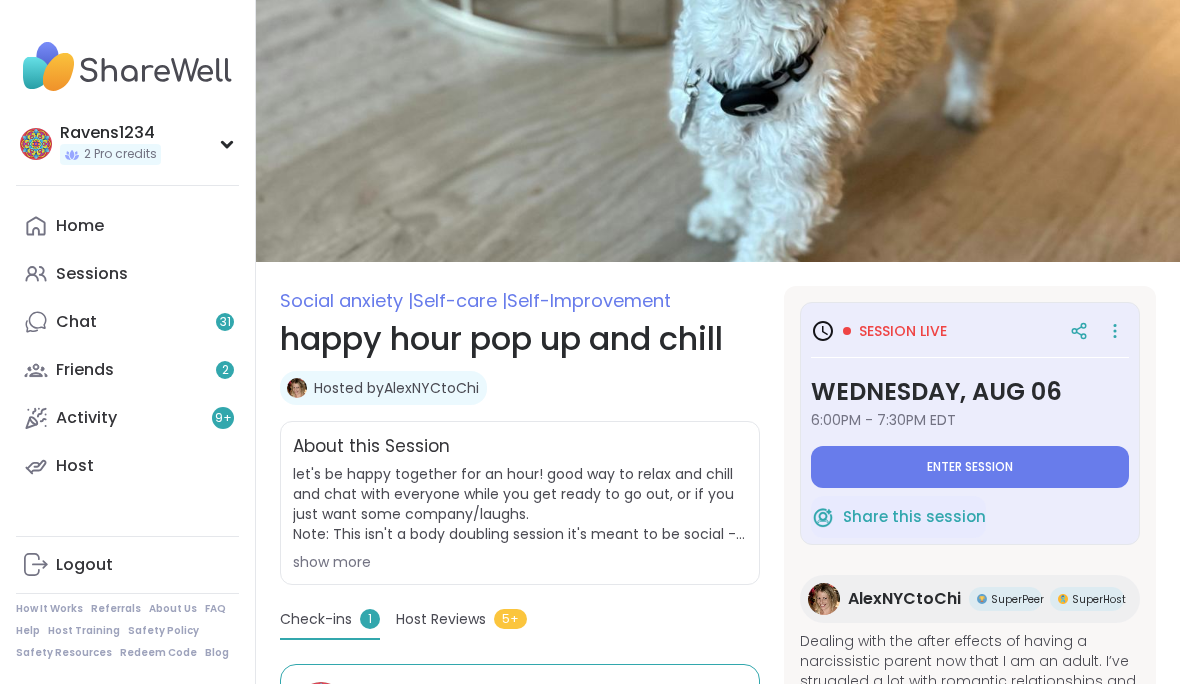 scroll, scrollTop: 0, scrollLeft: 0, axis: both 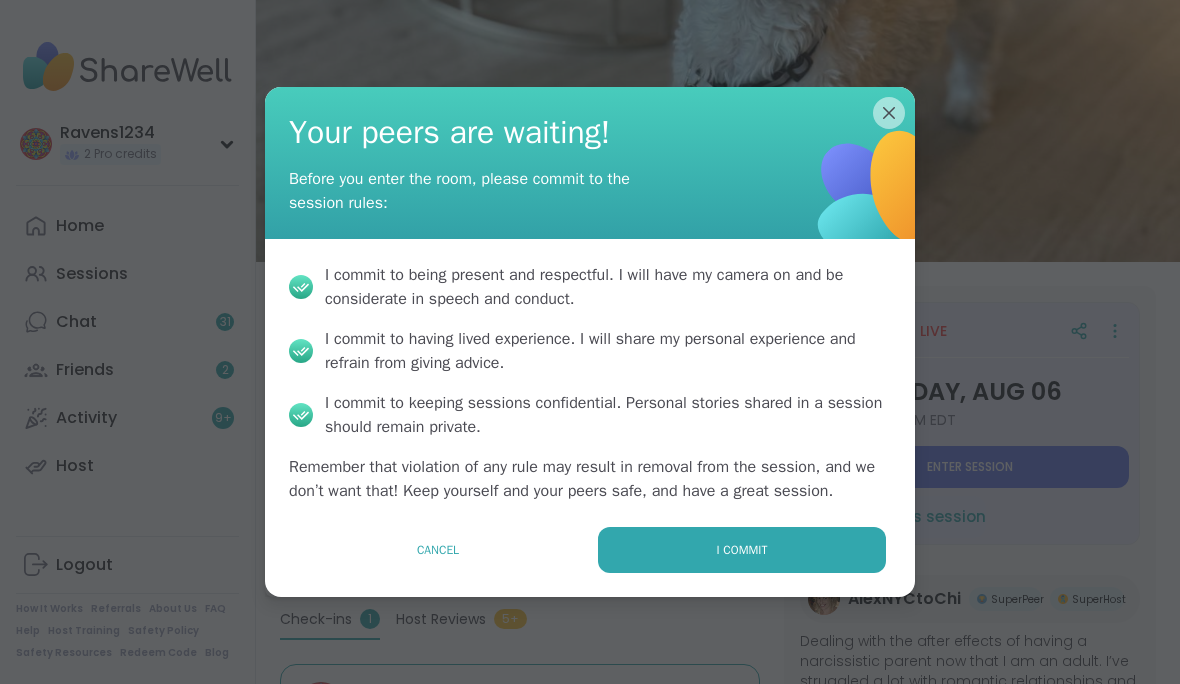 click on "I commit" at bounding box center [742, 550] 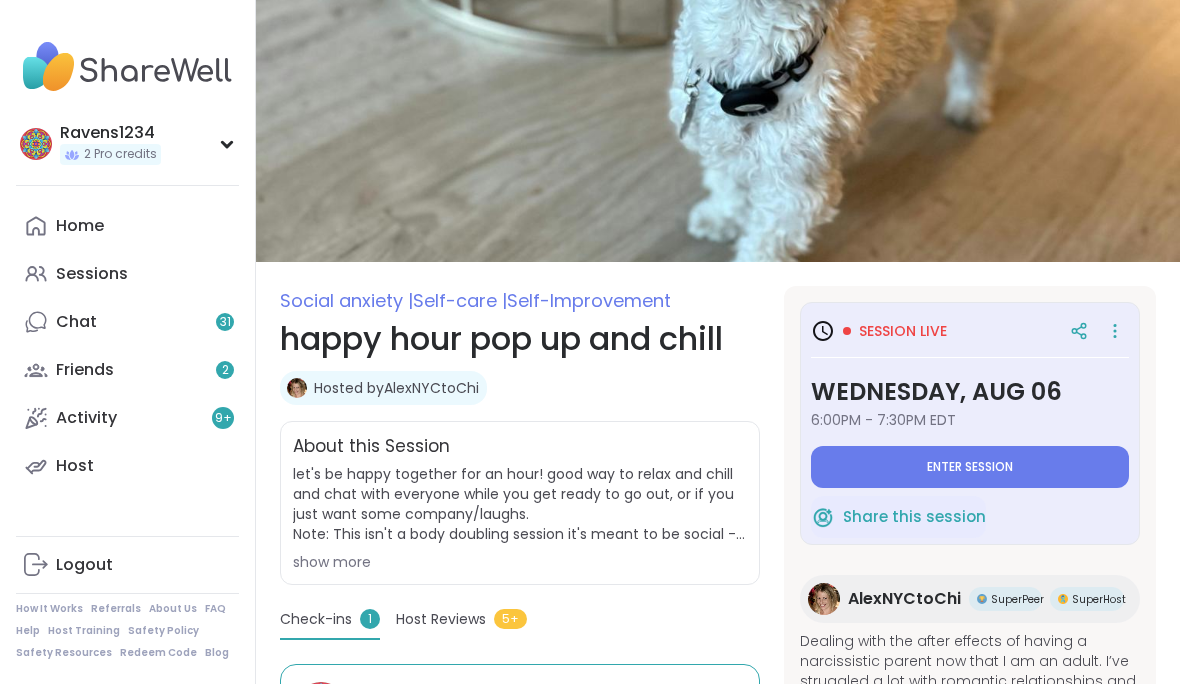 type on "*" 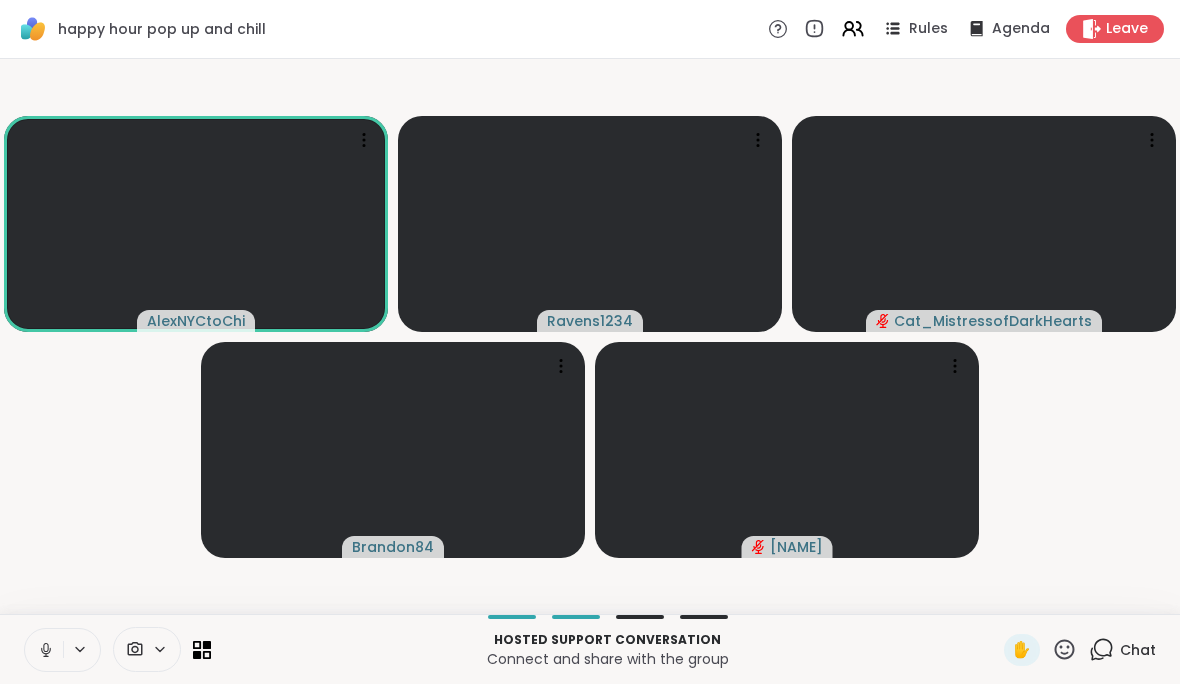 click on "happy hour pop up and chill Rules Agenda Leave" at bounding box center (590, 29) 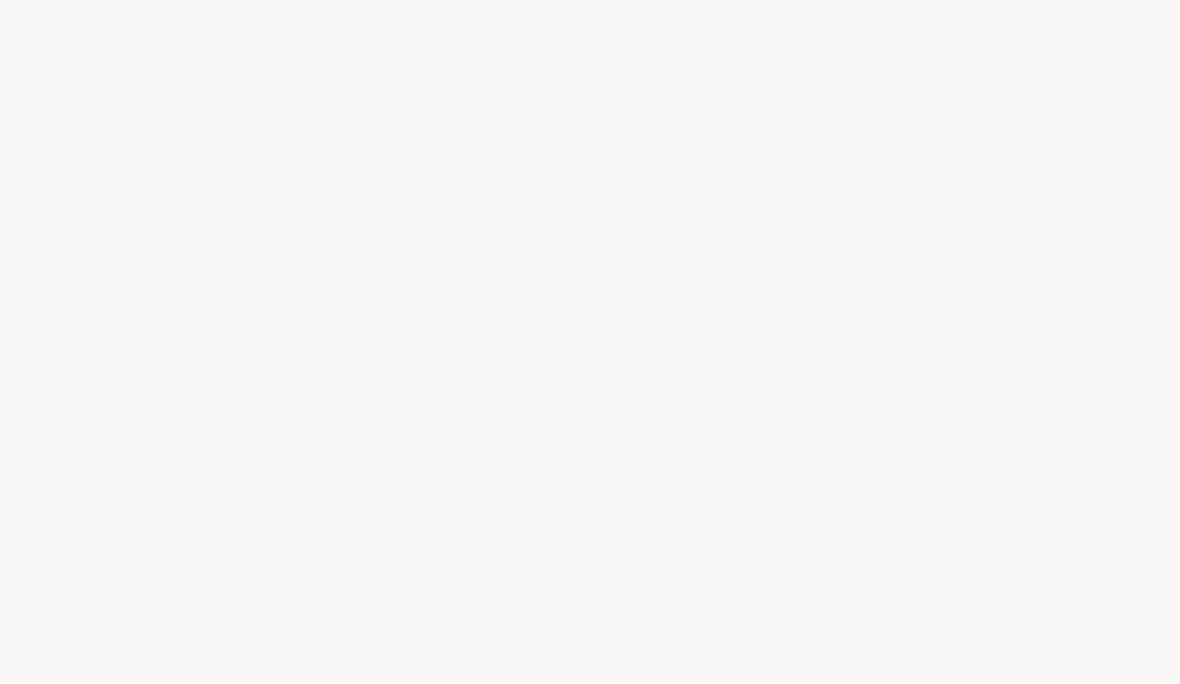 click at bounding box center [590, 342] 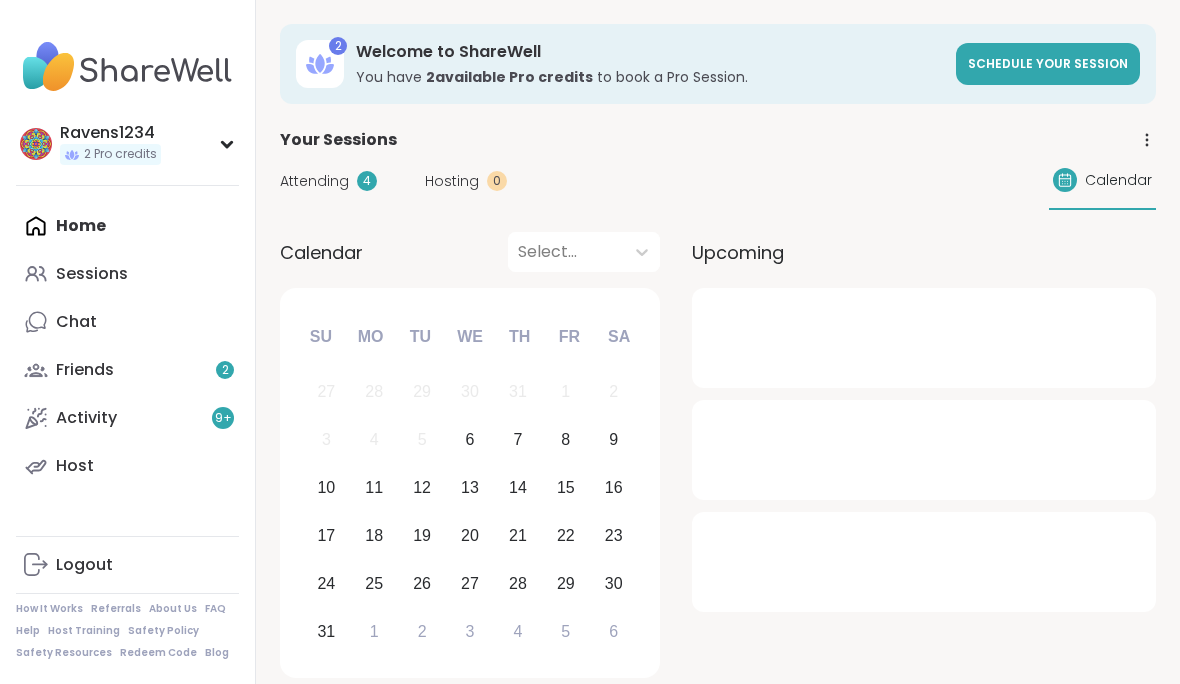 scroll, scrollTop: 0, scrollLeft: 0, axis: both 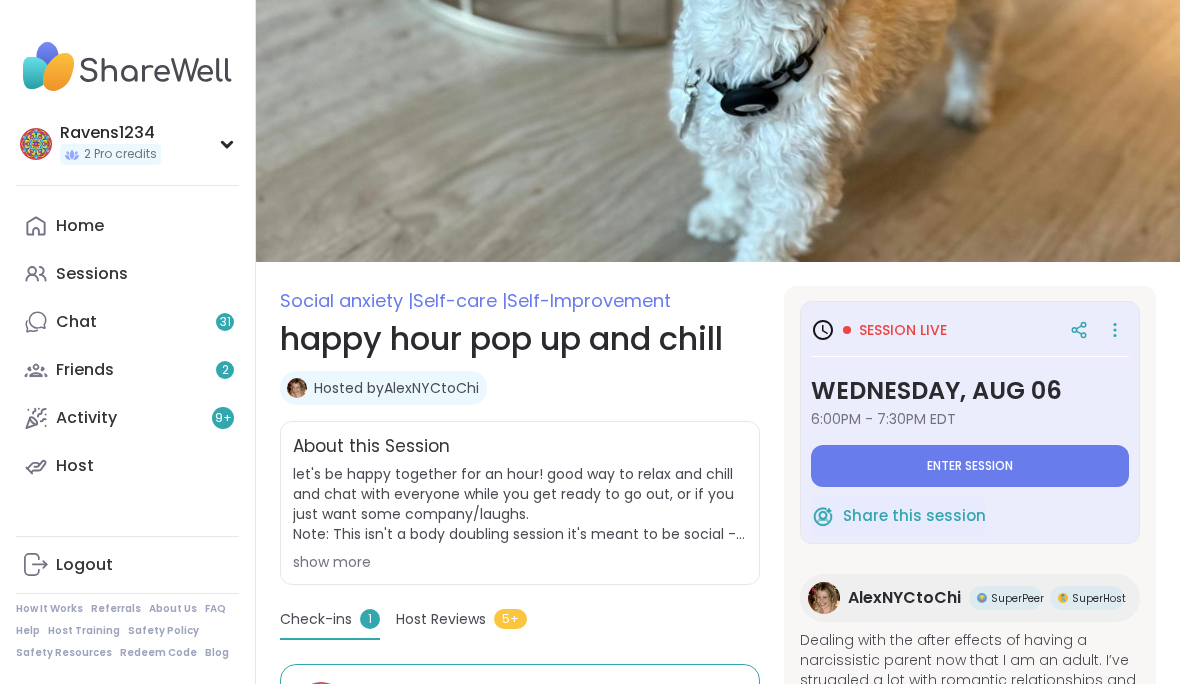 click on "Enter session" at bounding box center [970, 466] 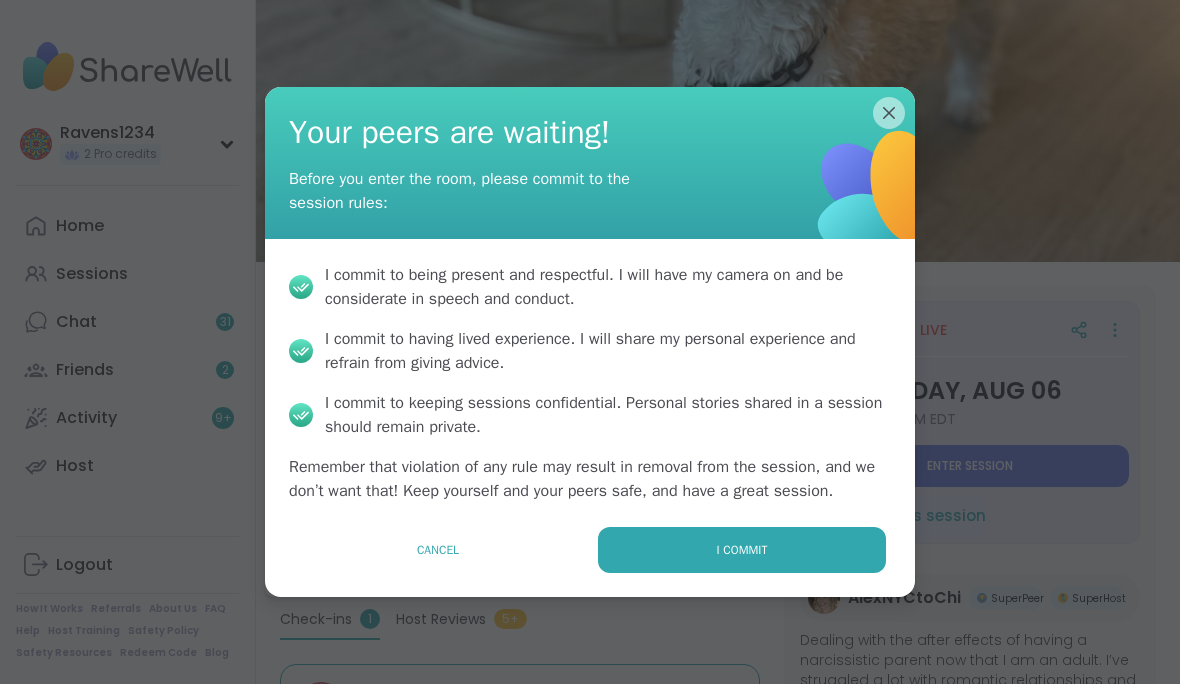 click on "I commit" at bounding box center (742, 550) 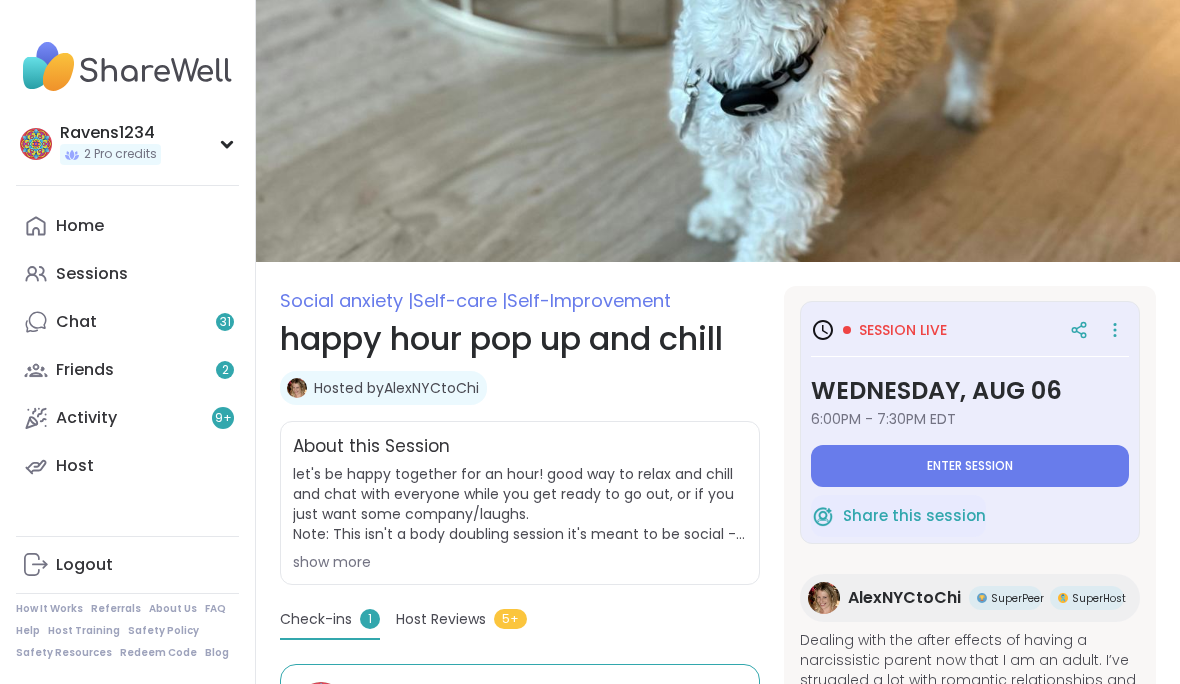 type on "*" 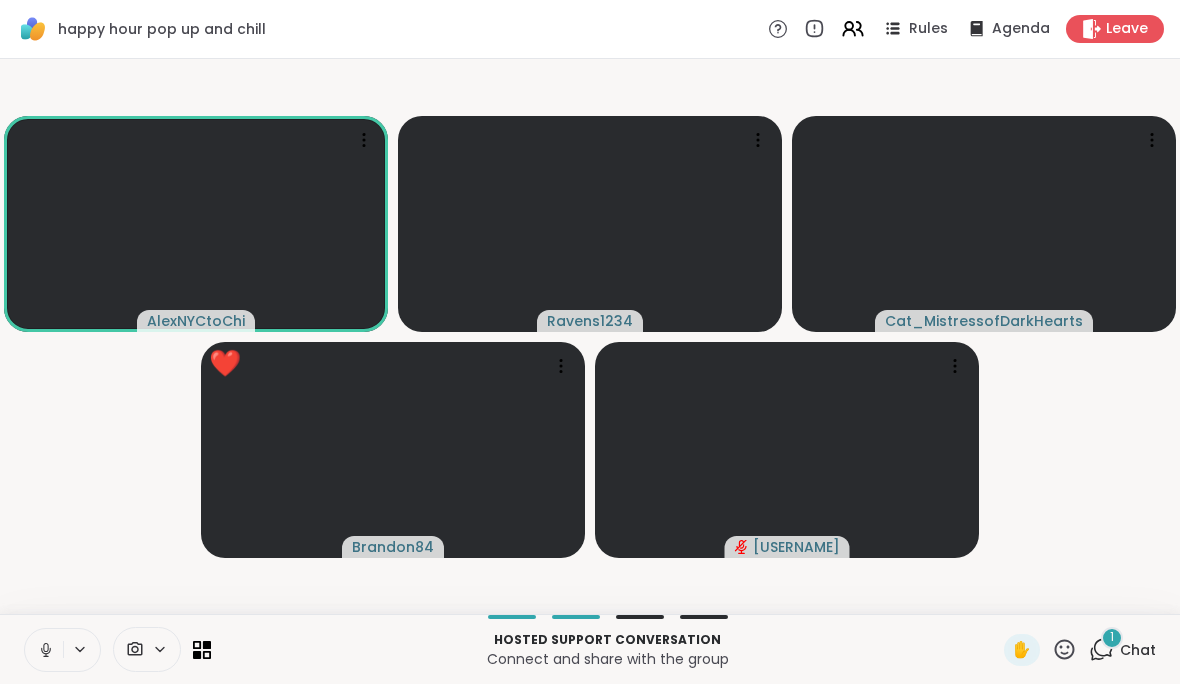 click on "Chat" at bounding box center (1138, 650) 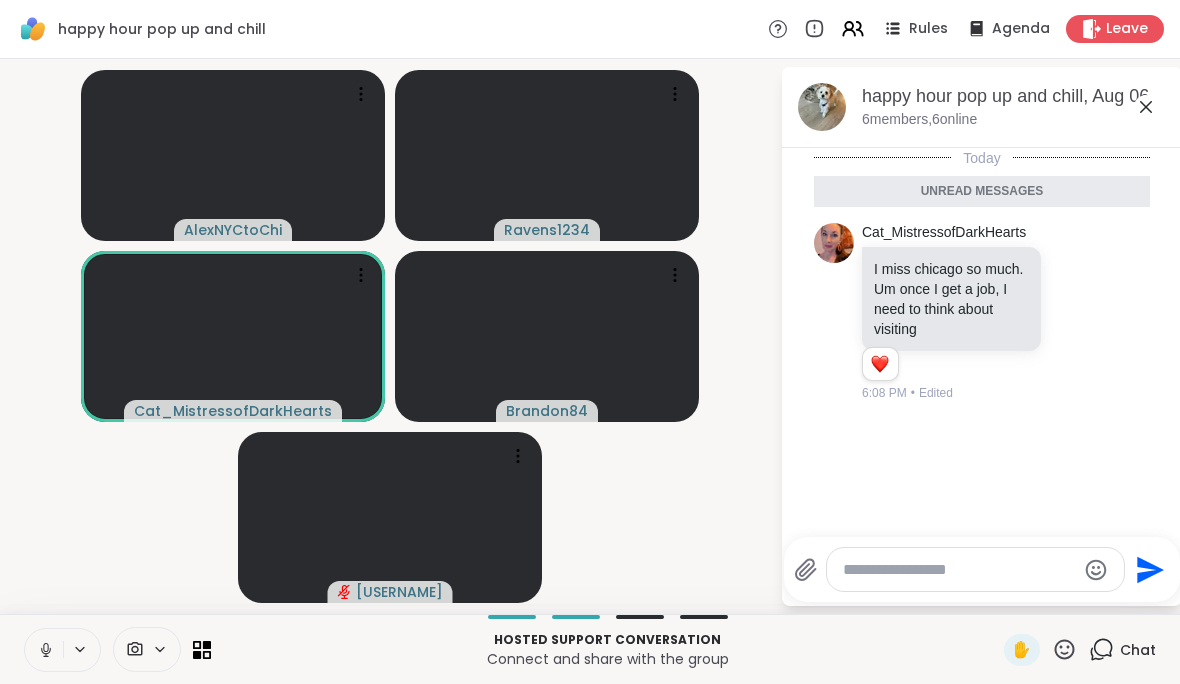 click on "happy hour pop up and chill, [DATE] [NUMBER] members, [NUMBER] online" at bounding box center [1014, 106] 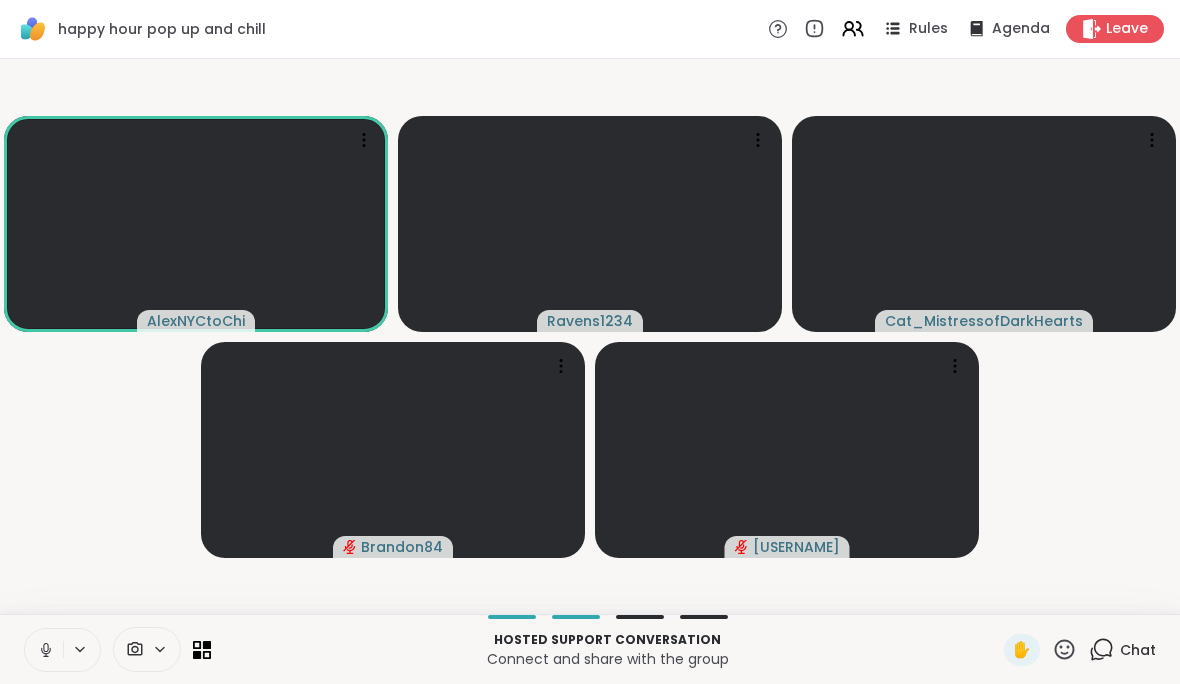 click at bounding box center (984, 224) 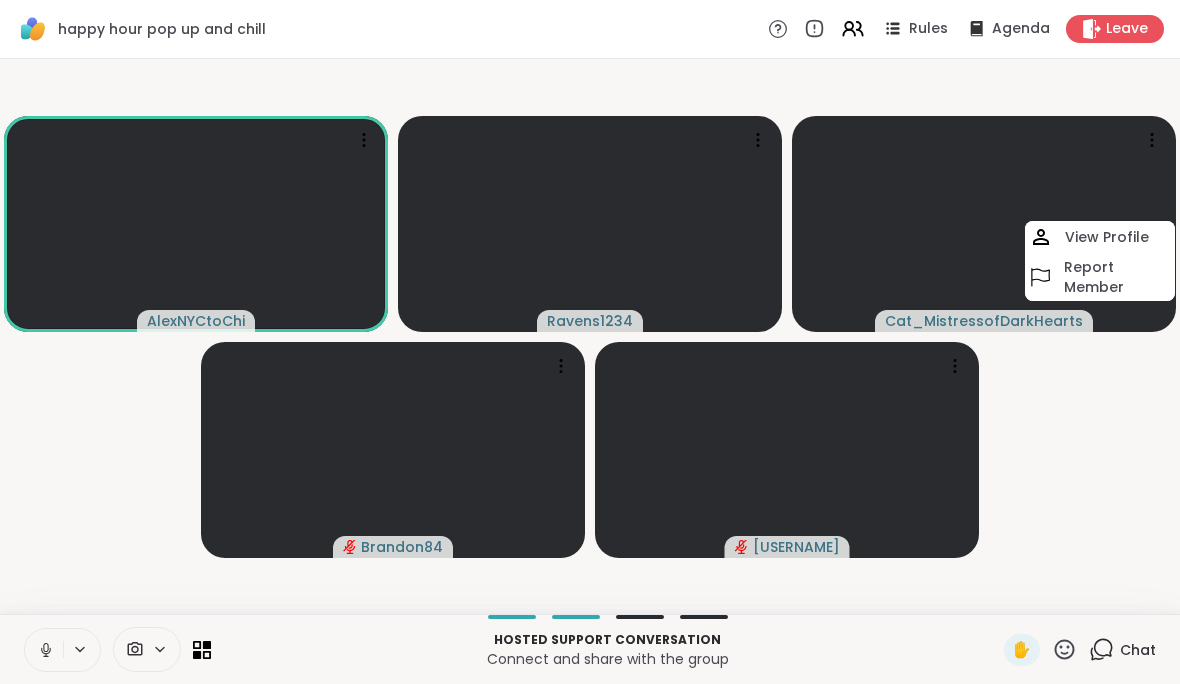 click on "[USERNAME][USERNAME] [USERNAME] View Profile Report Member [USERNAME] [USERNAME]" at bounding box center [590, 336] 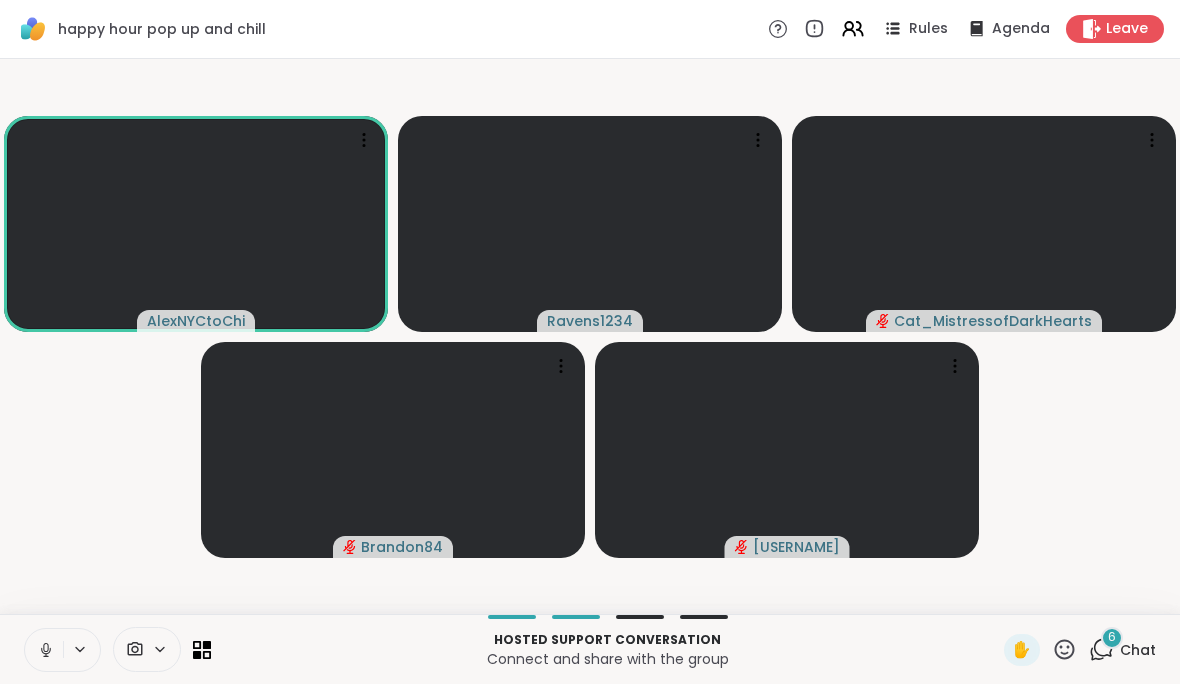 click on "Chat" at bounding box center [1138, 650] 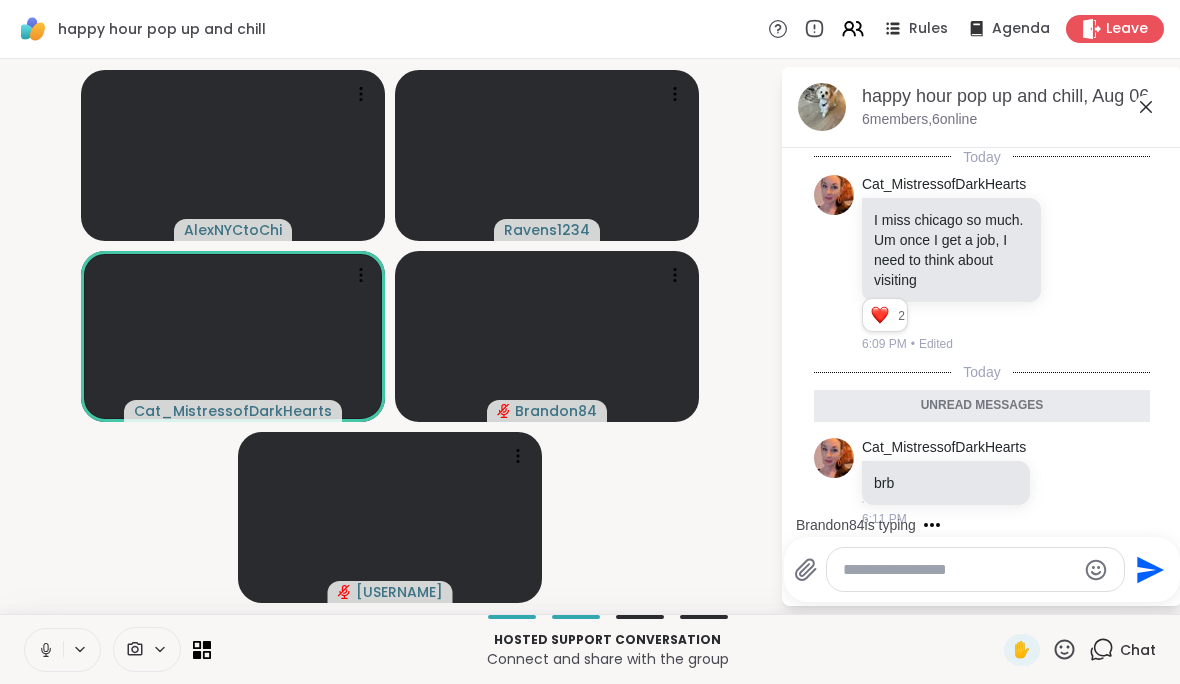 scroll, scrollTop: 0, scrollLeft: 0, axis: both 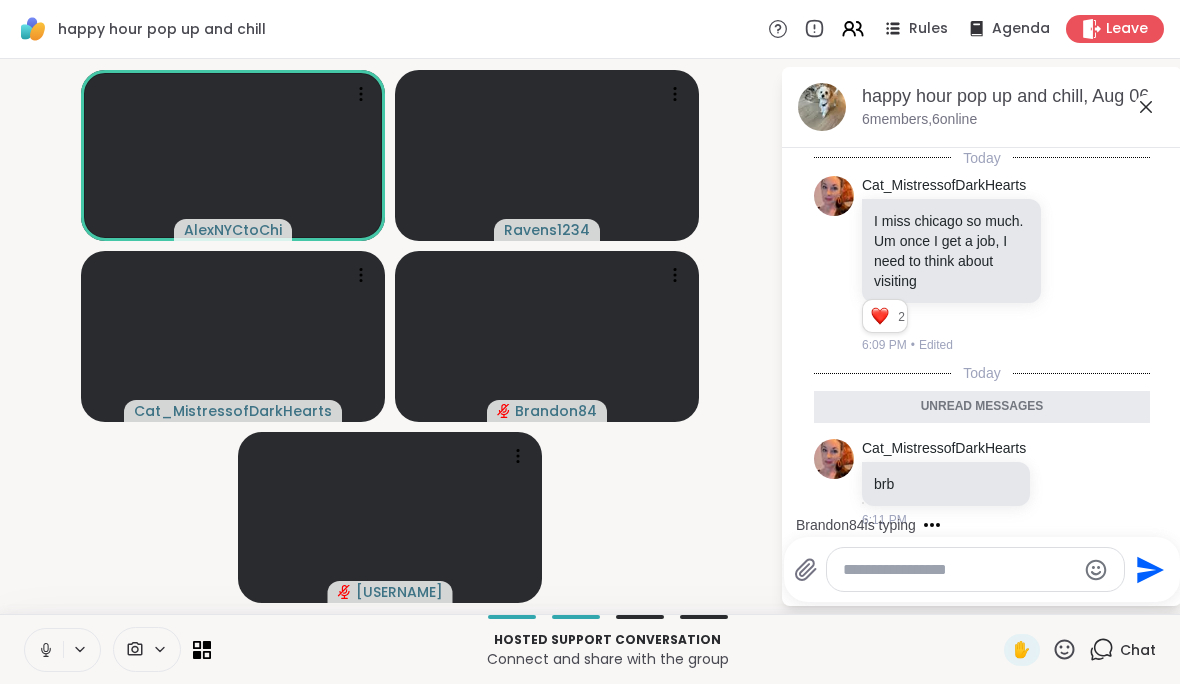 click on "happy hour pop up and chill, Aug 06" at bounding box center (1014, 96) 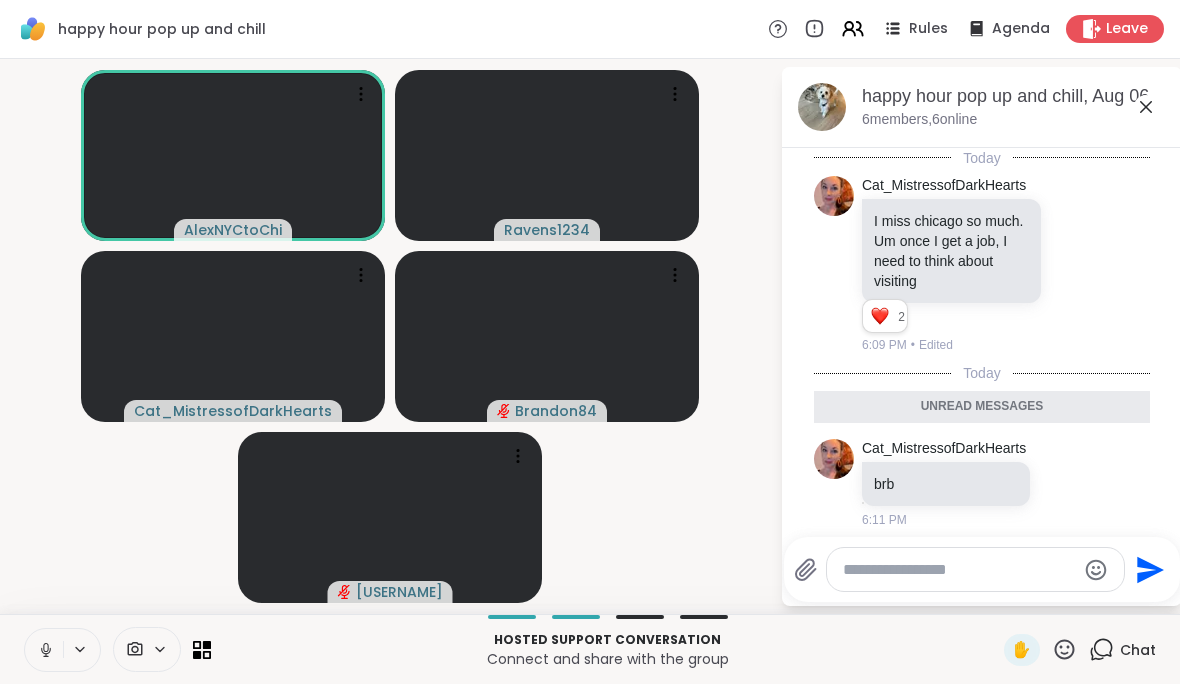 click 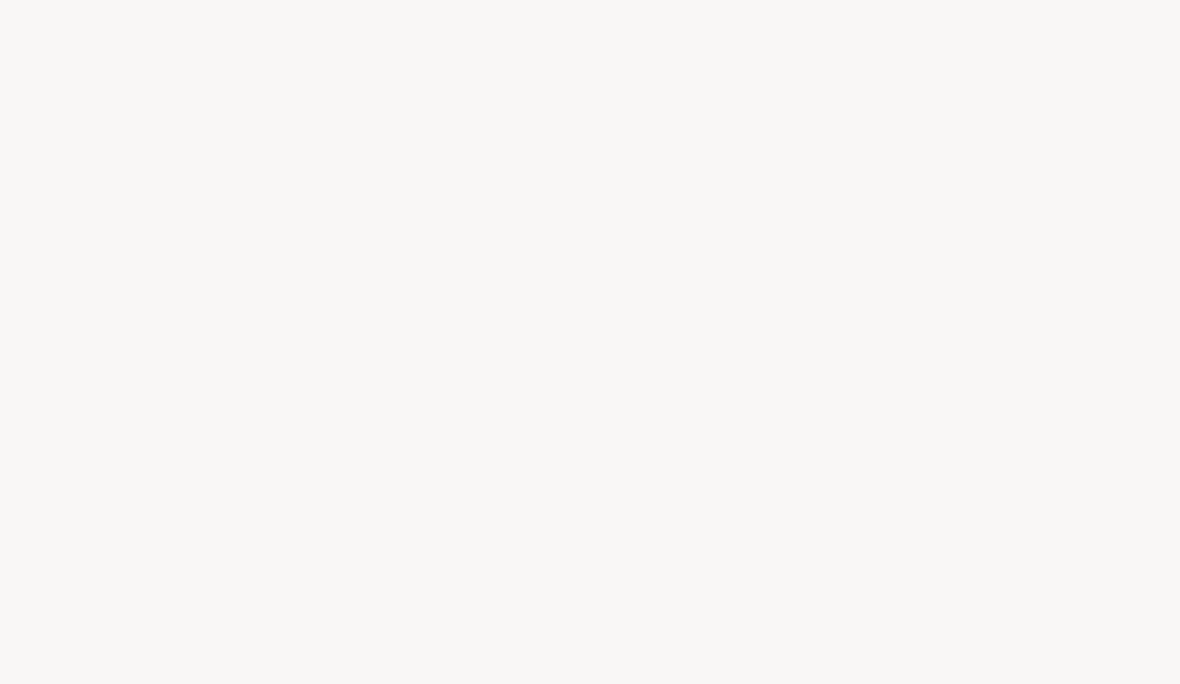 click at bounding box center [590, 342] 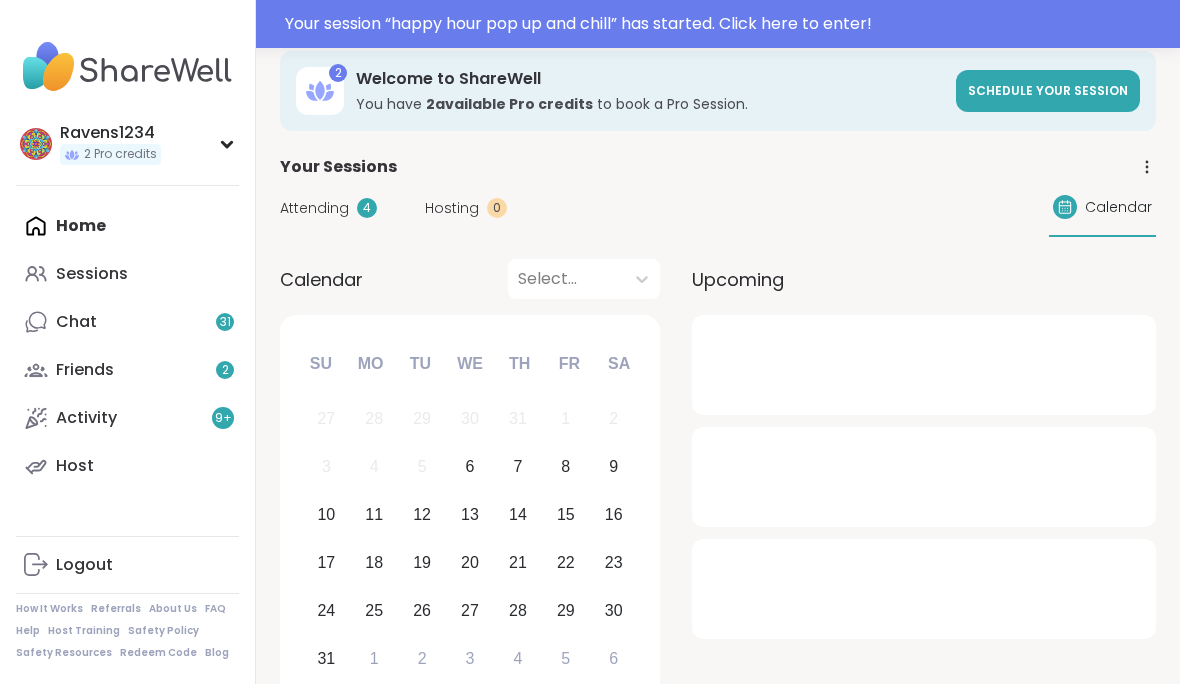 scroll, scrollTop: 21, scrollLeft: 0, axis: vertical 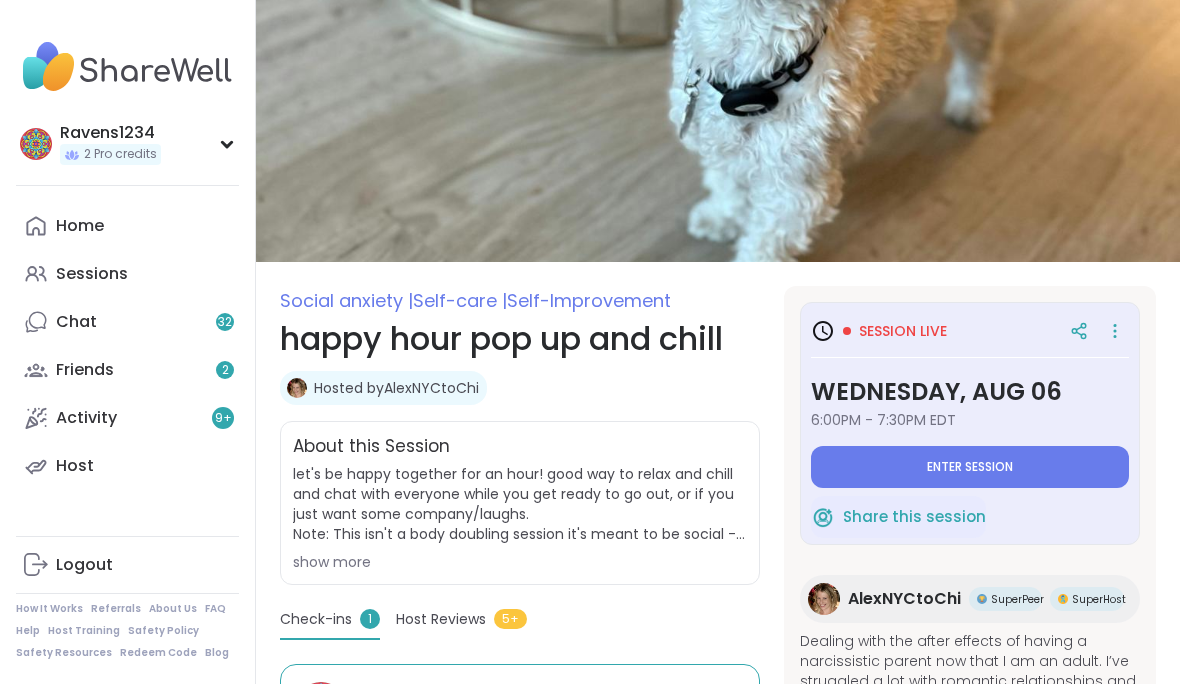 click on "Enter session" at bounding box center (970, 467) 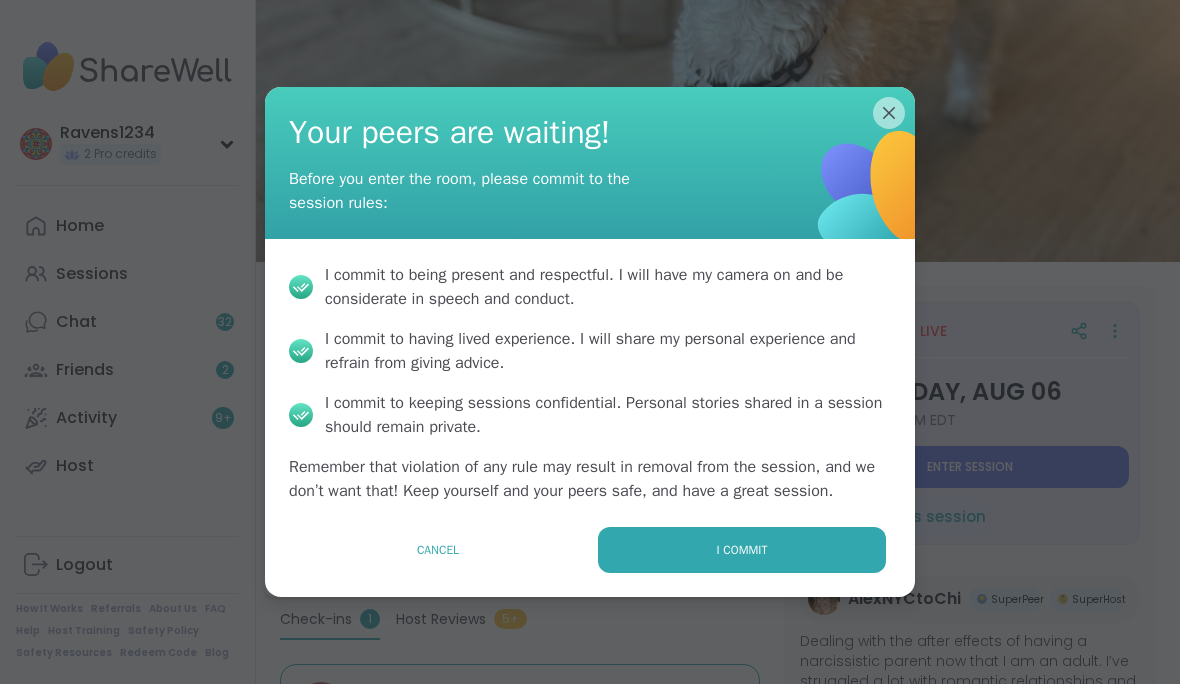 click on "I commit" at bounding box center [742, 550] 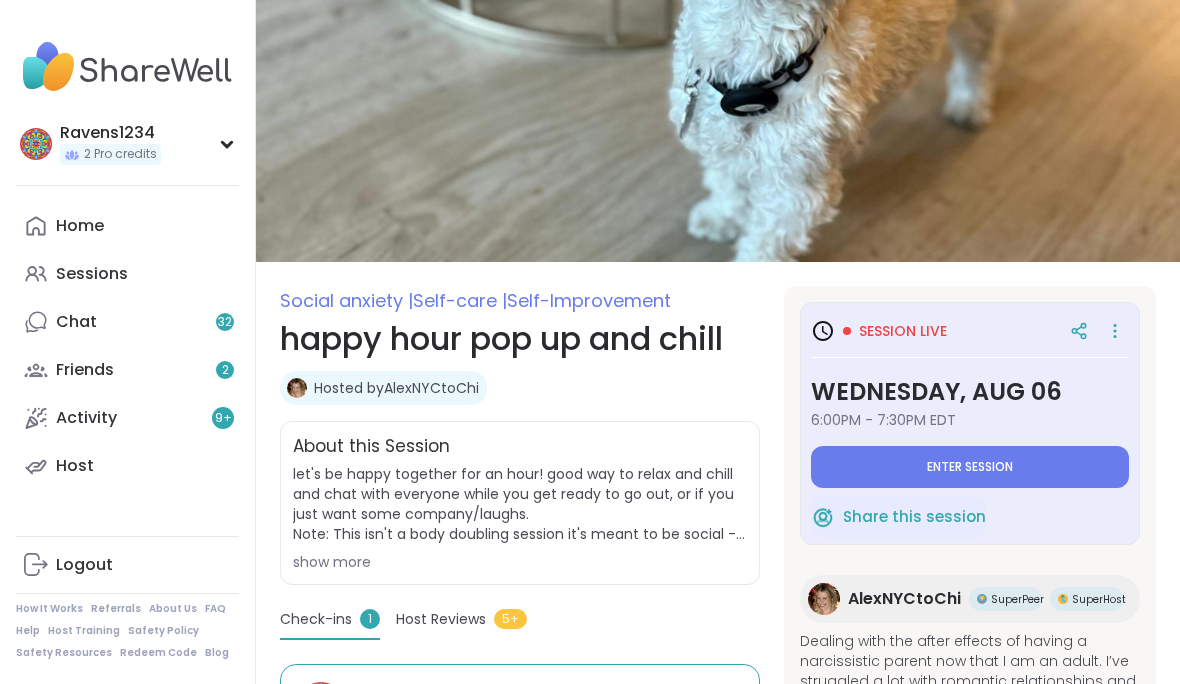 type on "*" 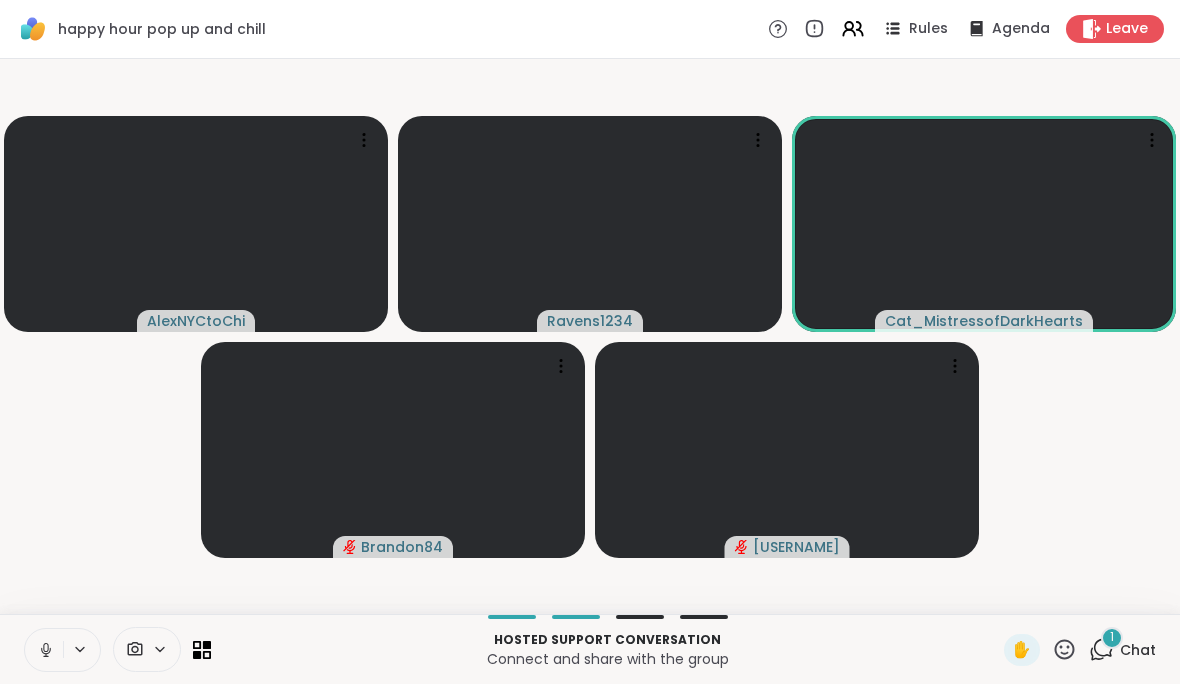 click on "Chat" at bounding box center [1138, 650] 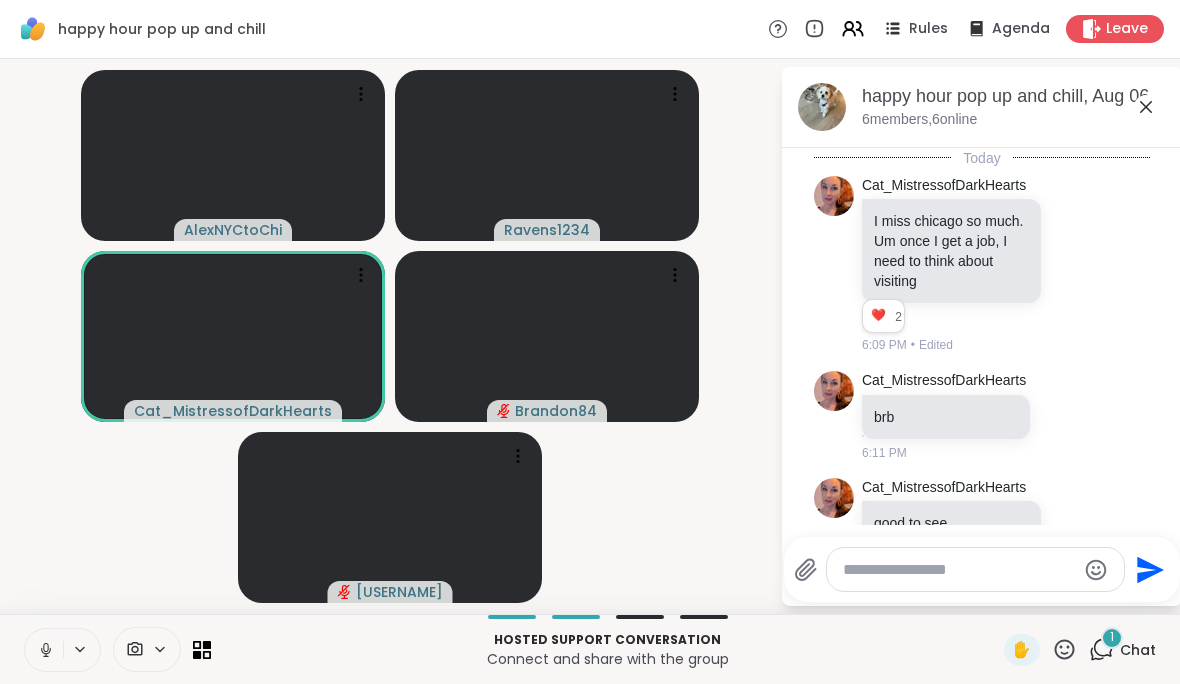 scroll, scrollTop: 910, scrollLeft: 0, axis: vertical 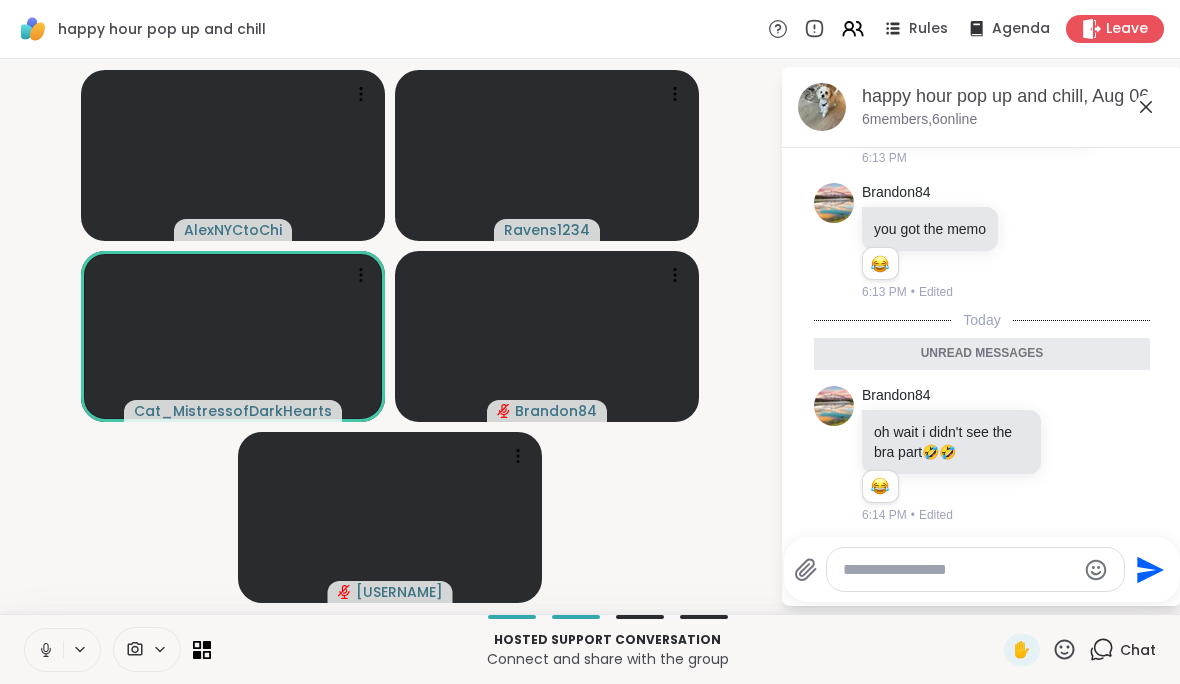 click on "happy hour pop up and chill, Aug 06 6 members, 6 online" at bounding box center [1014, 106] 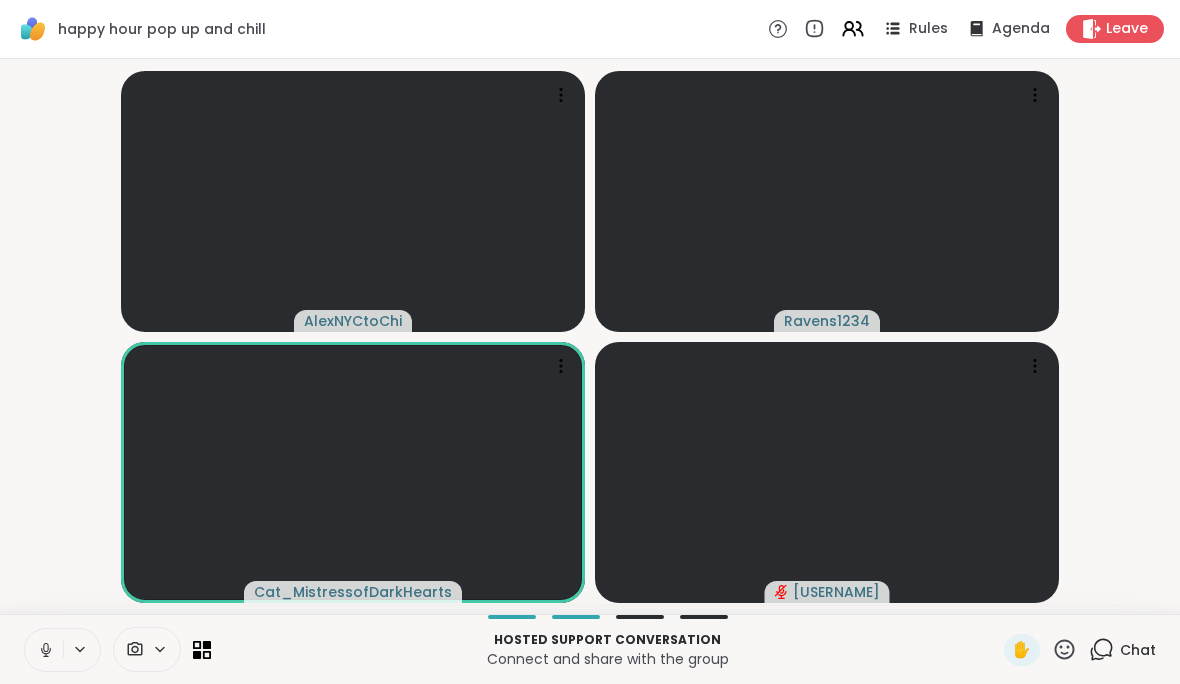 click on "Chat" at bounding box center (1138, 650) 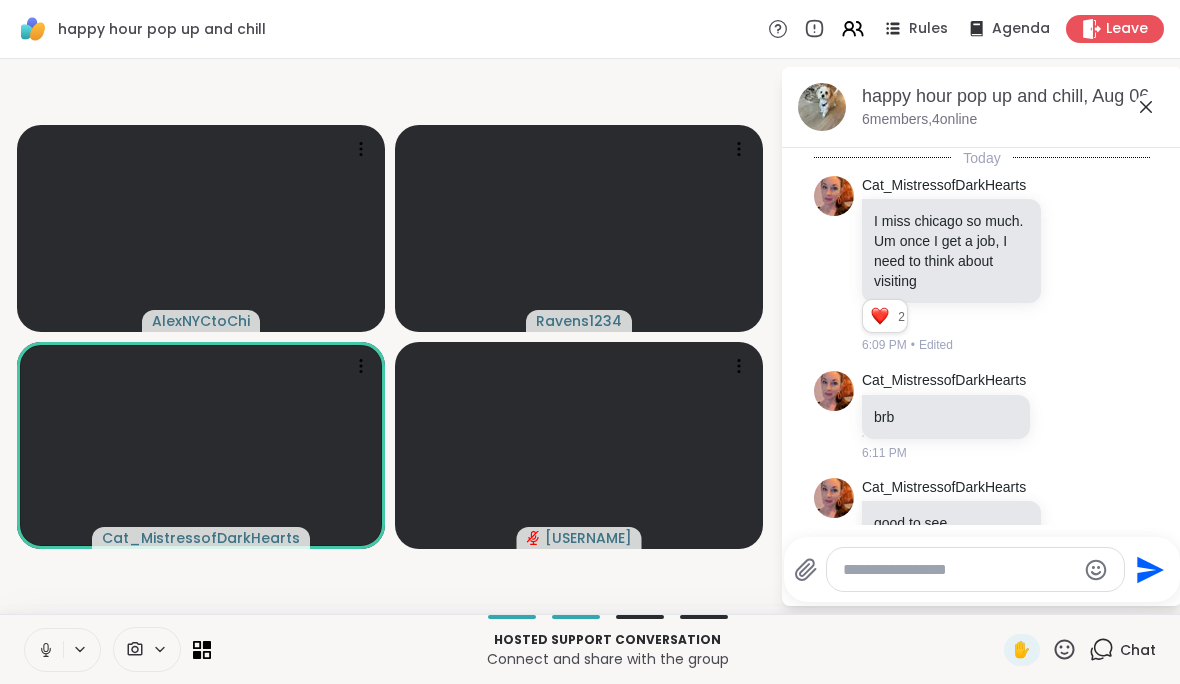 scroll, scrollTop: 843, scrollLeft: 0, axis: vertical 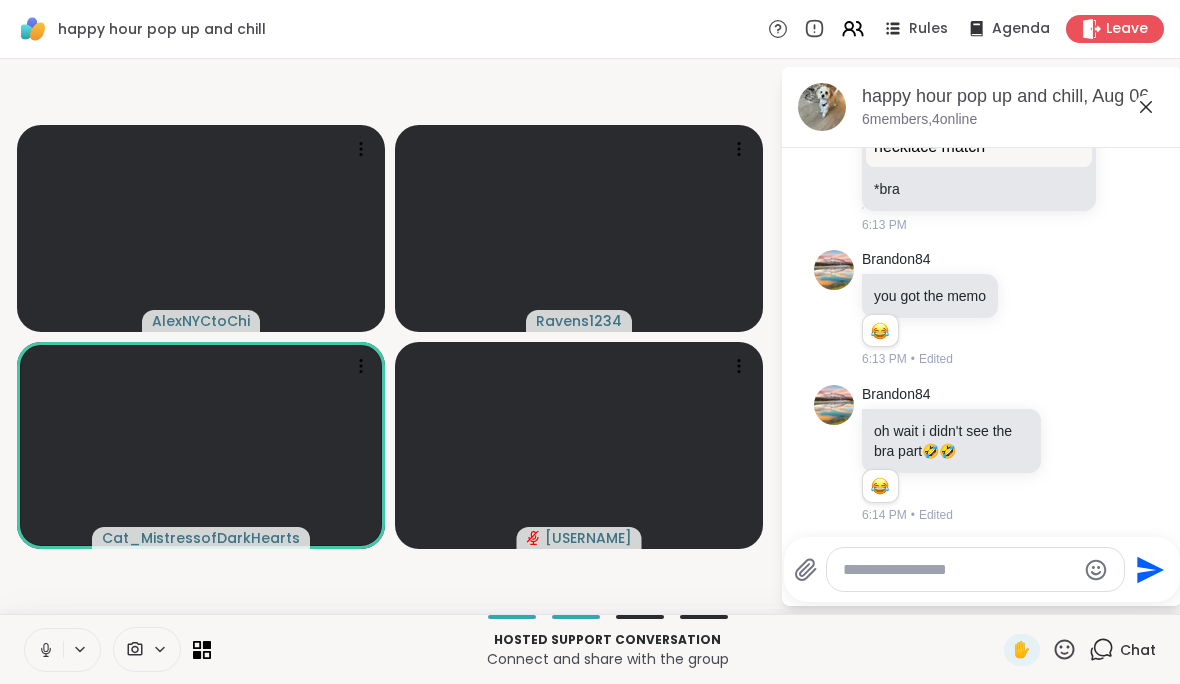 click at bounding box center [959, 570] 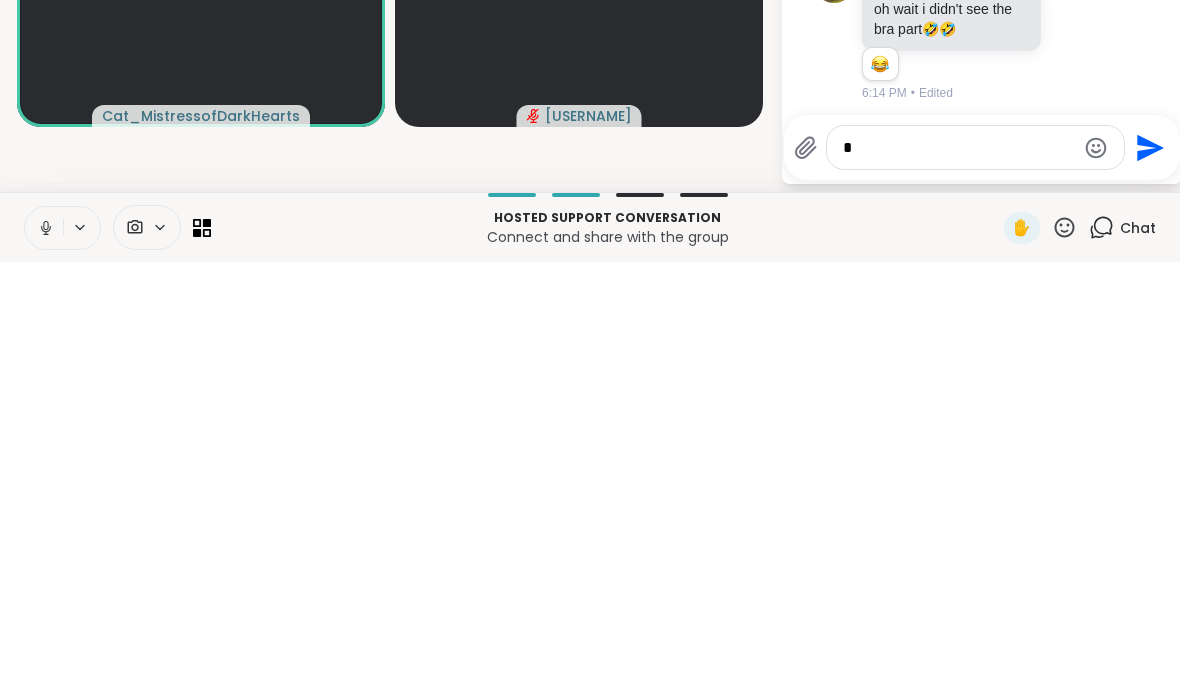 scroll, scrollTop: 0, scrollLeft: 0, axis: both 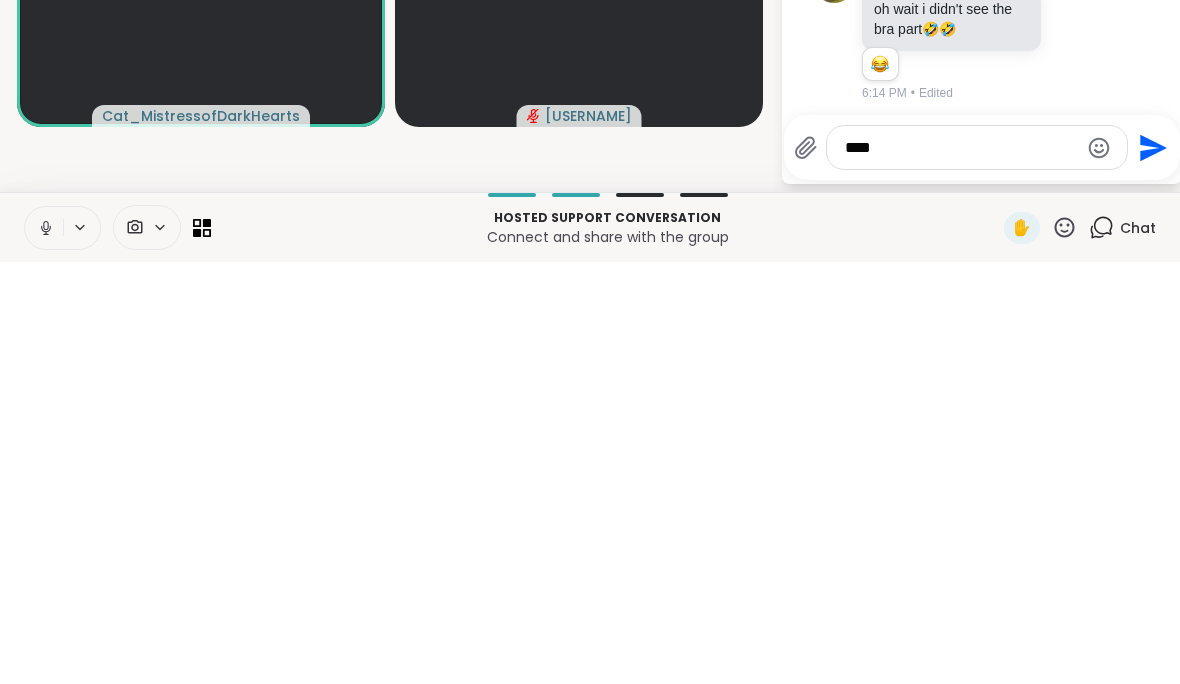 type on "****" 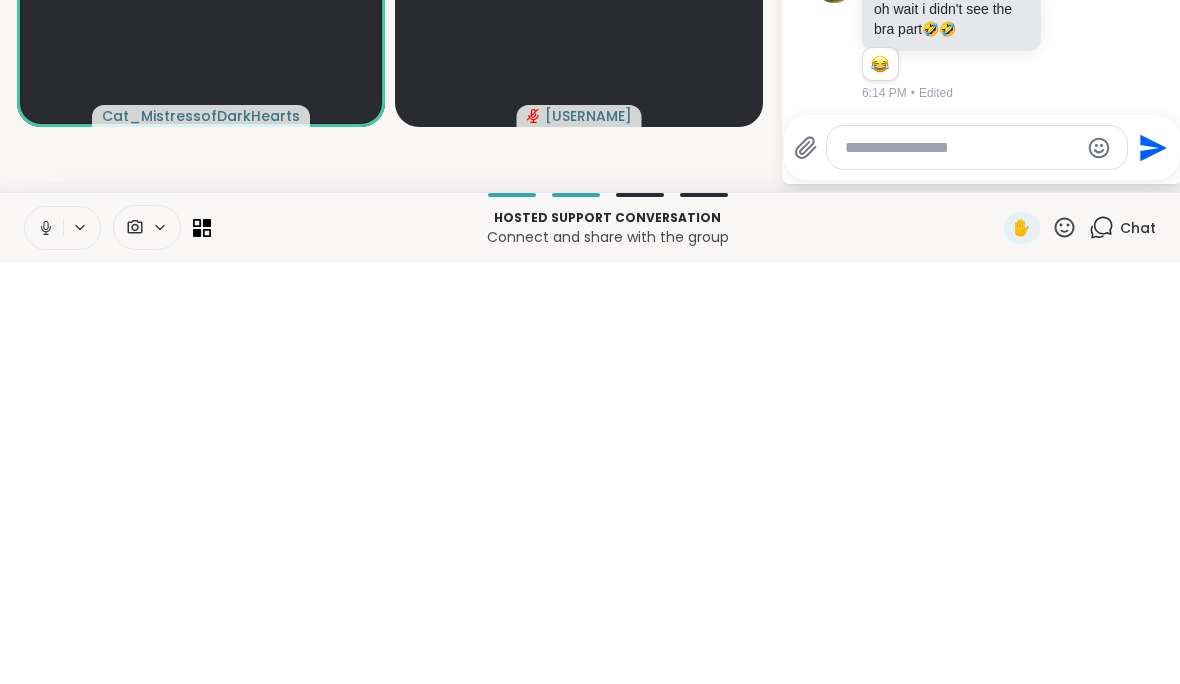 scroll, scrollTop: 949, scrollLeft: 0, axis: vertical 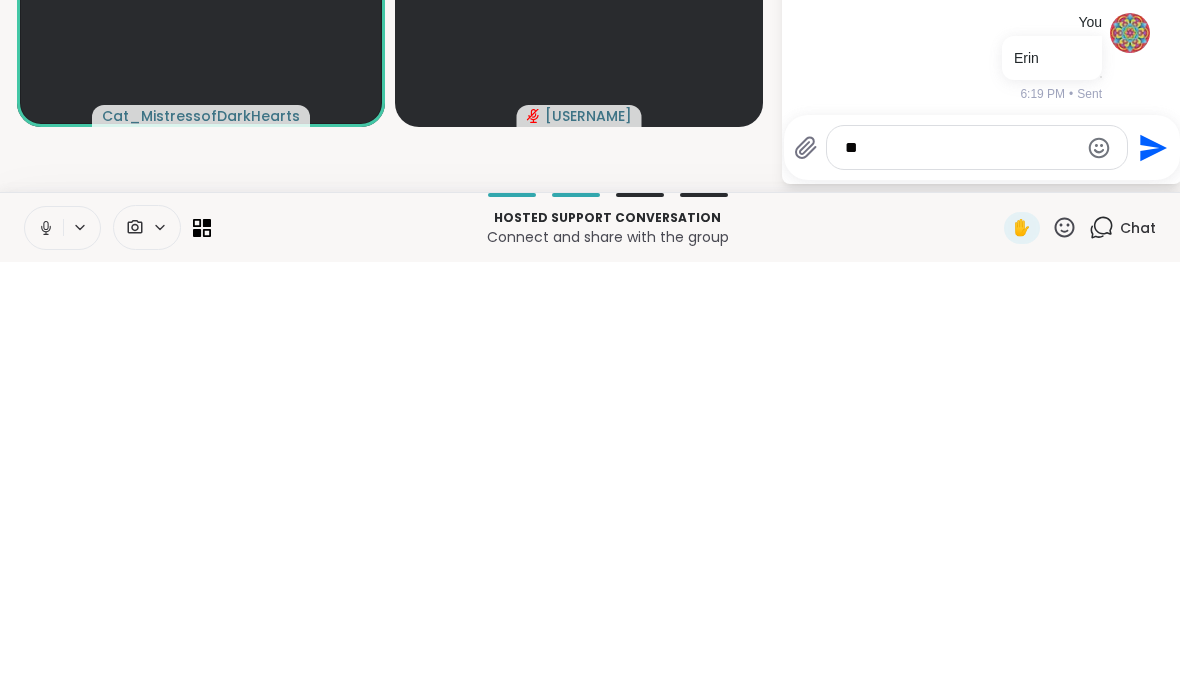 type on "*" 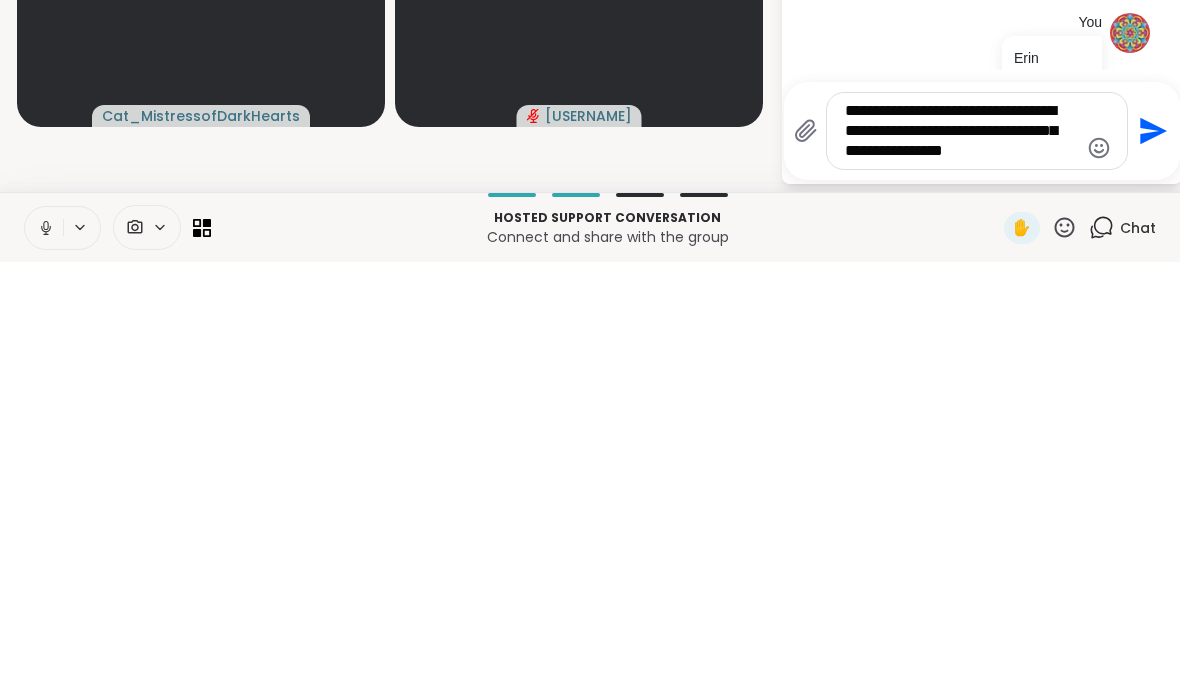 scroll, scrollTop: 0, scrollLeft: 0, axis: both 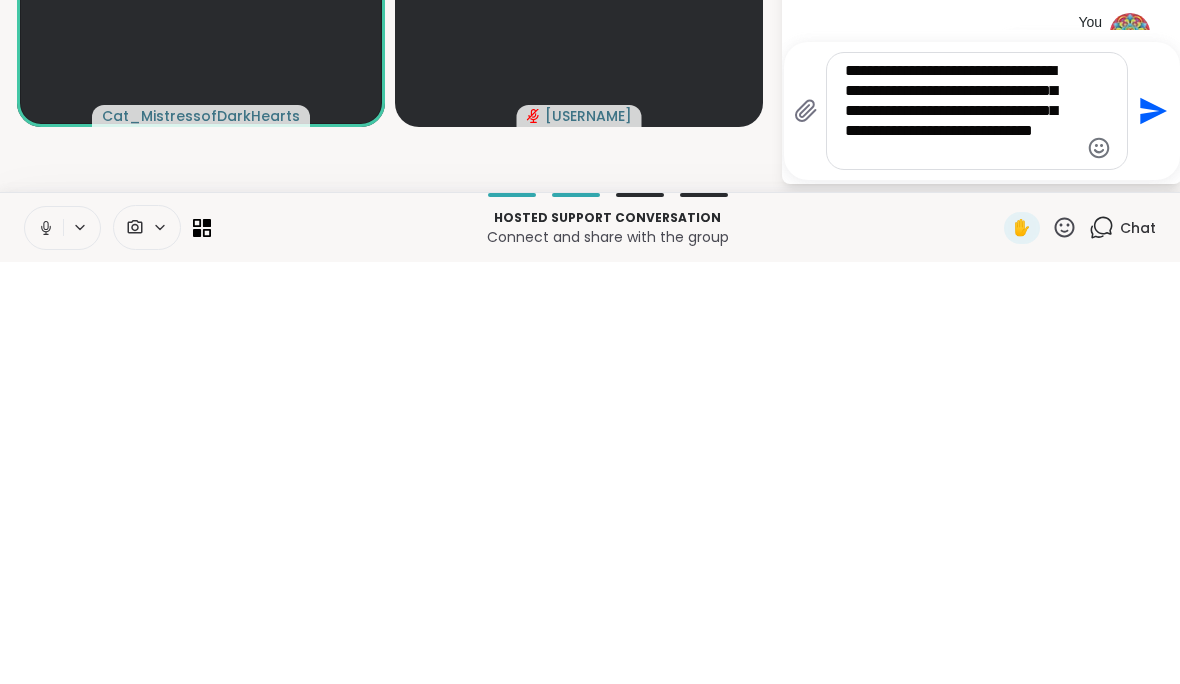 type on "**********" 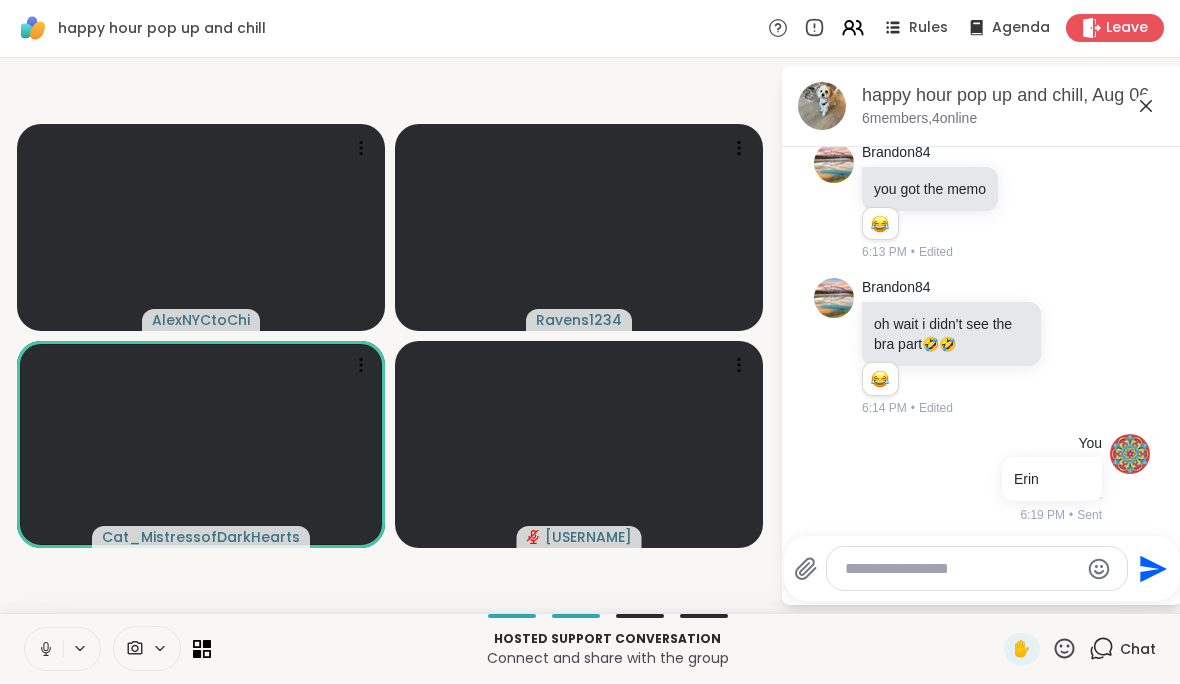 scroll, scrollTop: 1175, scrollLeft: 0, axis: vertical 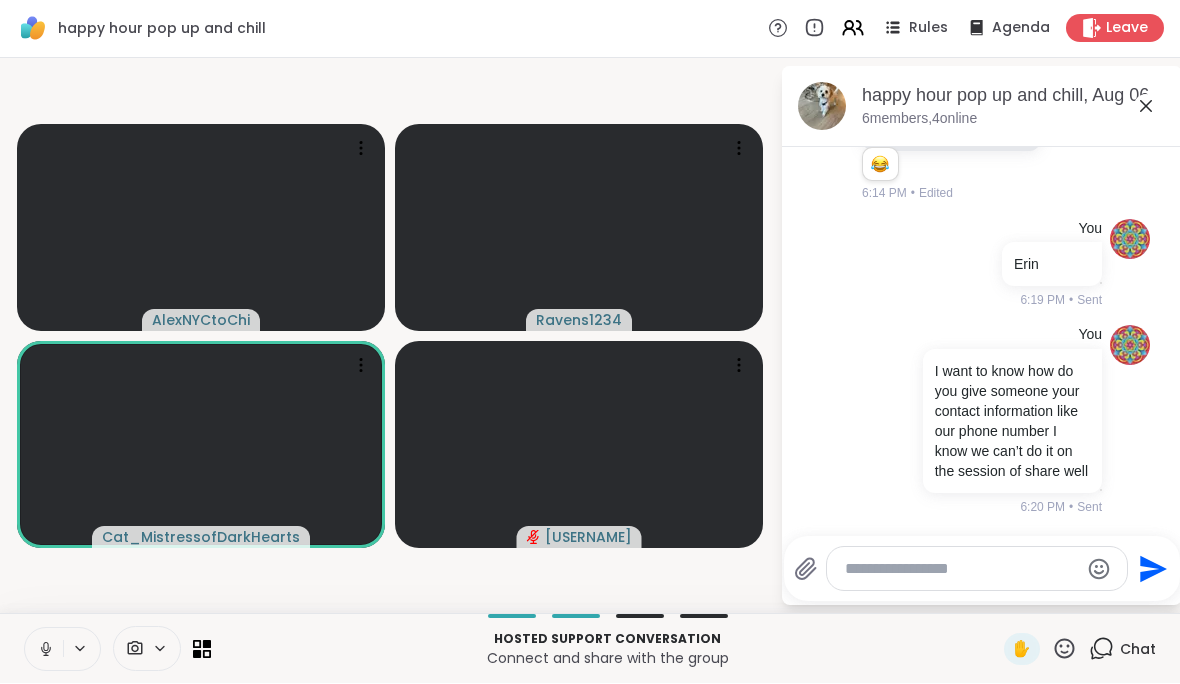 click 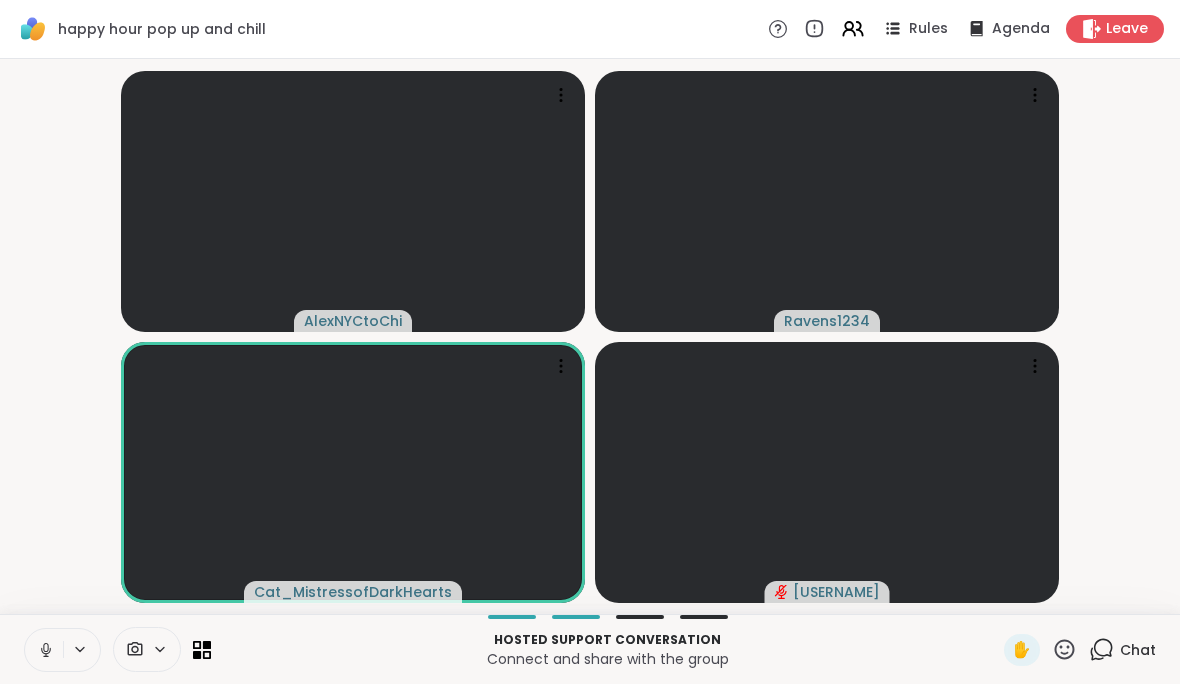 click at bounding box center [44, 650] 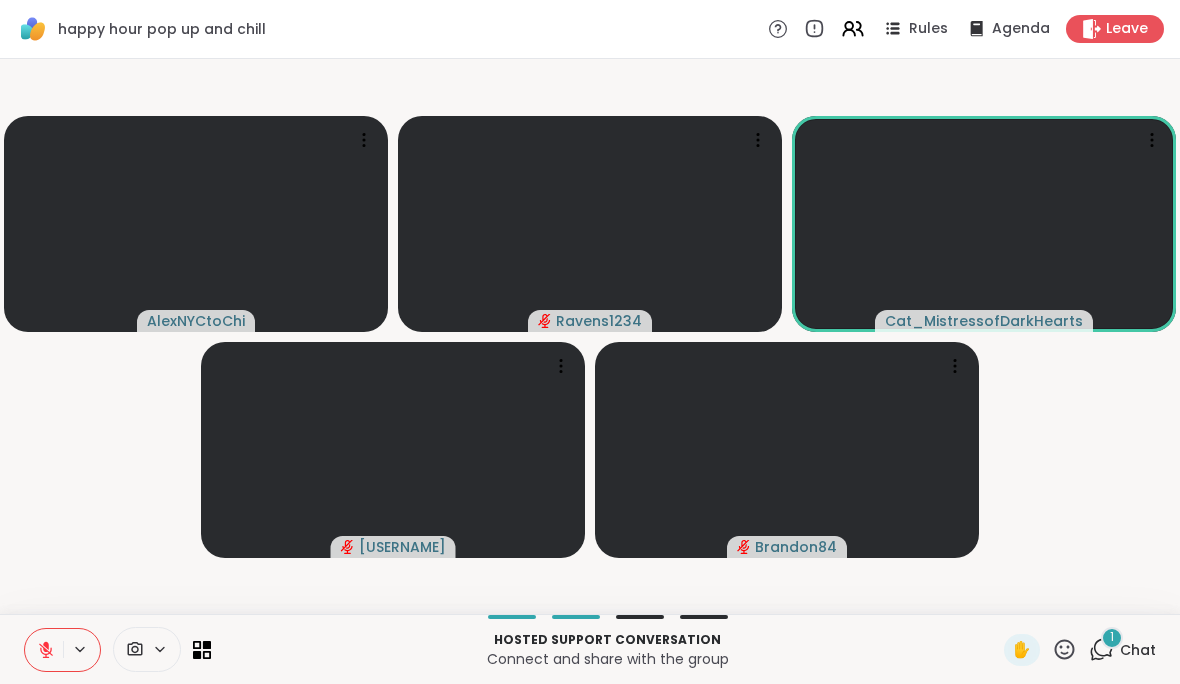 click 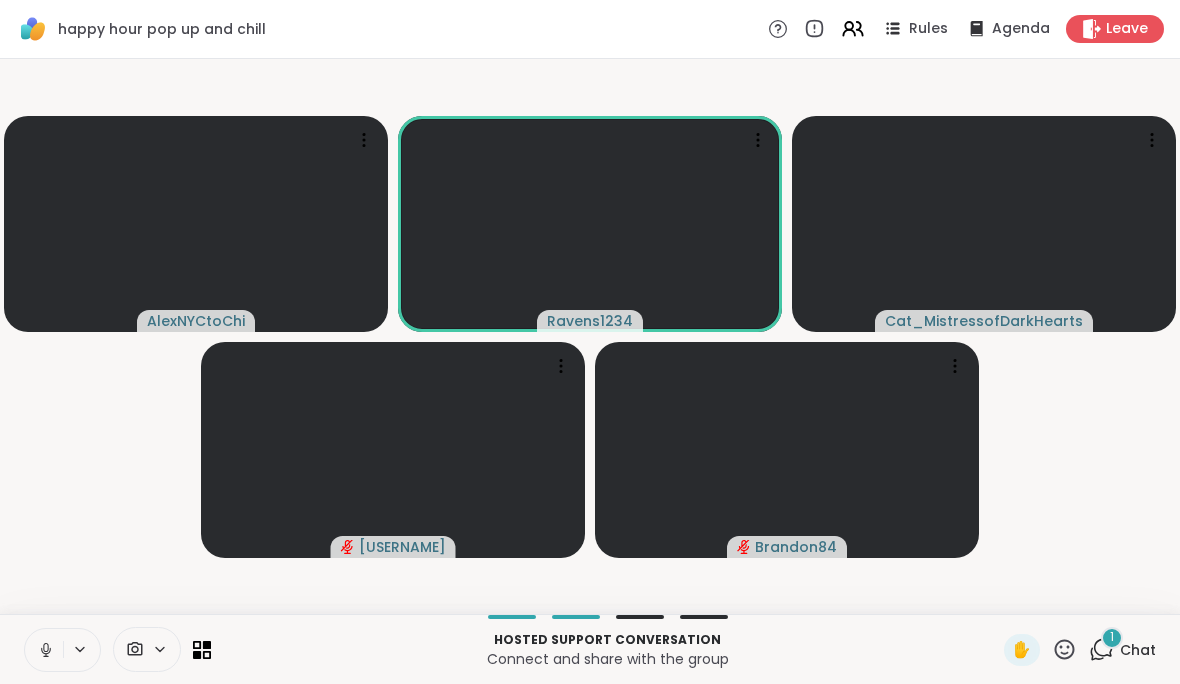 click on "Chat" at bounding box center [1138, 650] 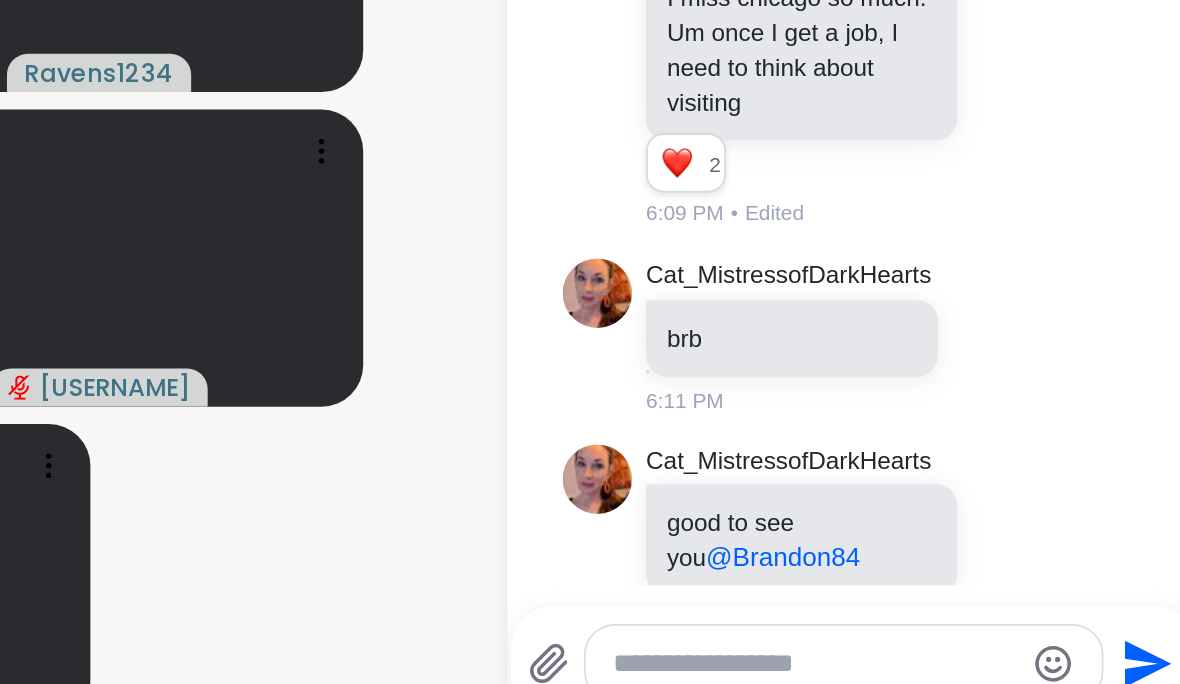 scroll, scrollTop: 0, scrollLeft: 0, axis: both 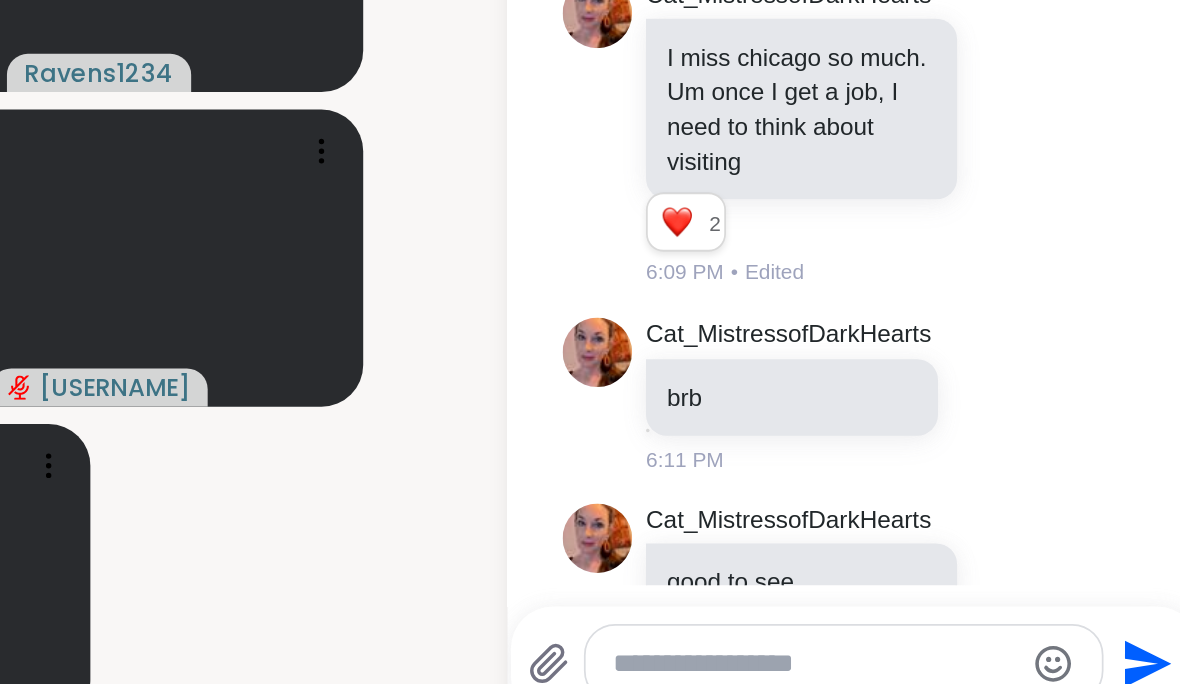 click on "[USERNAME] brb [TIME]" at bounding box center (982, 416) 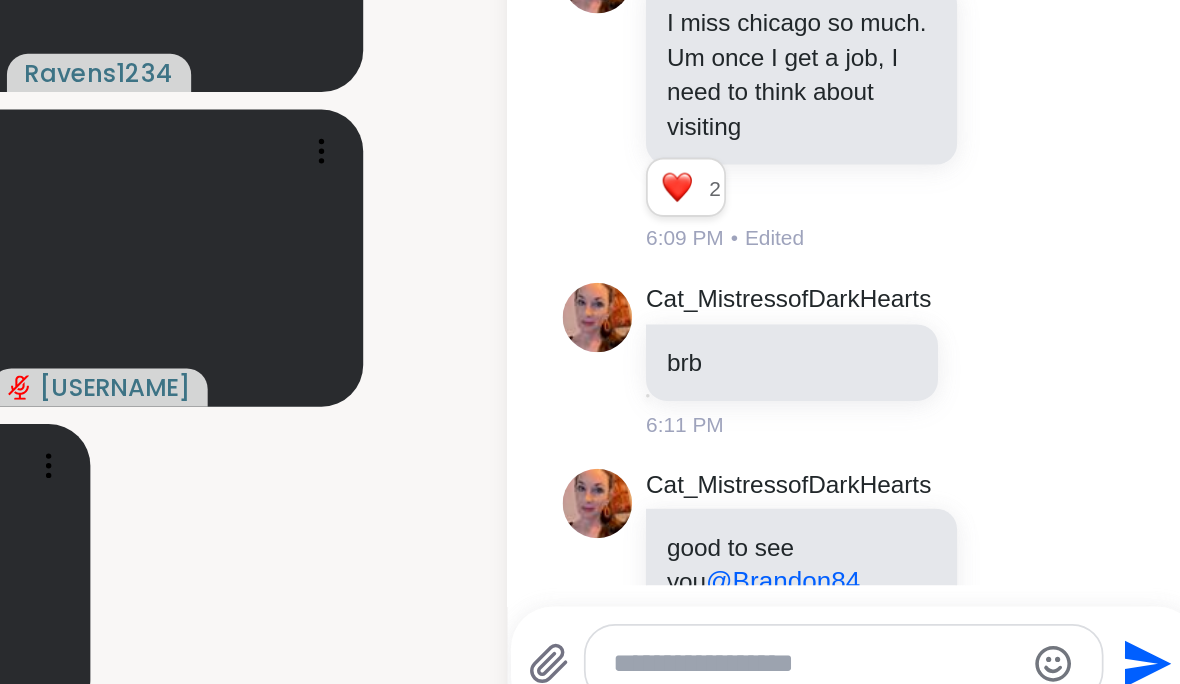 scroll, scrollTop: 0, scrollLeft: 0, axis: both 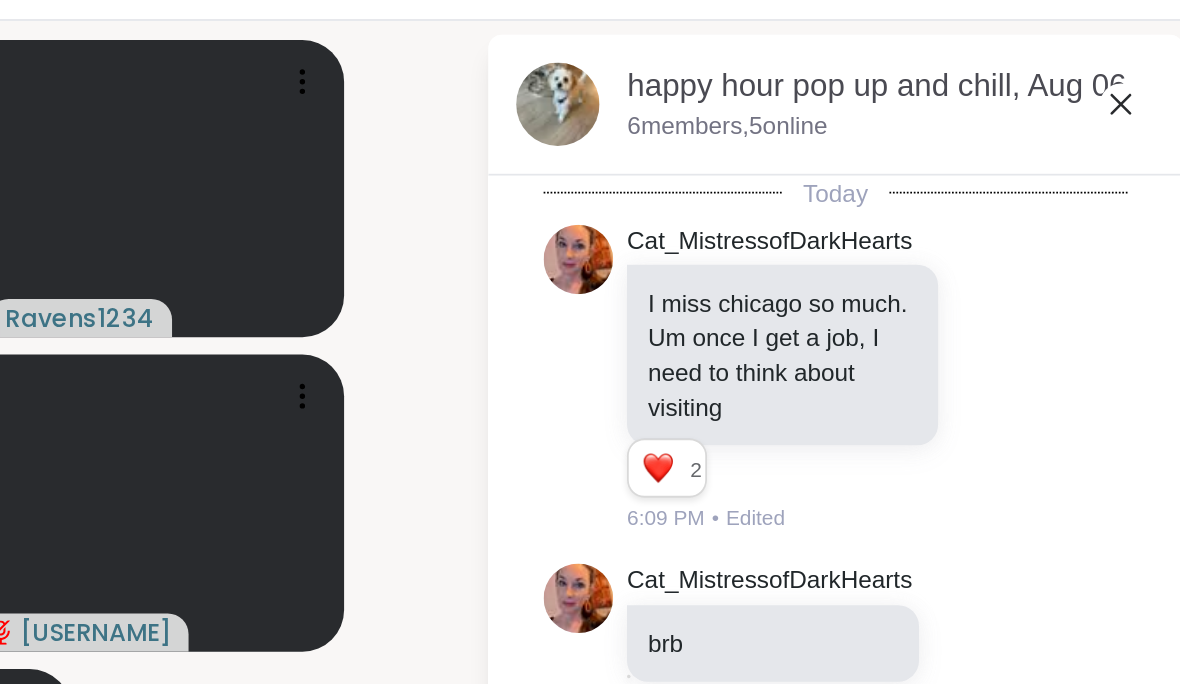 click 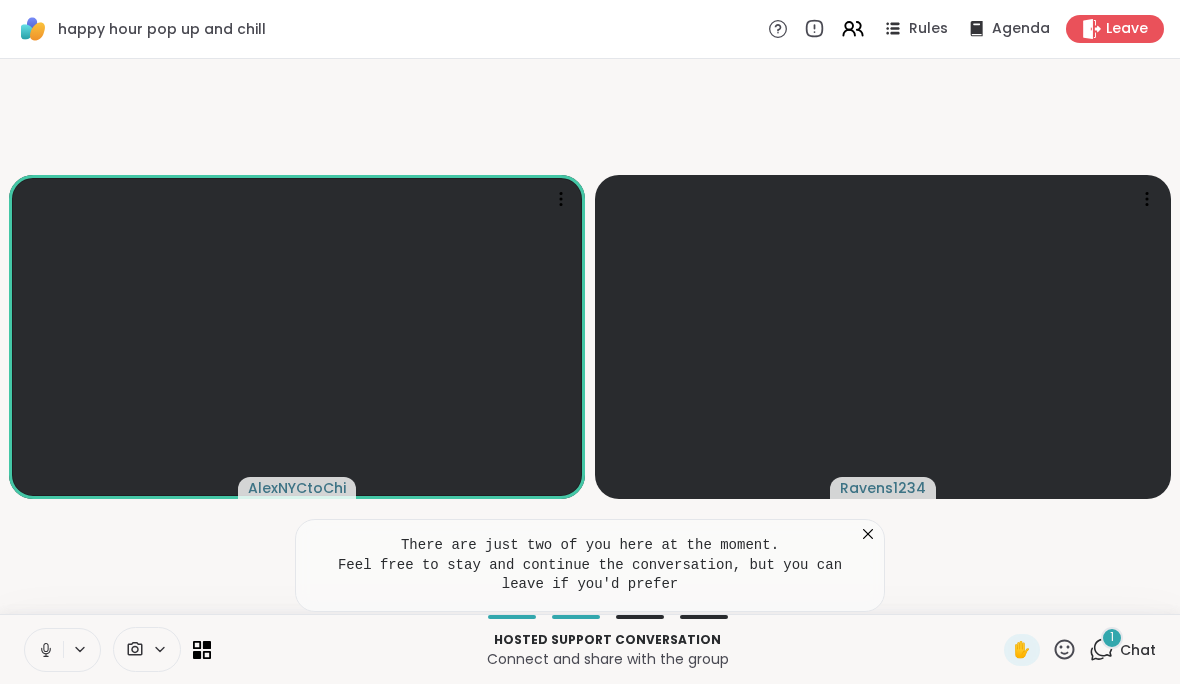 click on "Rules Agenda Leave" at bounding box center (966, 29) 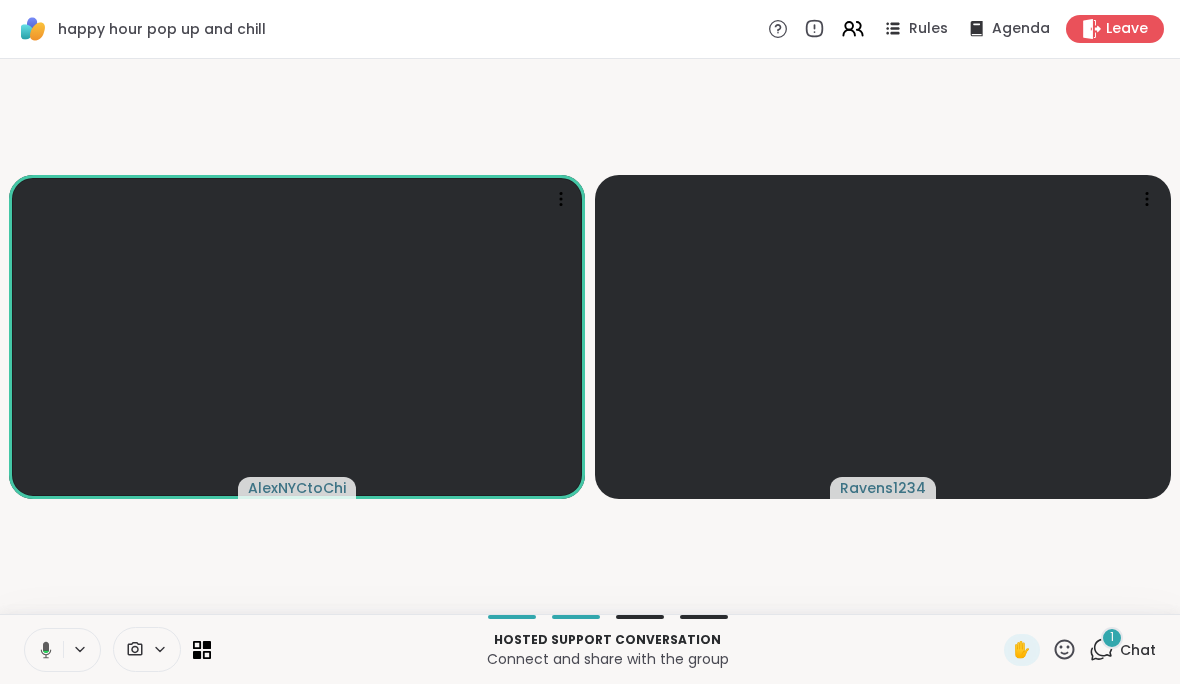click on "happy hour pop up and chill Rules Agenda Leave" at bounding box center [590, 29] 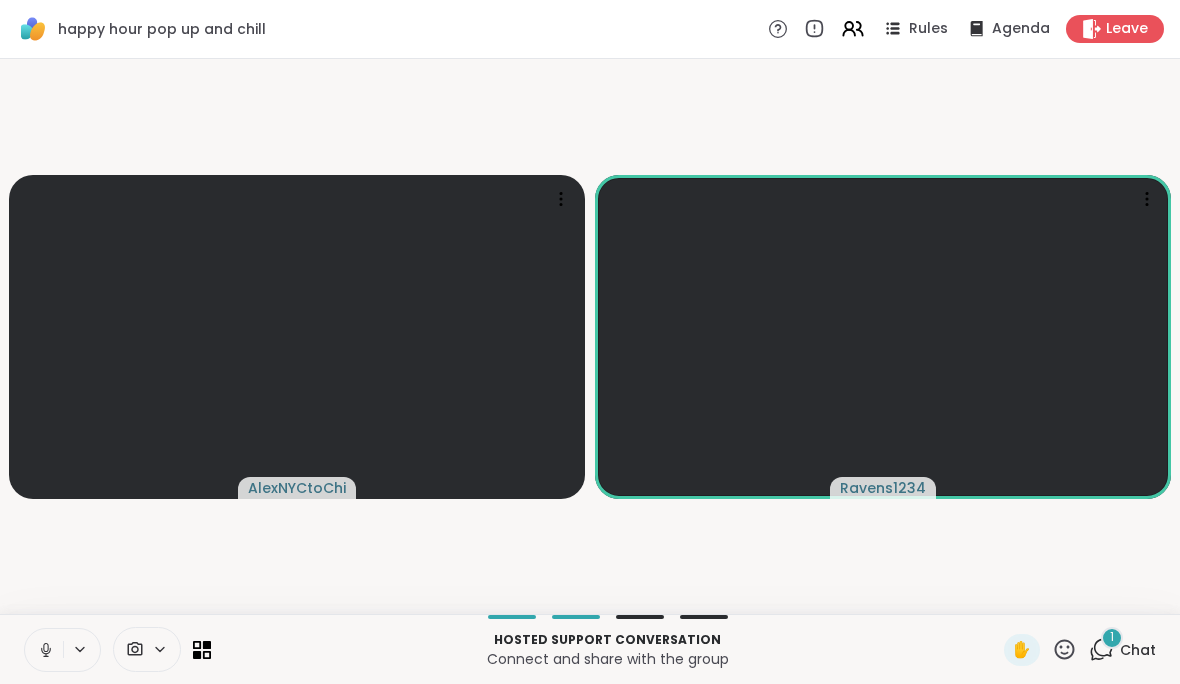 click on "happy hour pop up and chill Rules Agenda Leave" at bounding box center [590, 29] 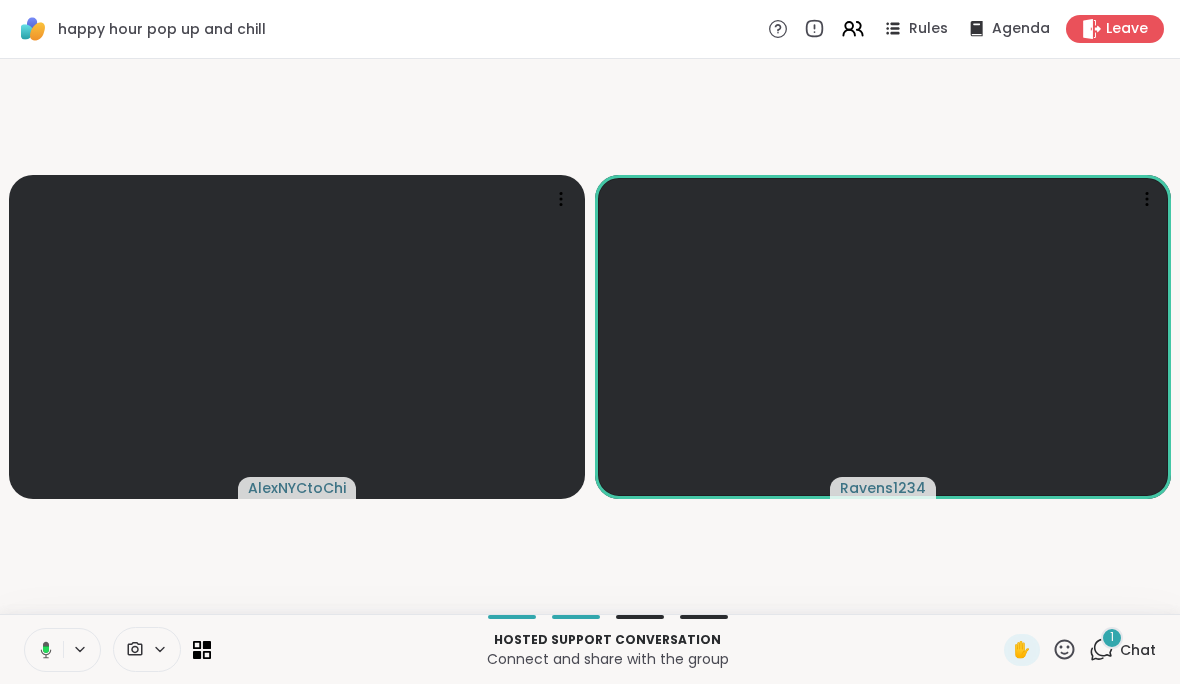 click on "Leave" at bounding box center (1127, 29) 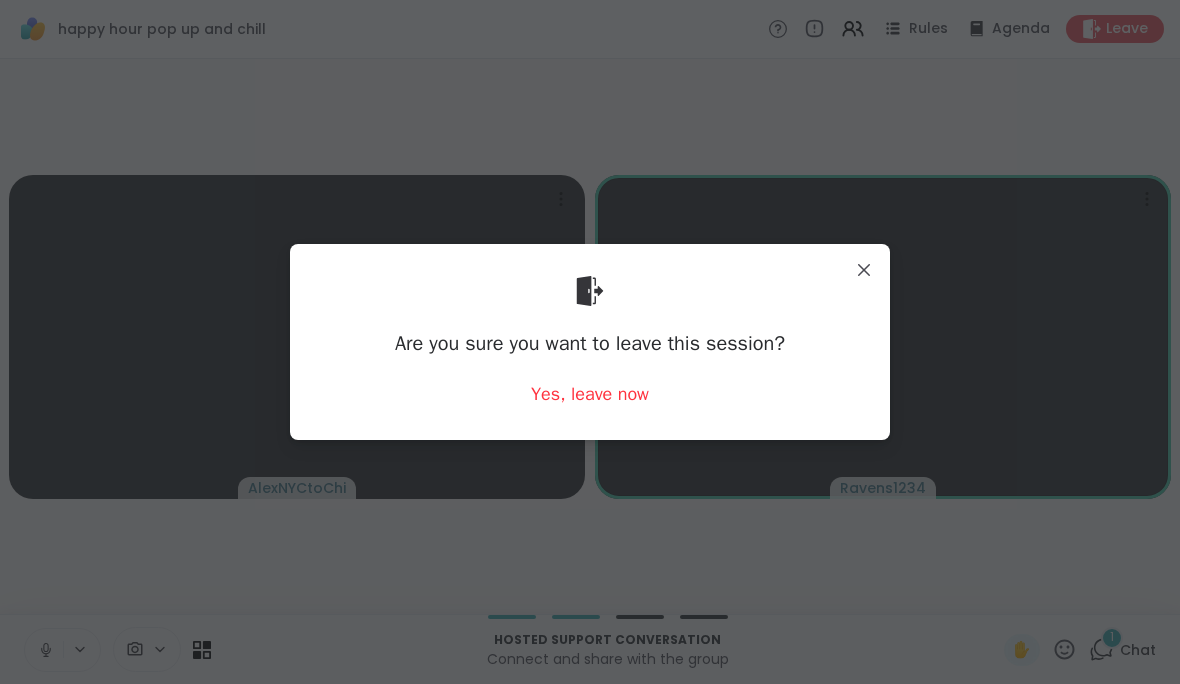 click on "Yes, leave now" at bounding box center (590, 394) 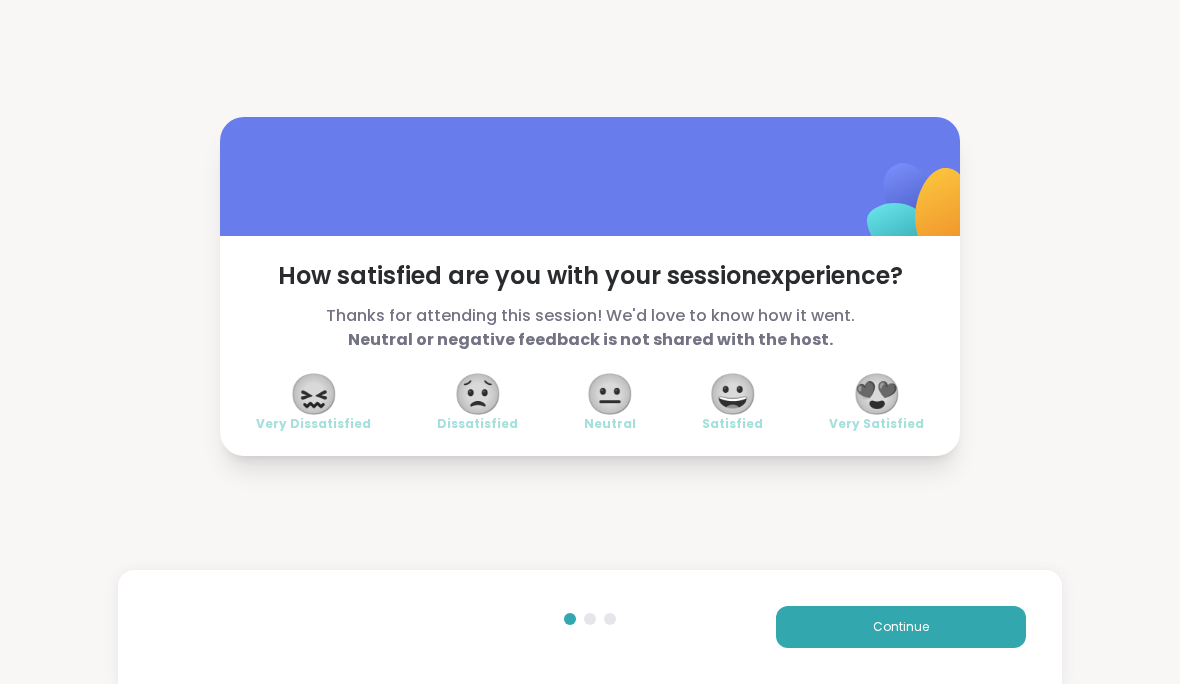 click on "😍" at bounding box center (877, 394) 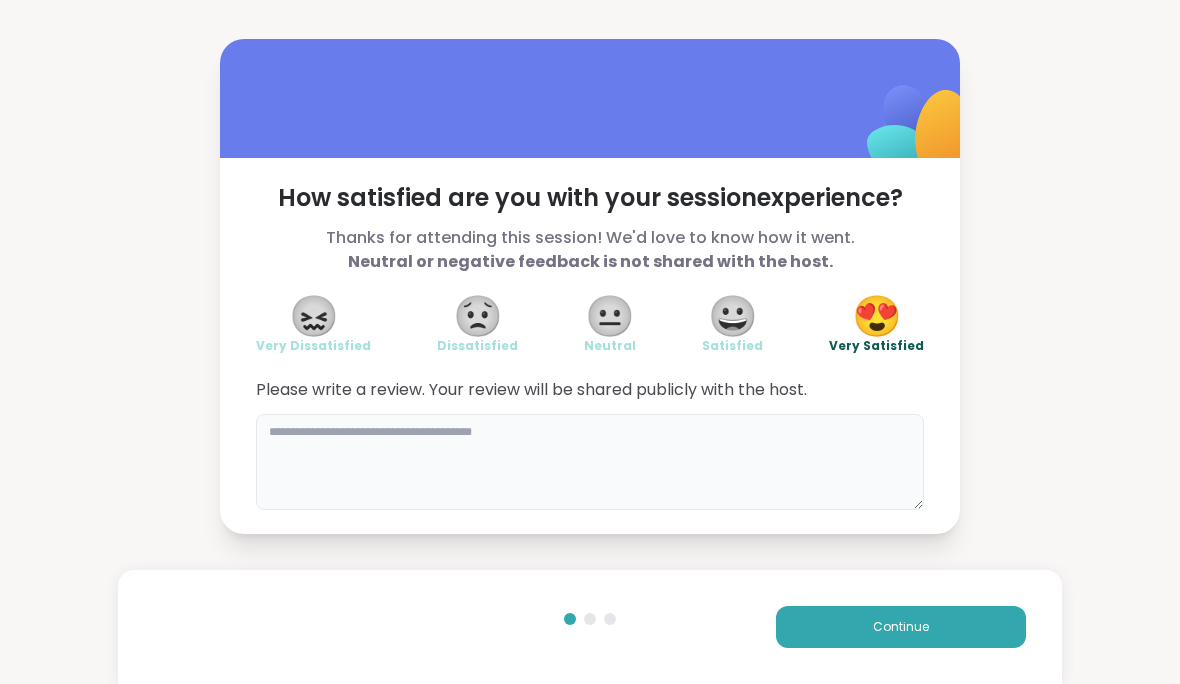 click at bounding box center [590, 462] 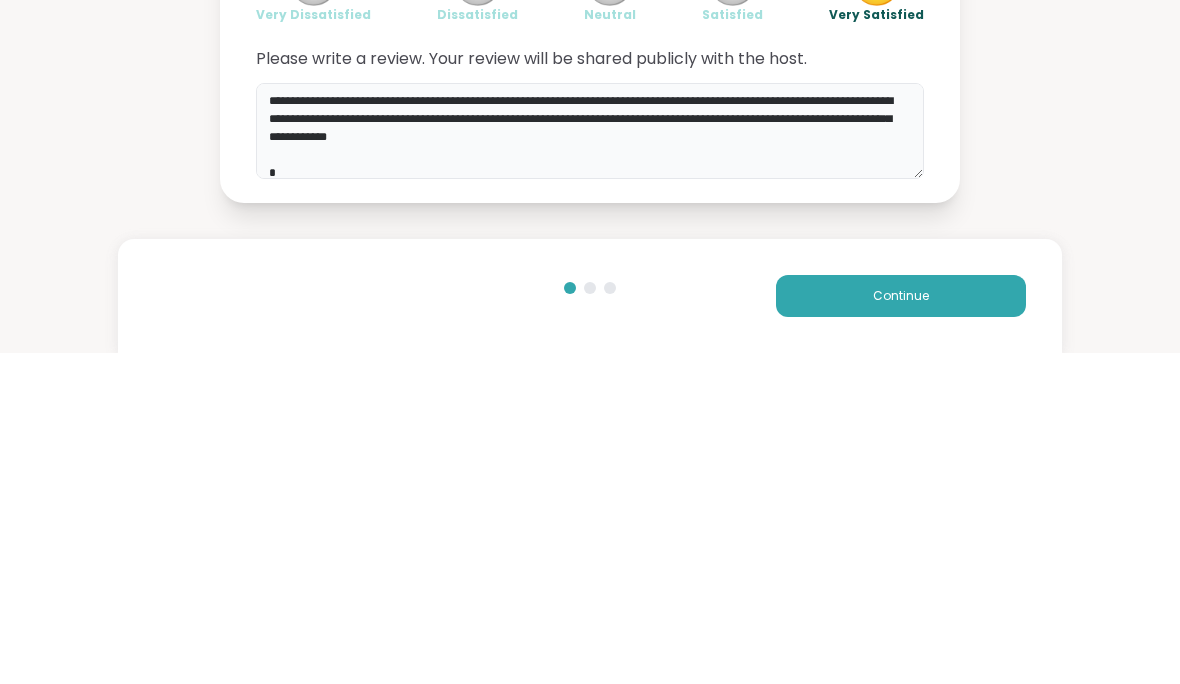 scroll, scrollTop: 5, scrollLeft: 0, axis: vertical 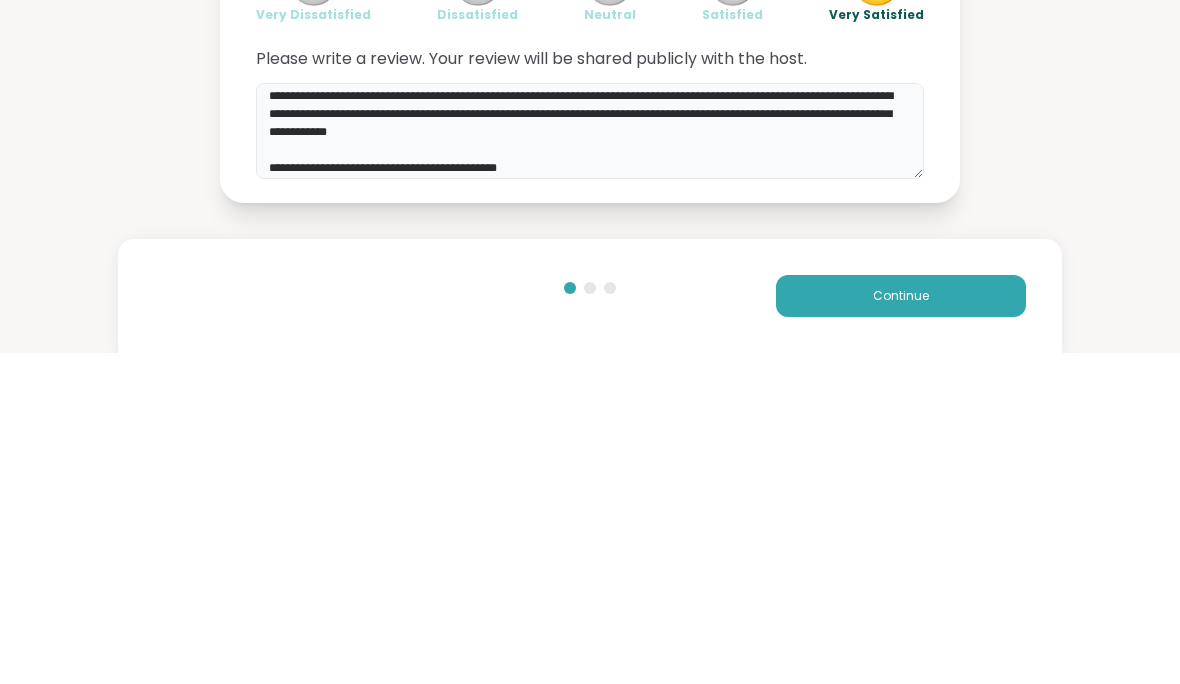 type on "**********" 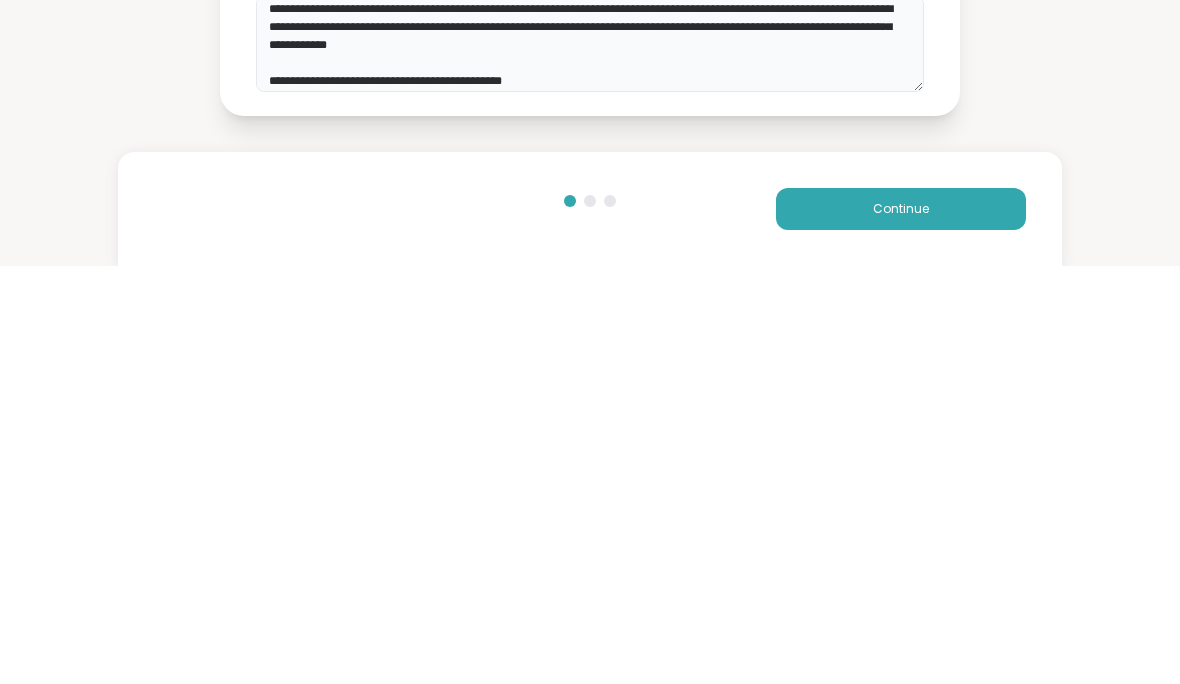 scroll, scrollTop: 1, scrollLeft: 0, axis: vertical 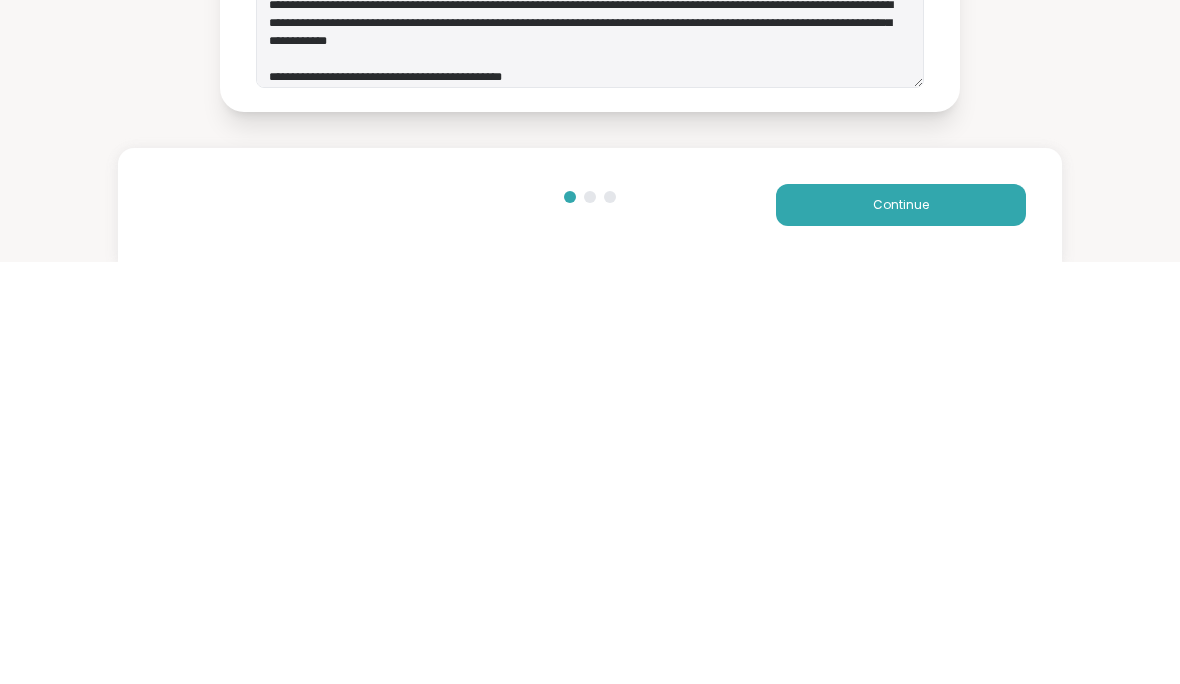 click on "Continue" at bounding box center [901, 627] 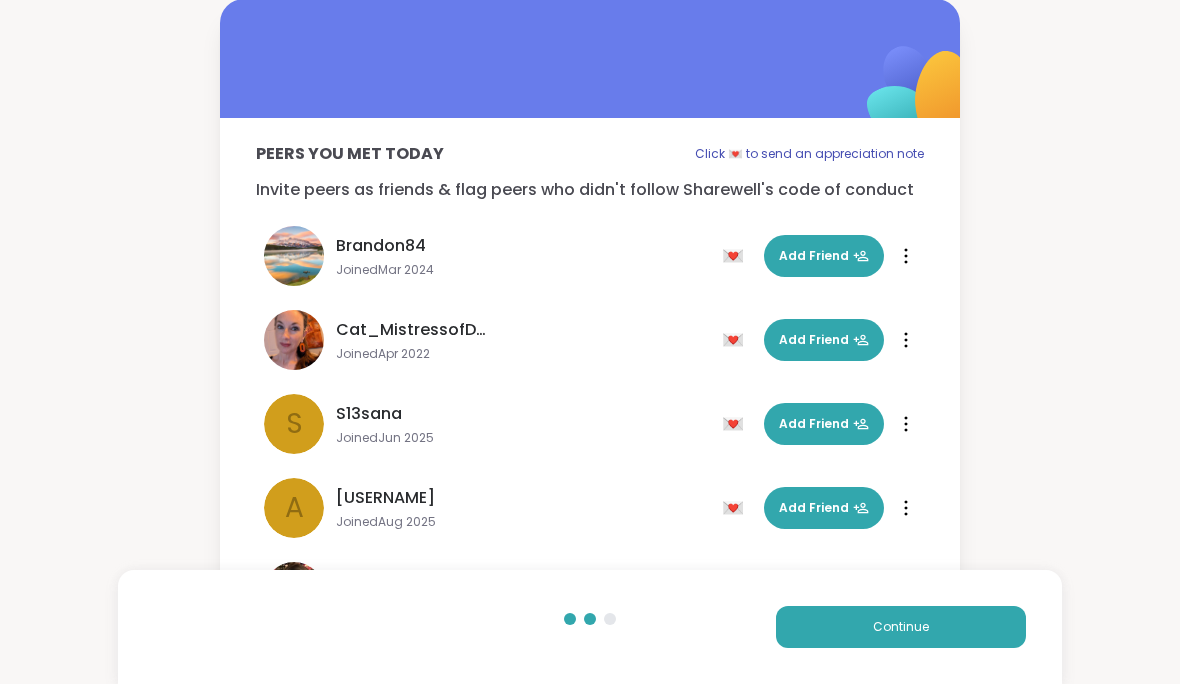 click on "Add Friend" at bounding box center [824, 256] 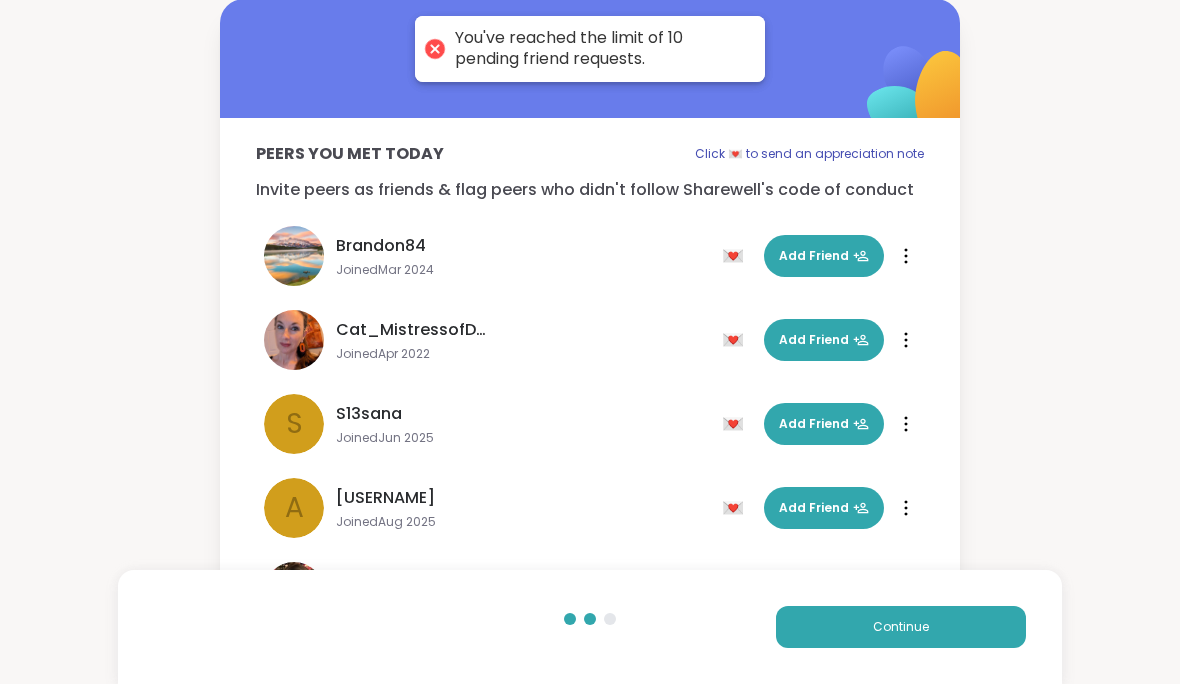 click on "Add Friend" at bounding box center [824, 340] 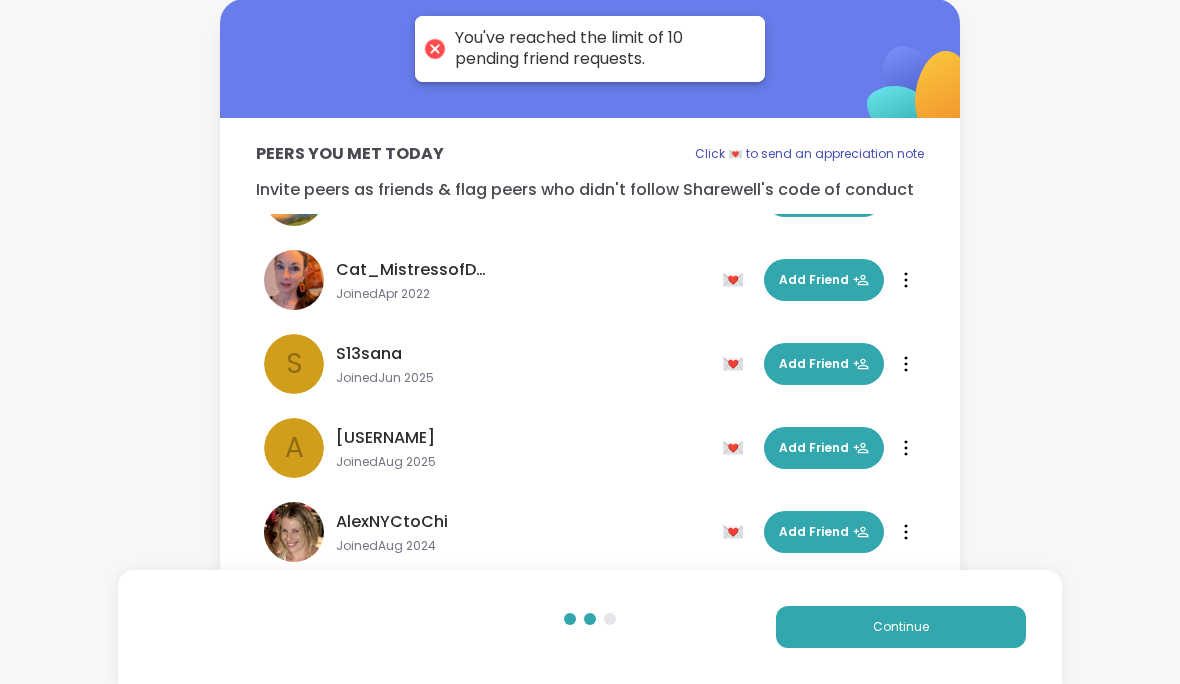 scroll, scrollTop: 60, scrollLeft: 0, axis: vertical 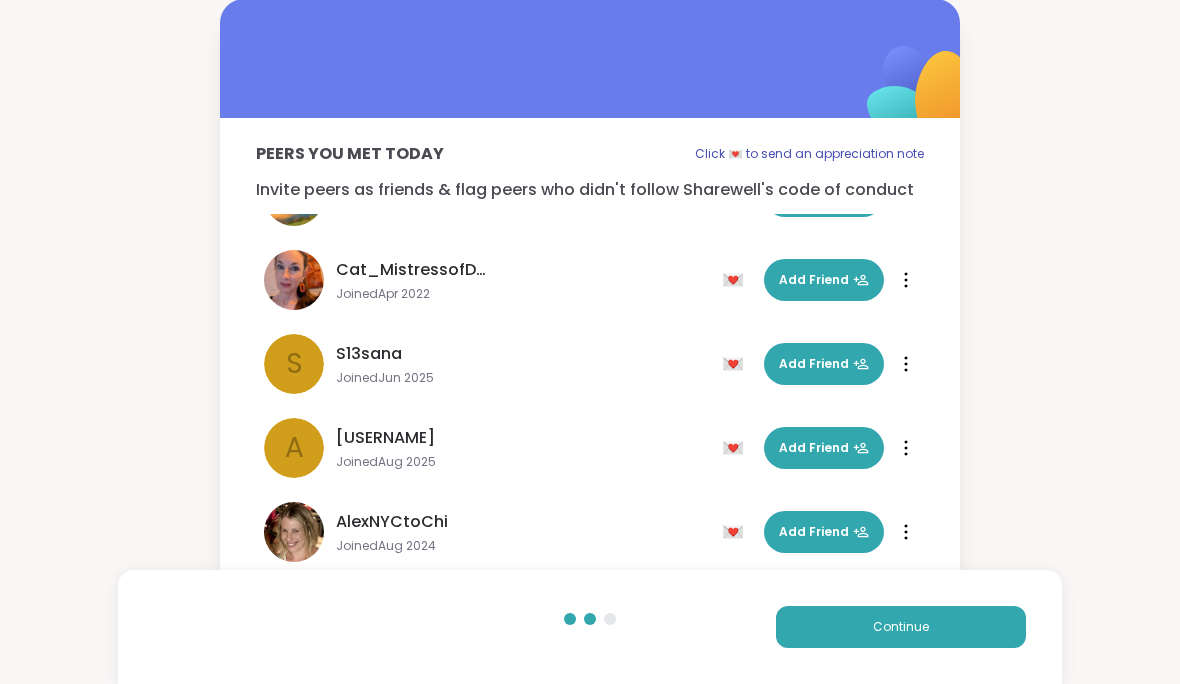 click on "Continue" at bounding box center [901, 627] 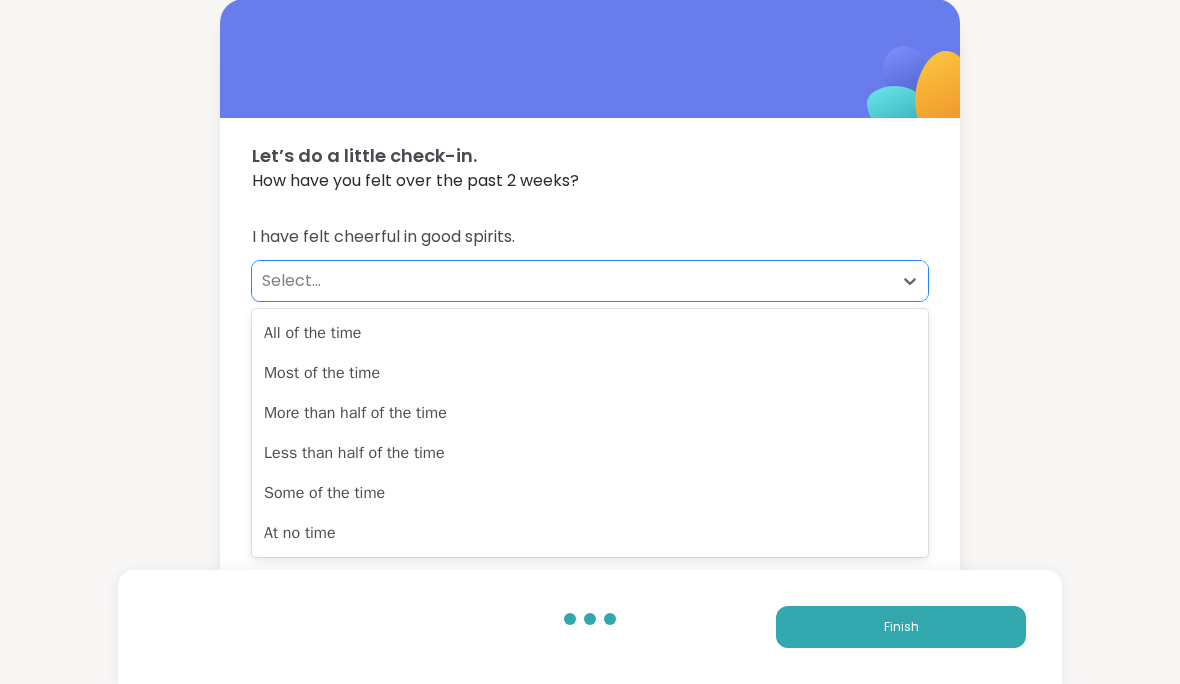 click on "All of the time" at bounding box center (590, 333) 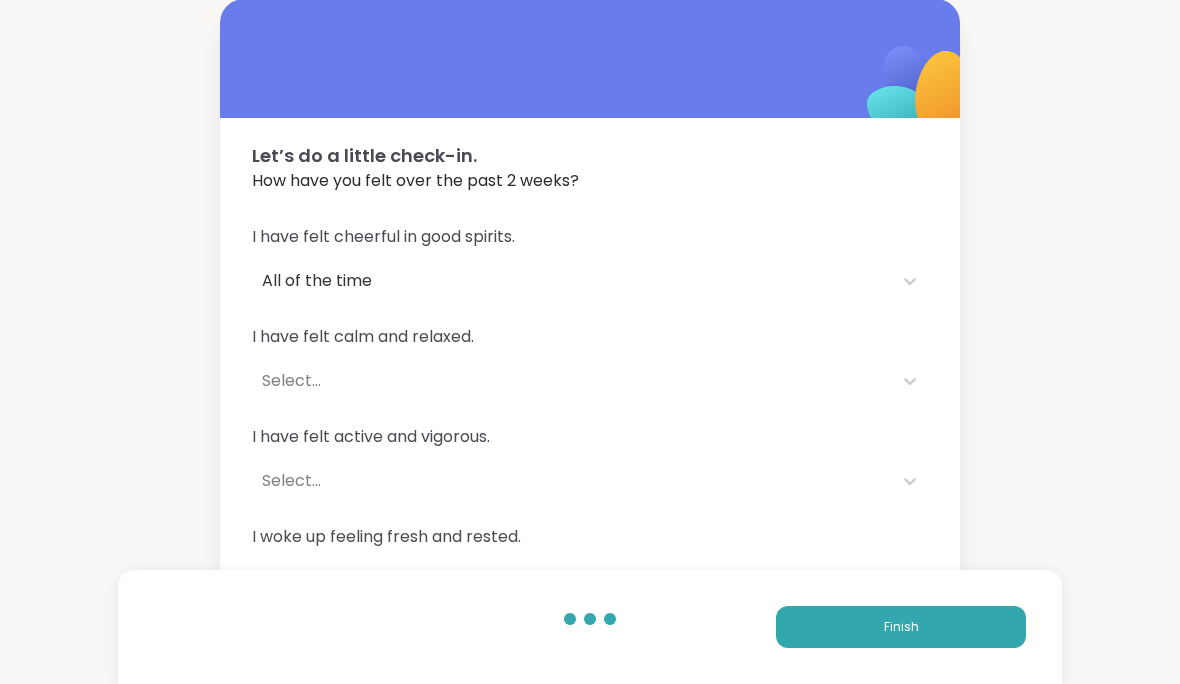 click at bounding box center (910, 381) 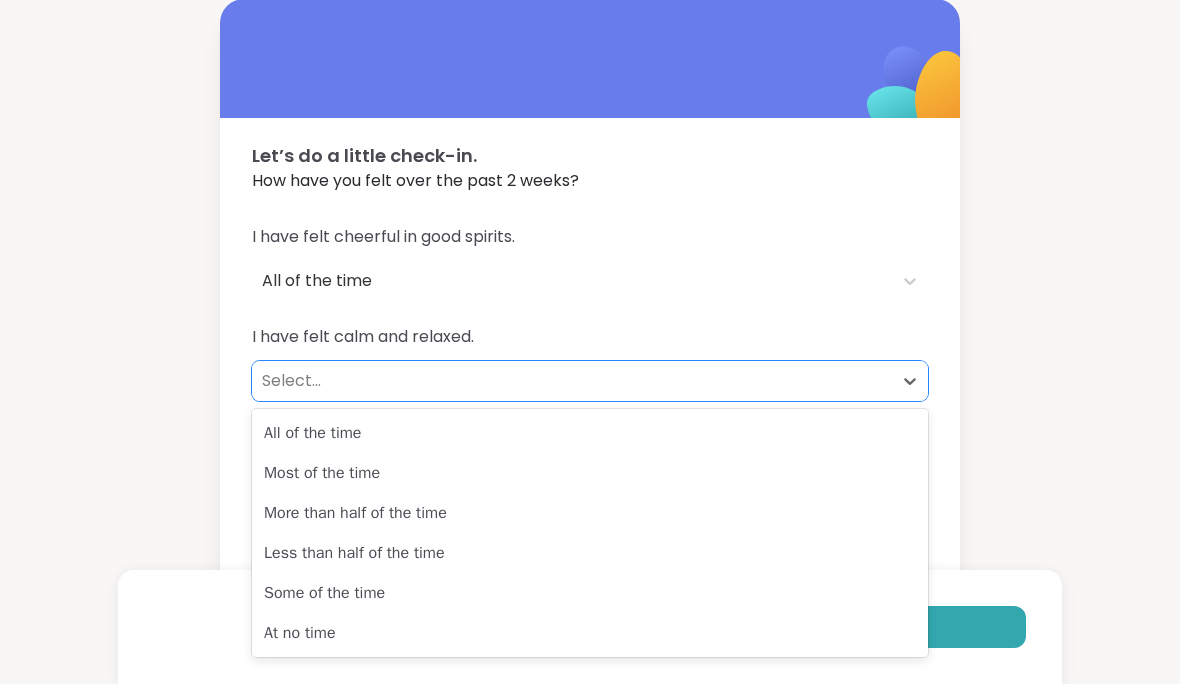click on "All of the time" at bounding box center (590, 433) 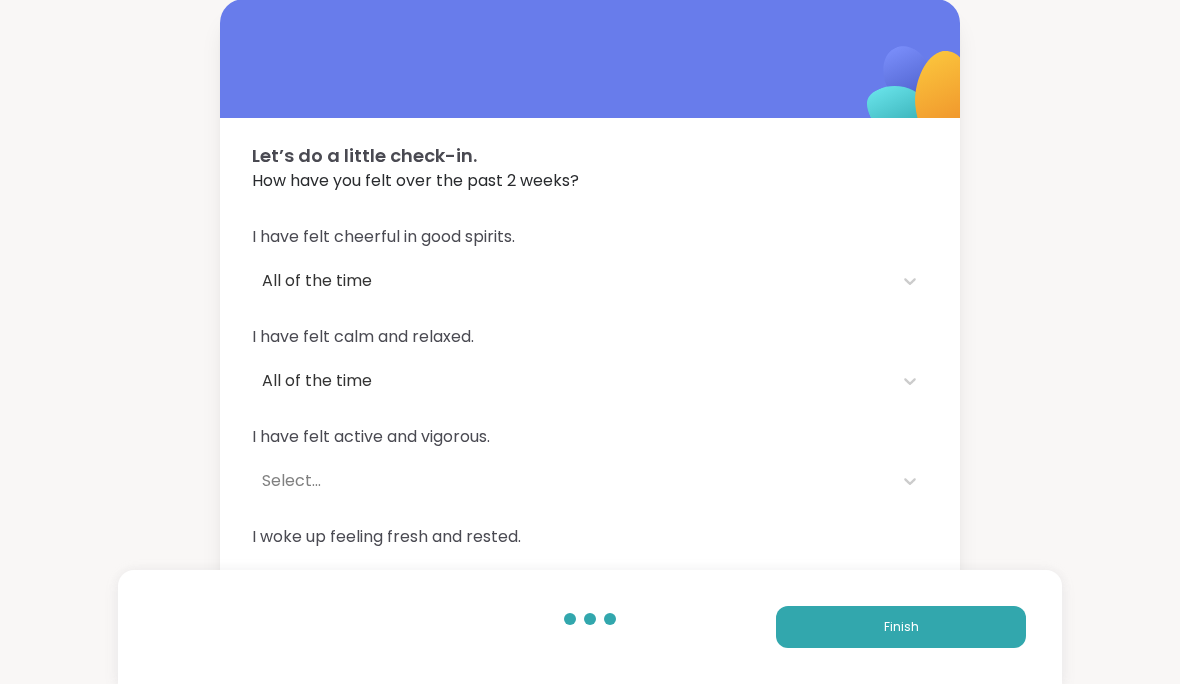 click on "I have felt active and vigorous. Select..." at bounding box center (590, 463) 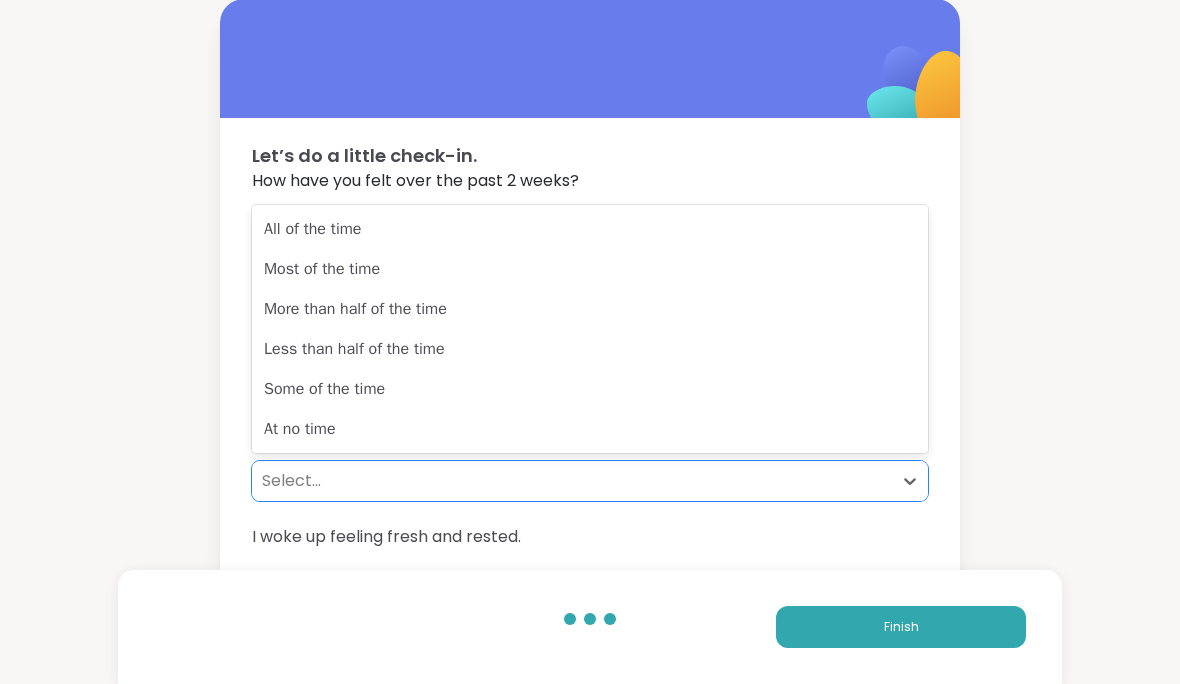 click on "Less than half of the time" at bounding box center [590, 349] 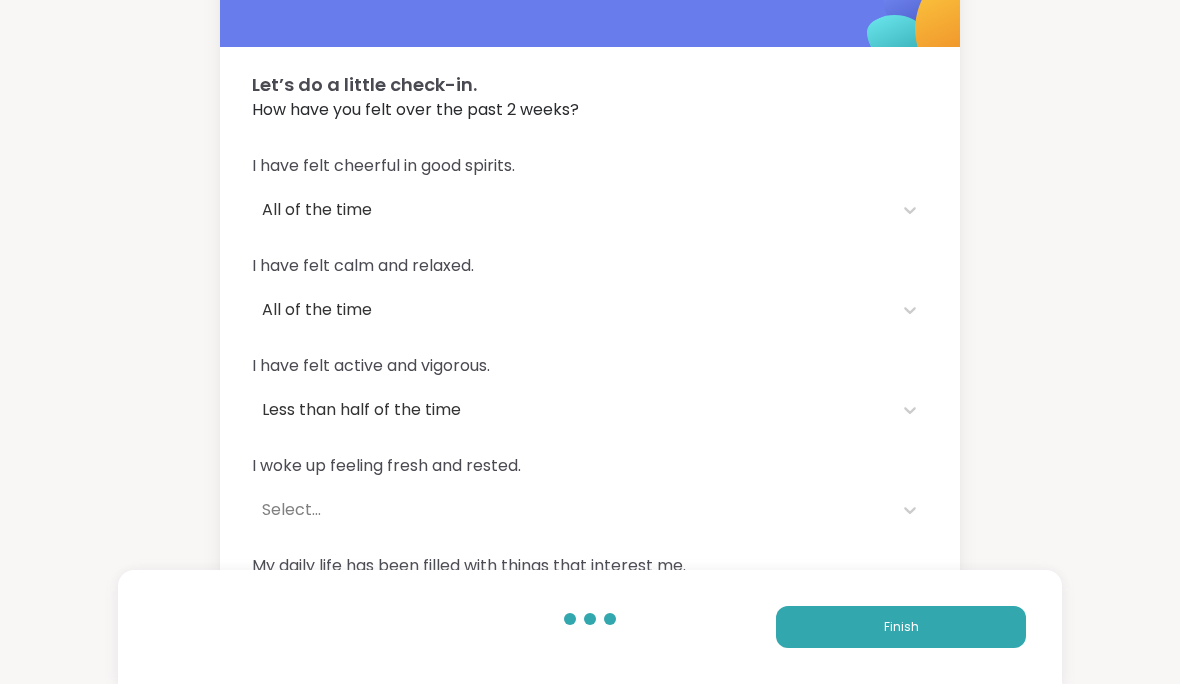 scroll, scrollTop: 76, scrollLeft: 0, axis: vertical 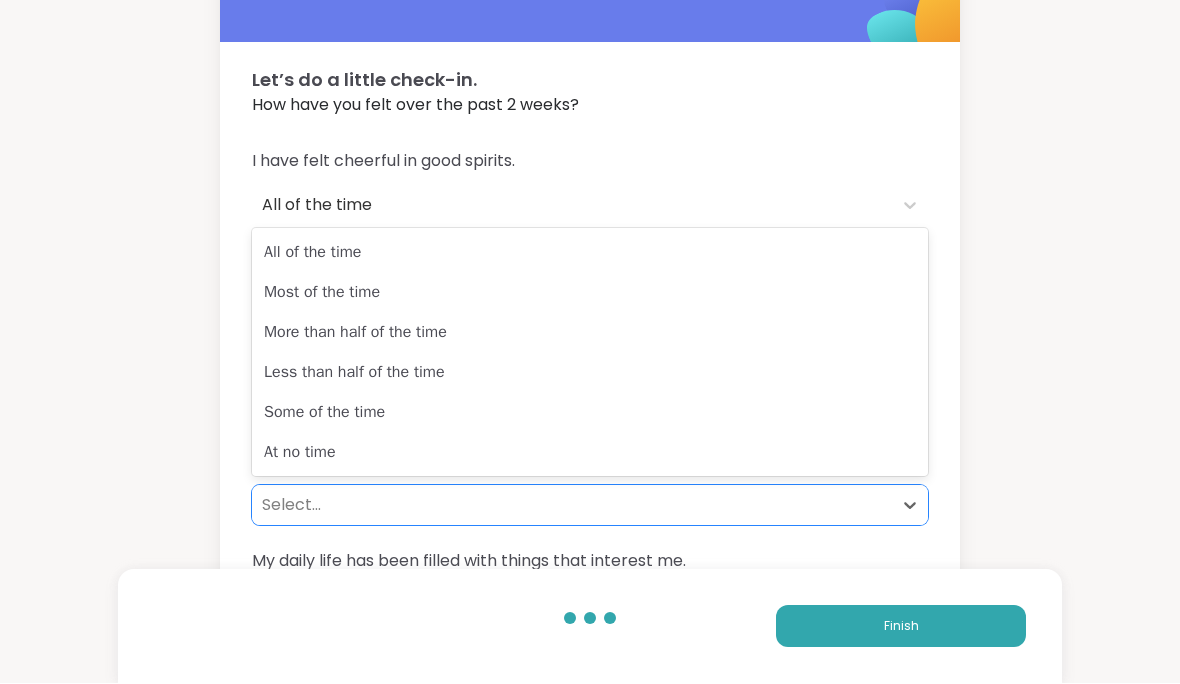 click on "Some of the time" at bounding box center [590, 413] 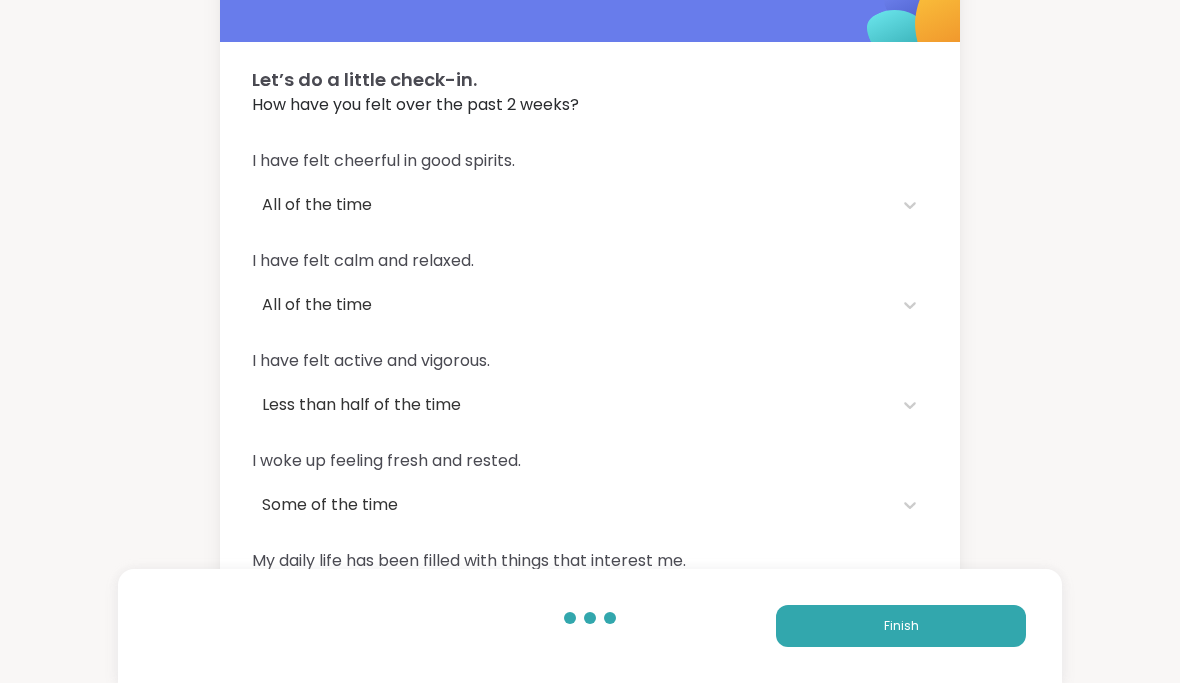 click 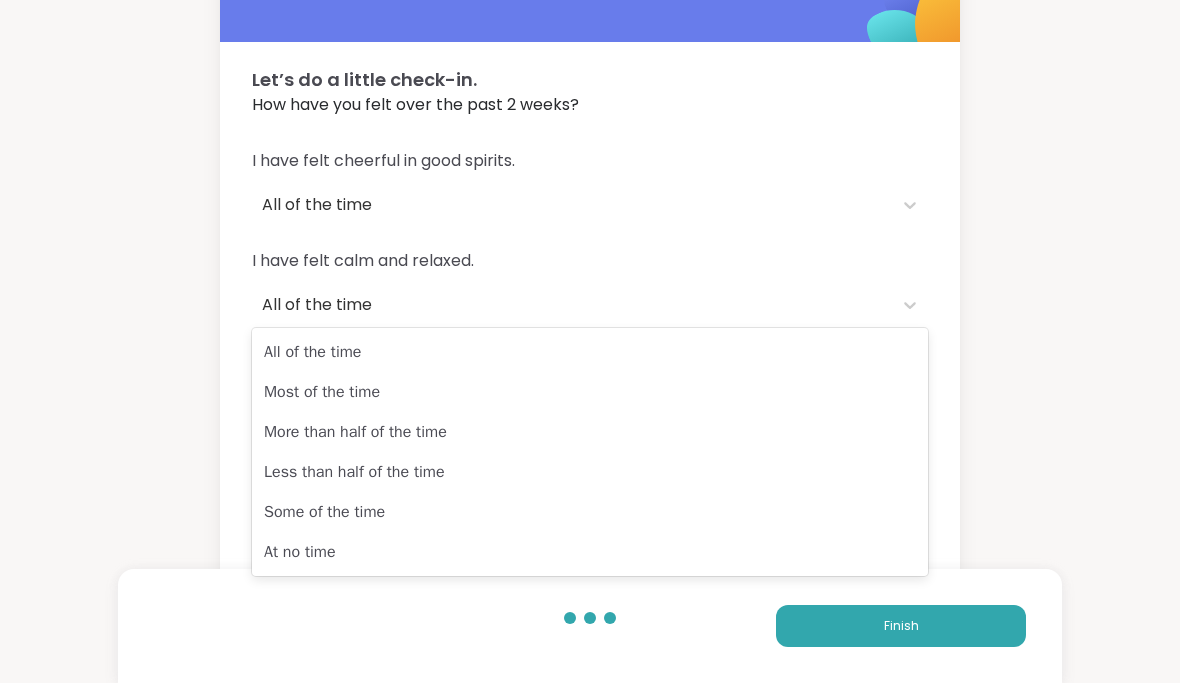 click on "All of the time" at bounding box center [590, 353] 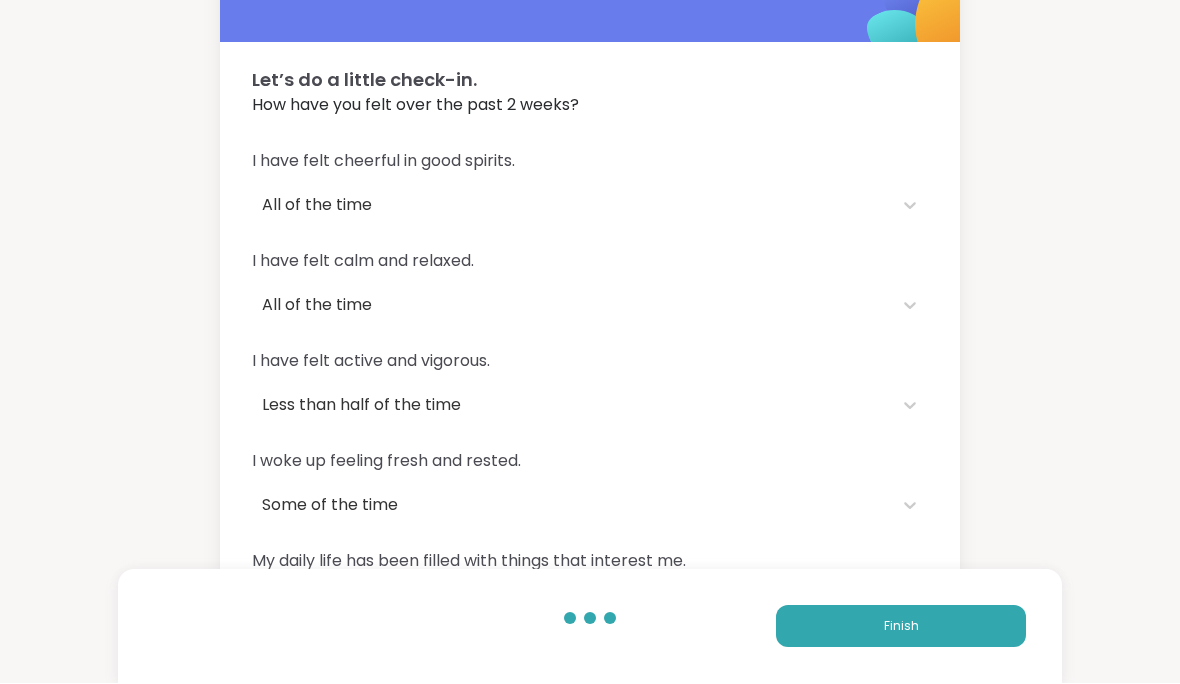 scroll, scrollTop: 76, scrollLeft: 0, axis: vertical 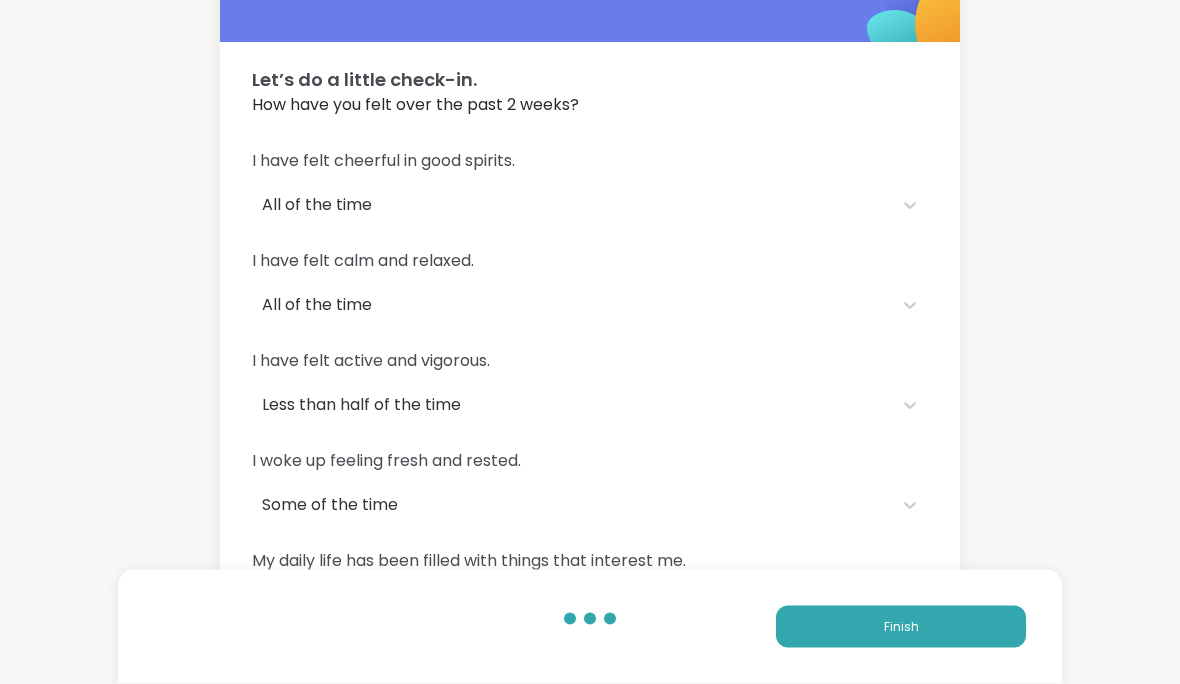 click on "Finish" at bounding box center (901, 627) 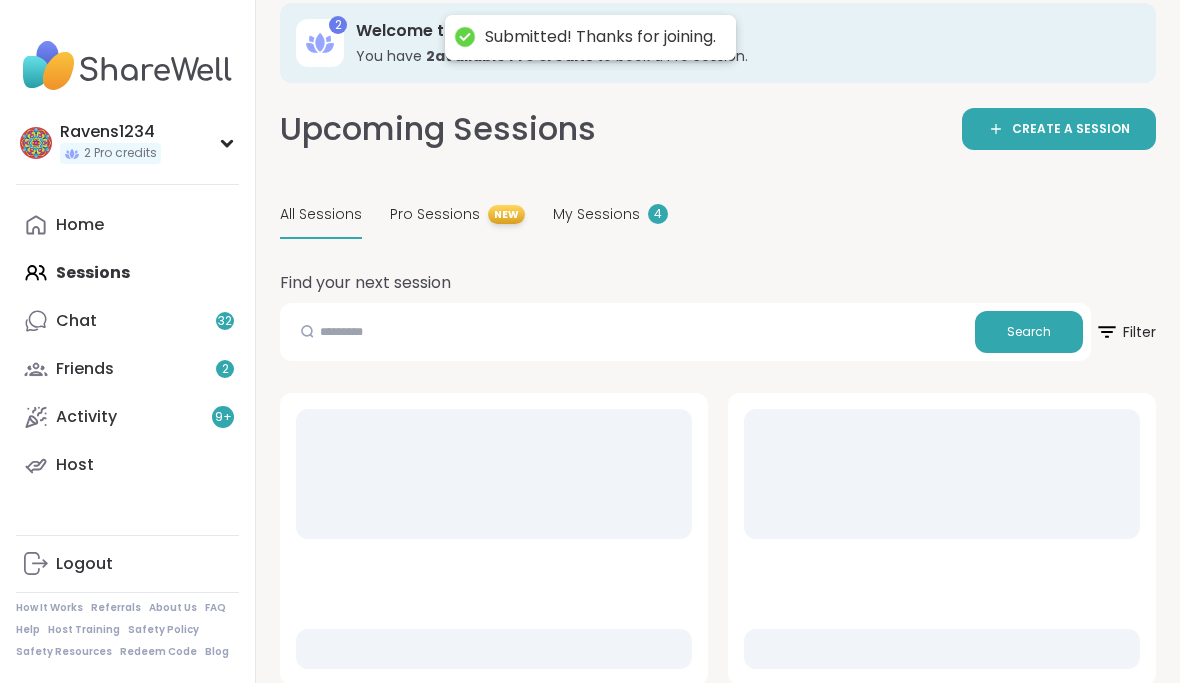 scroll, scrollTop: 21, scrollLeft: 0, axis: vertical 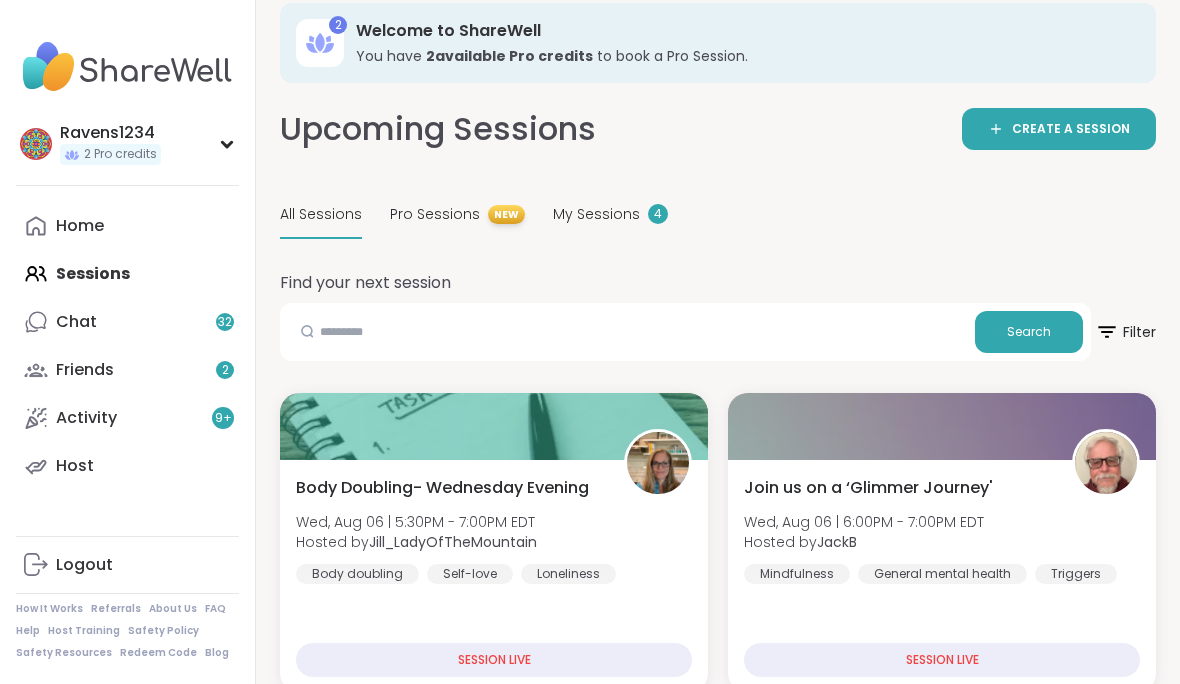 click on "Home" at bounding box center [80, 226] 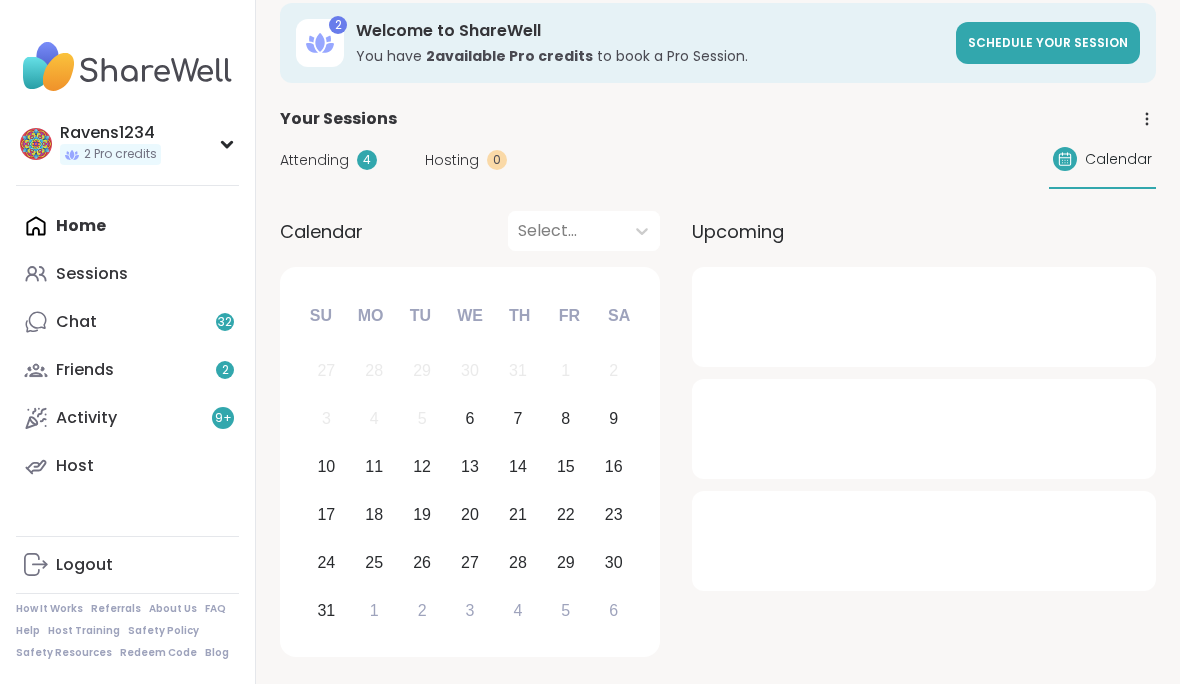 scroll, scrollTop: 0, scrollLeft: 0, axis: both 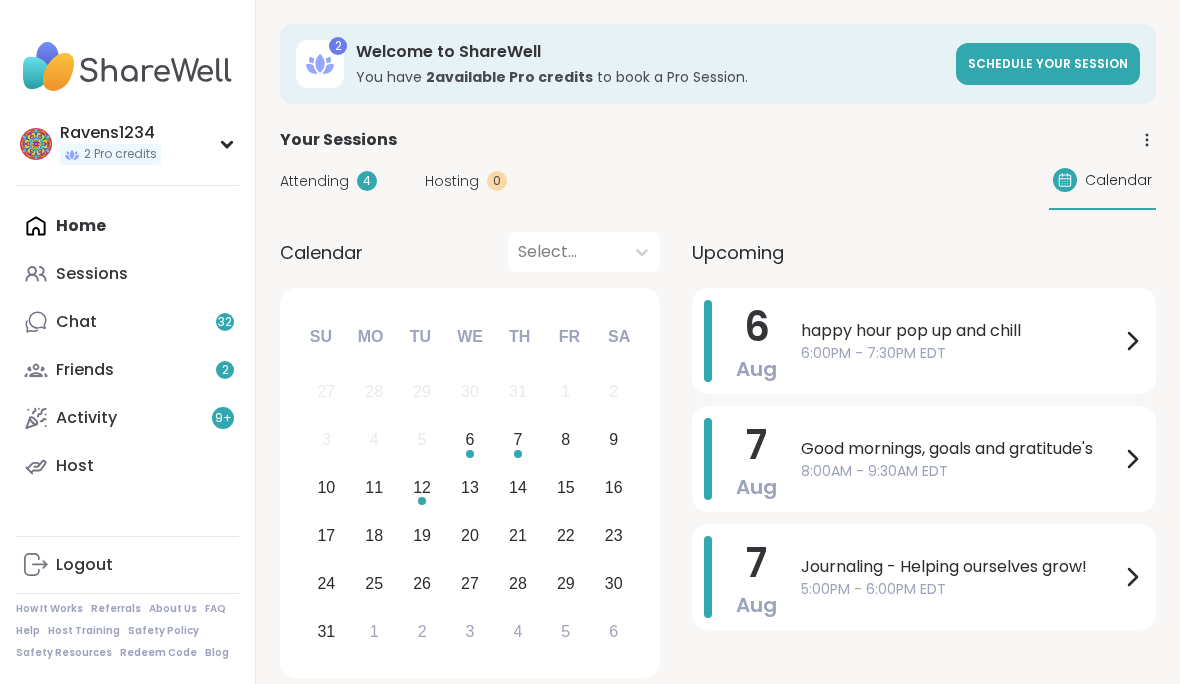 click on "2 Pro credits" at bounding box center (120, 154) 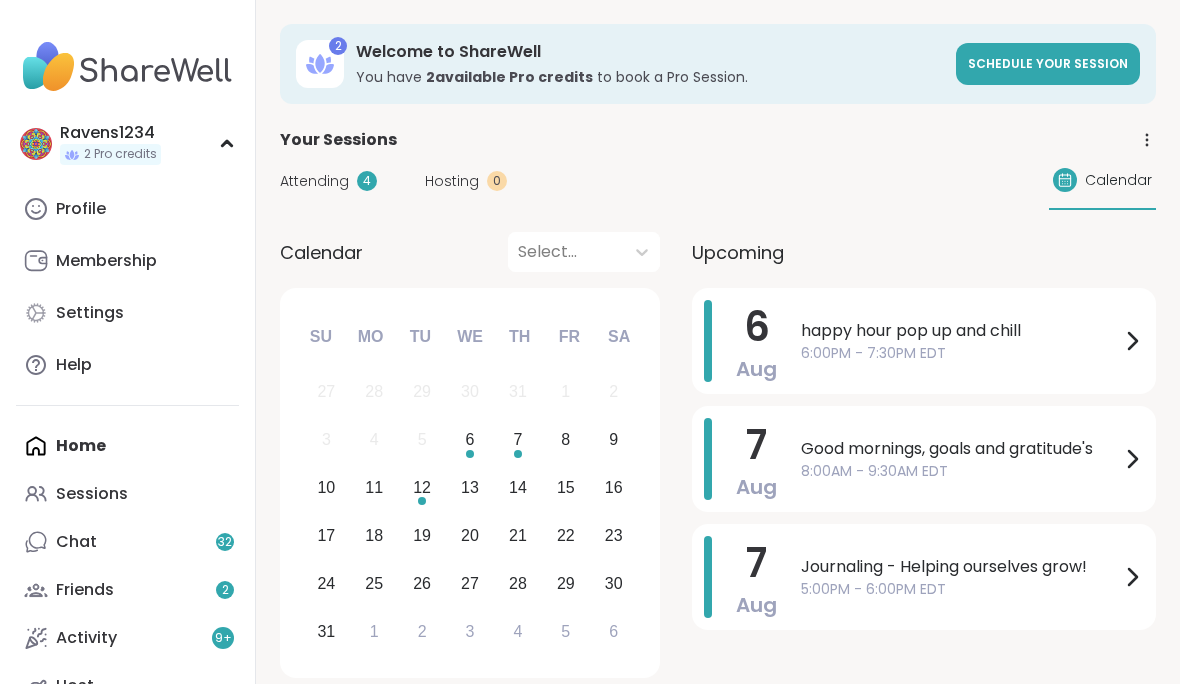 click on "2 Pro credits" at bounding box center (120, 154) 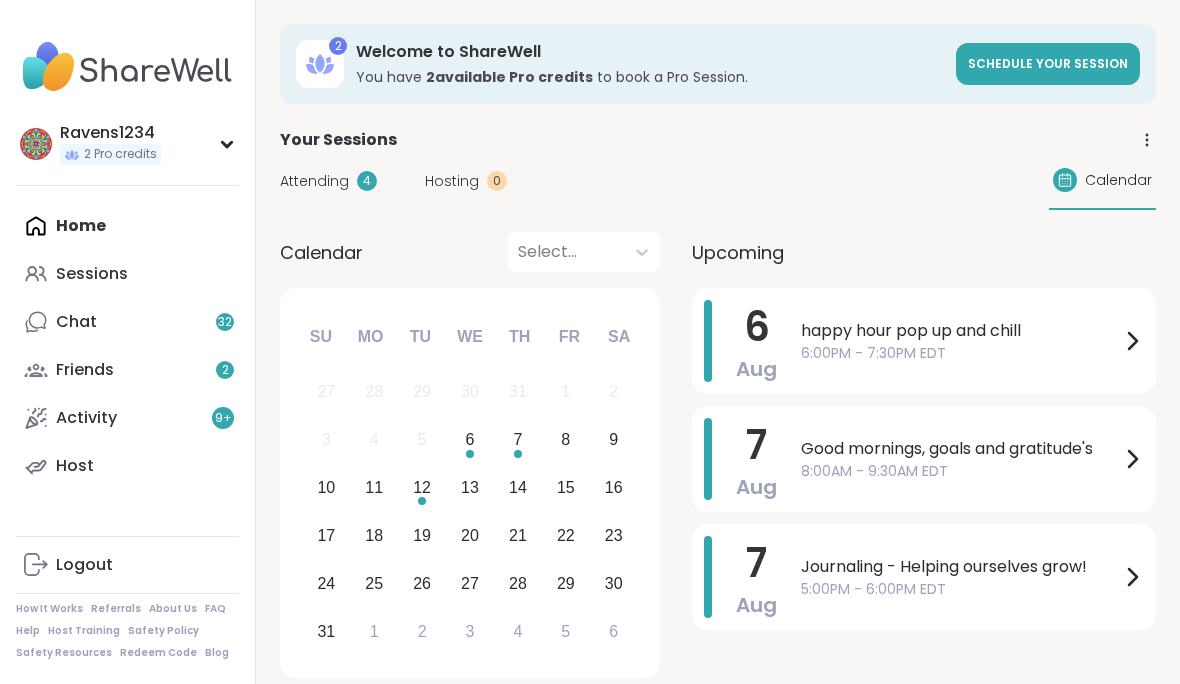 click 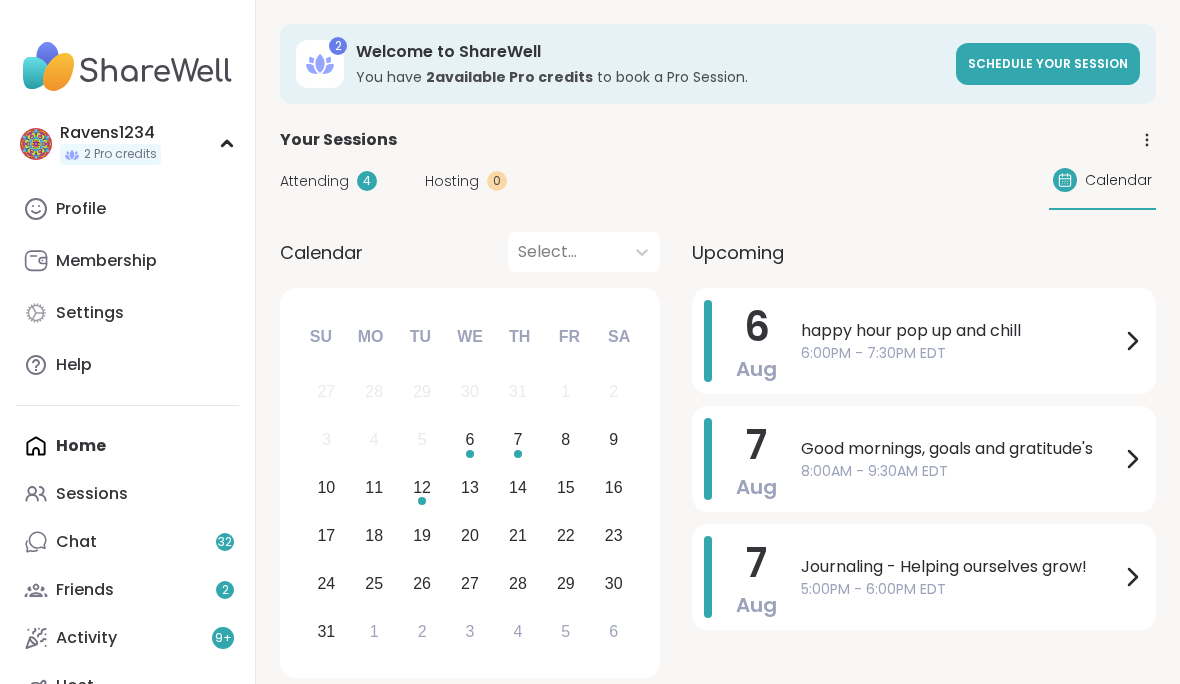 click on "Profile" at bounding box center [127, 209] 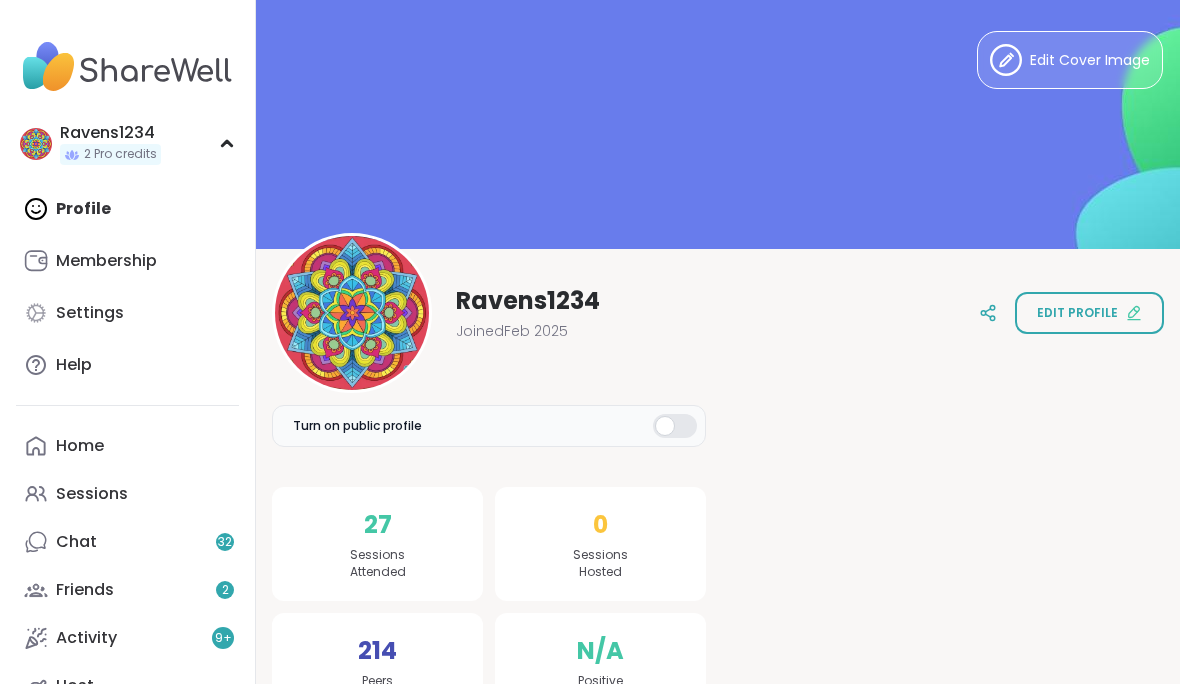scroll, scrollTop: 0, scrollLeft: 0, axis: both 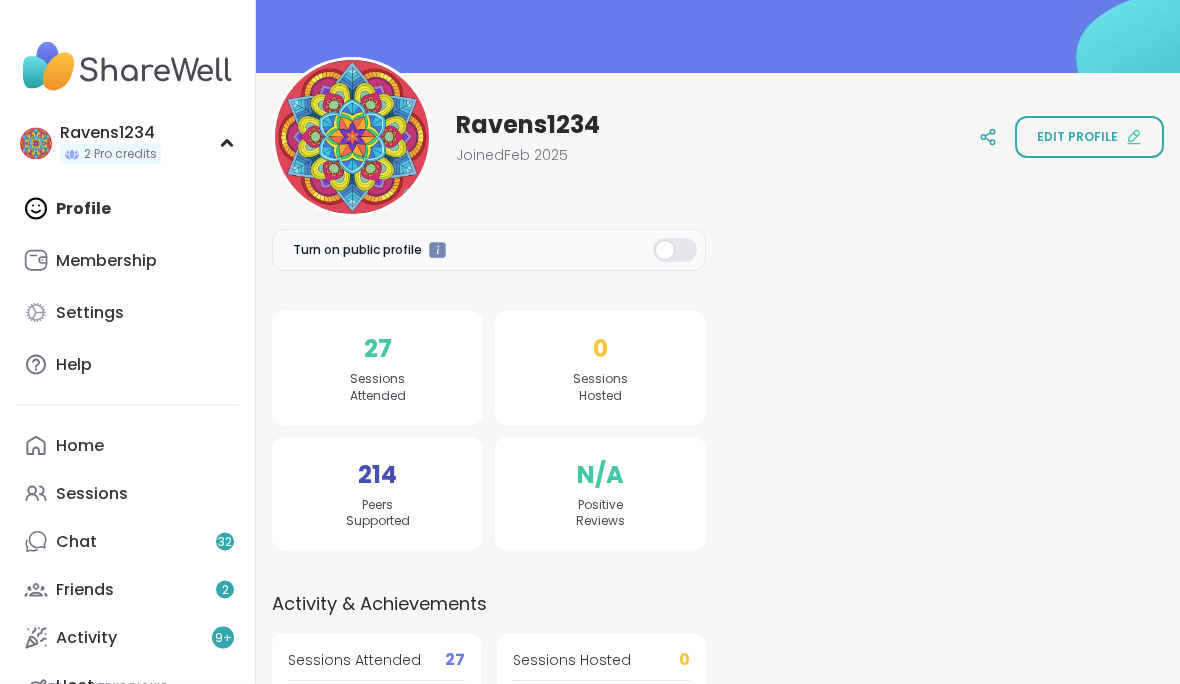 click at bounding box center [675, 251] 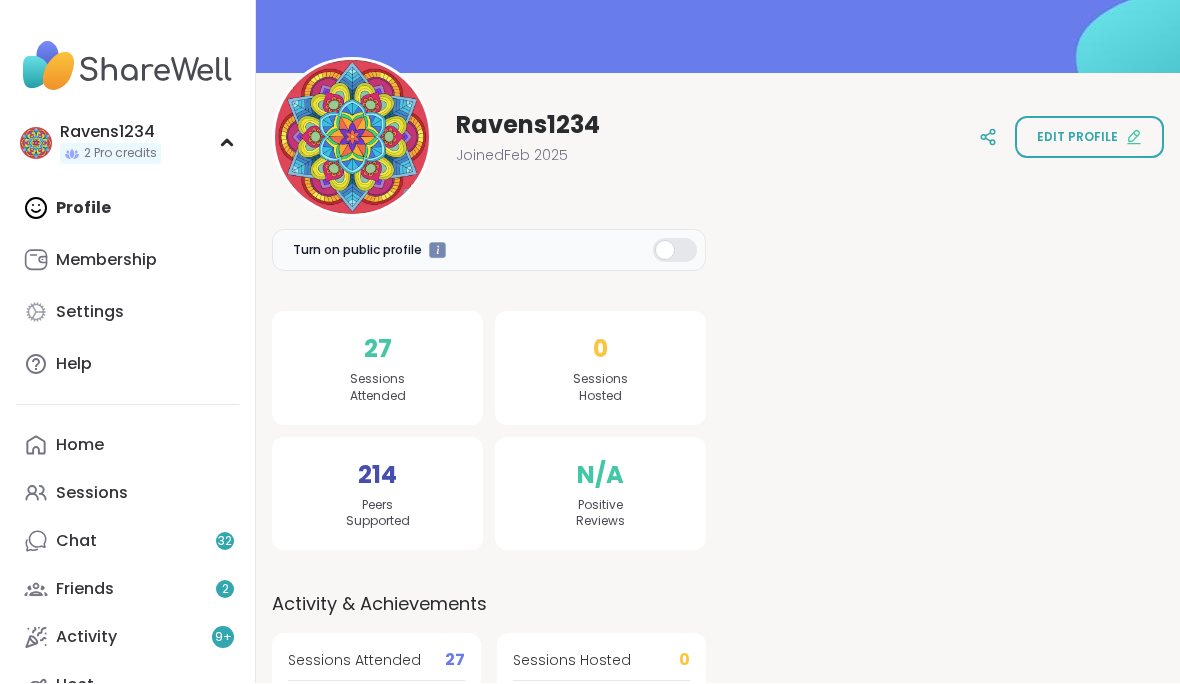 scroll, scrollTop: 176, scrollLeft: 0, axis: vertical 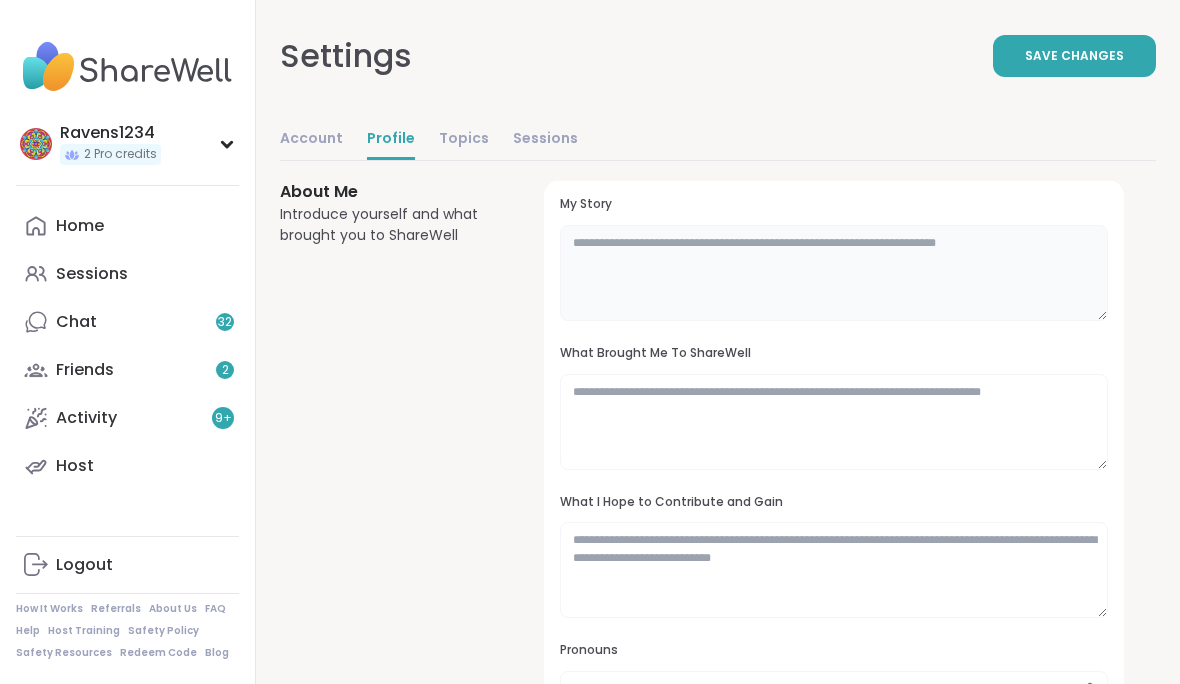 click at bounding box center [834, 273] 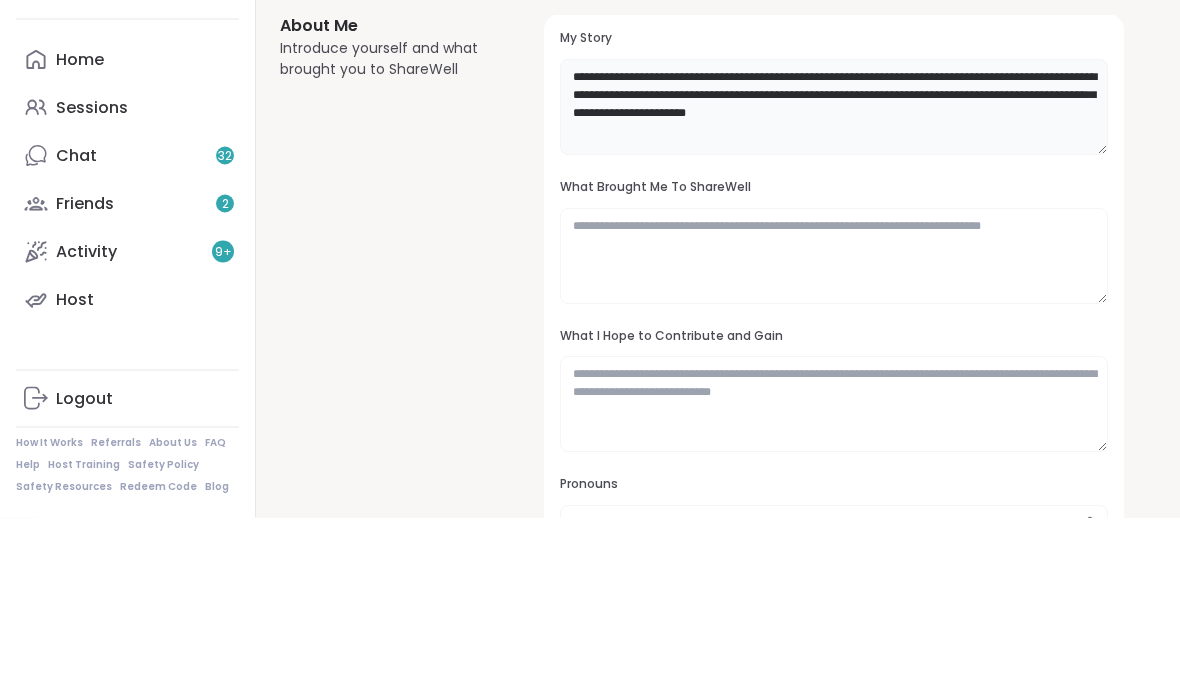 type on "**********" 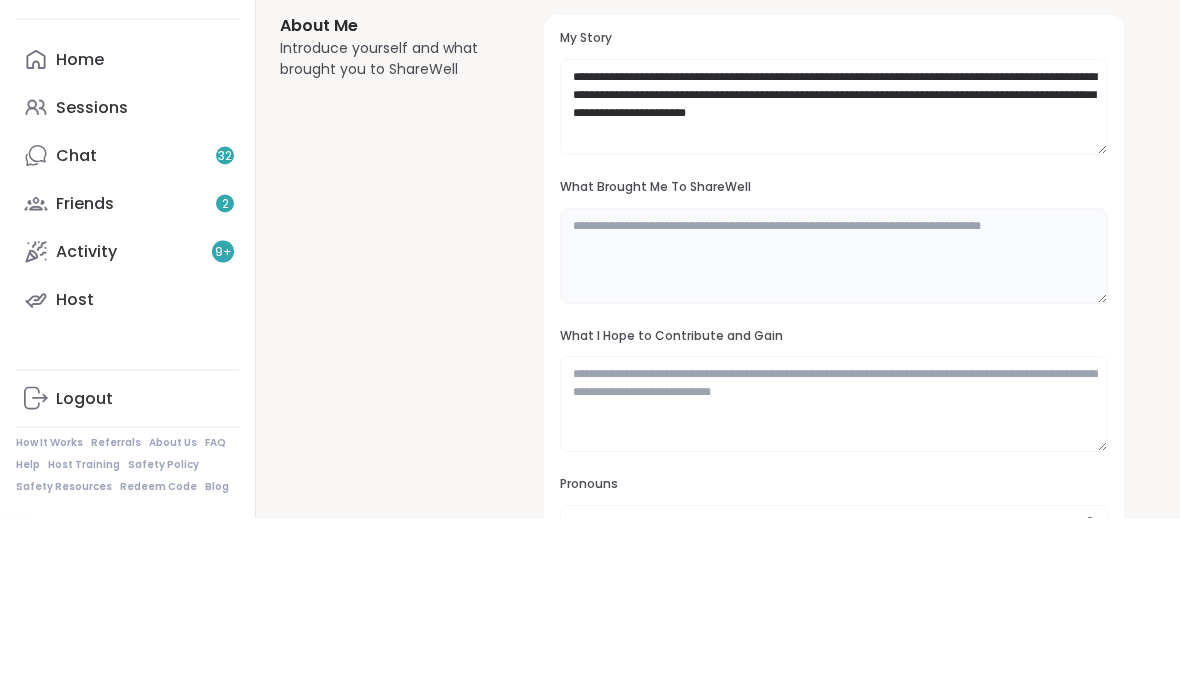 click at bounding box center (834, 423) 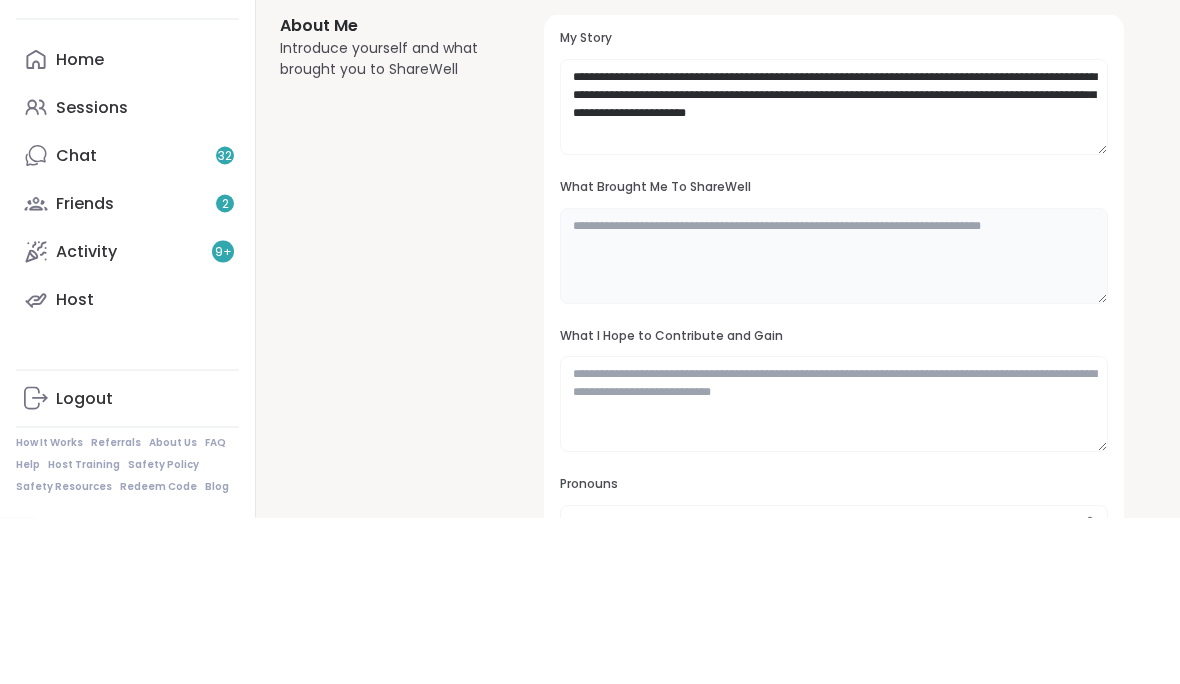 type on "*" 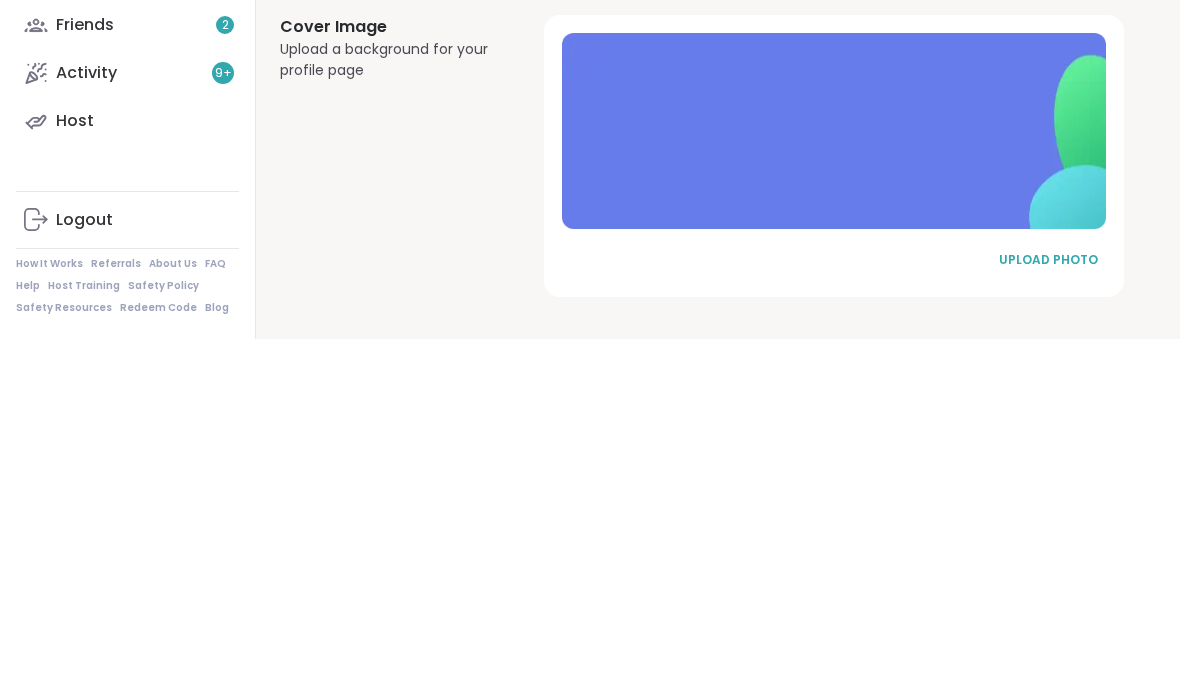 scroll, scrollTop: 951, scrollLeft: 0, axis: vertical 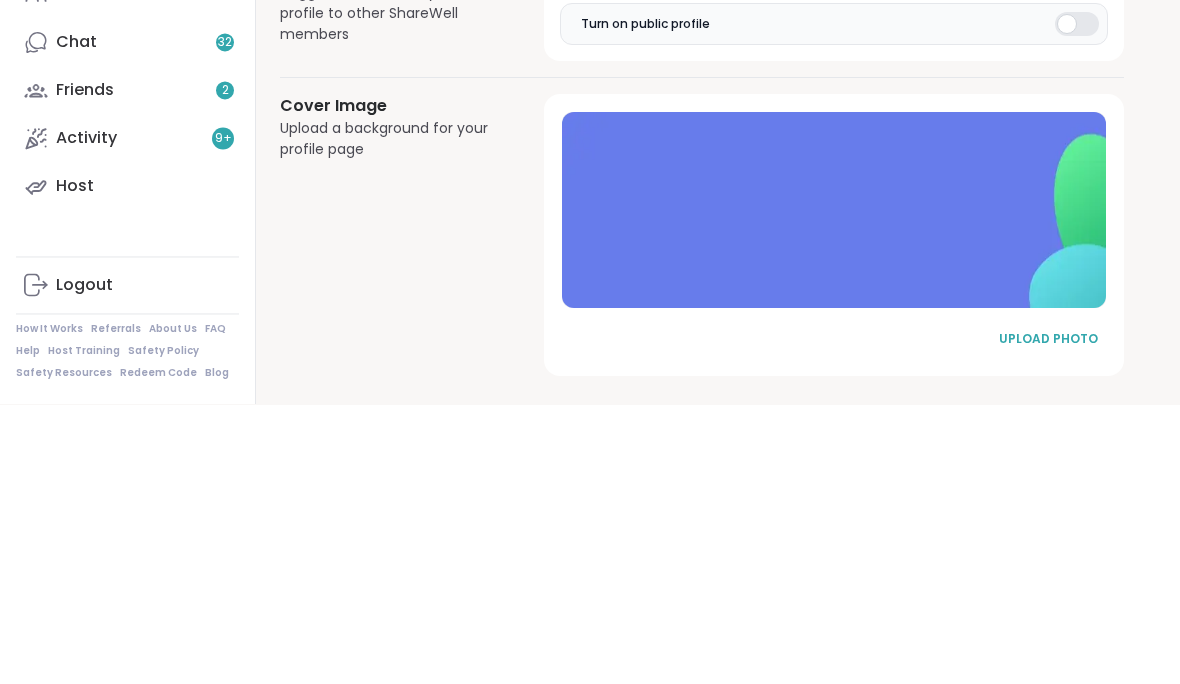 type on "**********" 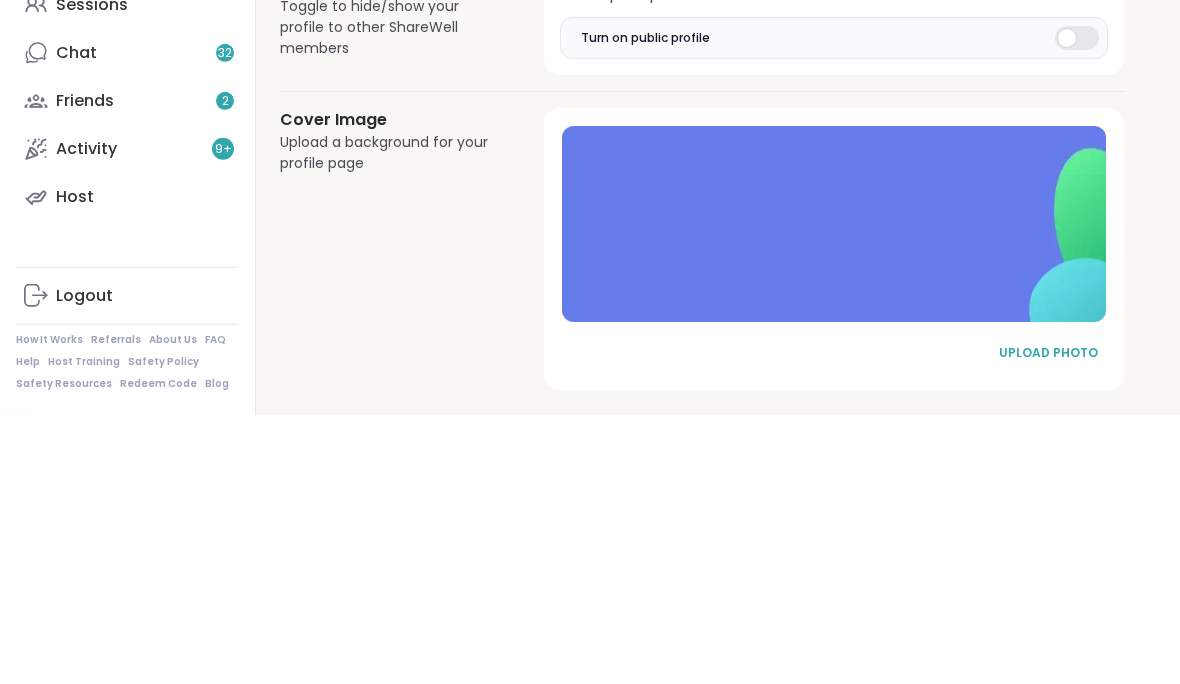 click on "UPLOAD PHOTO" at bounding box center (1048, 622) 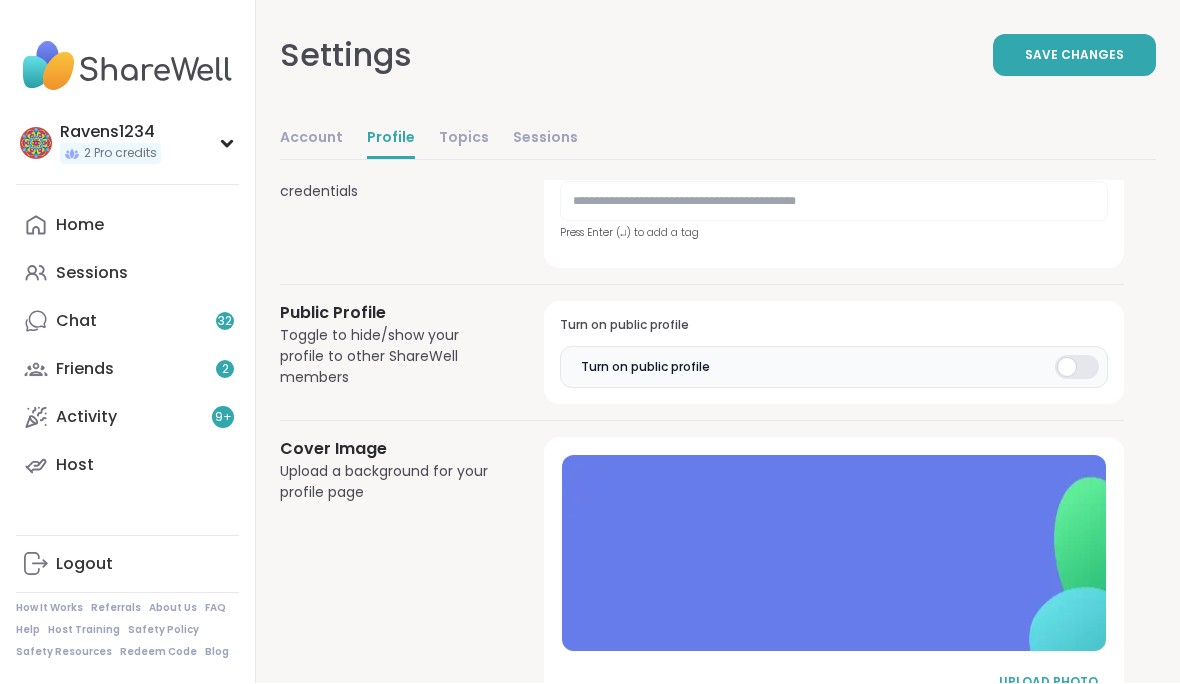 click at bounding box center [1077, 368] 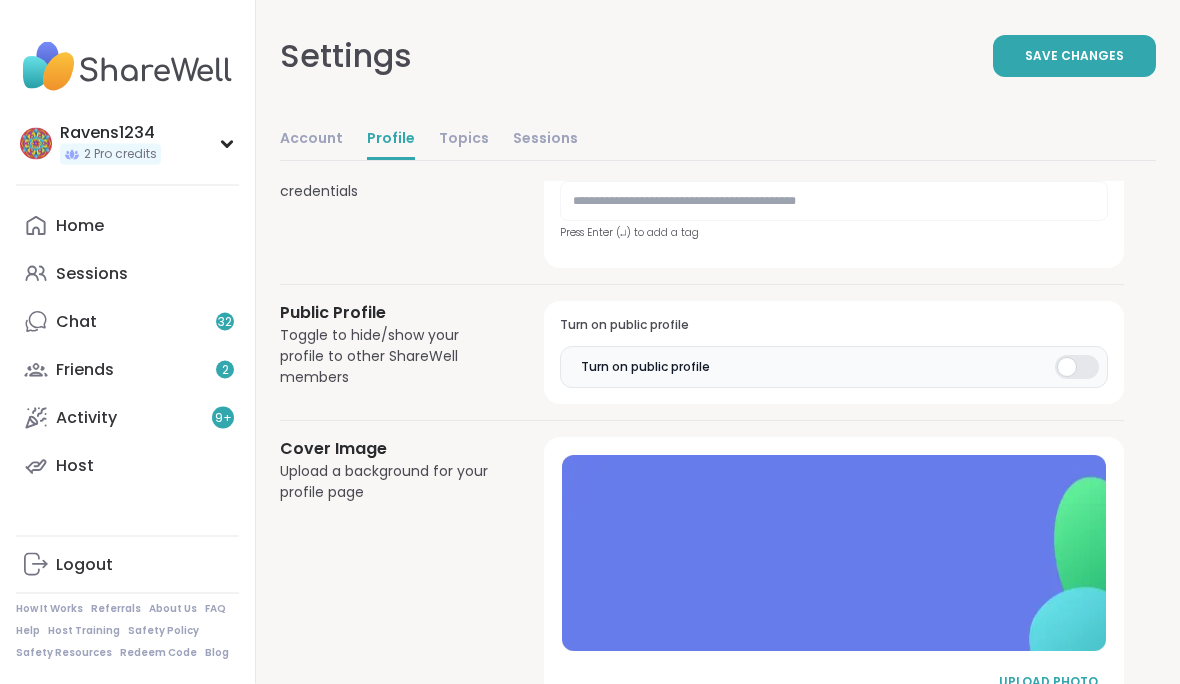 click on "UPLOAD PHOTO" at bounding box center [1048, 683] 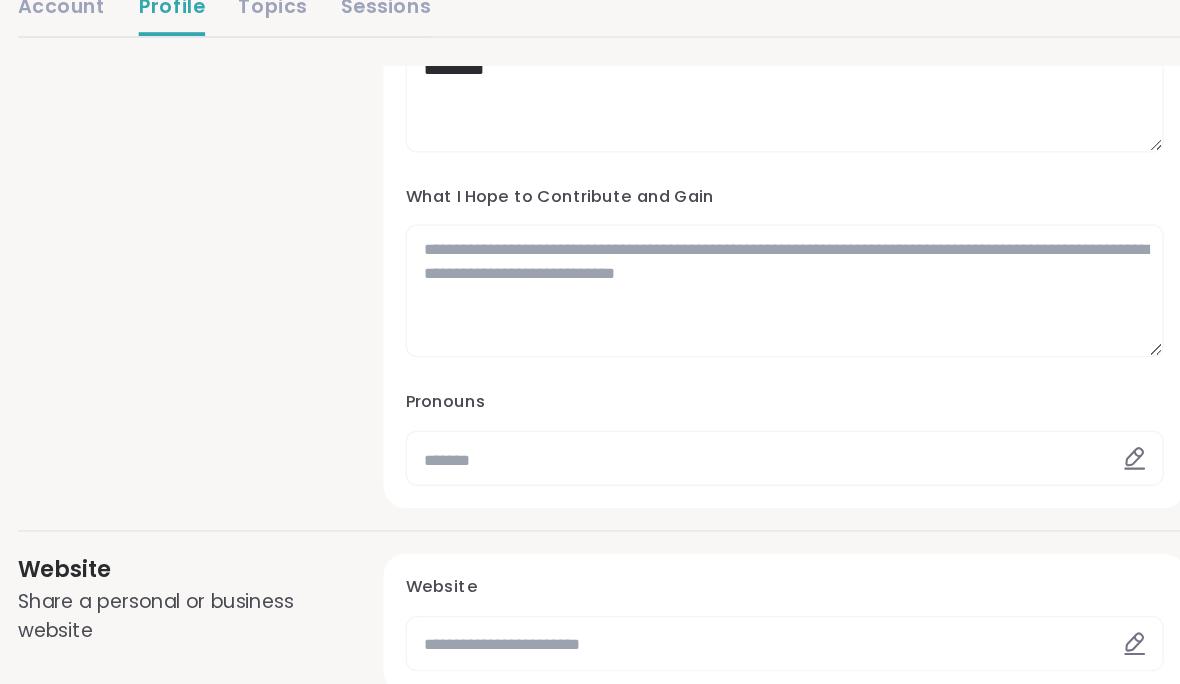 scroll, scrollTop: 424, scrollLeft: 0, axis: vertical 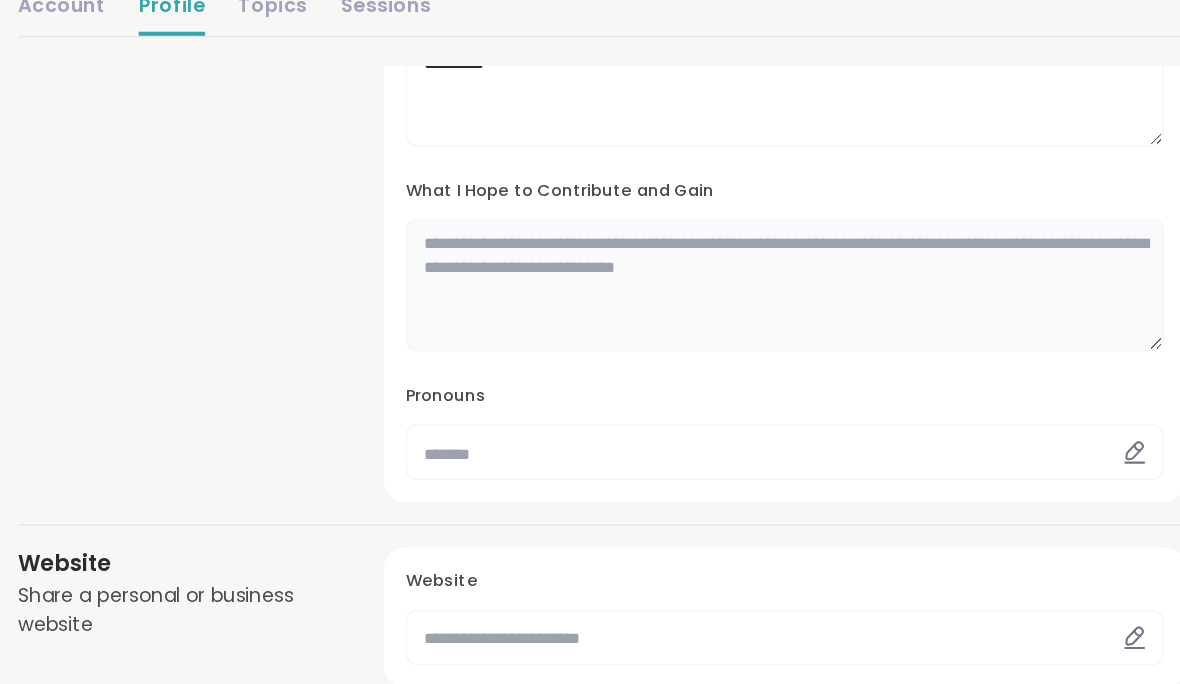 click at bounding box center (834, 340) 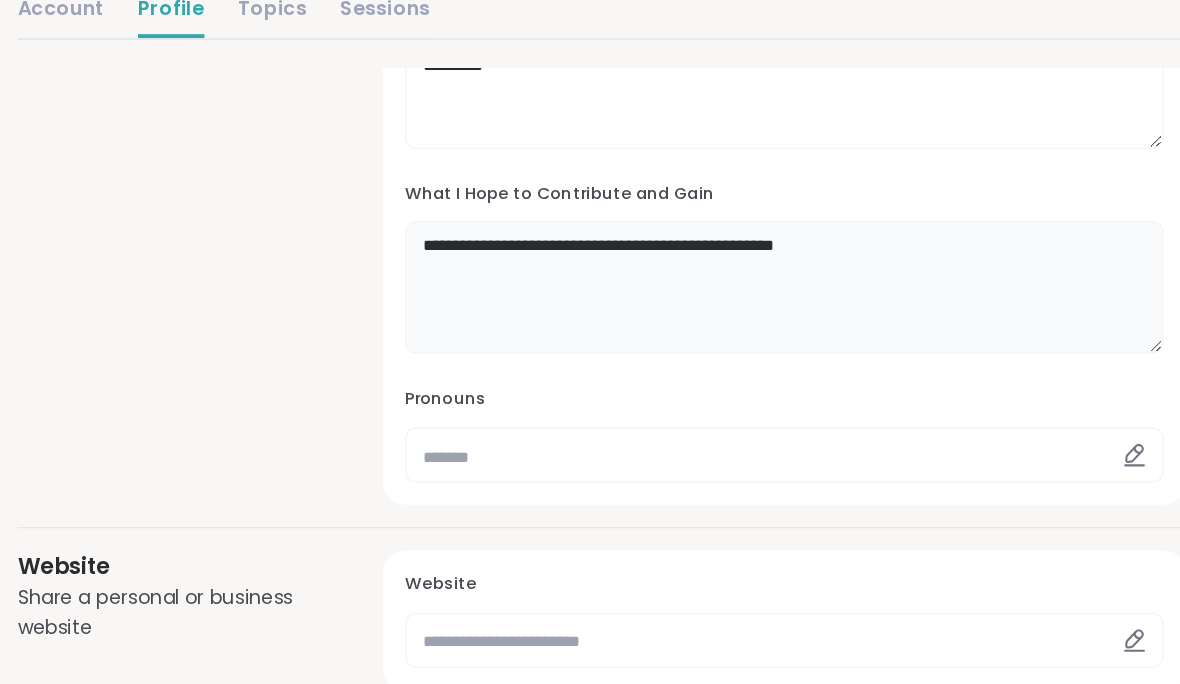 click on "**********" at bounding box center [834, 340] 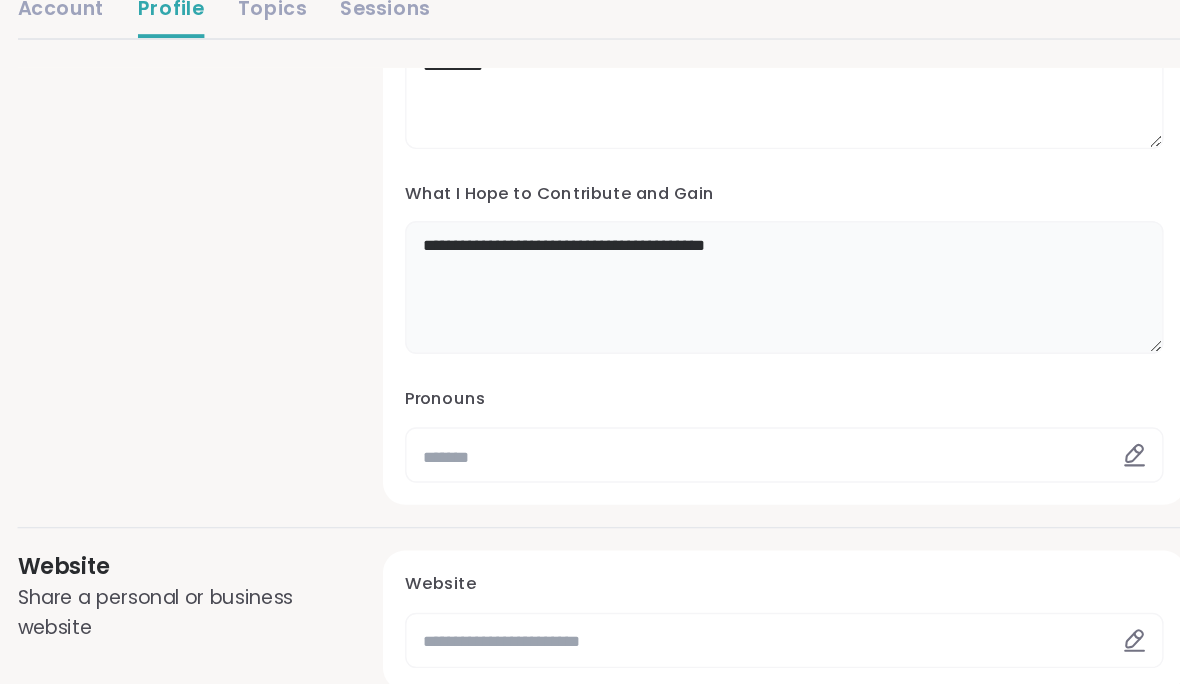 click on "**********" at bounding box center [834, 340] 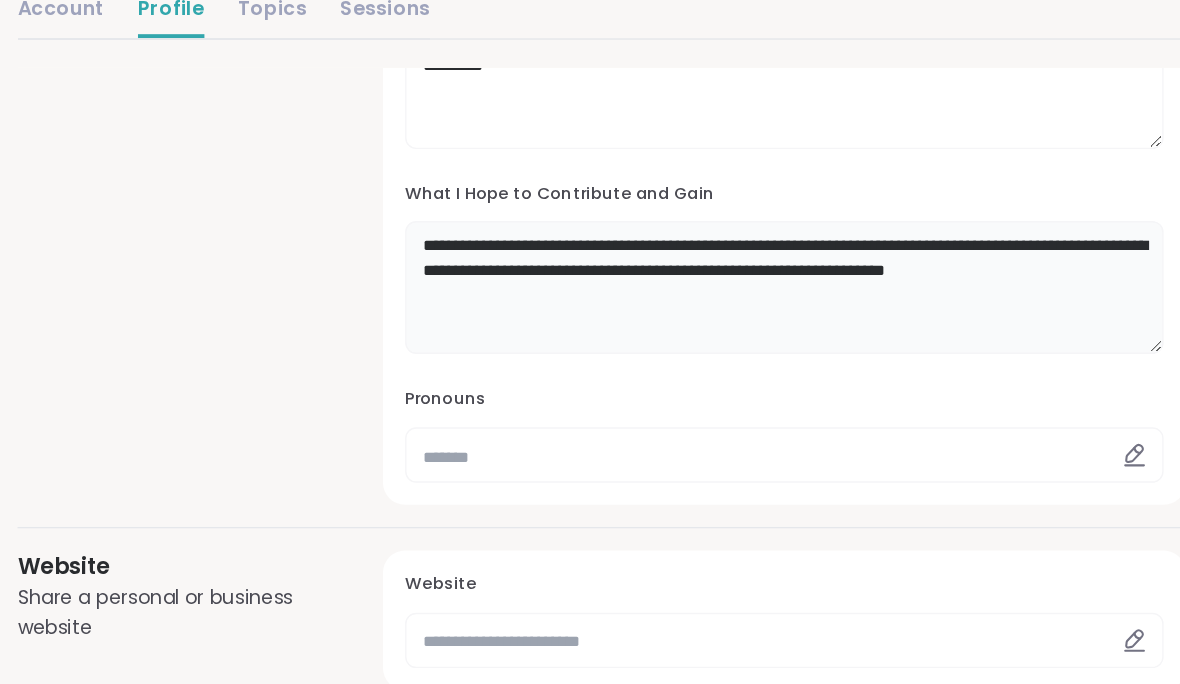 click on "**********" at bounding box center [834, 340] 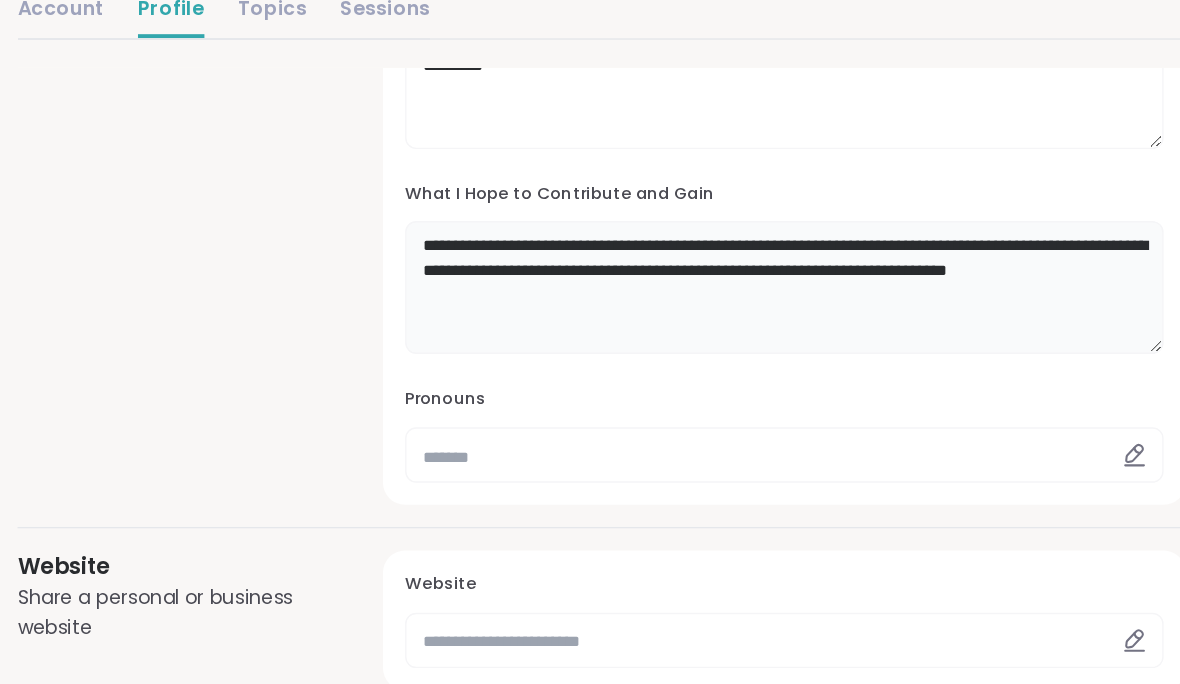 click on "**********" at bounding box center (834, 340) 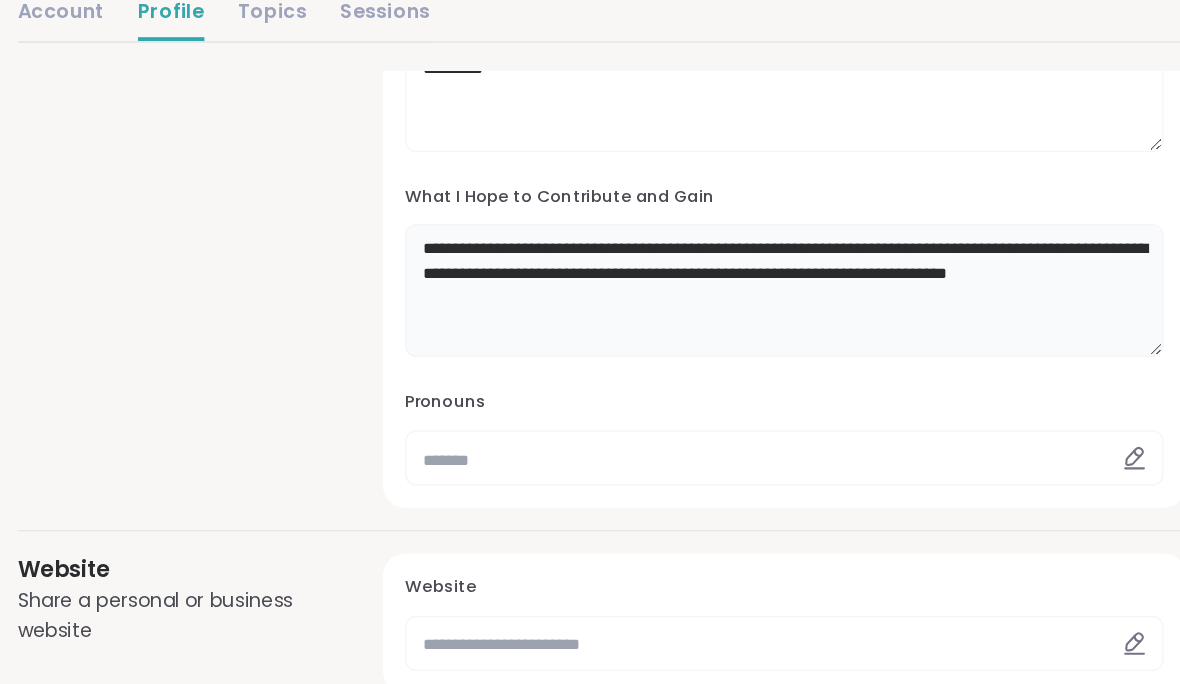 click on "**********" at bounding box center [834, 340] 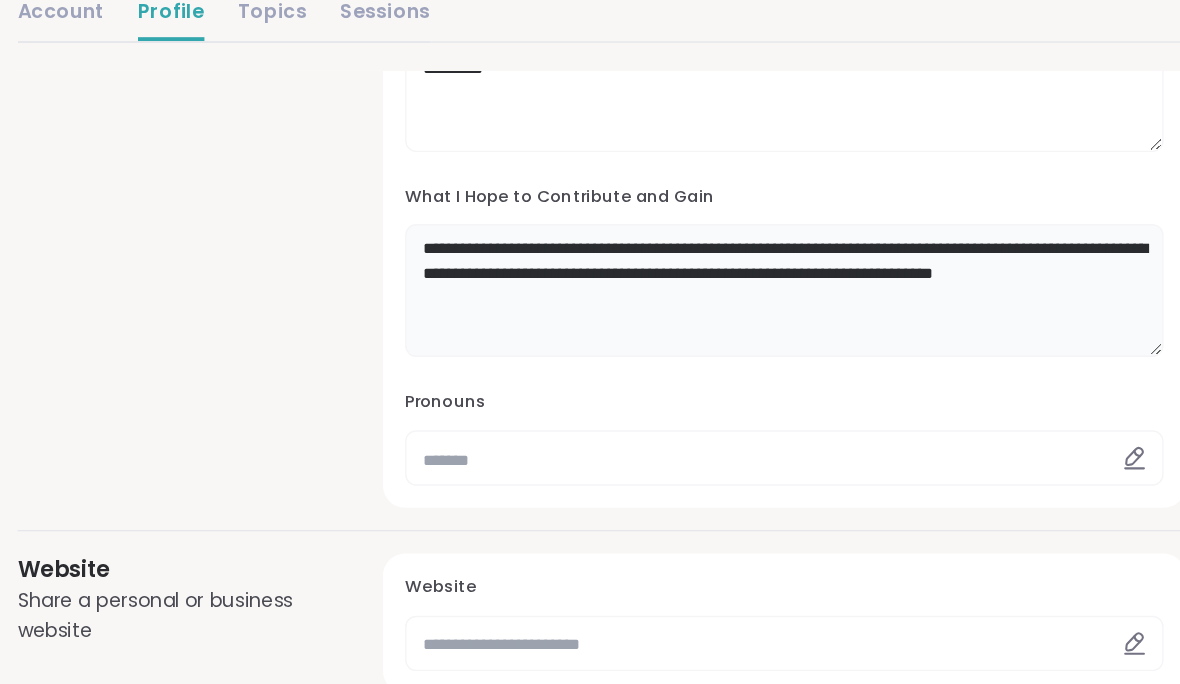 click on "**********" at bounding box center [834, 340] 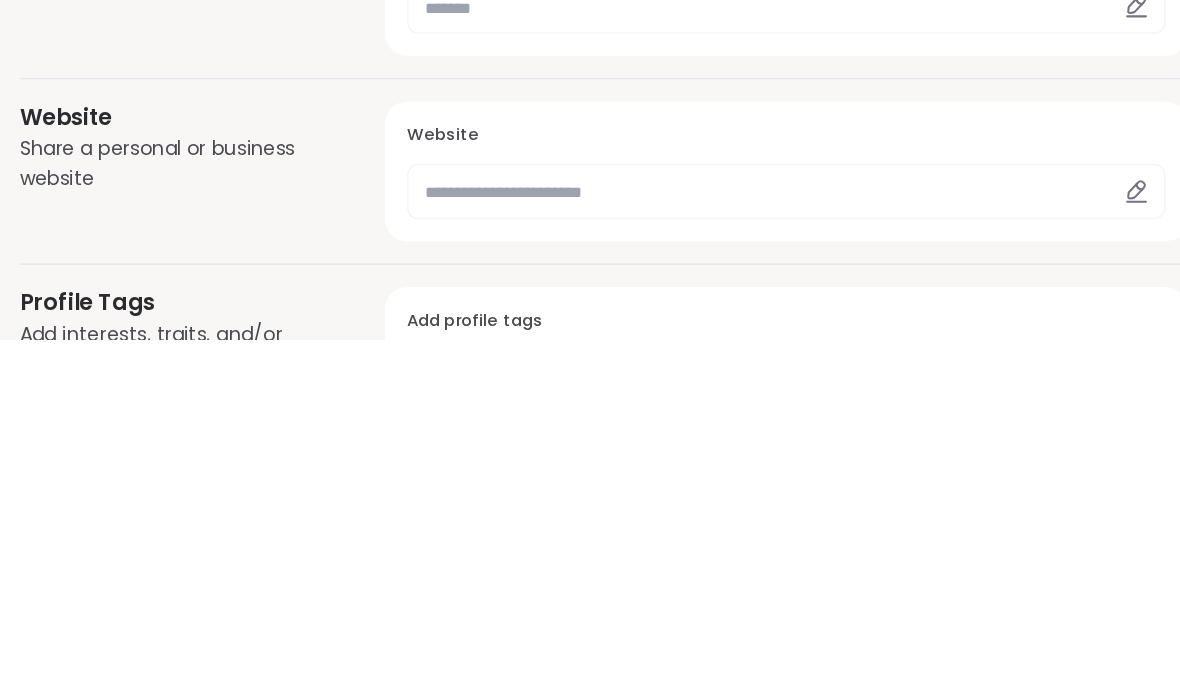 scroll, scrollTop: 443, scrollLeft: 0, axis: vertical 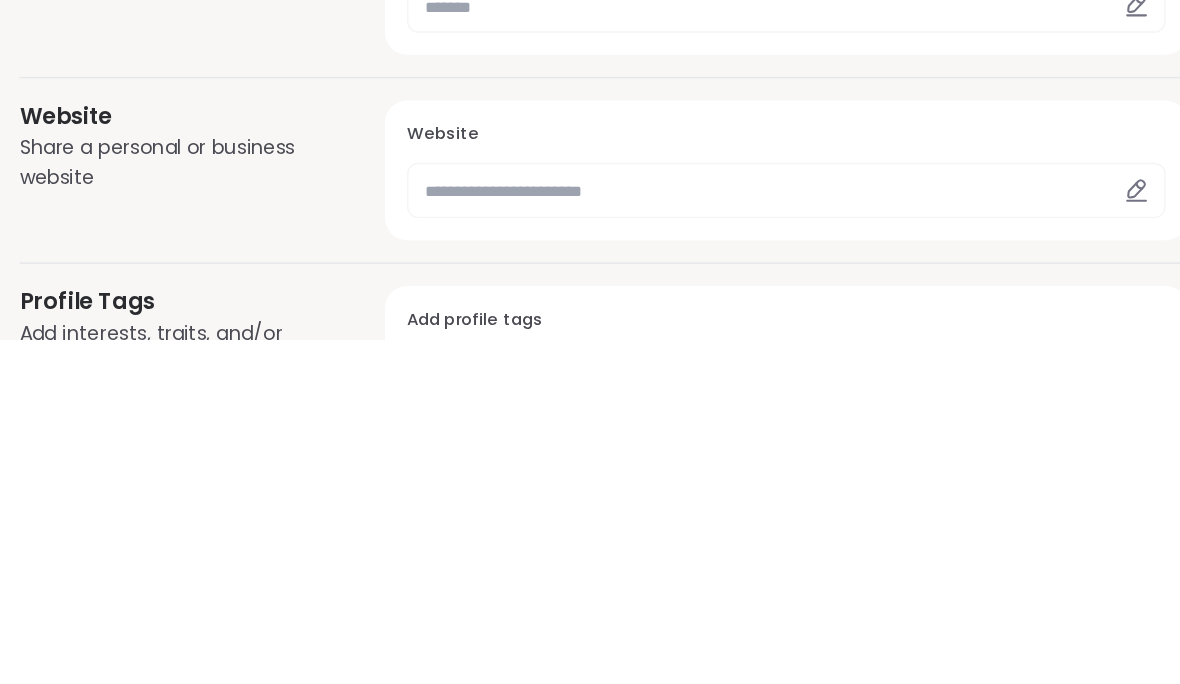 type on "**********" 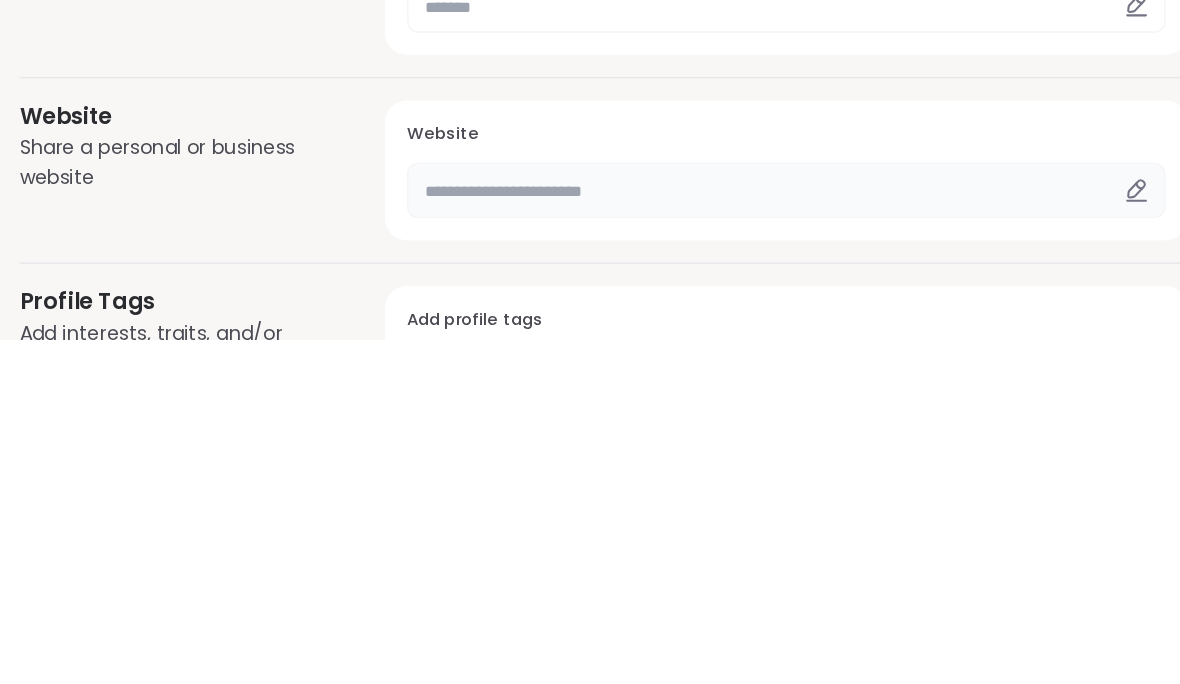 click at bounding box center [834, 576] 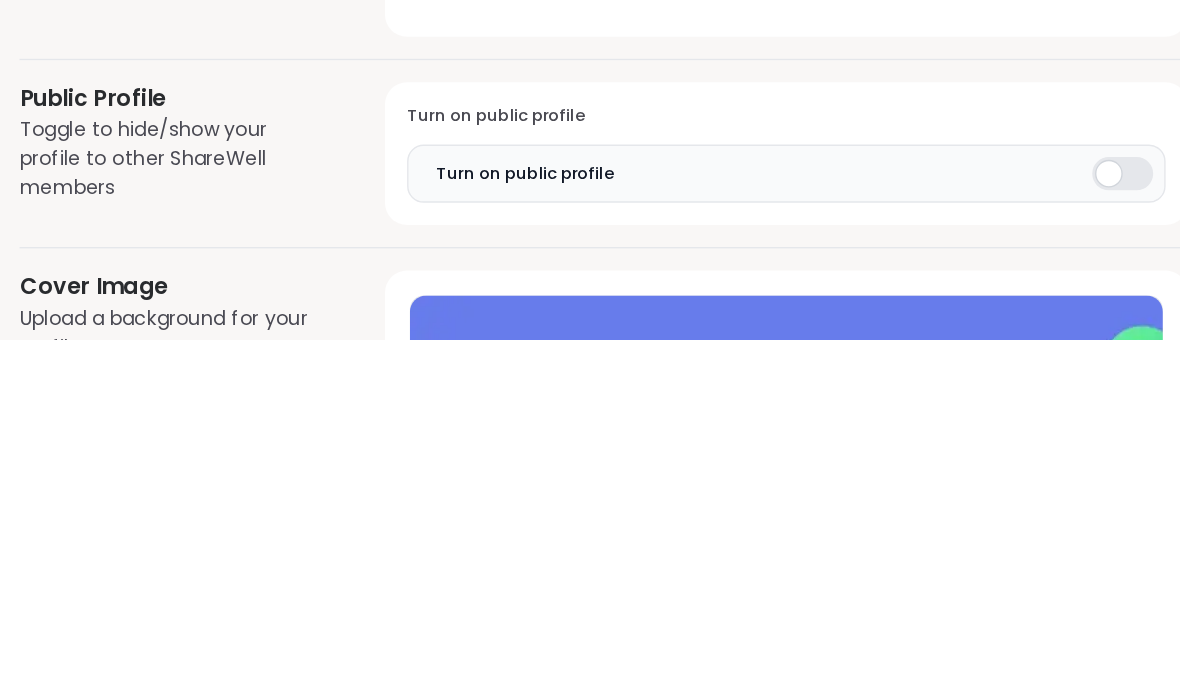 scroll, scrollTop: 756, scrollLeft: 0, axis: vertical 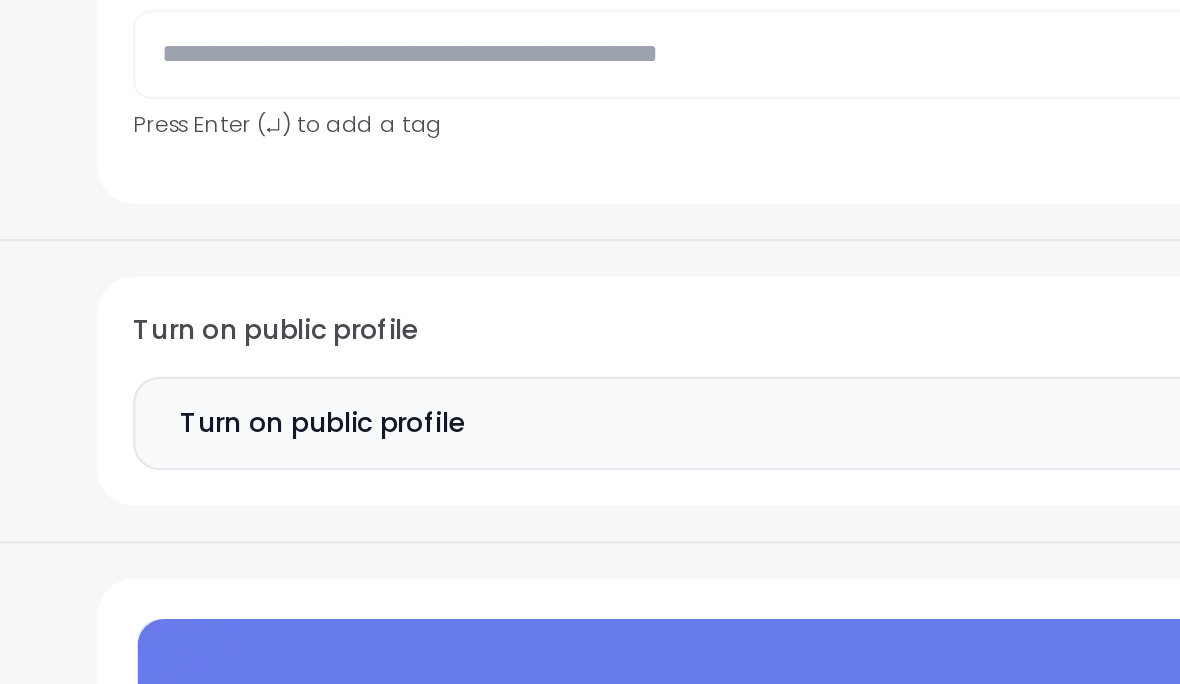 type on "**********" 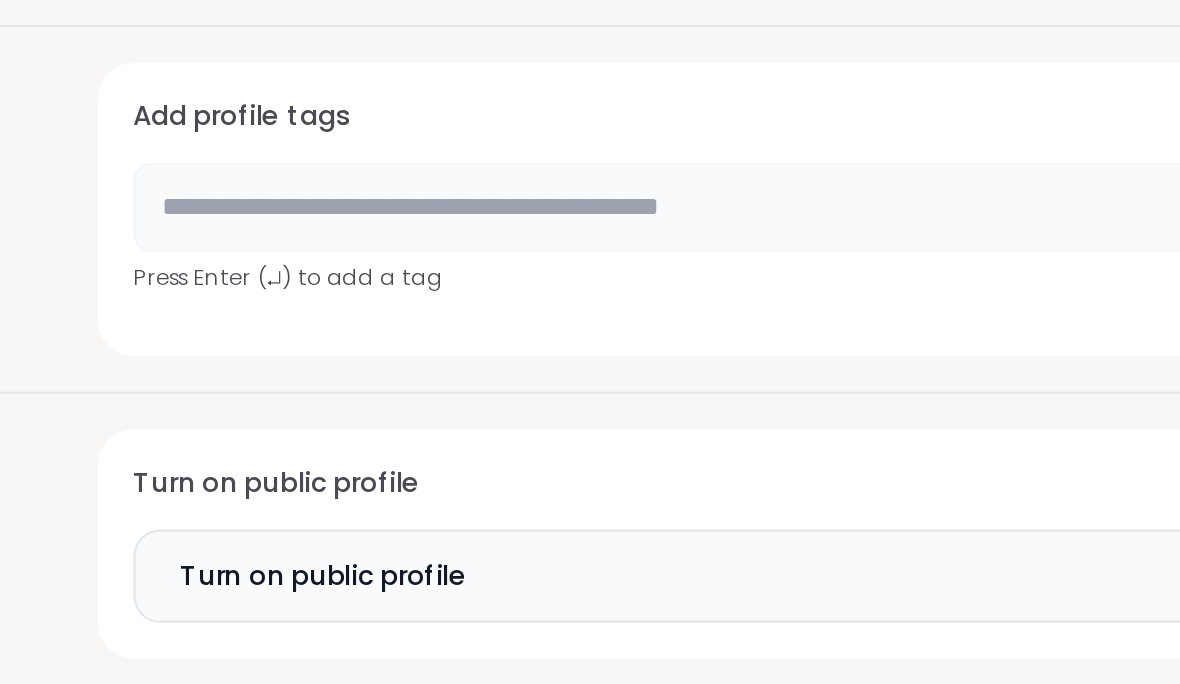 click at bounding box center (834, 365) 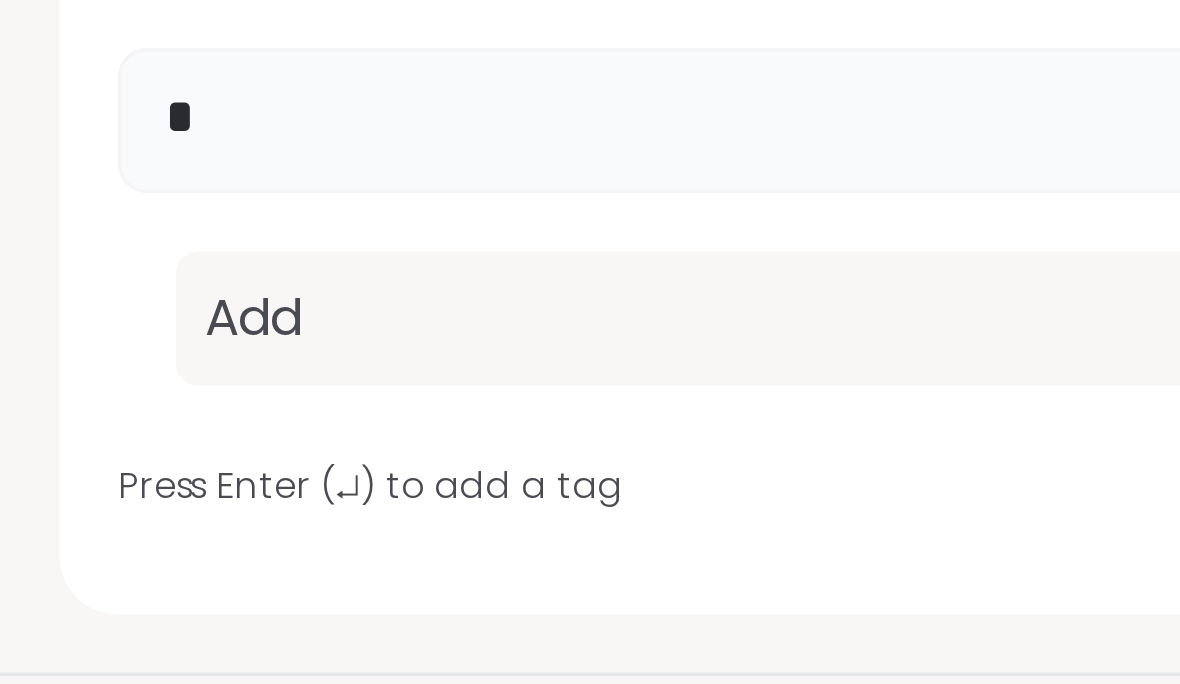 click on "Add" at bounding box center [834, 419] 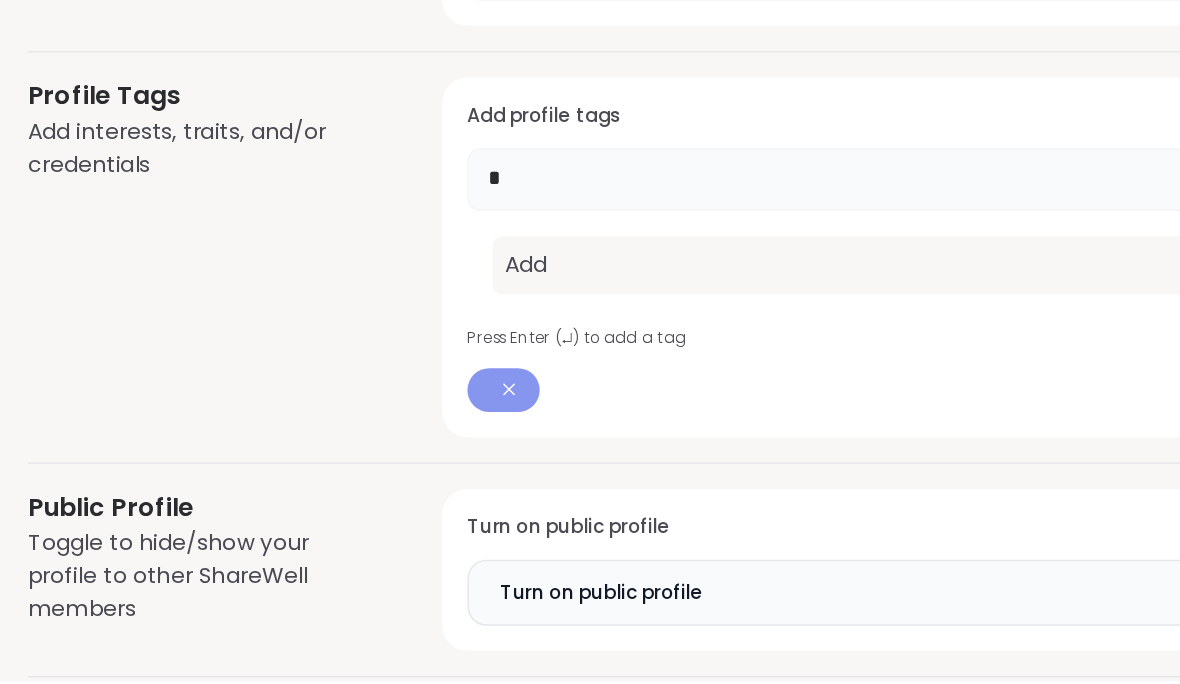 click on "Add" at bounding box center [834, 419] 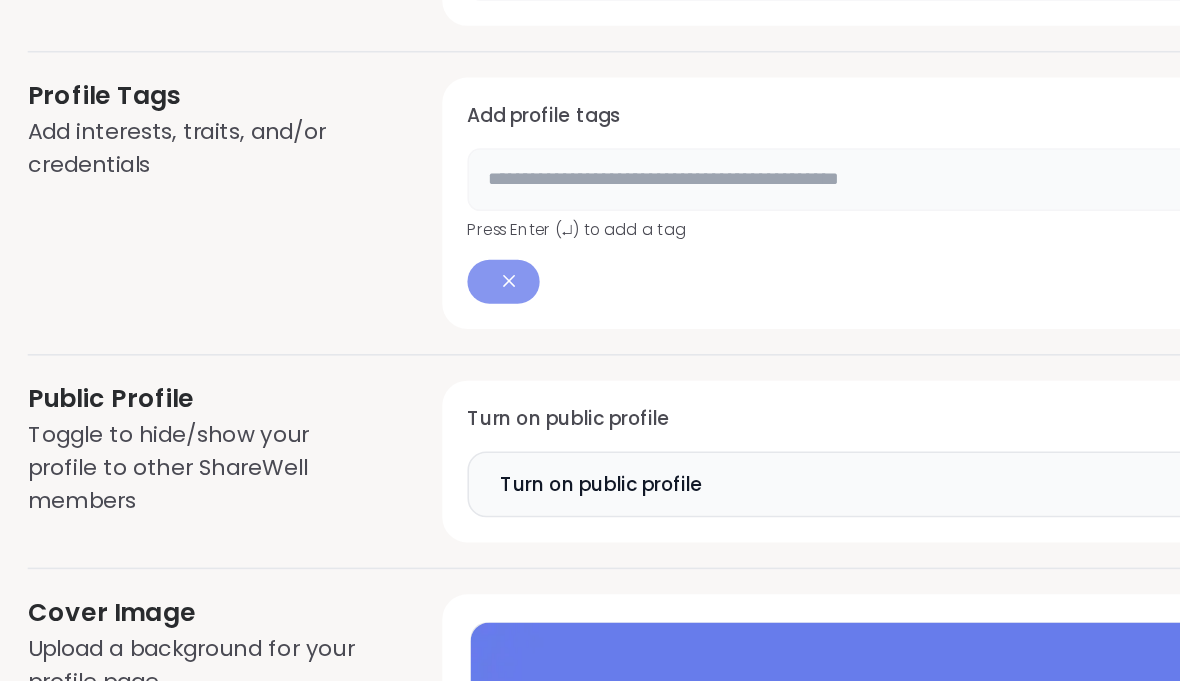 click at bounding box center [834, 365] 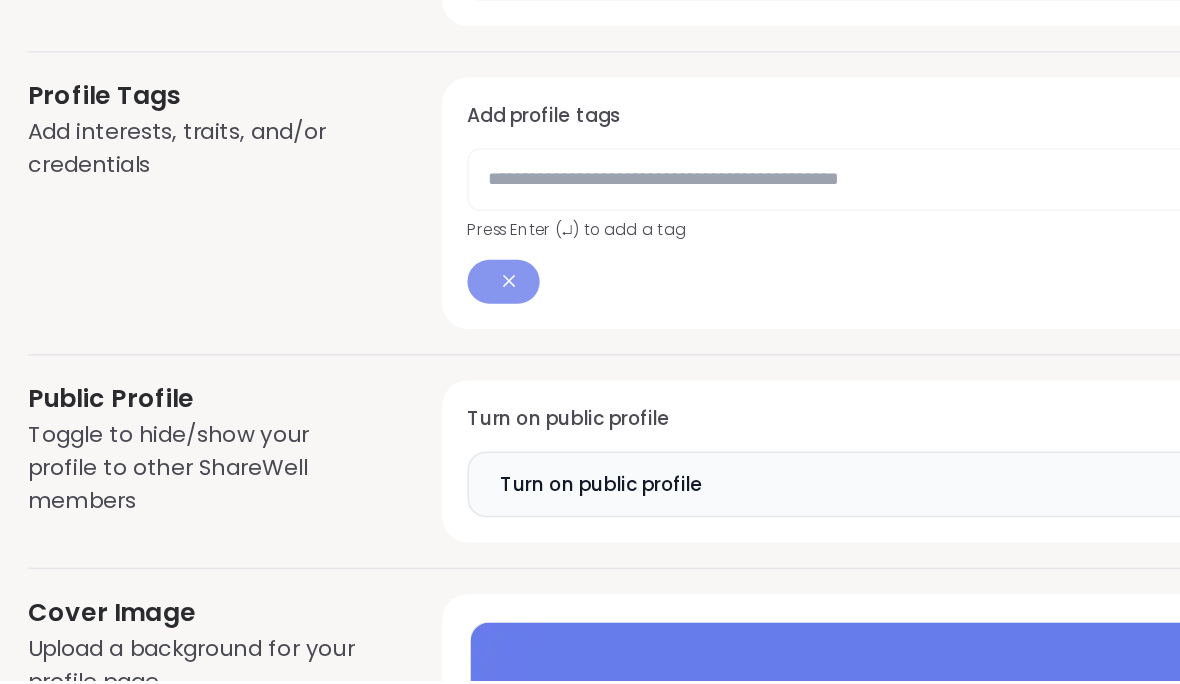 click 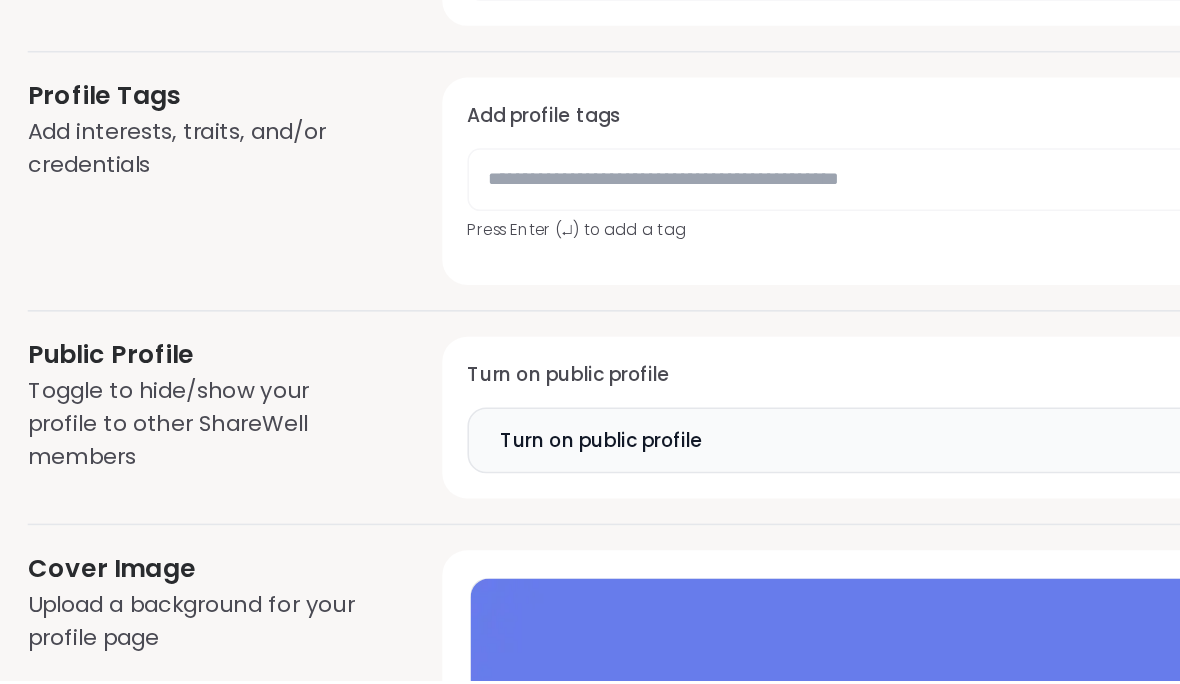 scroll, scrollTop: 840, scrollLeft: 0, axis: vertical 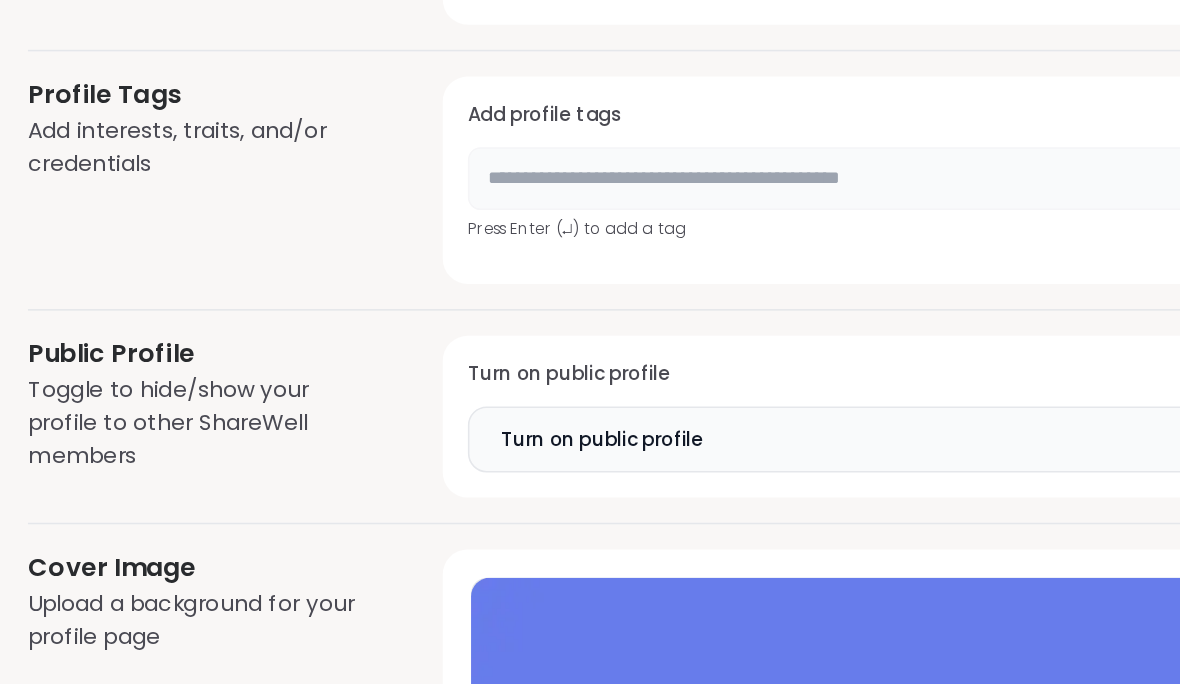 click at bounding box center (834, 313) 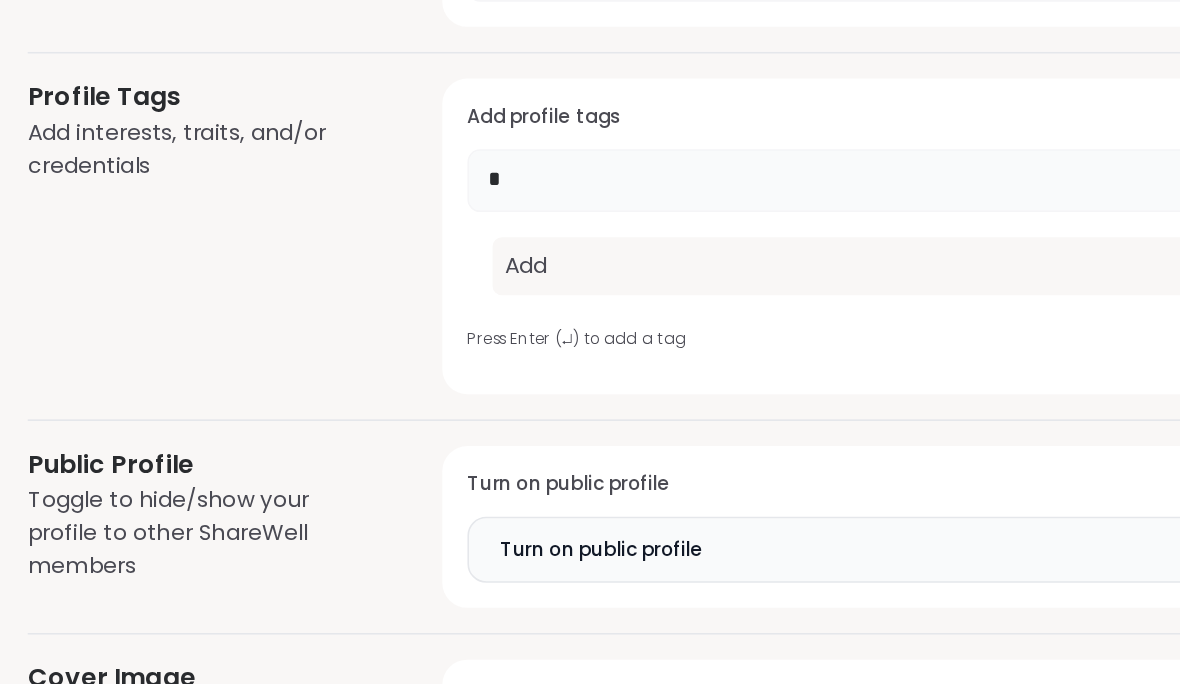 click on "Add" at bounding box center (834, 368) 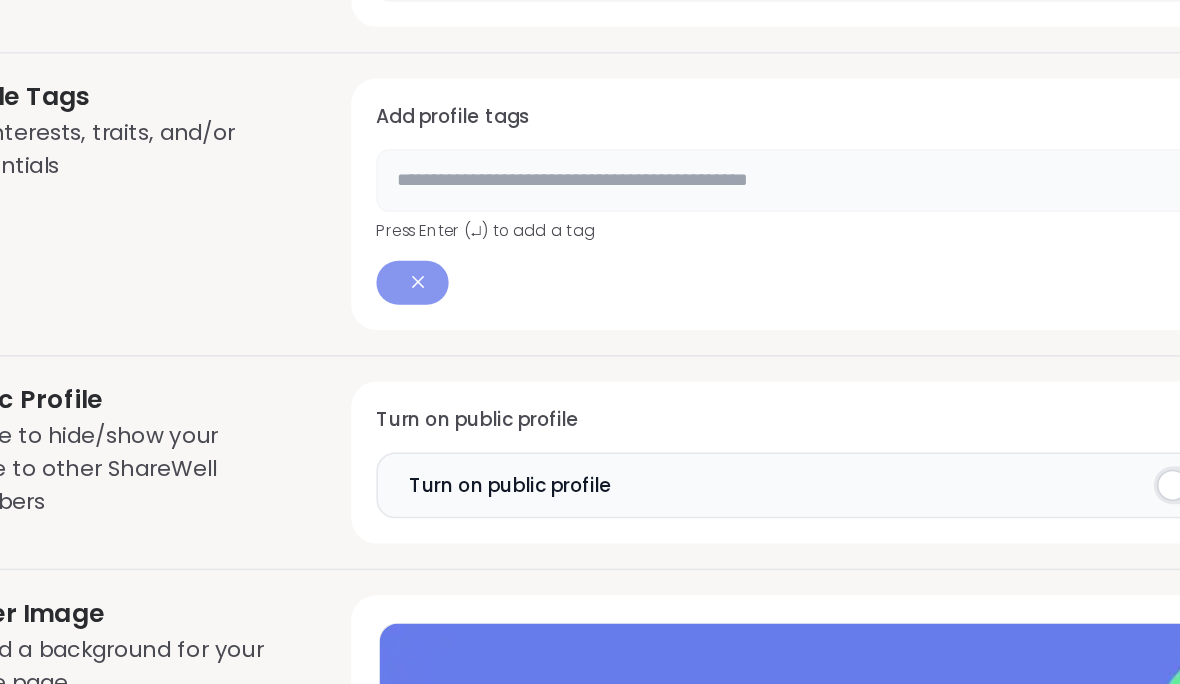 click at bounding box center [834, 314] 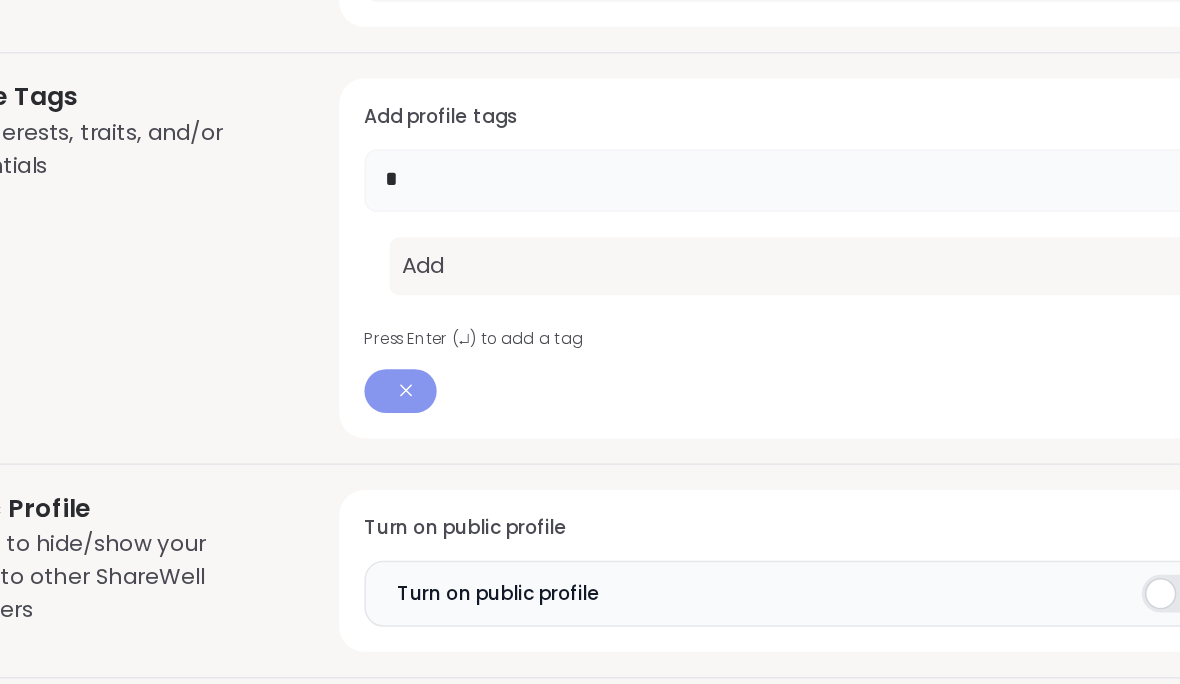 click on "Add" at bounding box center (834, 368) 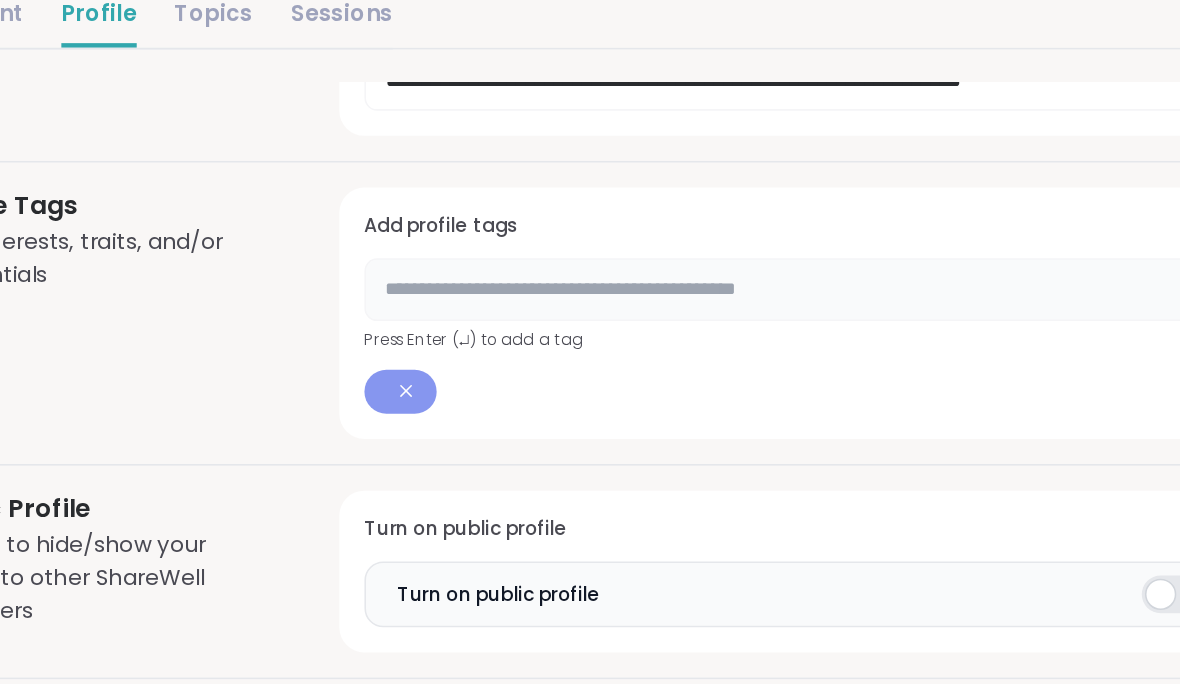 click at bounding box center [834, 314] 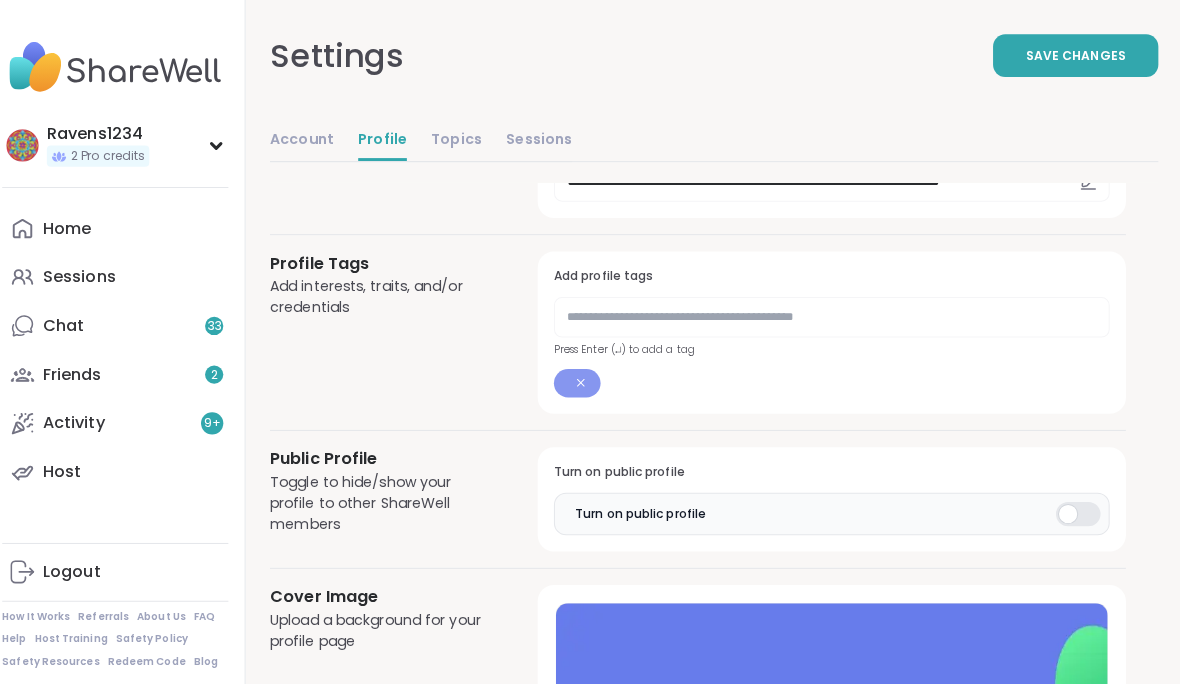 click on "Settings Save Changes" at bounding box center (718, 56) 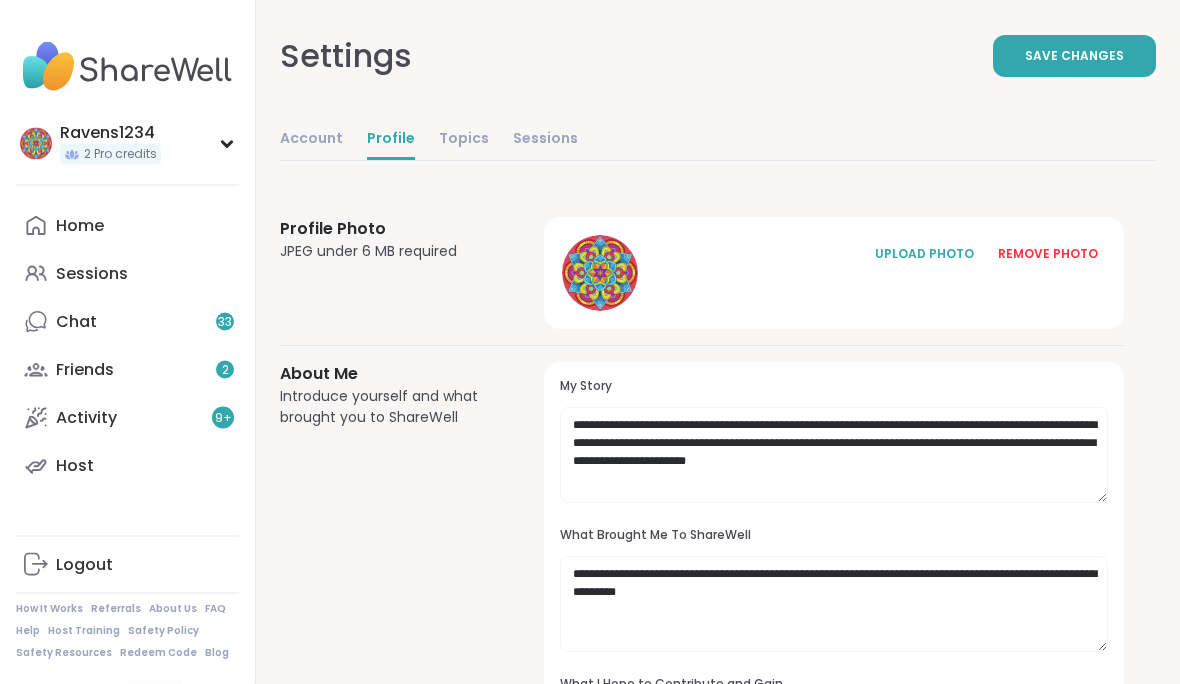 scroll, scrollTop: 0, scrollLeft: 0, axis: both 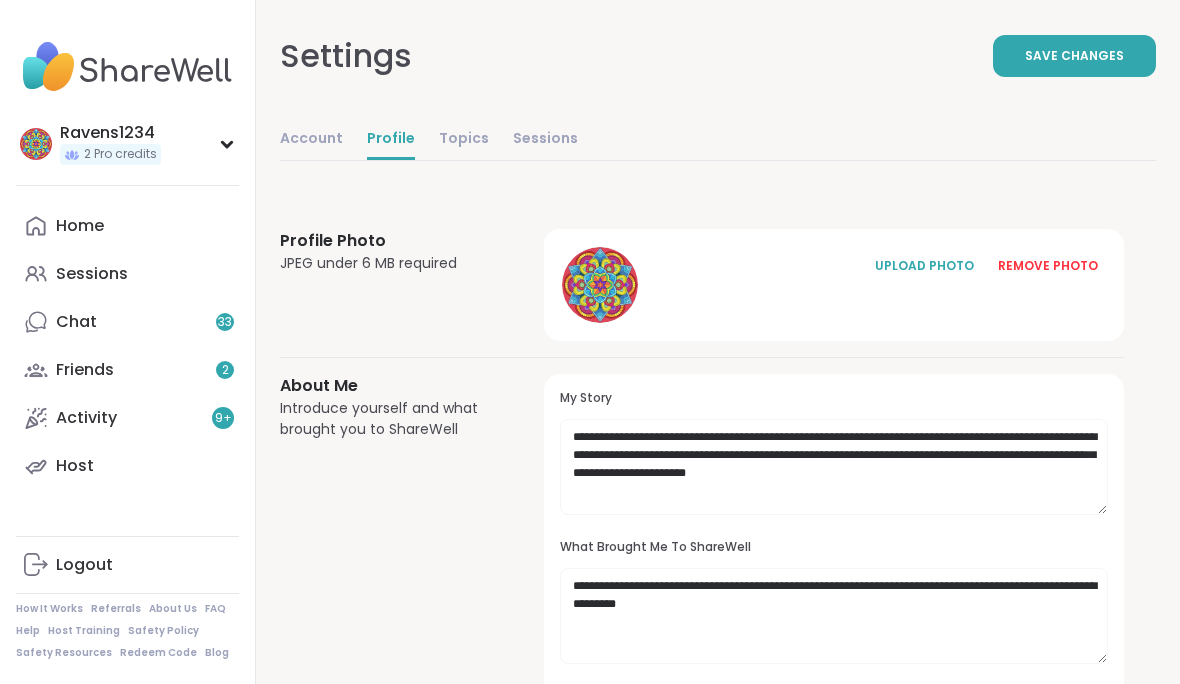 click on "UPLOAD PHOTO" at bounding box center (924, 266) 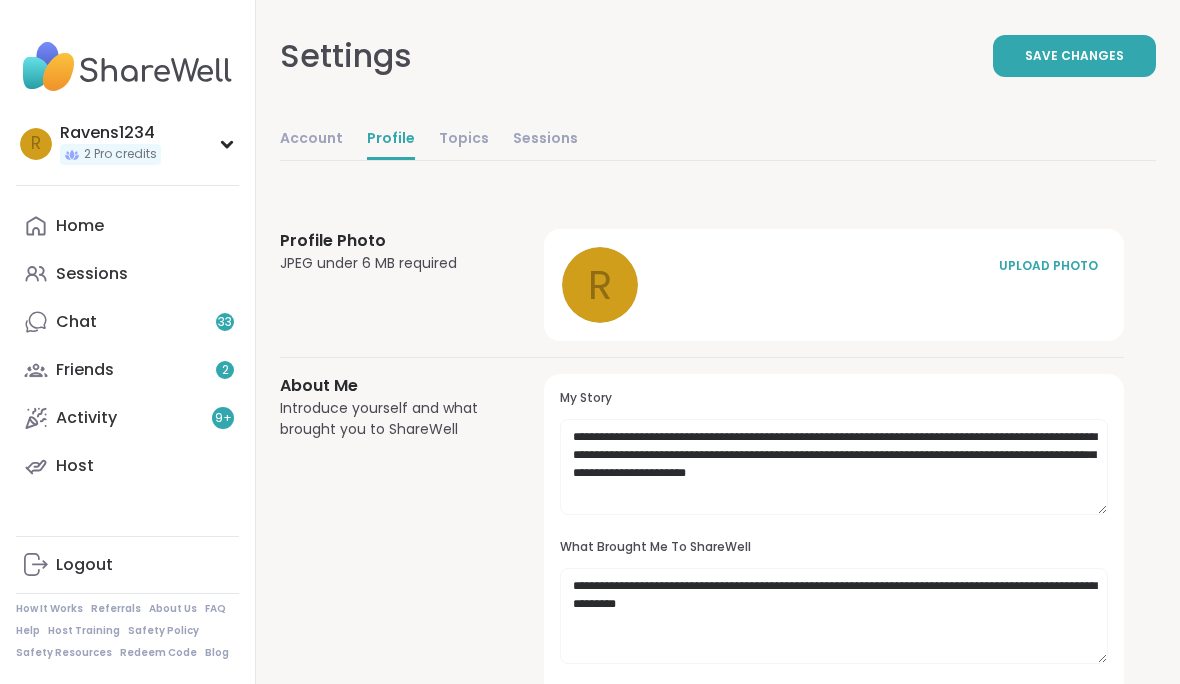 click 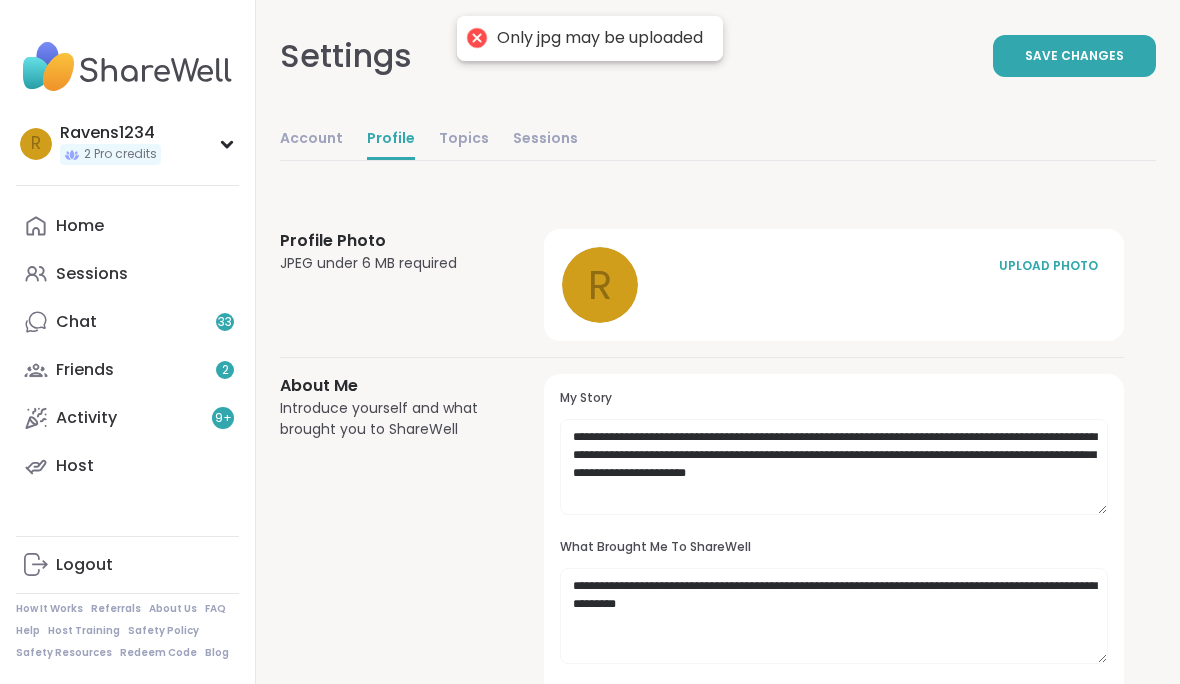 click on "UPLOAD PHOTO" at bounding box center (1048, 266) 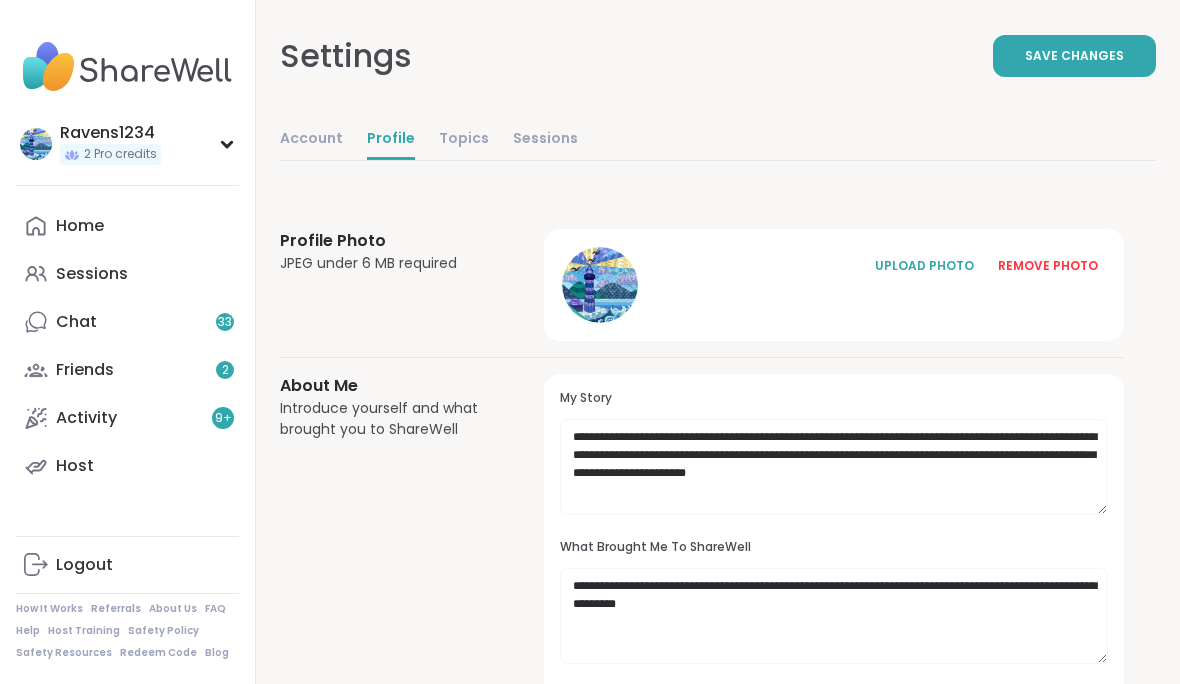 click on "UPLOAD PHOTO REMOVE PHOTO" at bounding box center [834, 285] 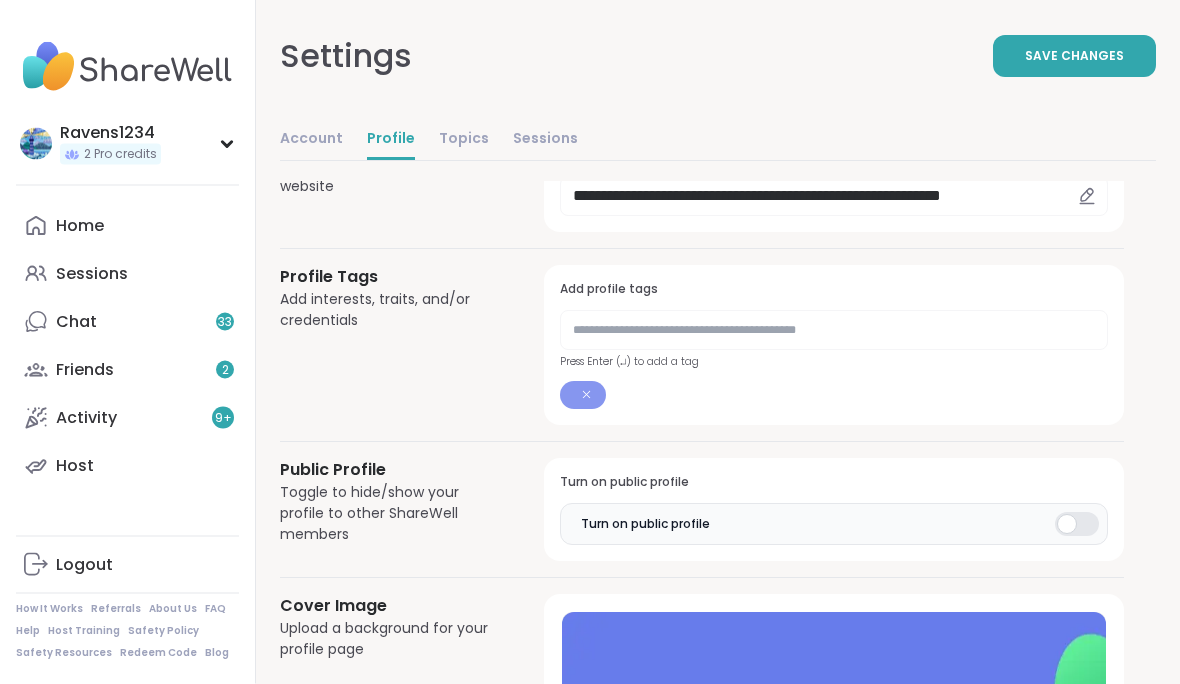 scroll, scrollTop: 823, scrollLeft: 0, axis: vertical 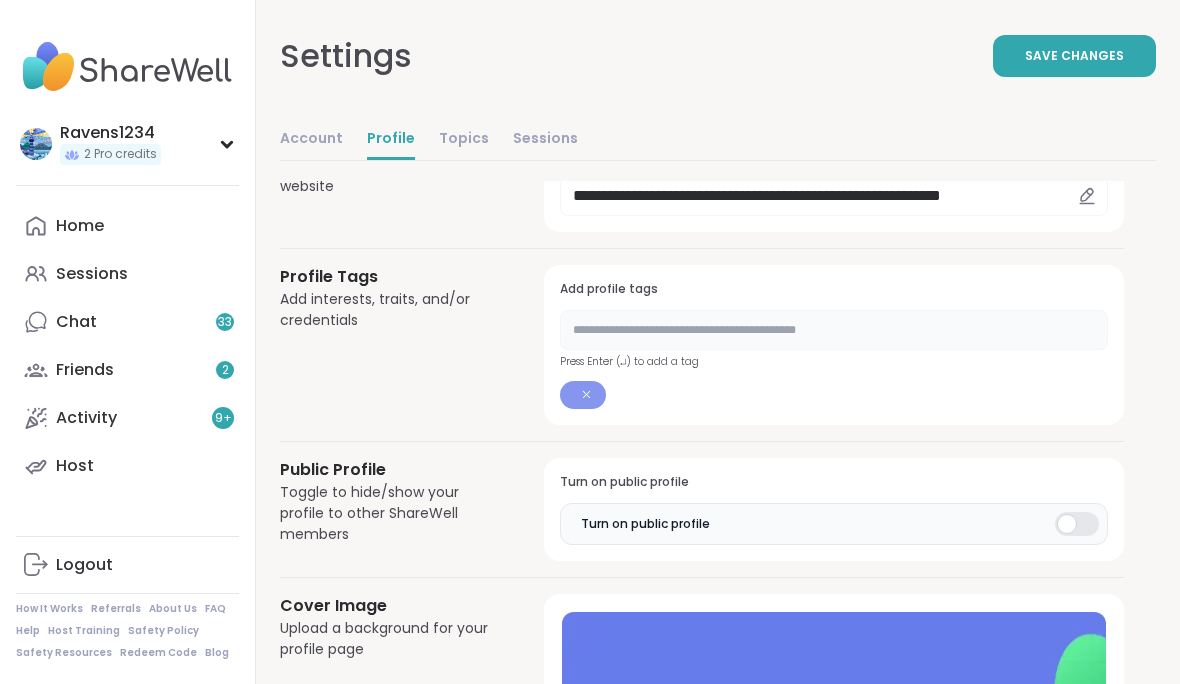 click at bounding box center (834, 330) 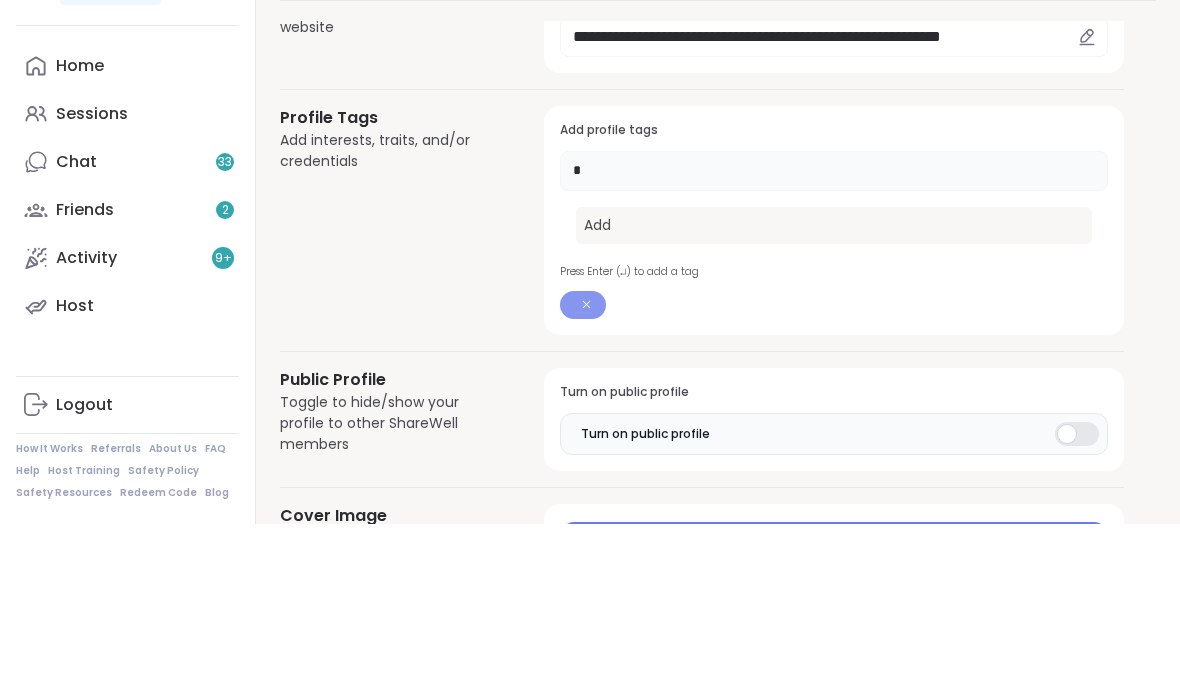 click on "Add" at bounding box center [834, 385] 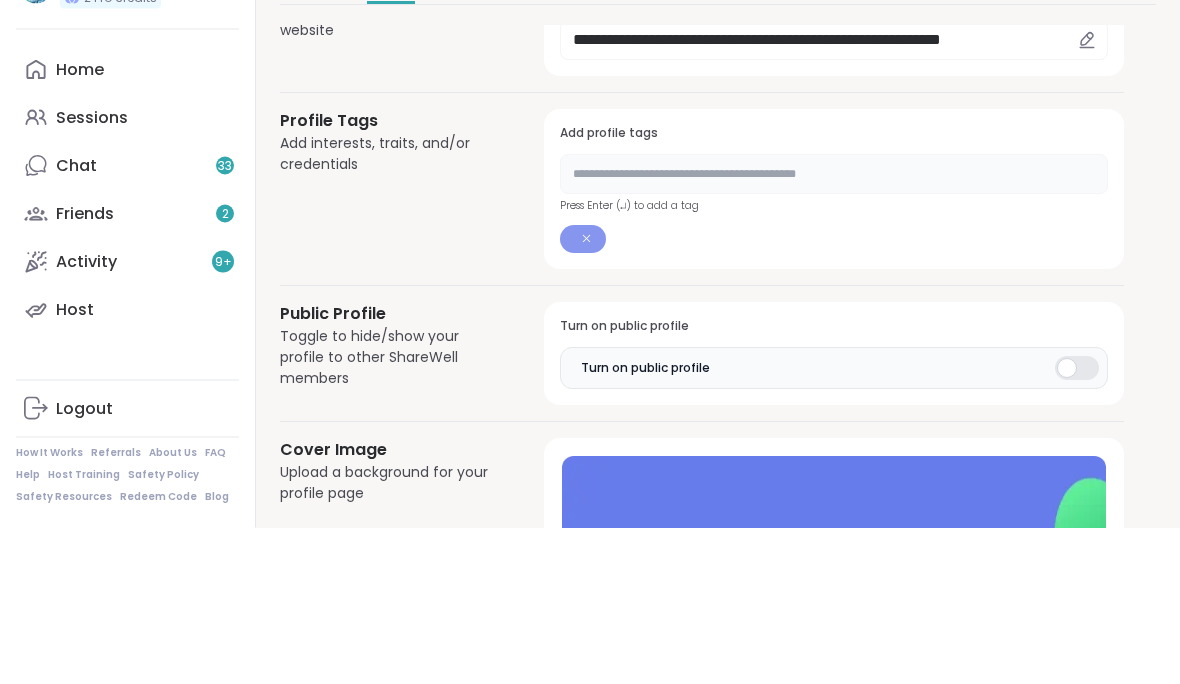 click at bounding box center [834, 331] 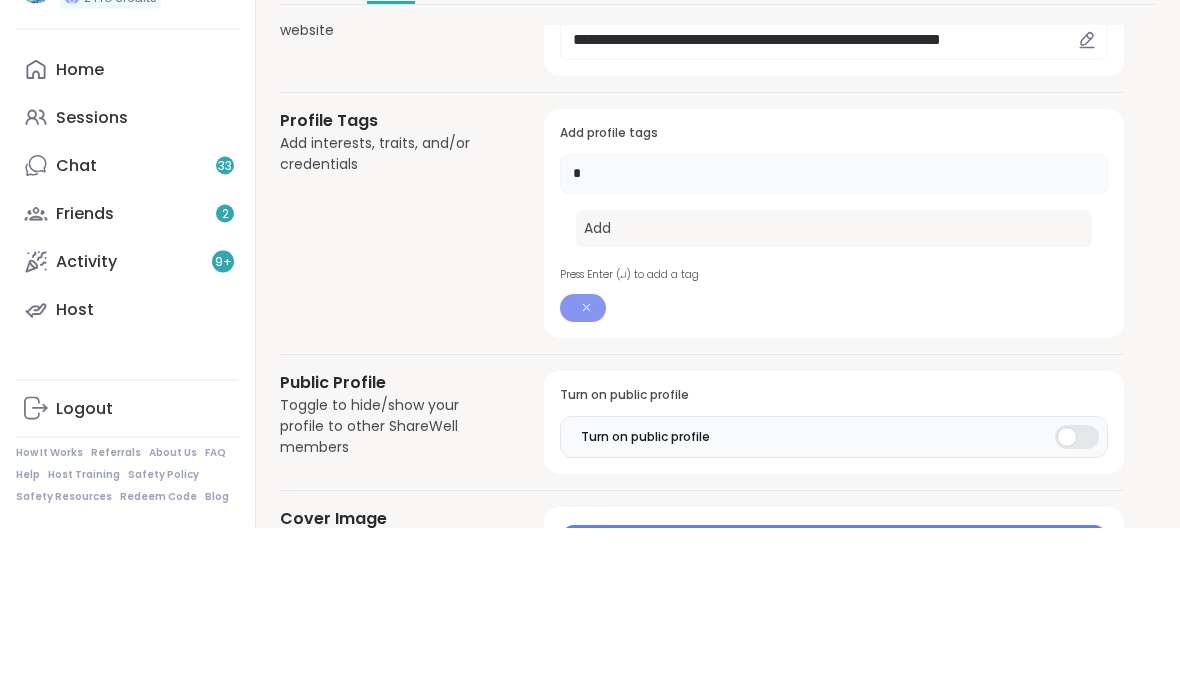 click on "Add" at bounding box center (834, 385) 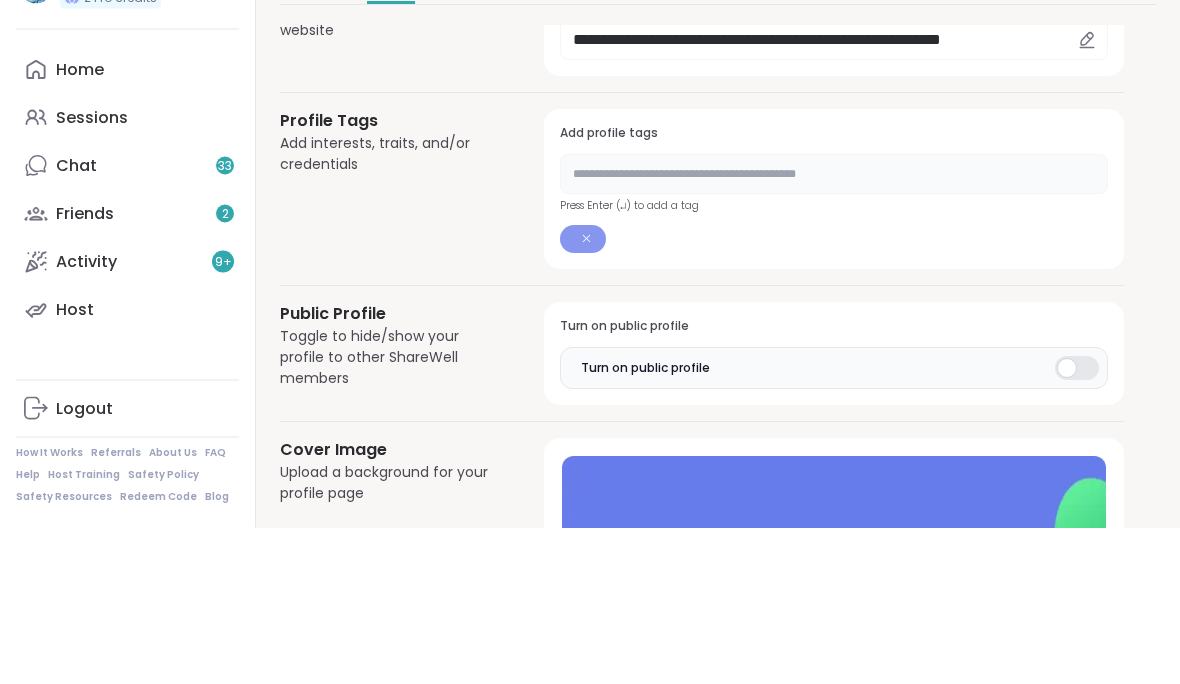 click at bounding box center [834, 331] 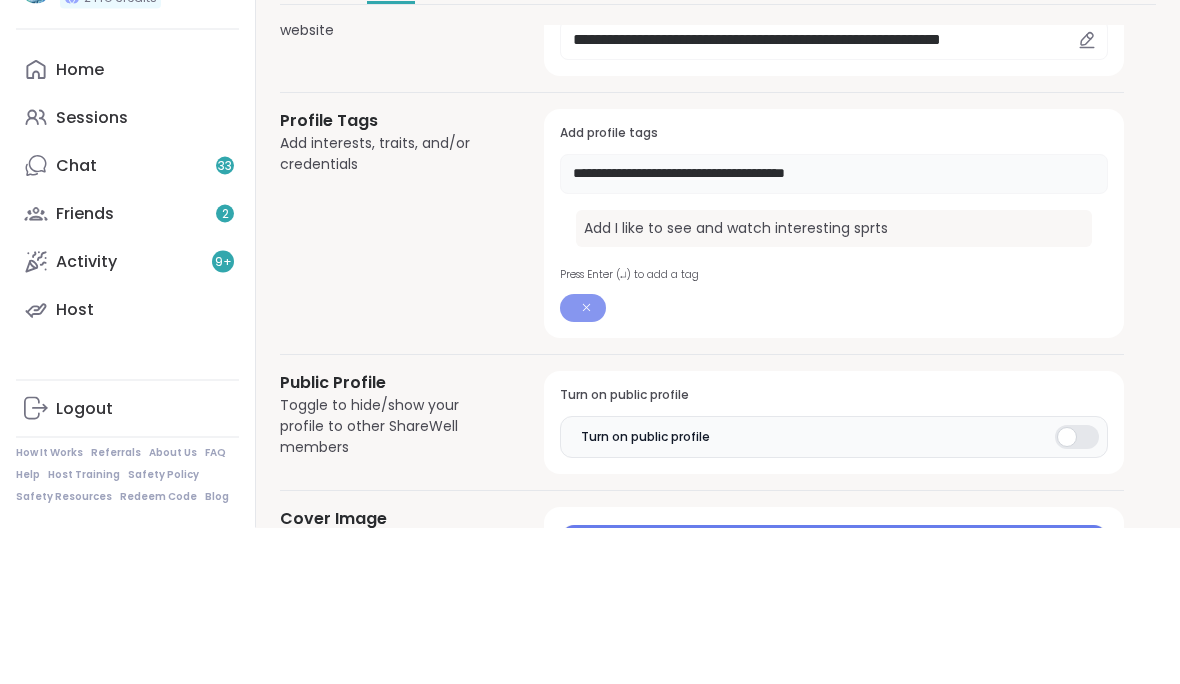 type on "**********" 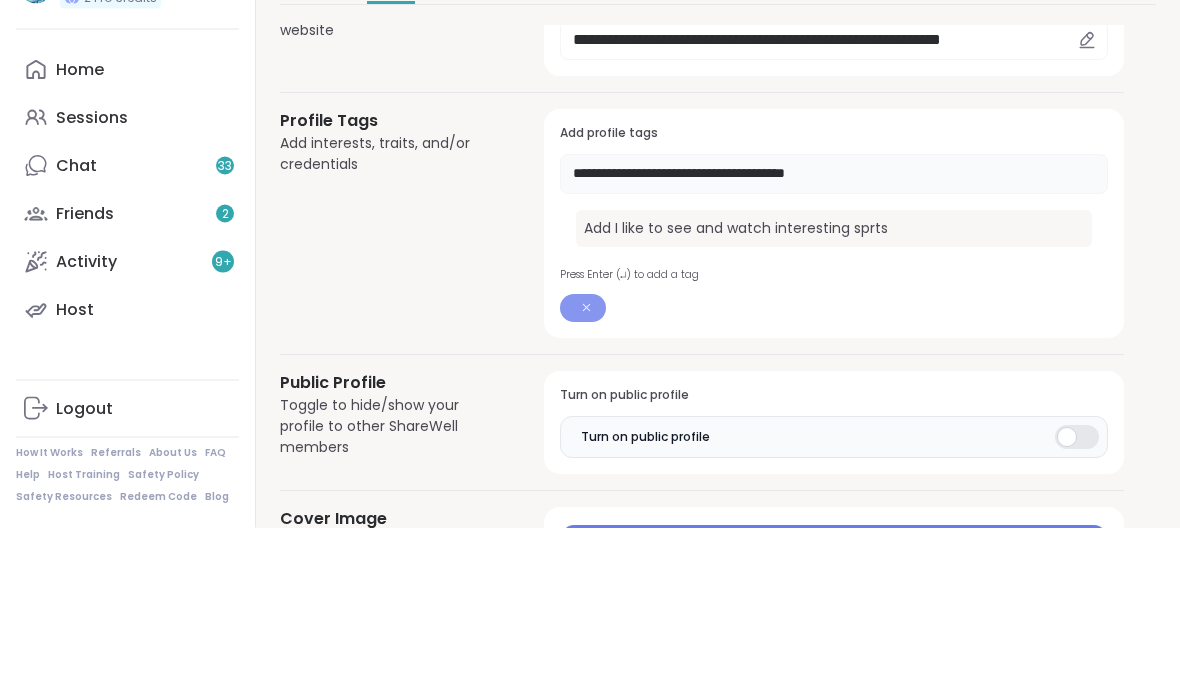 click on "Add I like to see and watch interesting sprts" at bounding box center [834, 385] 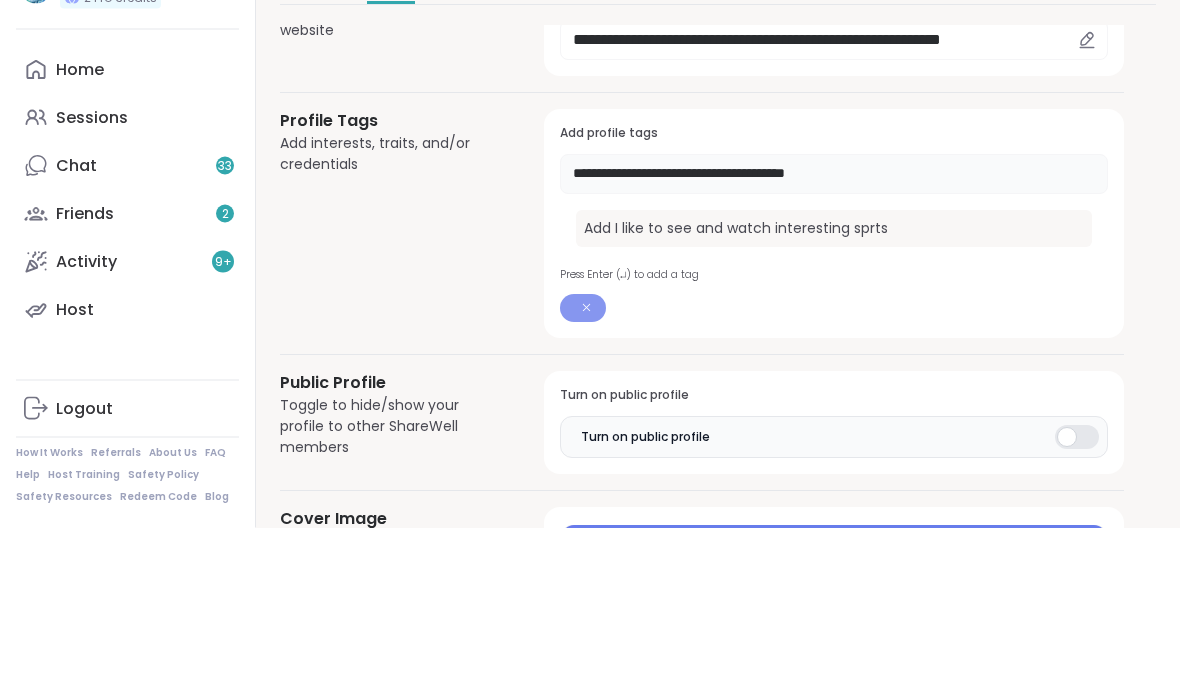 type 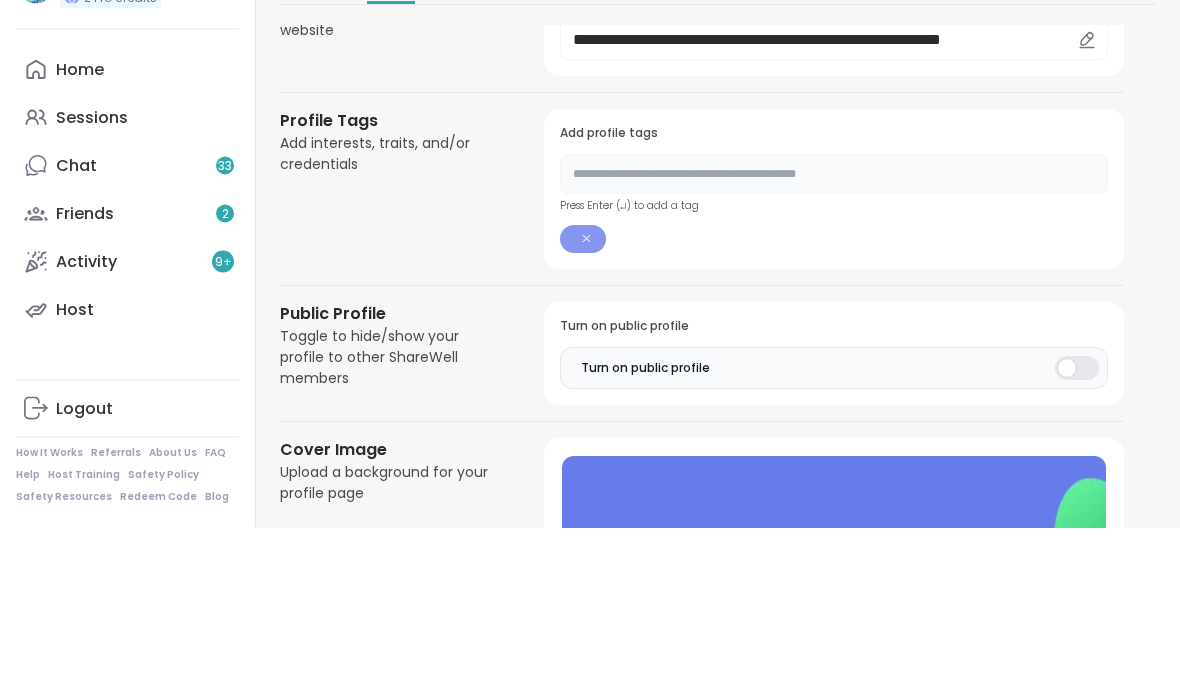 click at bounding box center [834, 331] 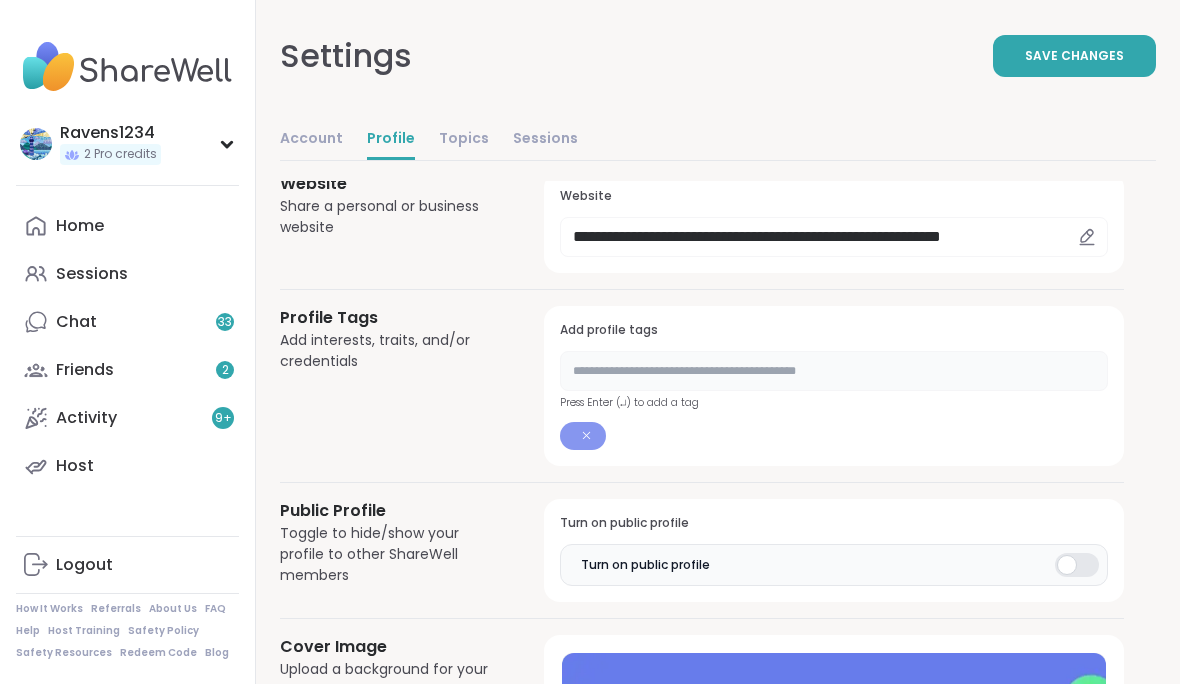 scroll, scrollTop: 781, scrollLeft: 0, axis: vertical 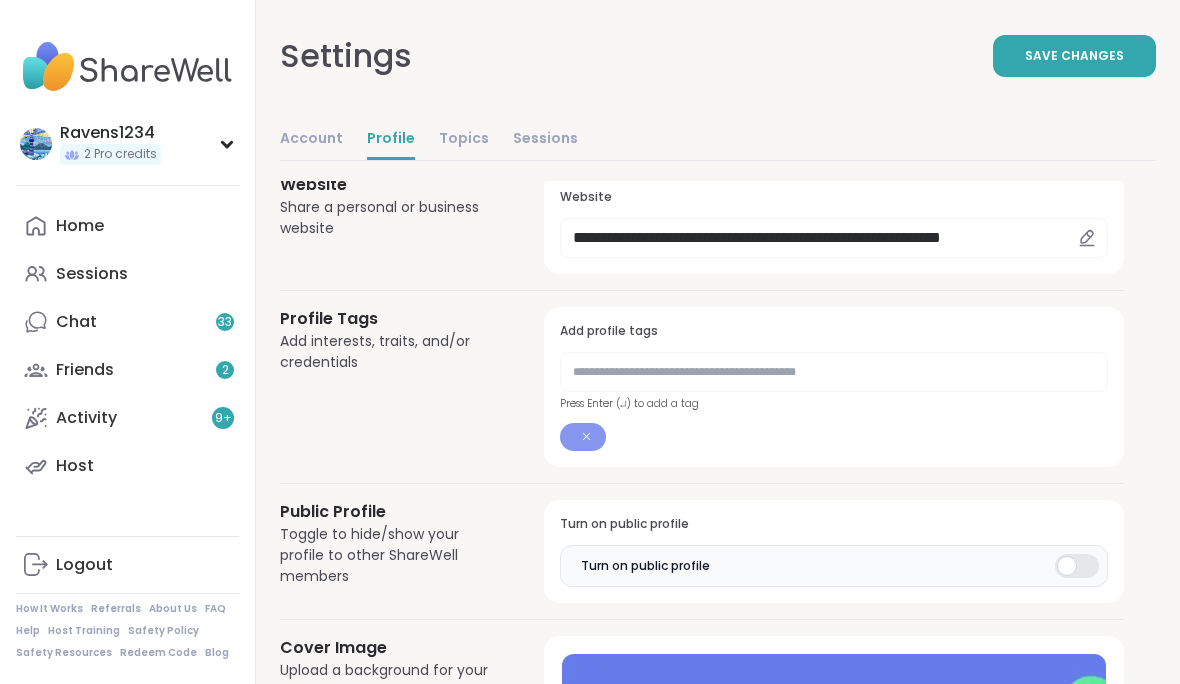 click on "Settings Save Changes" at bounding box center [718, 56] 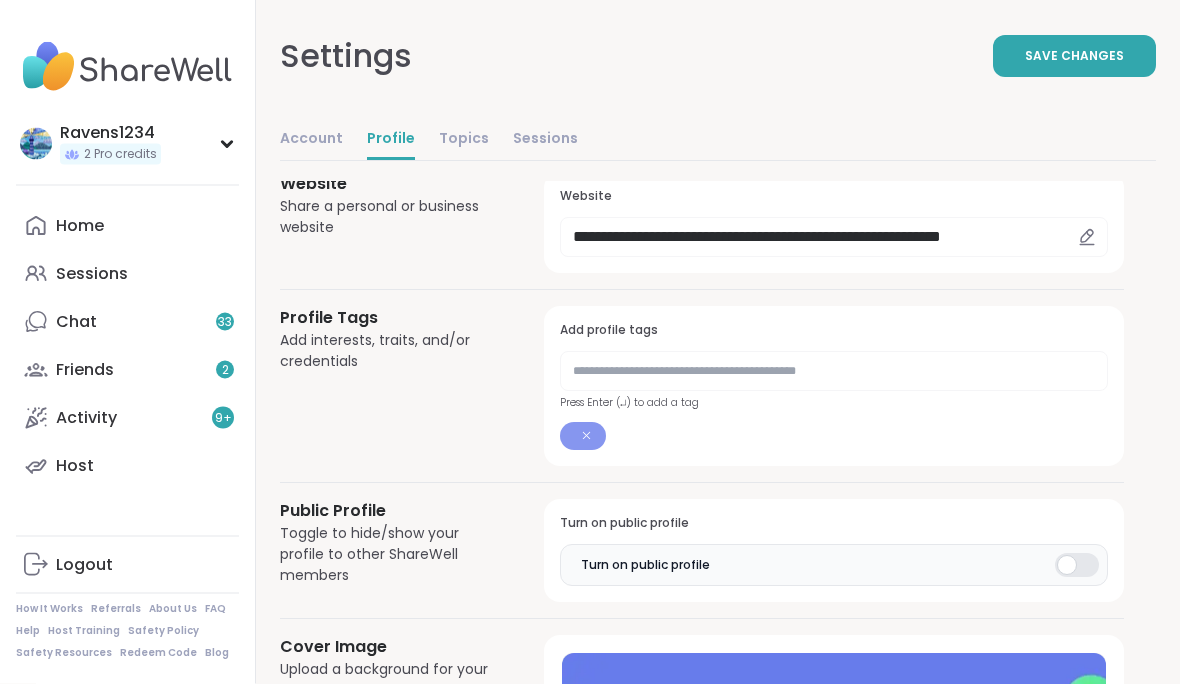 scroll, scrollTop: 782, scrollLeft: 0, axis: vertical 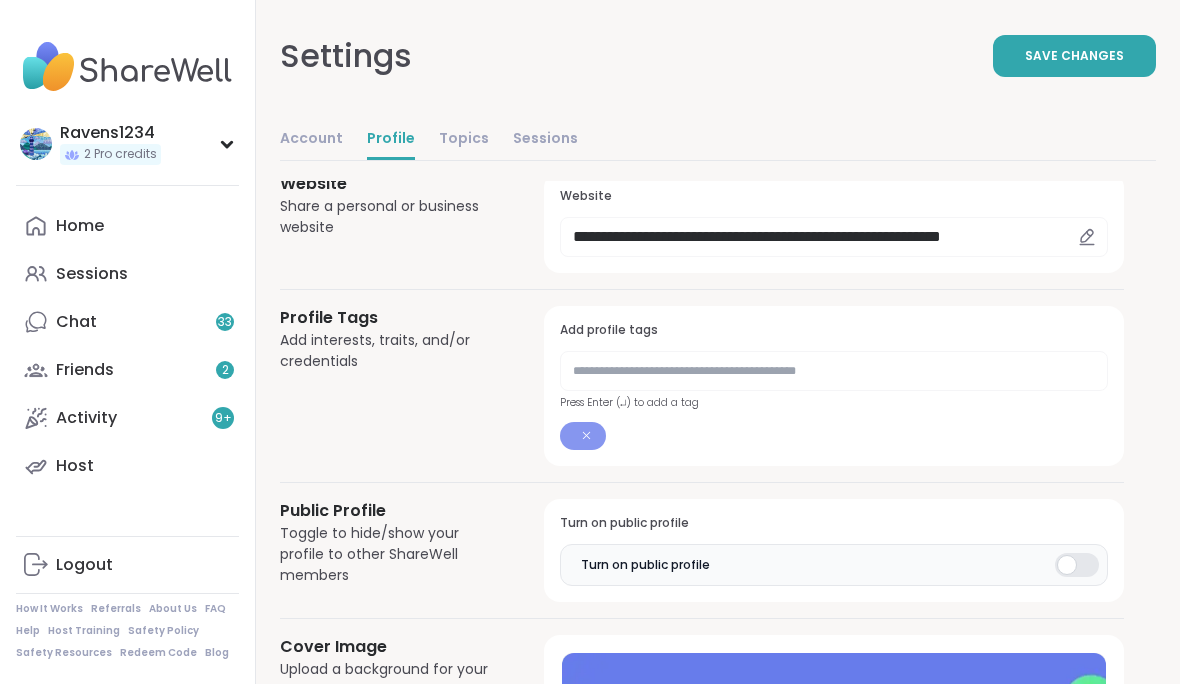 click on "Sessions" at bounding box center [545, 140] 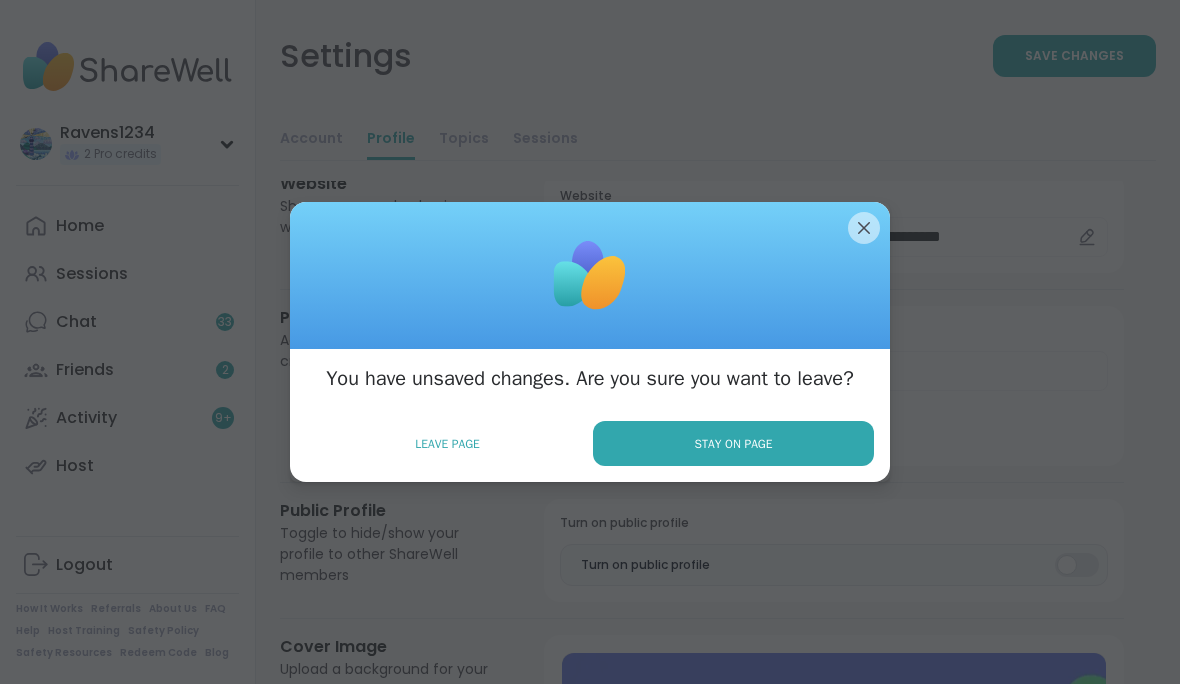 click at bounding box center (590, 276) 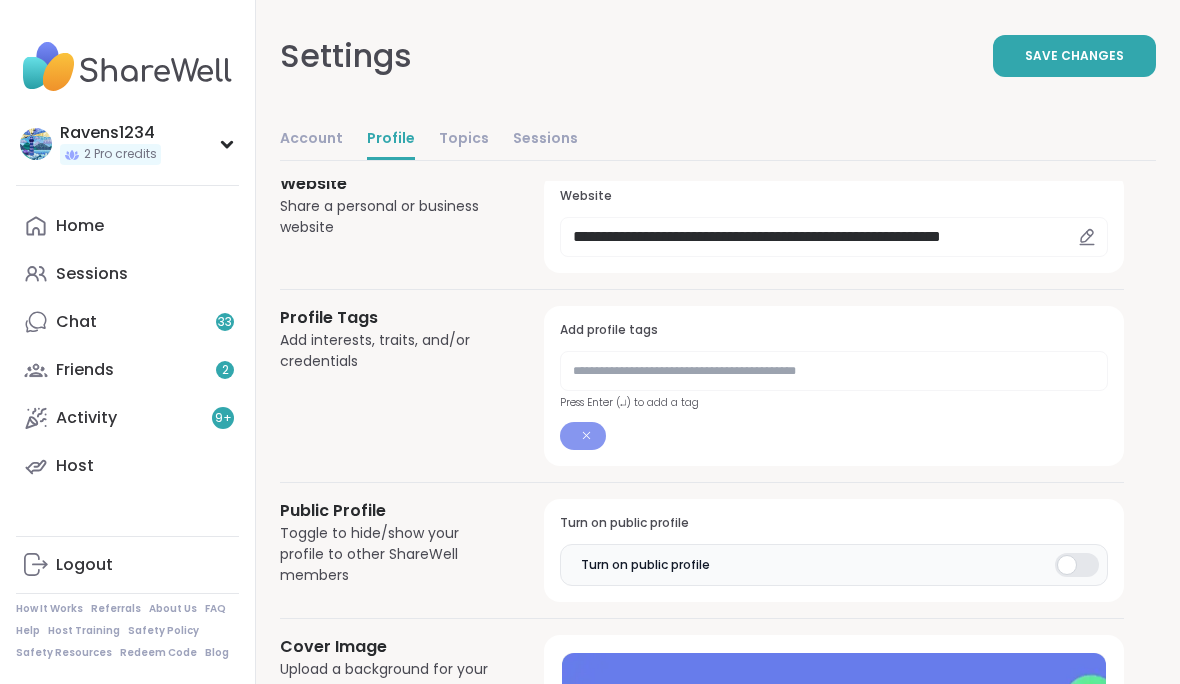 scroll, scrollTop: 778, scrollLeft: 0, axis: vertical 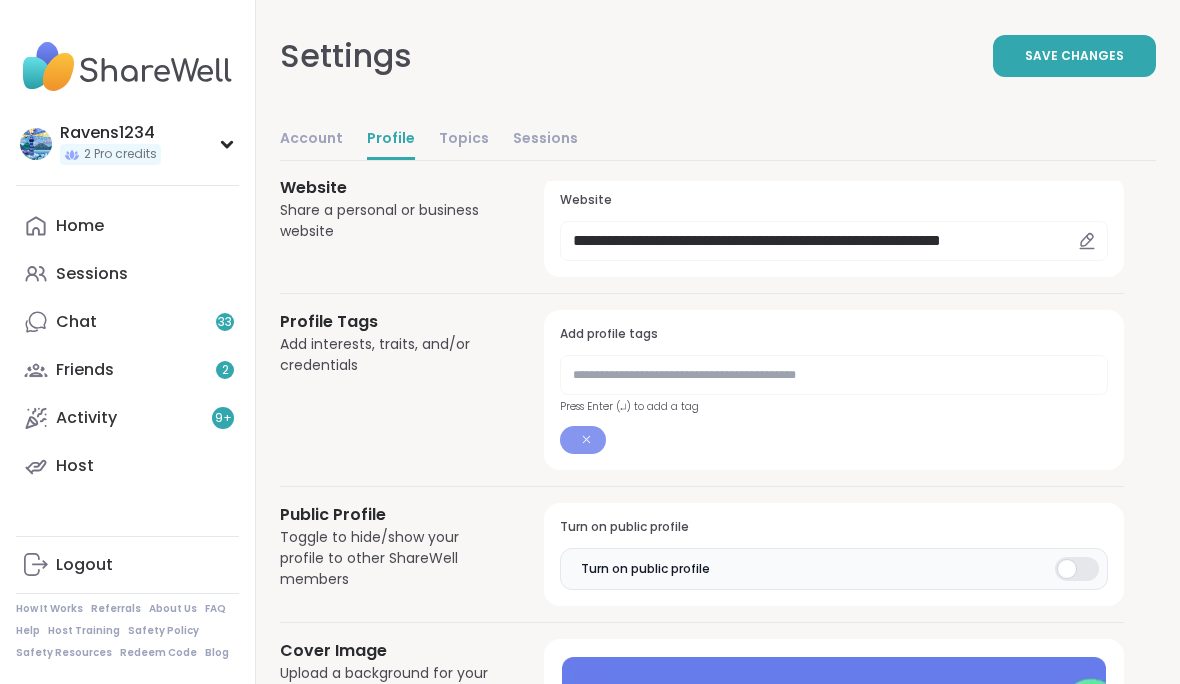 click on "Topics" at bounding box center [464, 140] 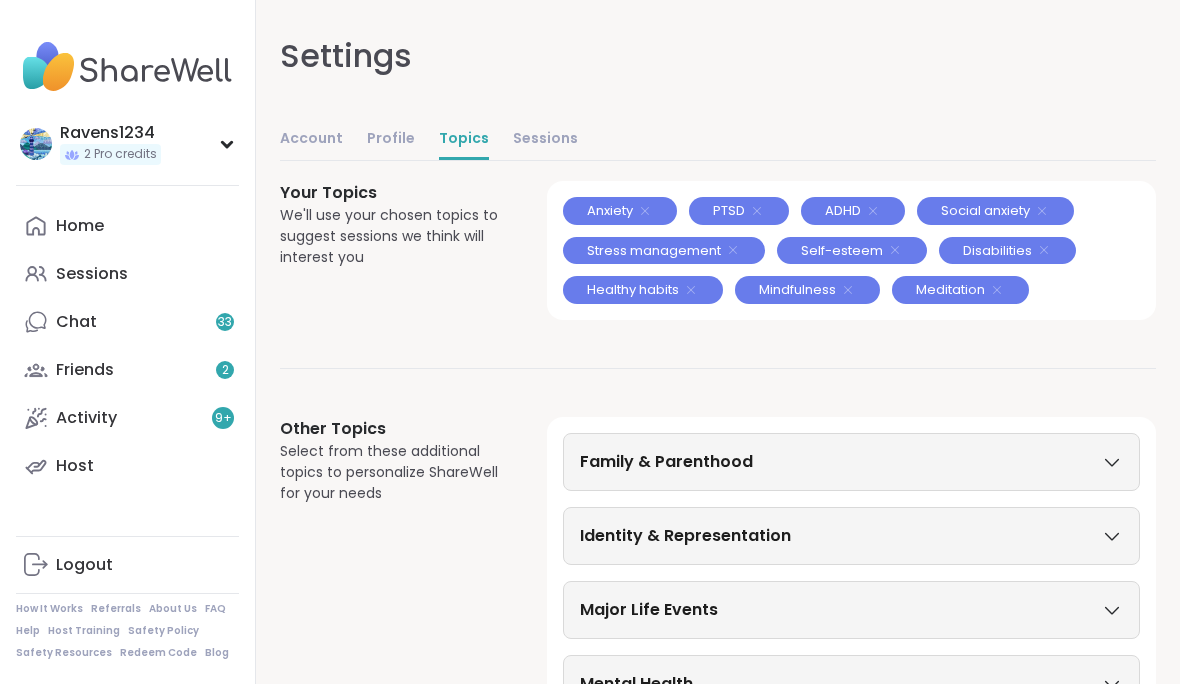click 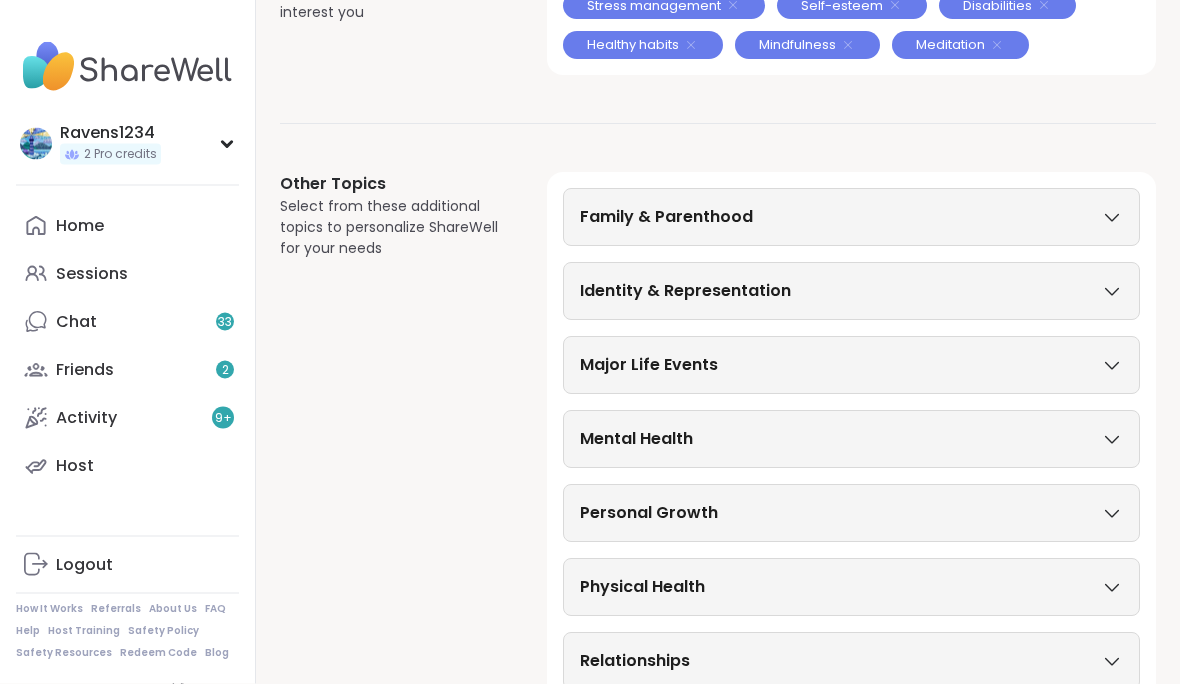 scroll, scrollTop: 285, scrollLeft: 0, axis: vertical 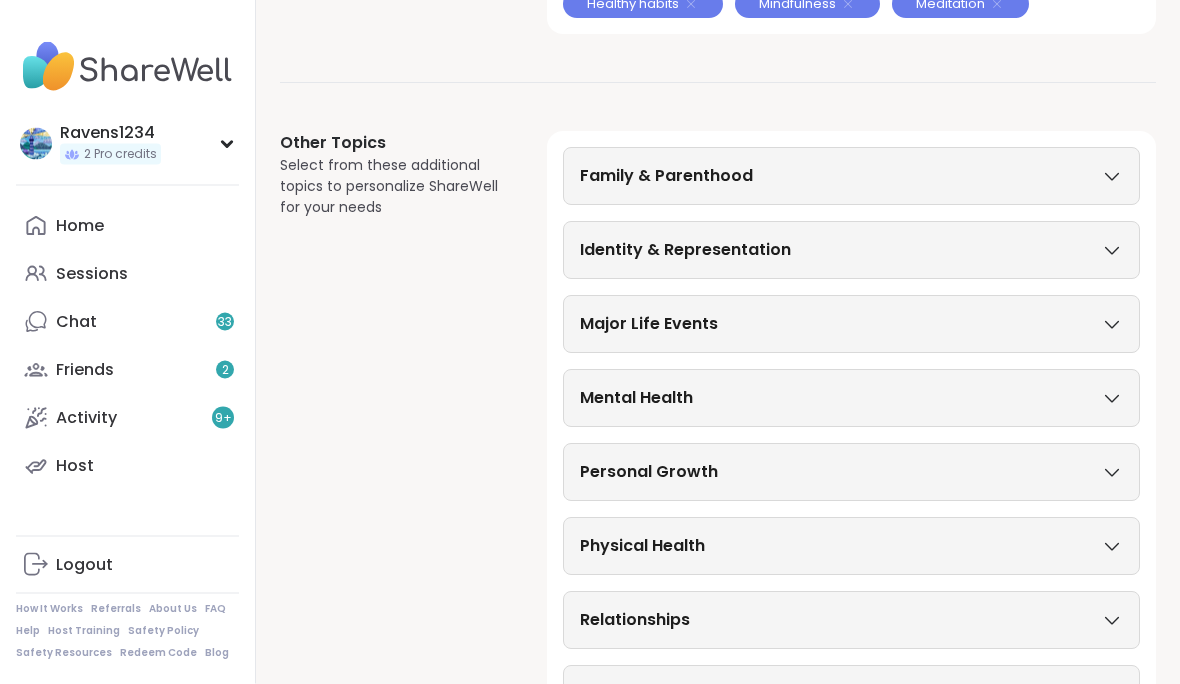 click on "Mental Health" at bounding box center [851, 399] 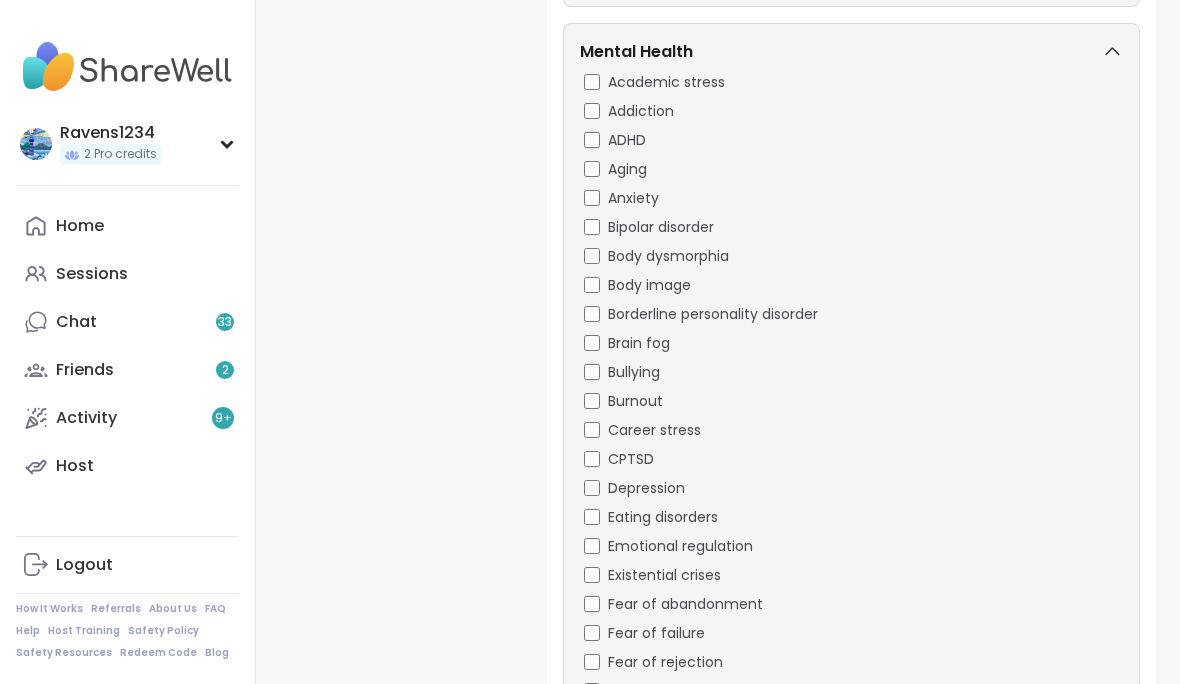 scroll, scrollTop: 635, scrollLeft: 0, axis: vertical 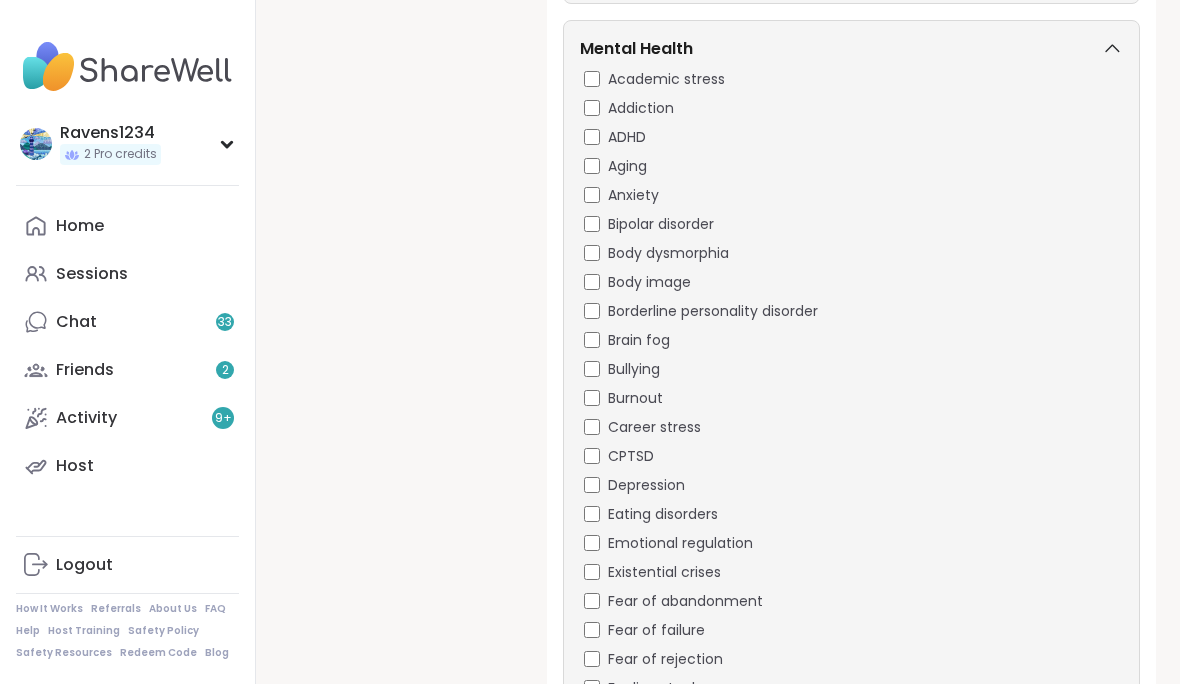 click on "Bipolar disorder" at bounding box center [853, 224] 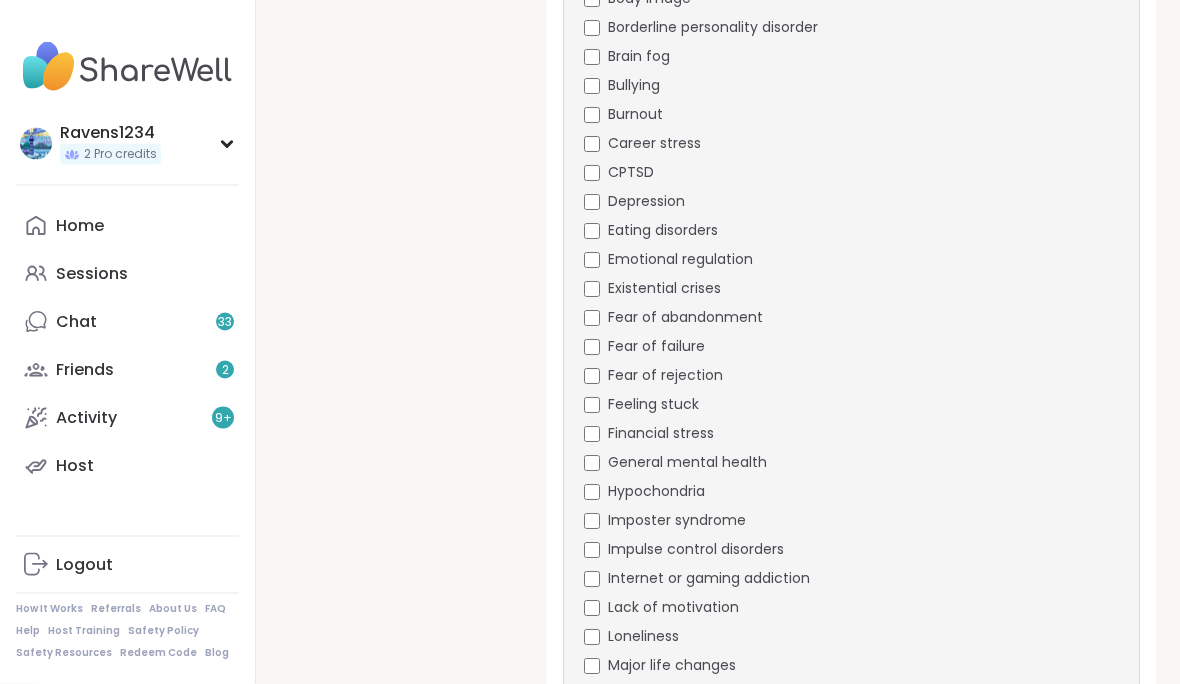 scroll, scrollTop: 958, scrollLeft: 0, axis: vertical 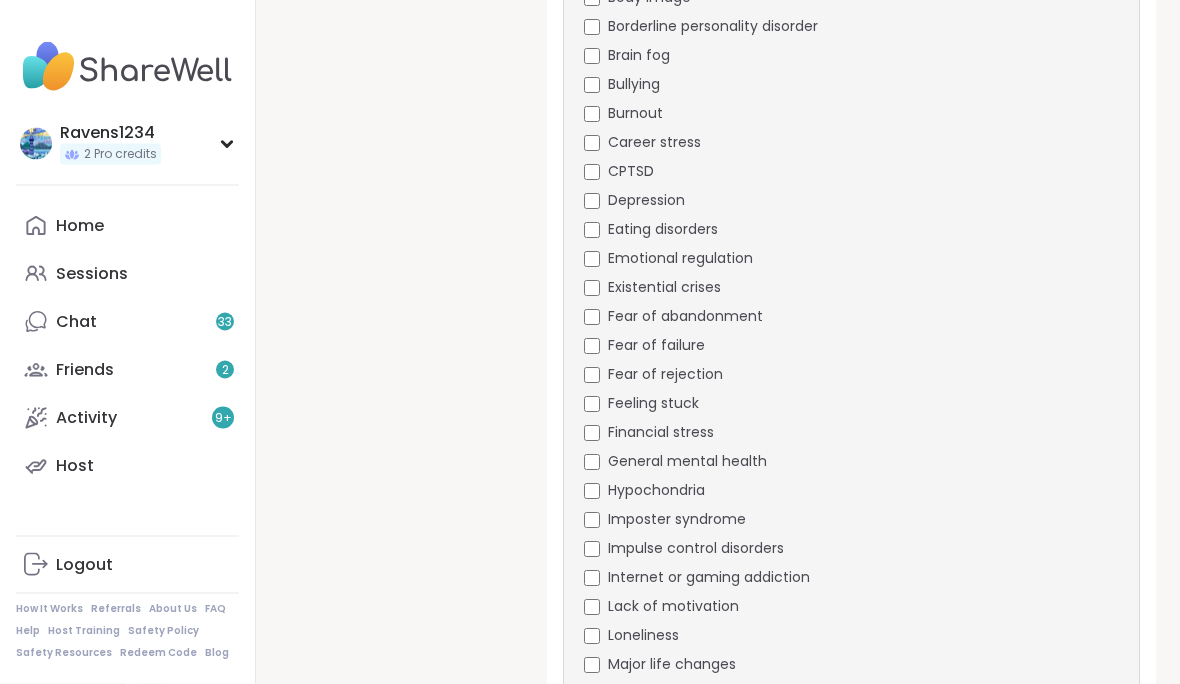 click on "Depression" at bounding box center (853, 201) 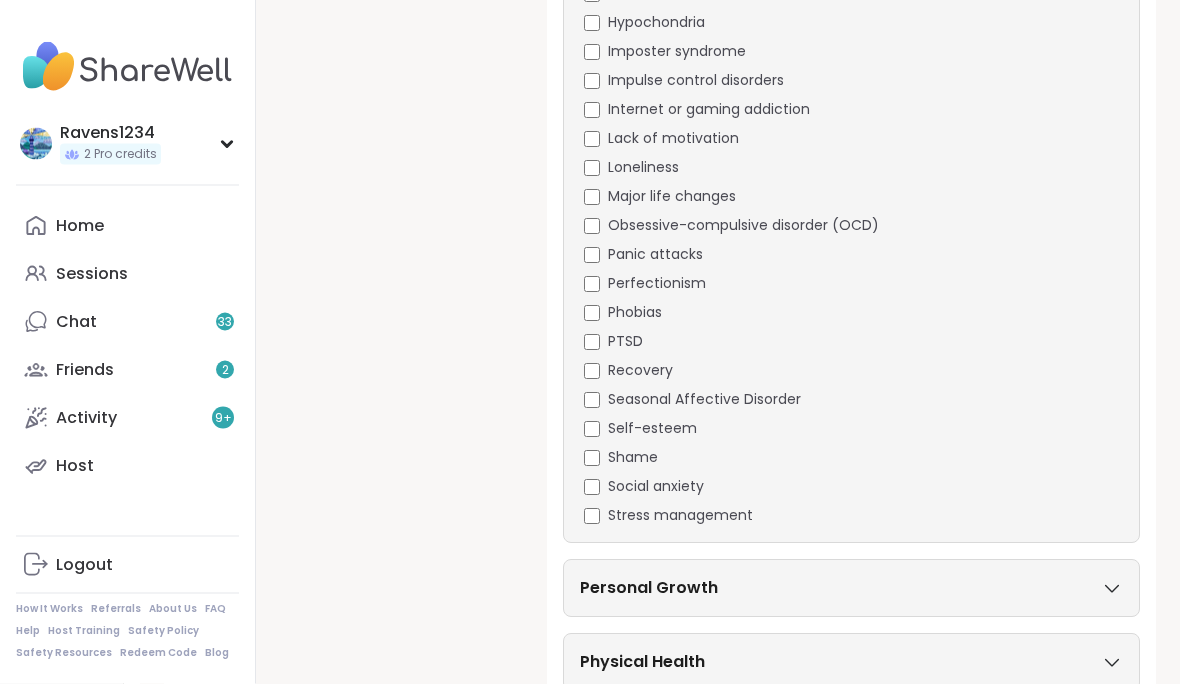 scroll, scrollTop: 1428, scrollLeft: 0, axis: vertical 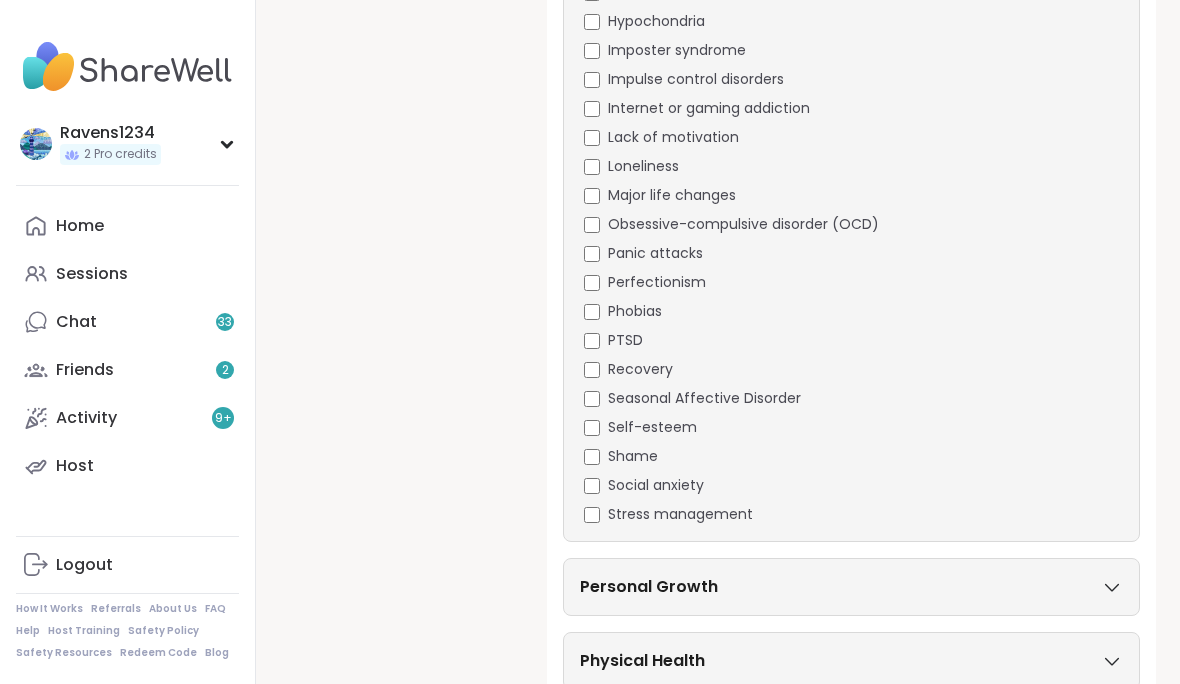 click on "PTSD" at bounding box center (625, 340) 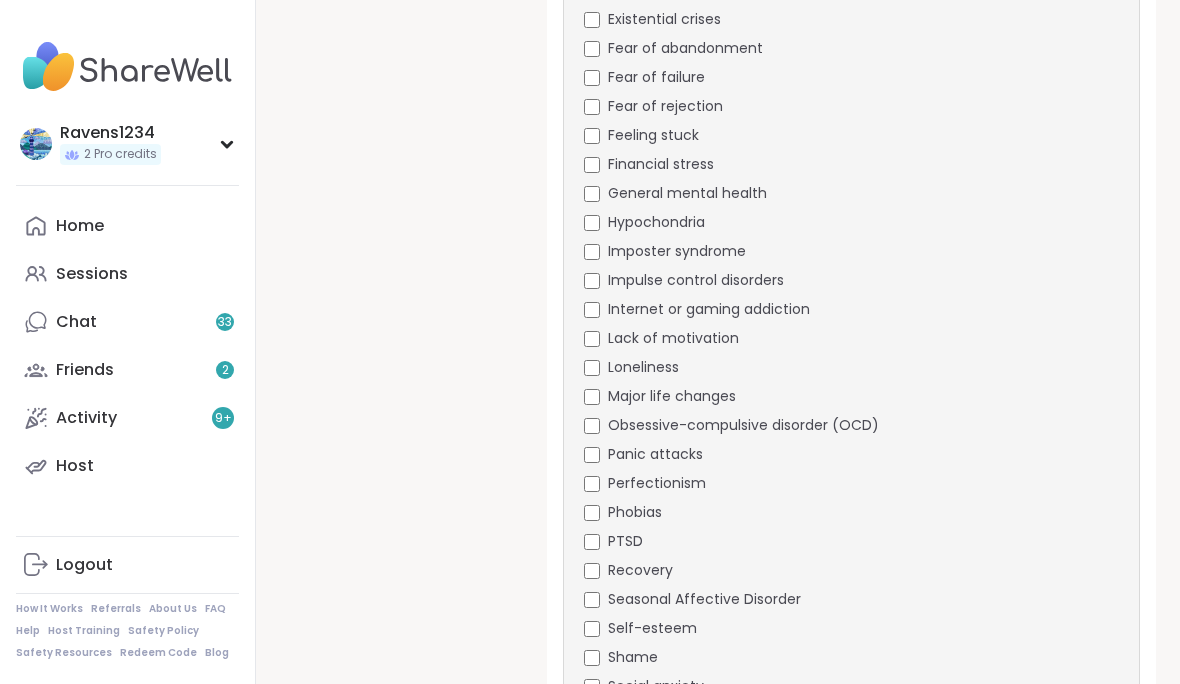 scroll, scrollTop: 1226, scrollLeft: 0, axis: vertical 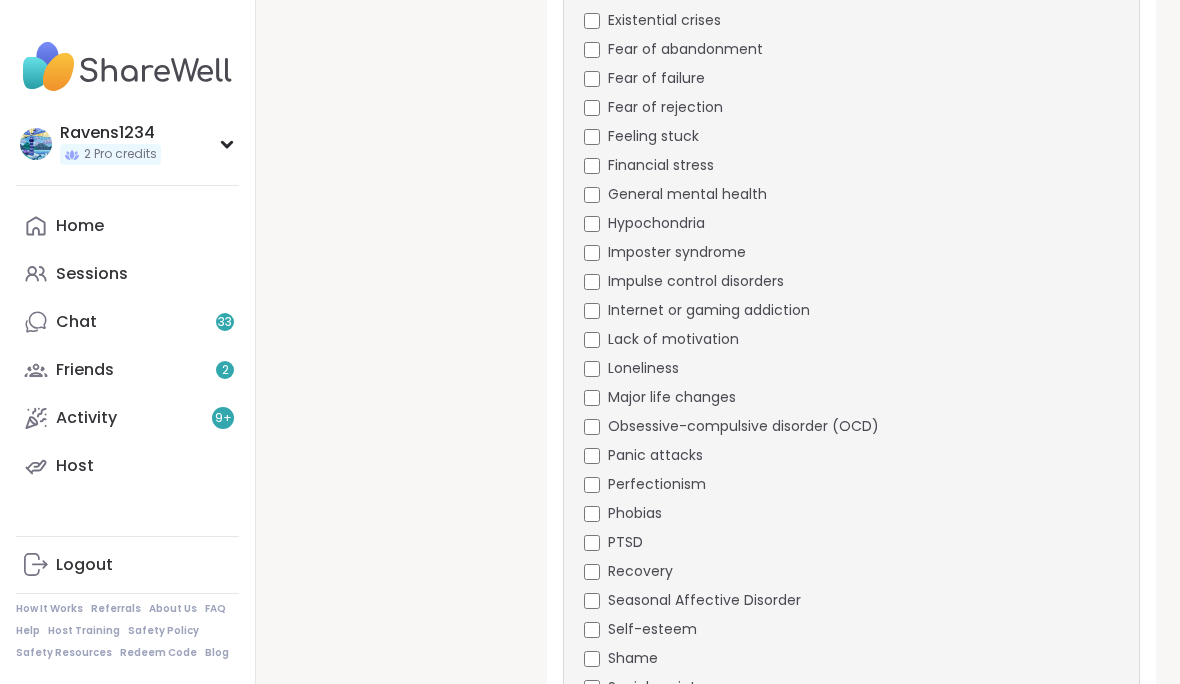 click on "Loneliness" at bounding box center (643, 368) 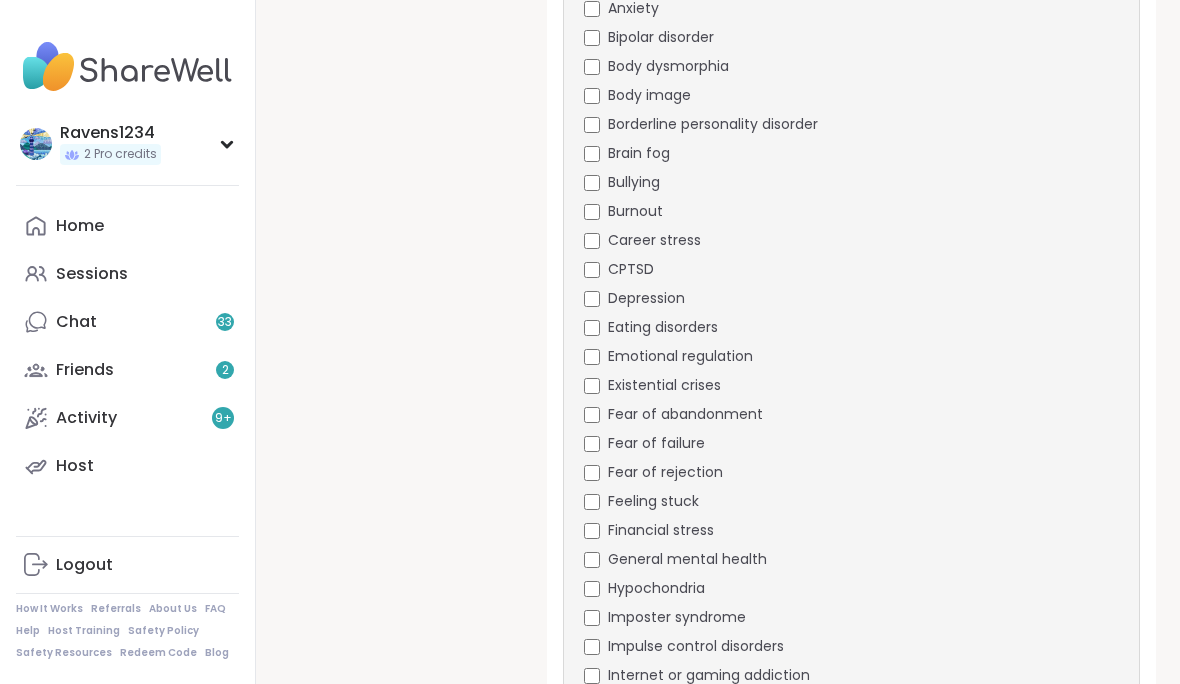 scroll, scrollTop: 860, scrollLeft: 0, axis: vertical 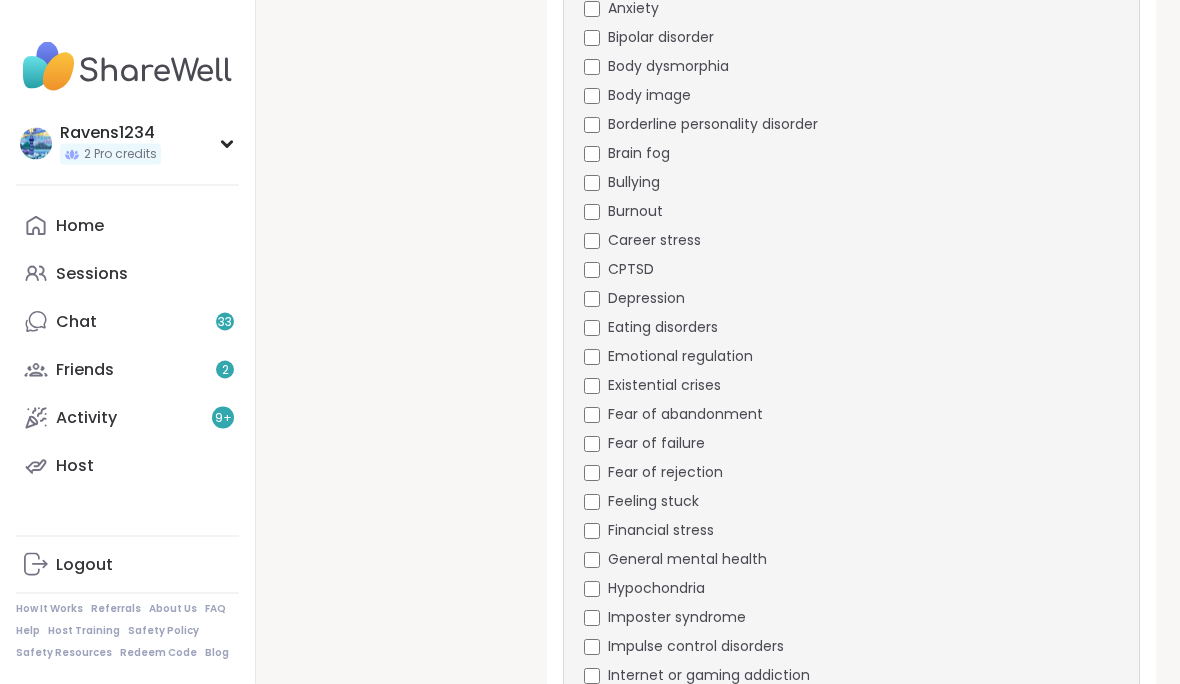click on "Emotional regulation" at bounding box center (853, 357) 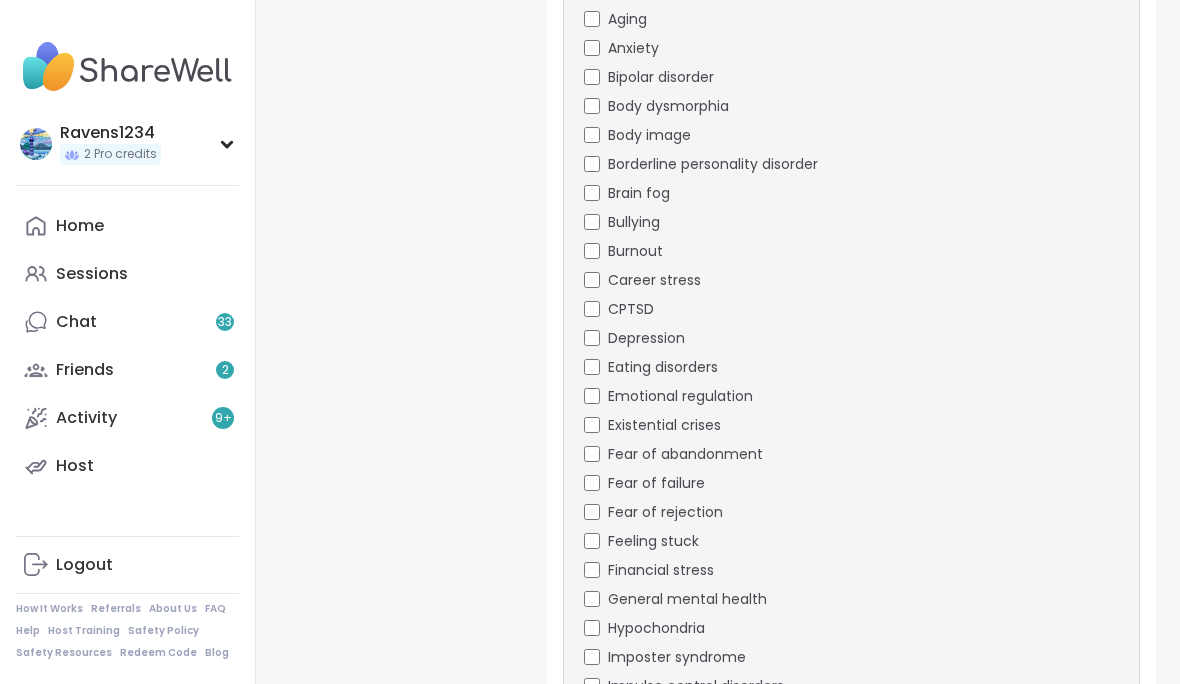 click on "Career stress" at bounding box center (654, 280) 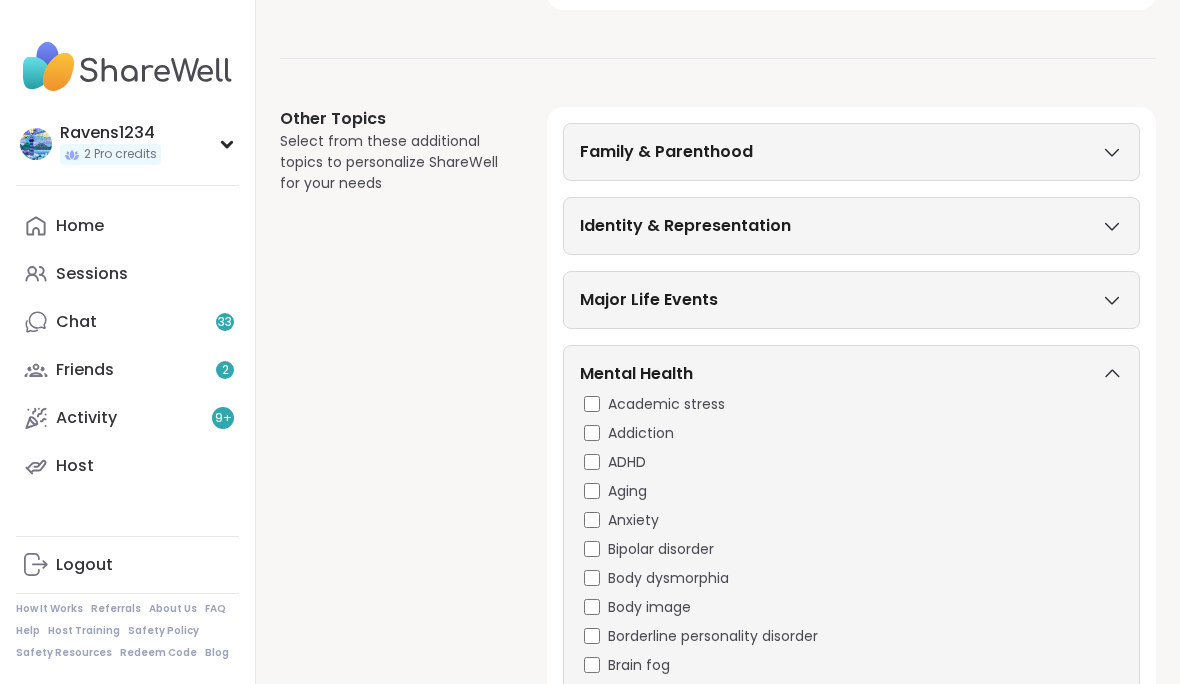 scroll, scrollTop: 388, scrollLeft: 0, axis: vertical 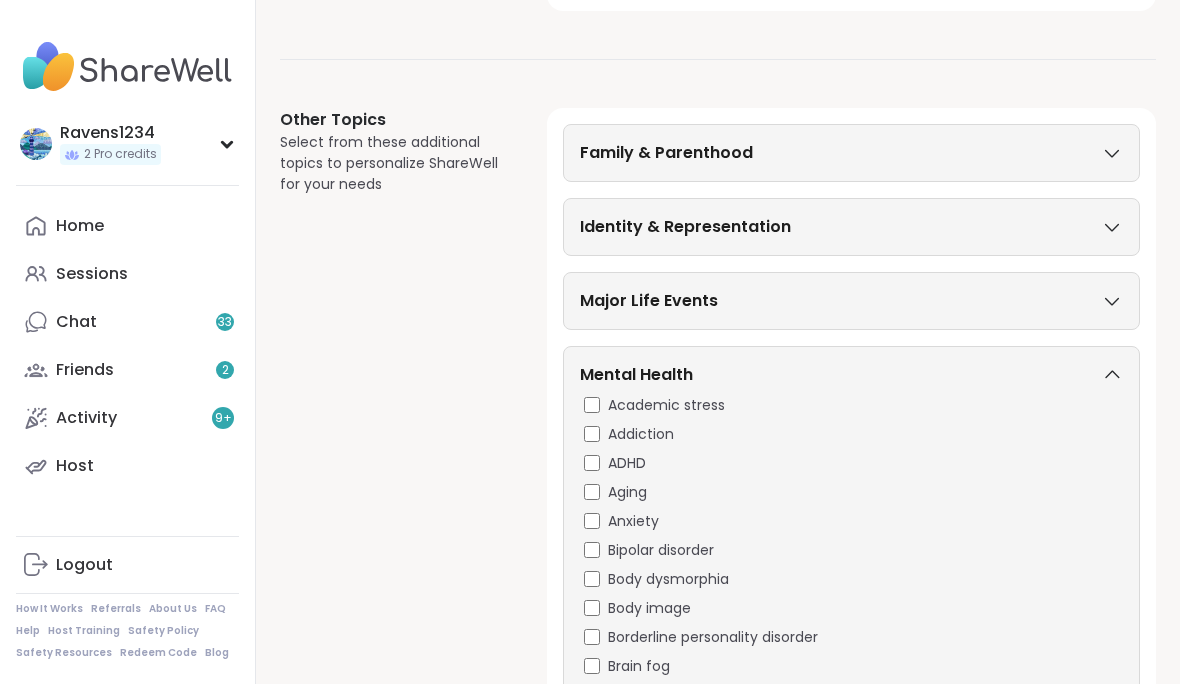 click on "Major Life Events" at bounding box center (851, 301) 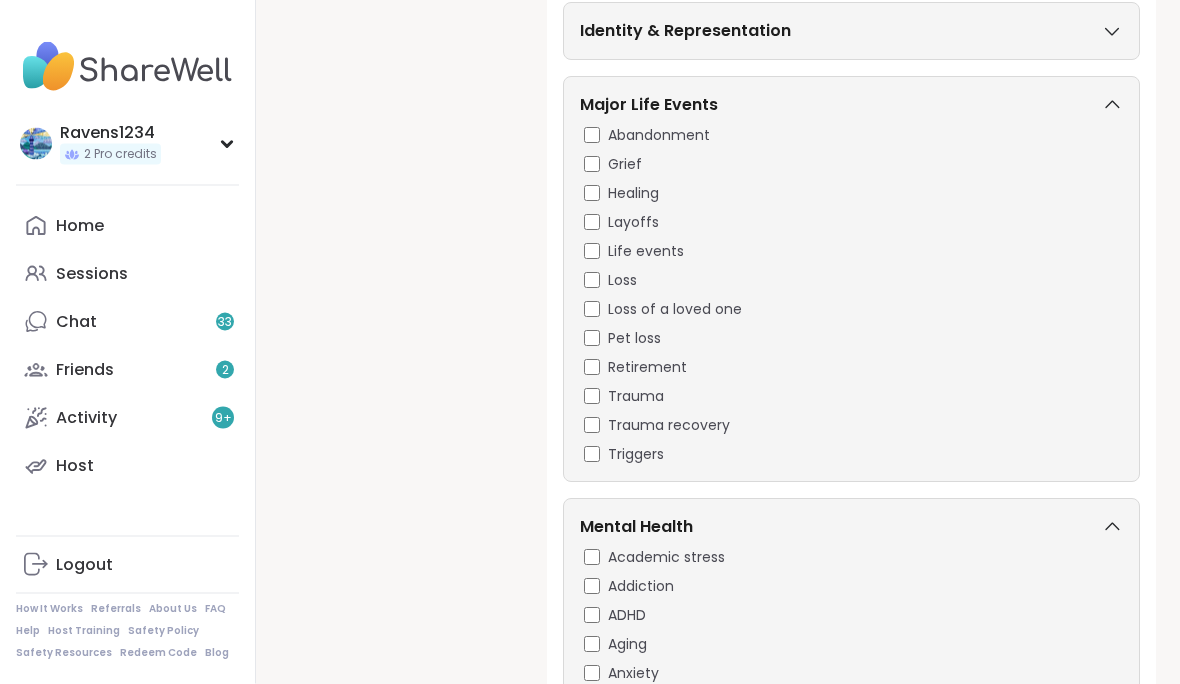 scroll, scrollTop: 583, scrollLeft: 0, axis: vertical 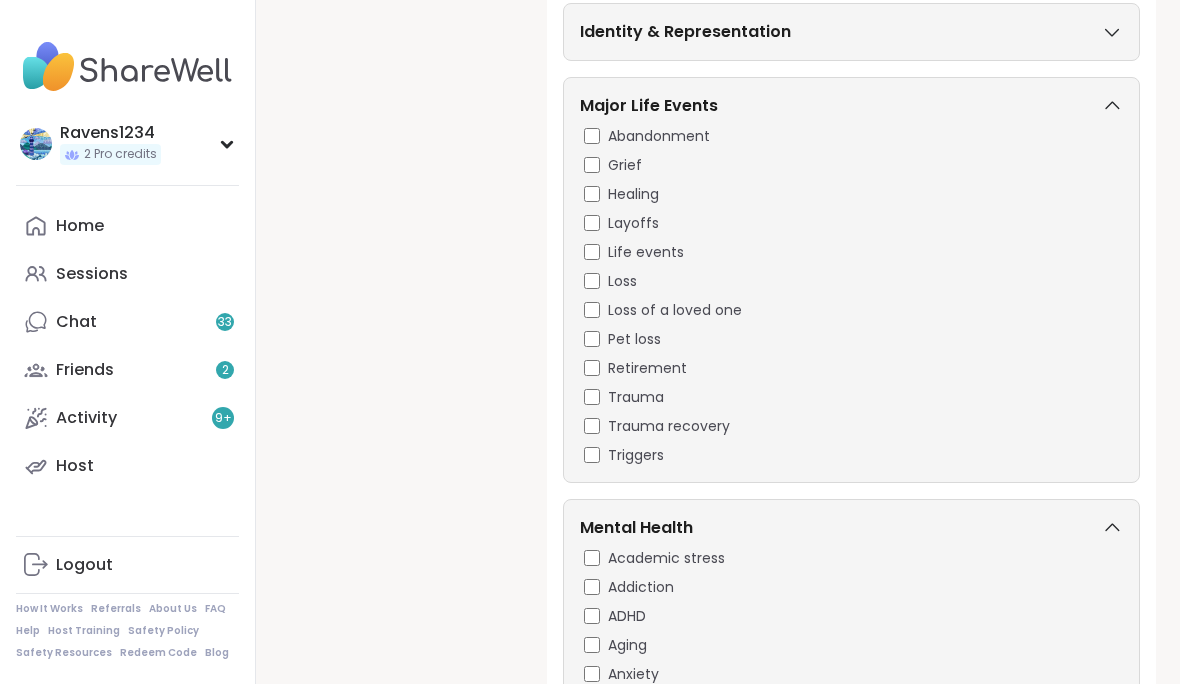 click on "Life events" at bounding box center (853, 252) 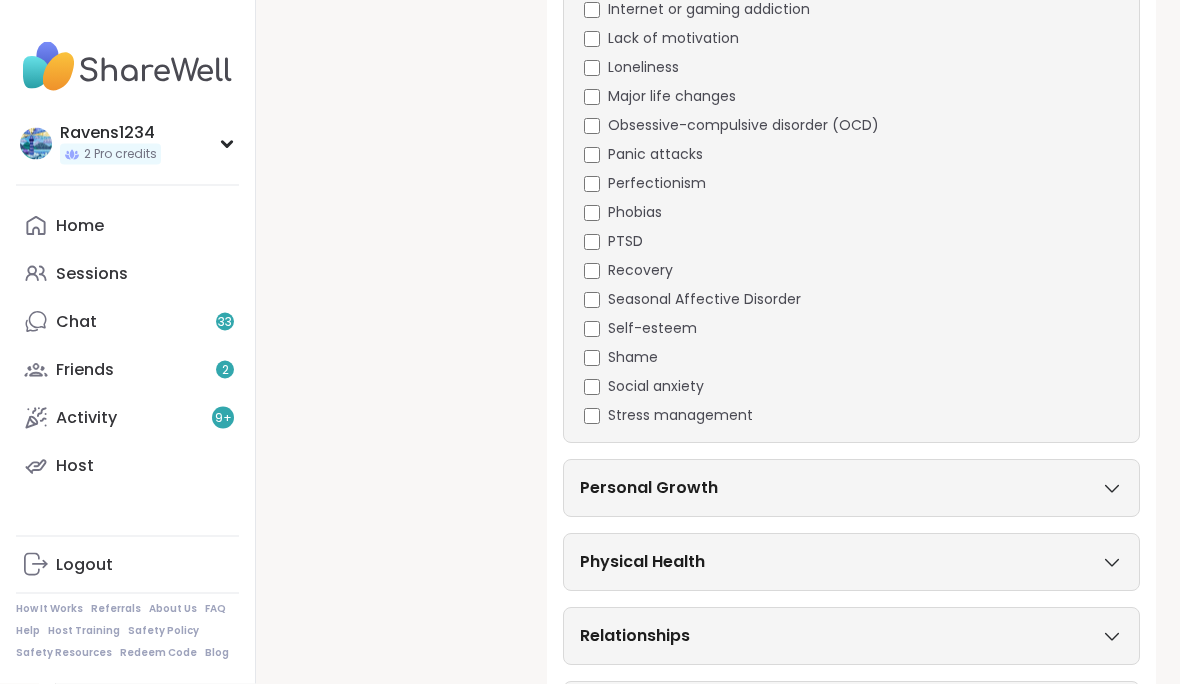 scroll, scrollTop: 1968, scrollLeft: 0, axis: vertical 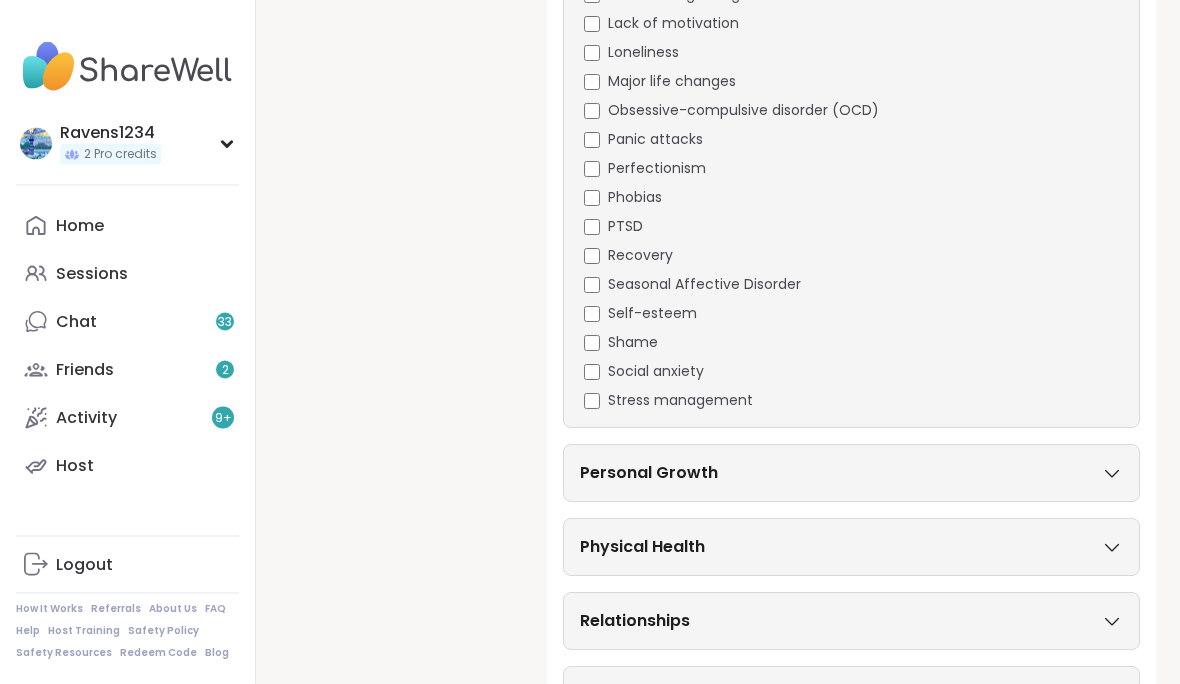 click on "Personal Growth" at bounding box center [851, 474] 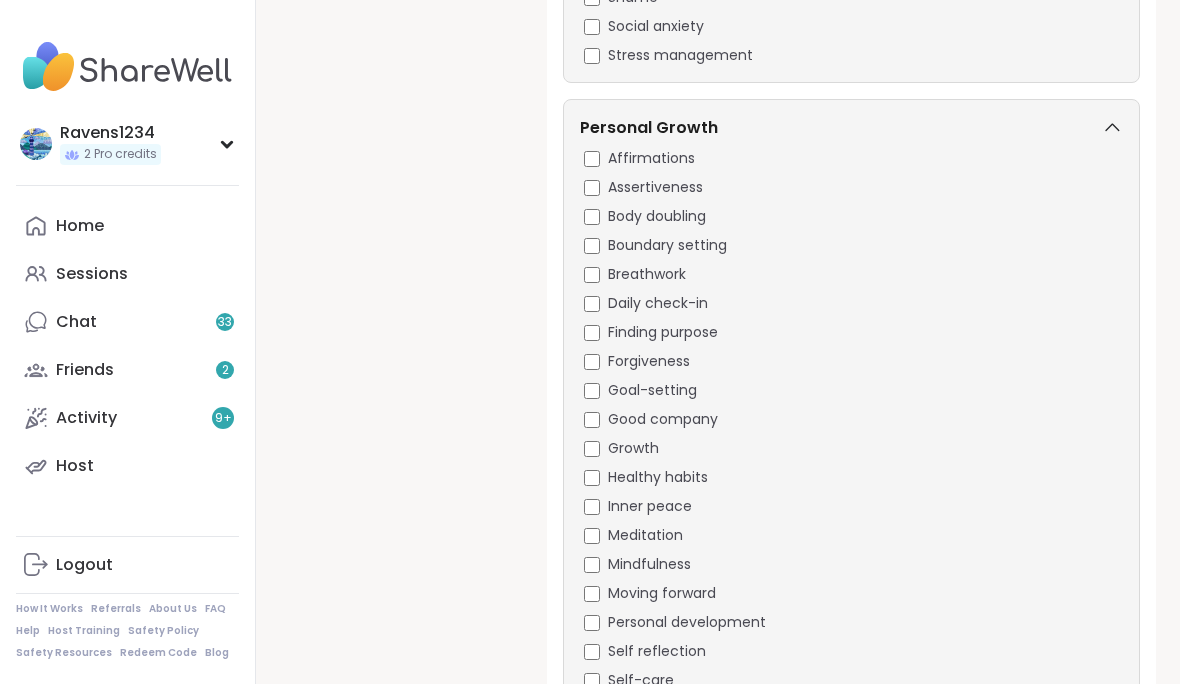 scroll, scrollTop: 2317, scrollLeft: 0, axis: vertical 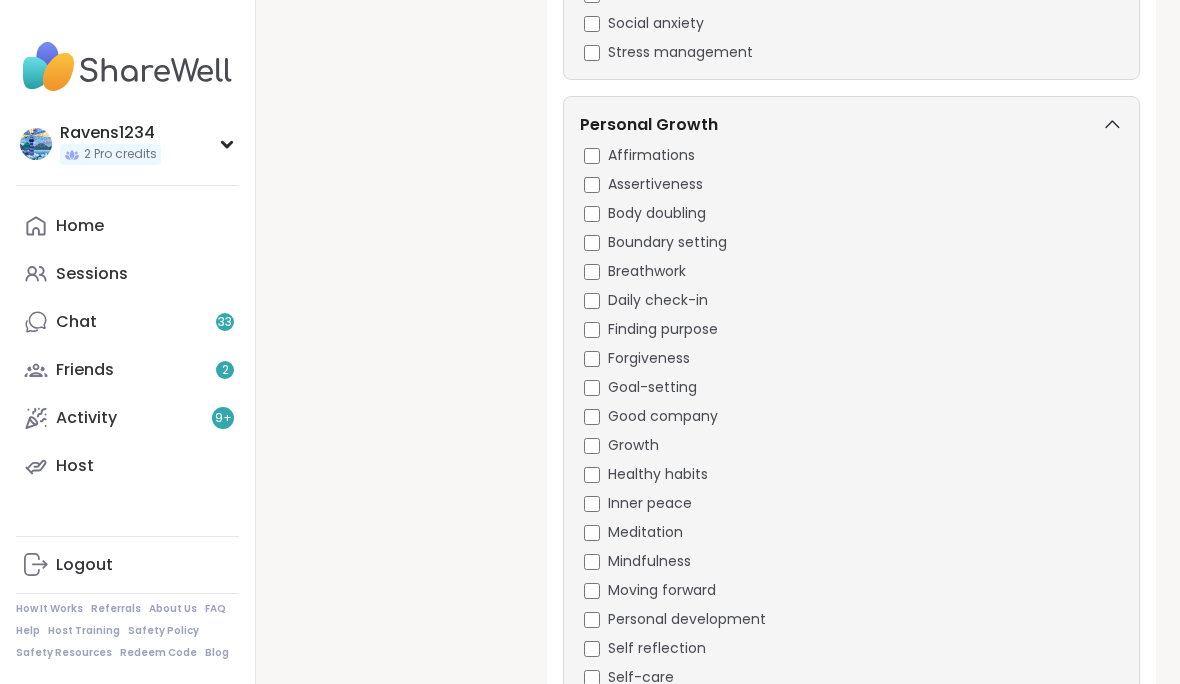 click on "Affirmations" at bounding box center [853, 155] 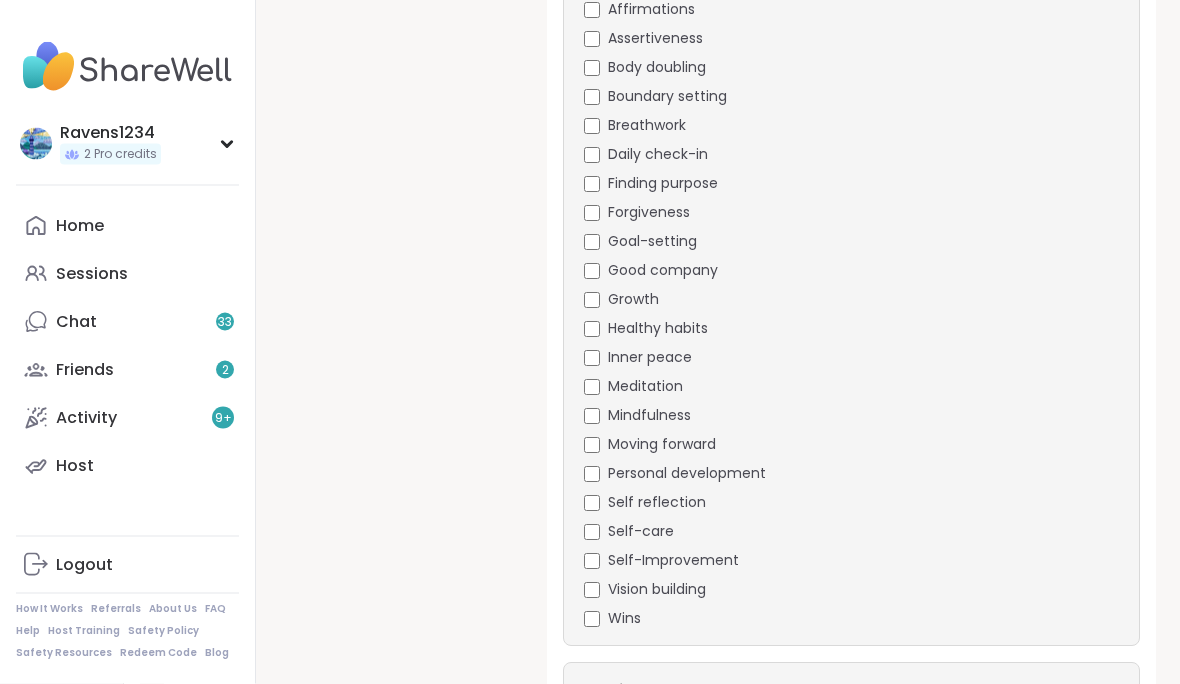 scroll, scrollTop: 2464, scrollLeft: 0, axis: vertical 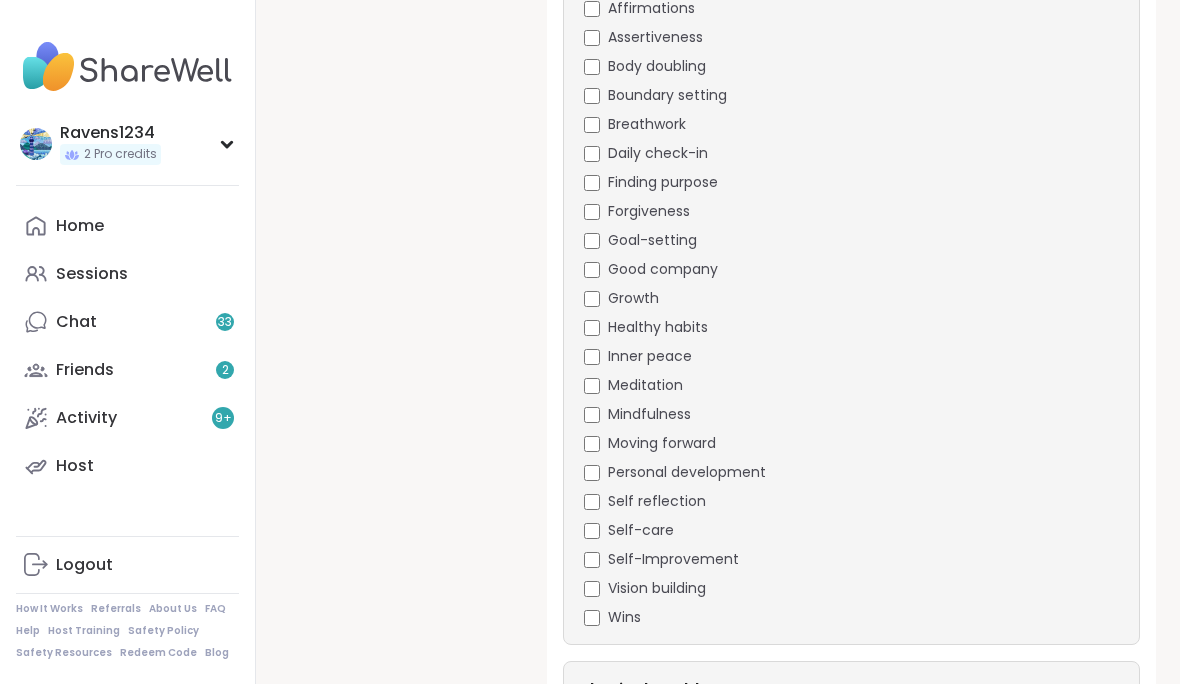 click on "Daily check-in" at bounding box center [658, 153] 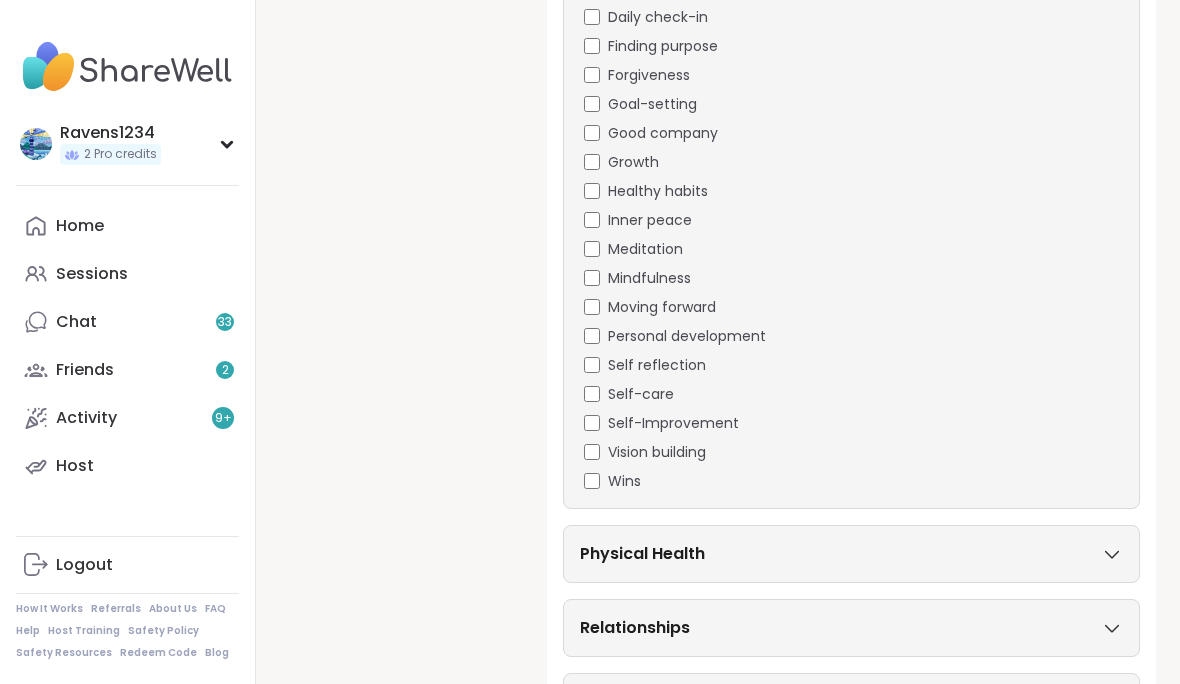 scroll, scrollTop: 2645, scrollLeft: 0, axis: vertical 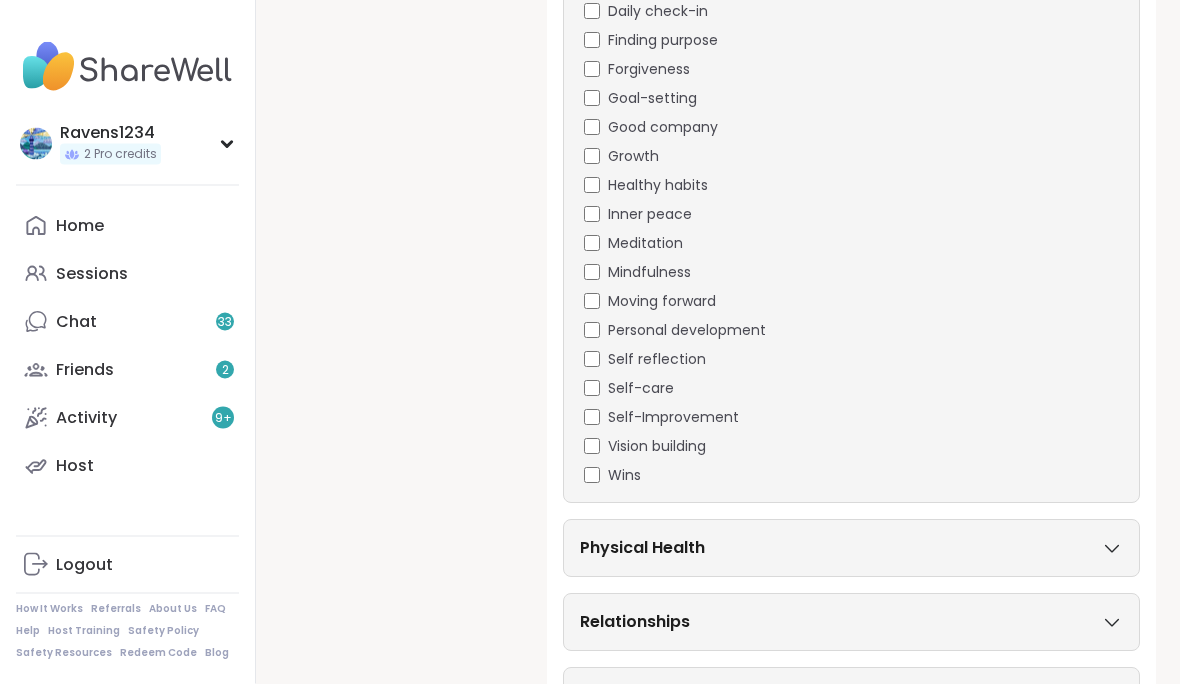 click on "Self-care" at bounding box center [641, 389] 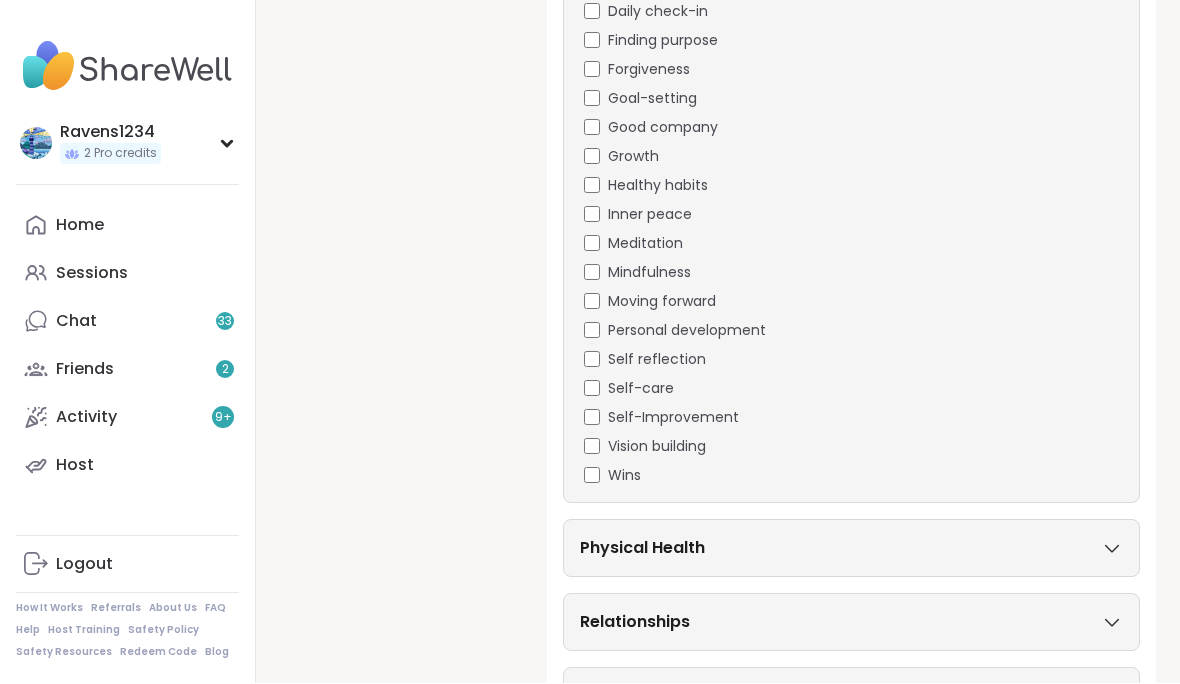 scroll, scrollTop: 2645, scrollLeft: 0, axis: vertical 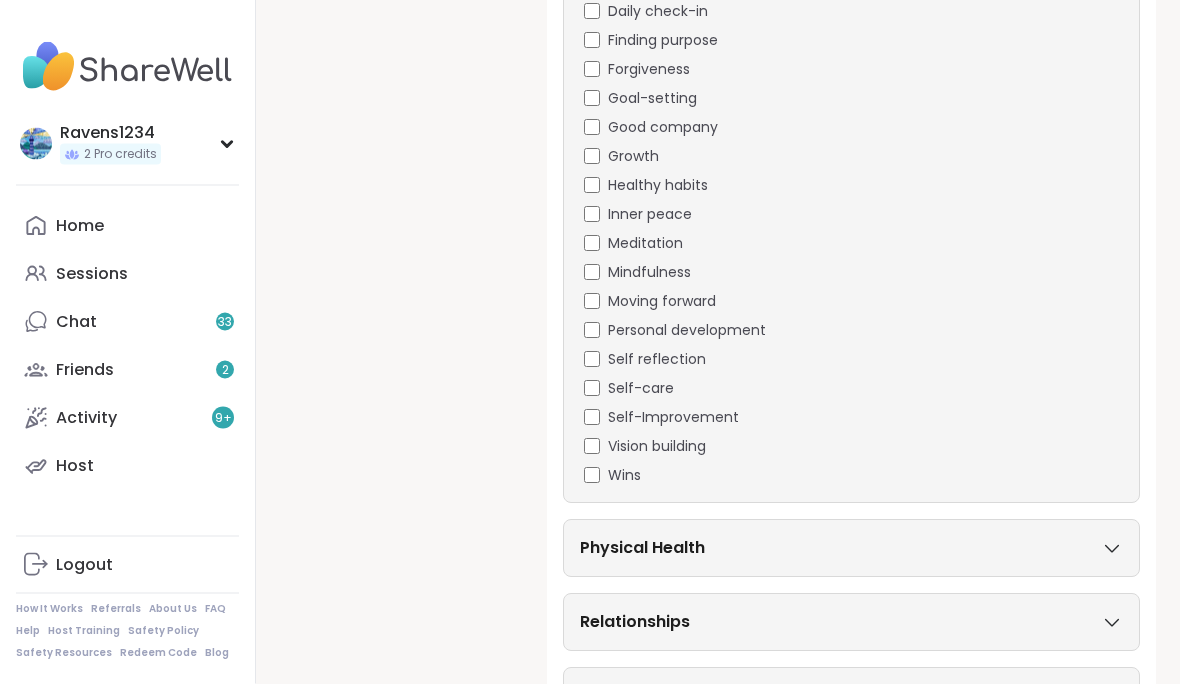 click on "Physical Health" at bounding box center [851, 549] 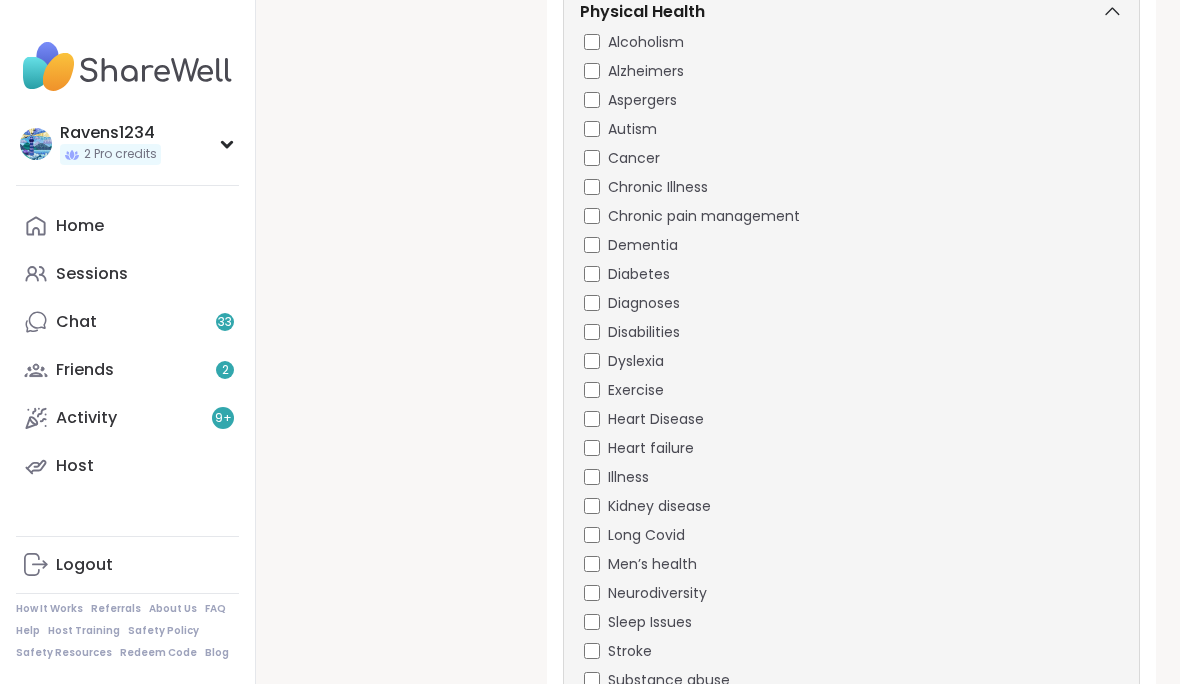 scroll, scrollTop: 3181, scrollLeft: 0, axis: vertical 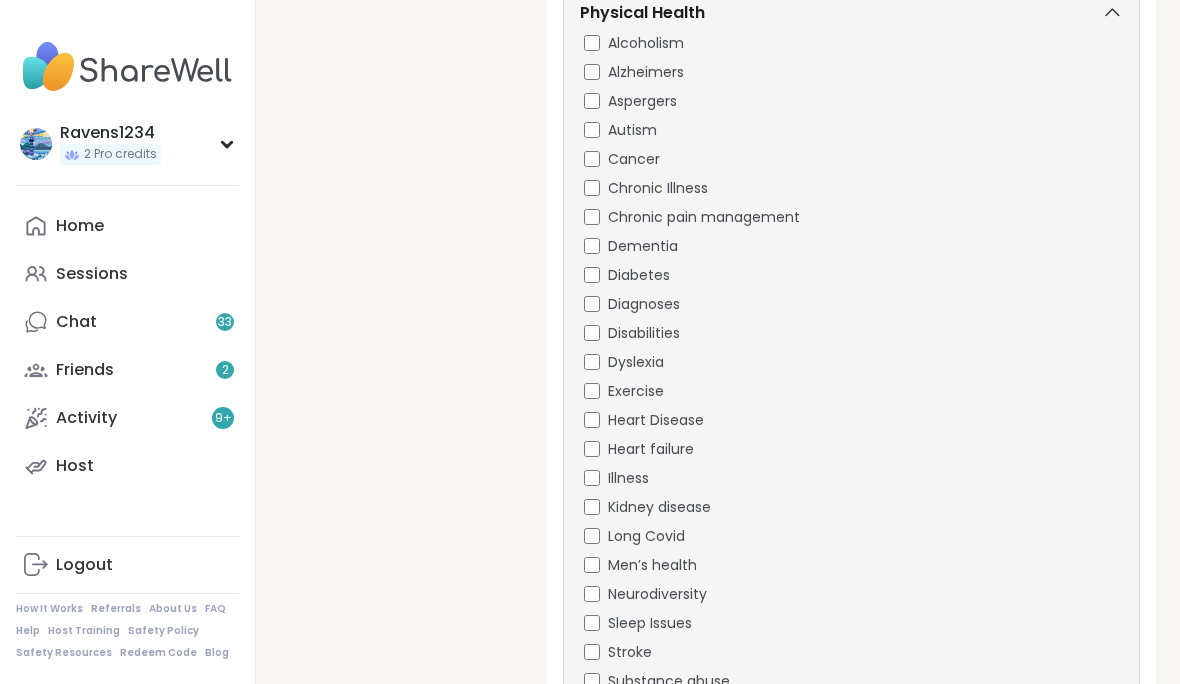 click on "Exercise" at bounding box center (853, 391) 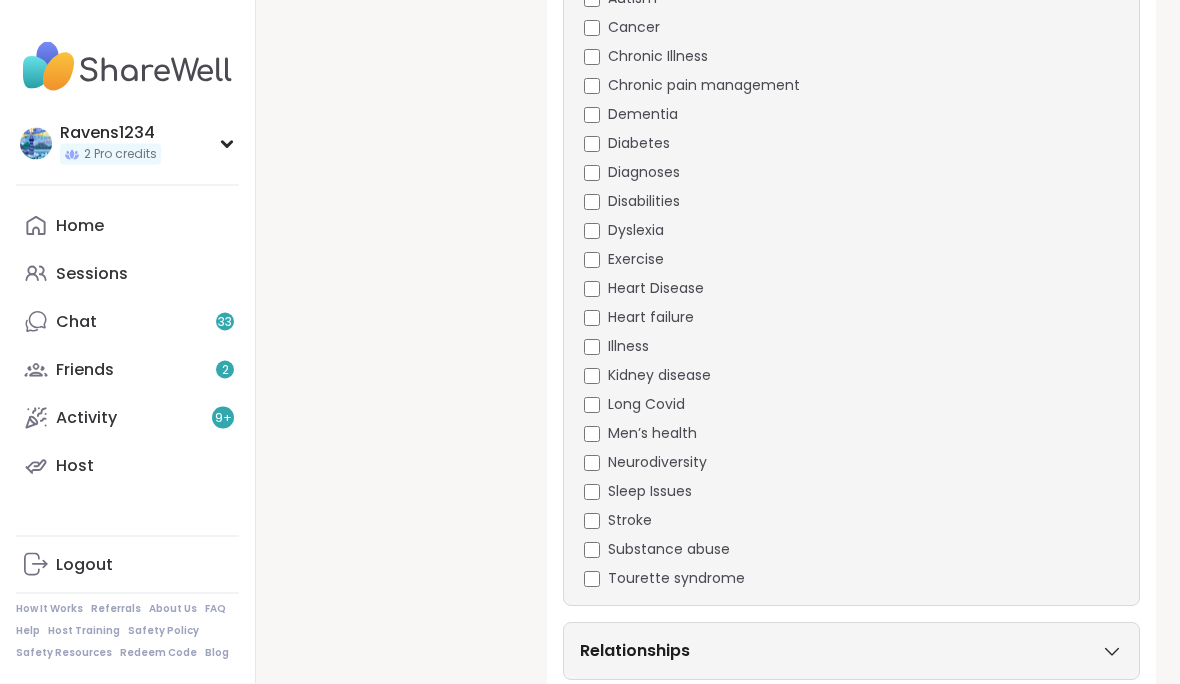 scroll, scrollTop: 3380, scrollLeft: 0, axis: vertical 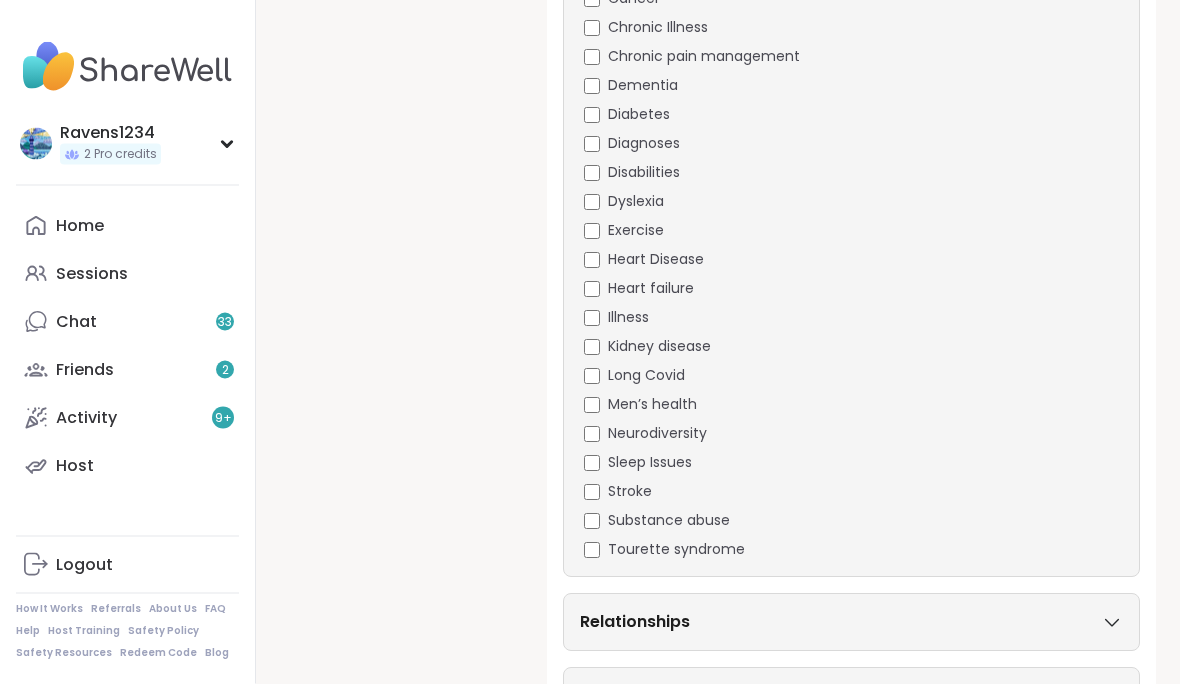 click on "Relationships" at bounding box center (851, 623) 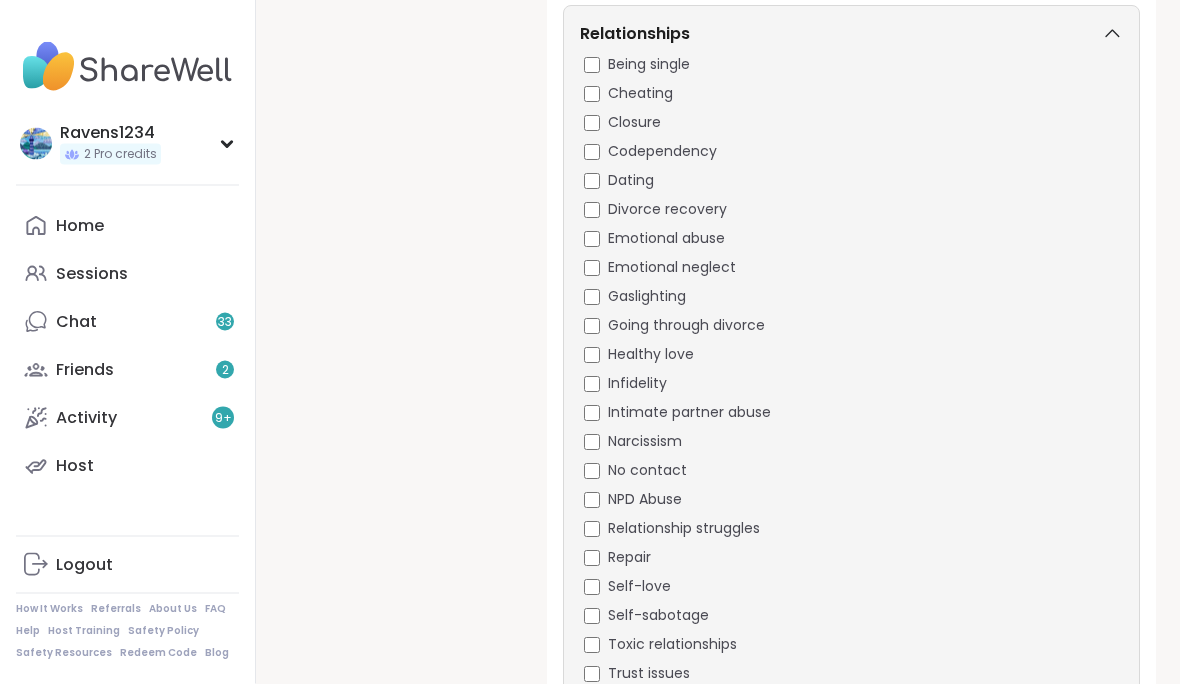 scroll, scrollTop: 3969, scrollLeft: 0, axis: vertical 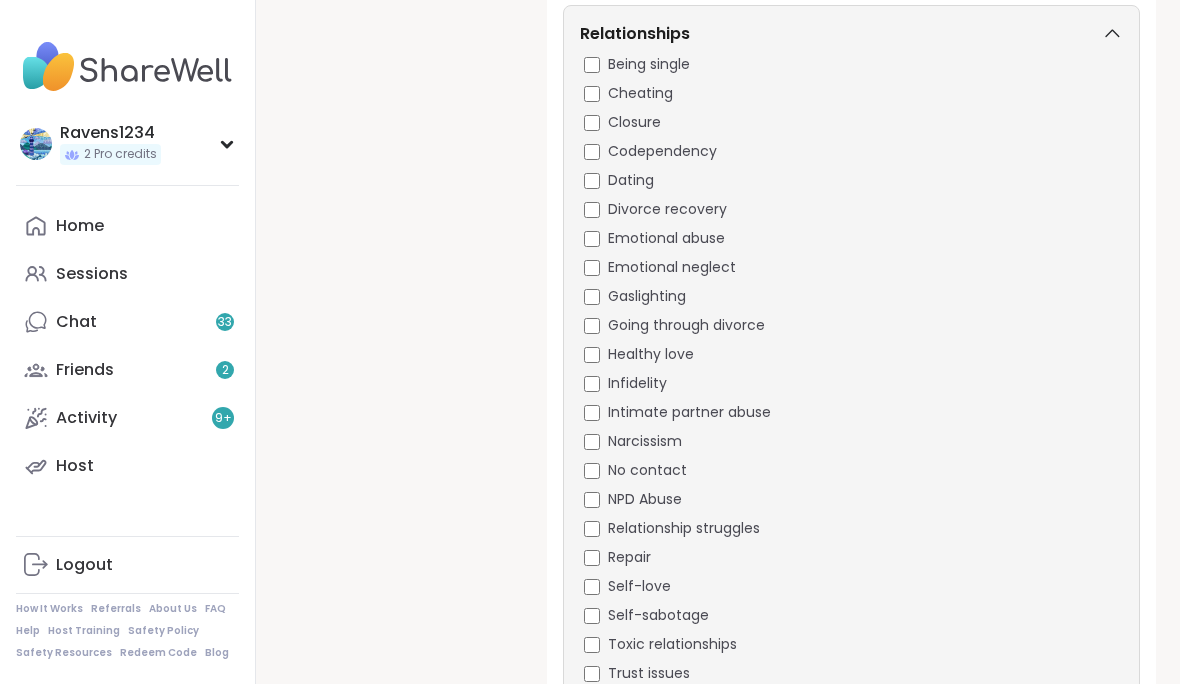 click on "Closure" at bounding box center [853, 122] 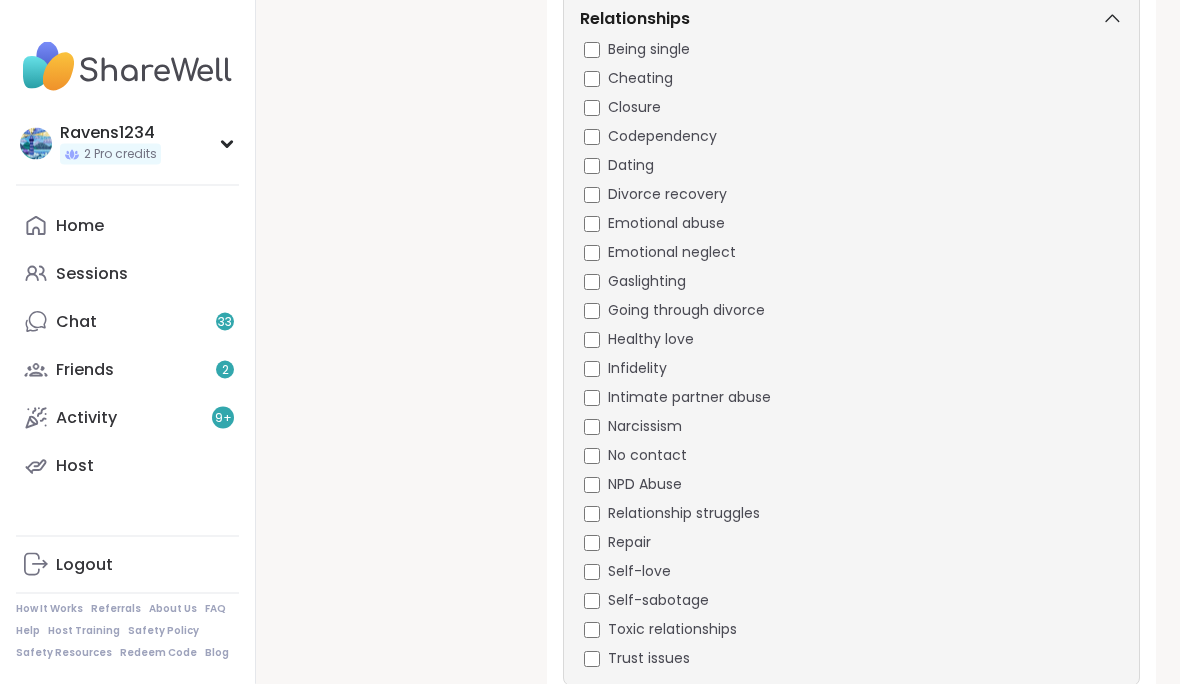 scroll, scrollTop: 4018, scrollLeft: 0, axis: vertical 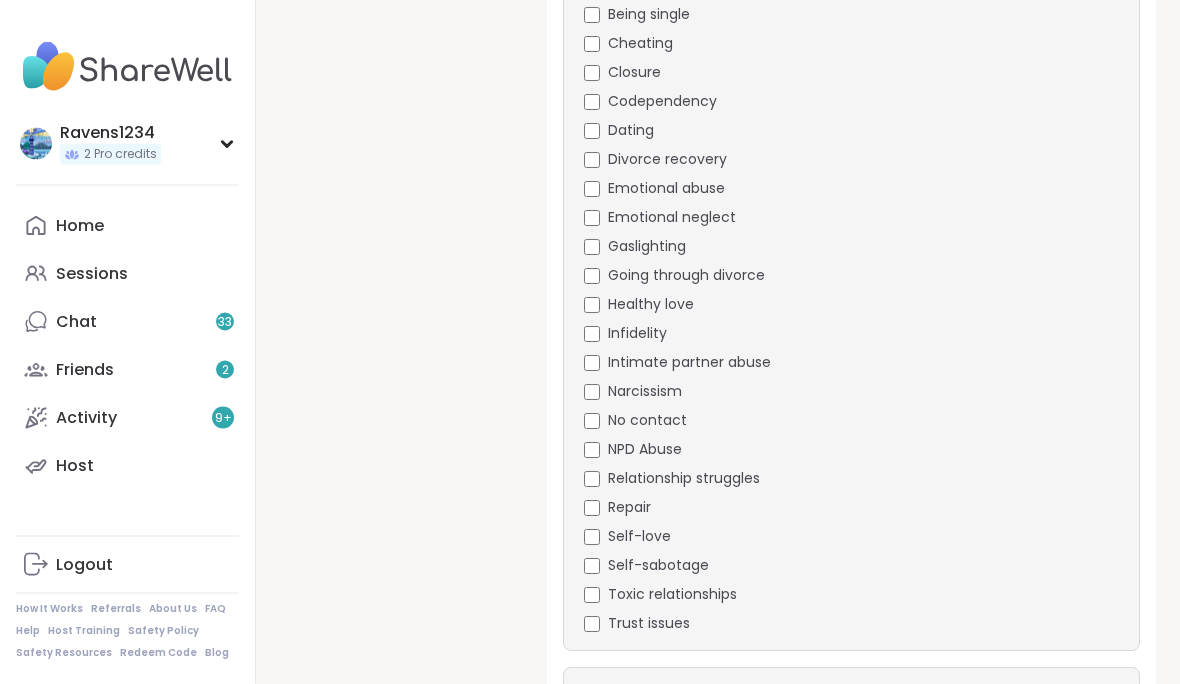 click on "Healthy love" at bounding box center [853, 305] 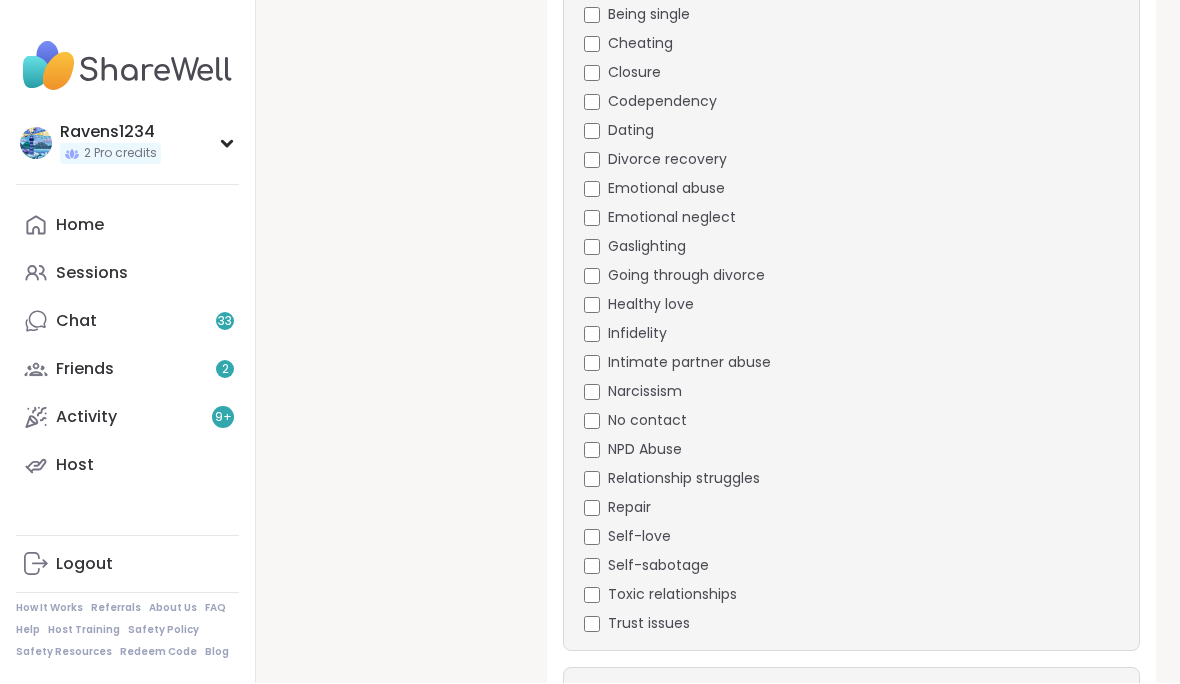 scroll, scrollTop: 4018, scrollLeft: 0, axis: vertical 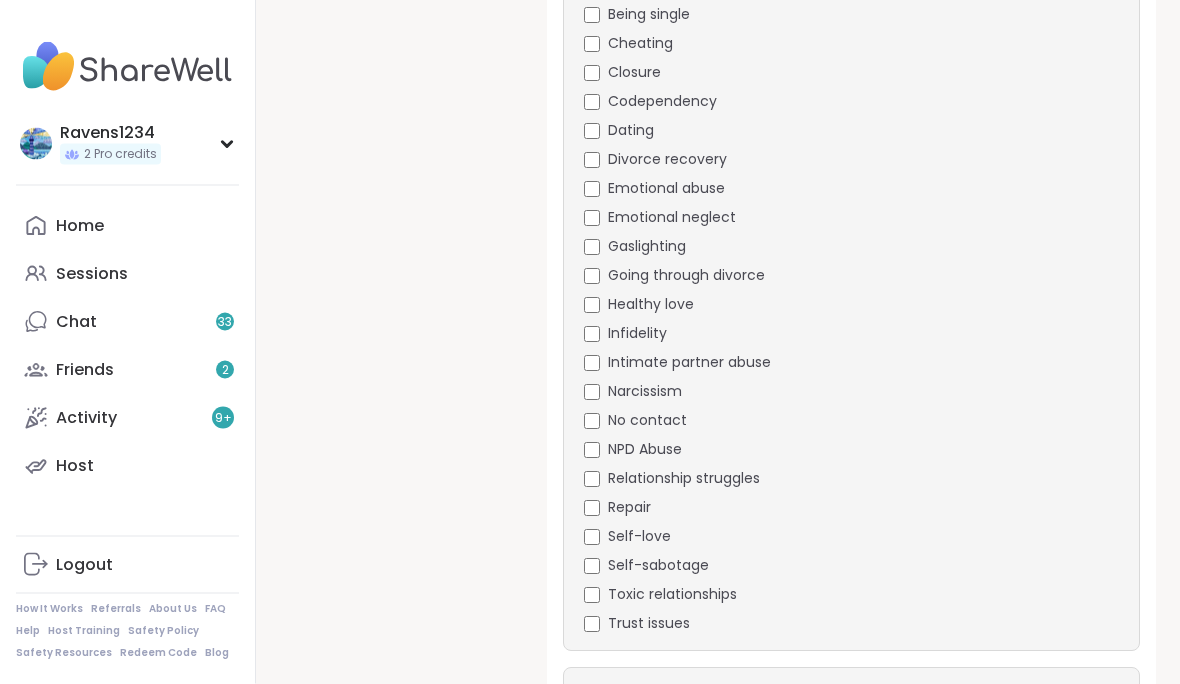 click on "Repair" at bounding box center (853, 508) 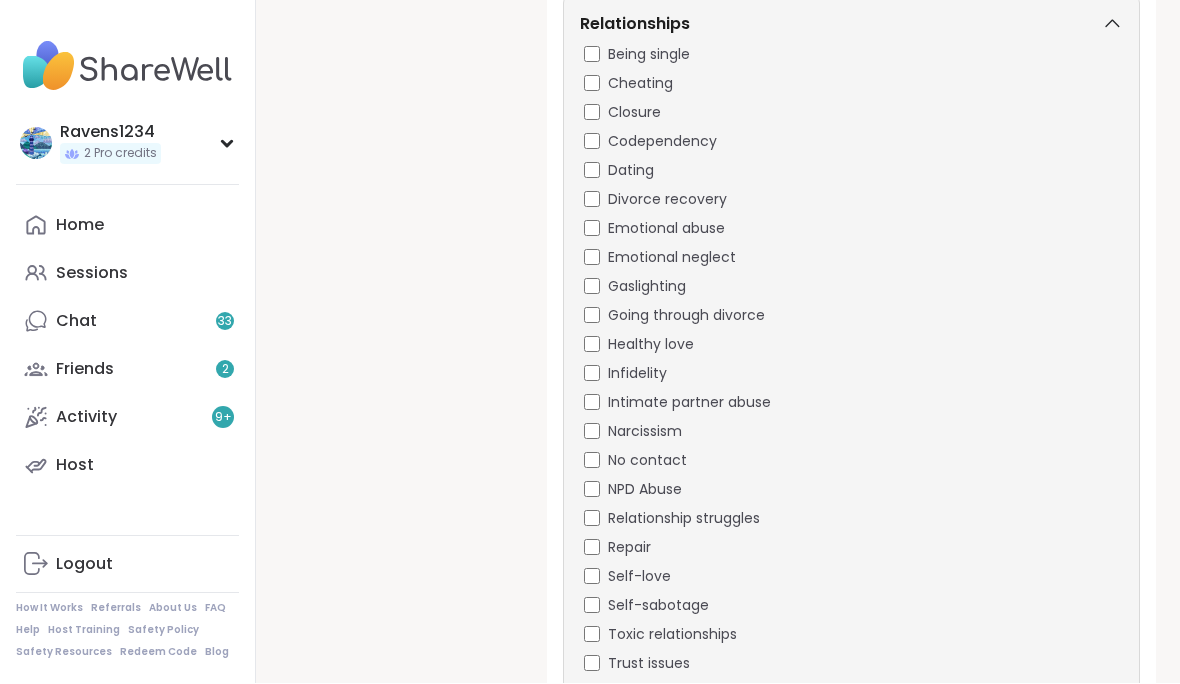scroll, scrollTop: 4019, scrollLeft: 0, axis: vertical 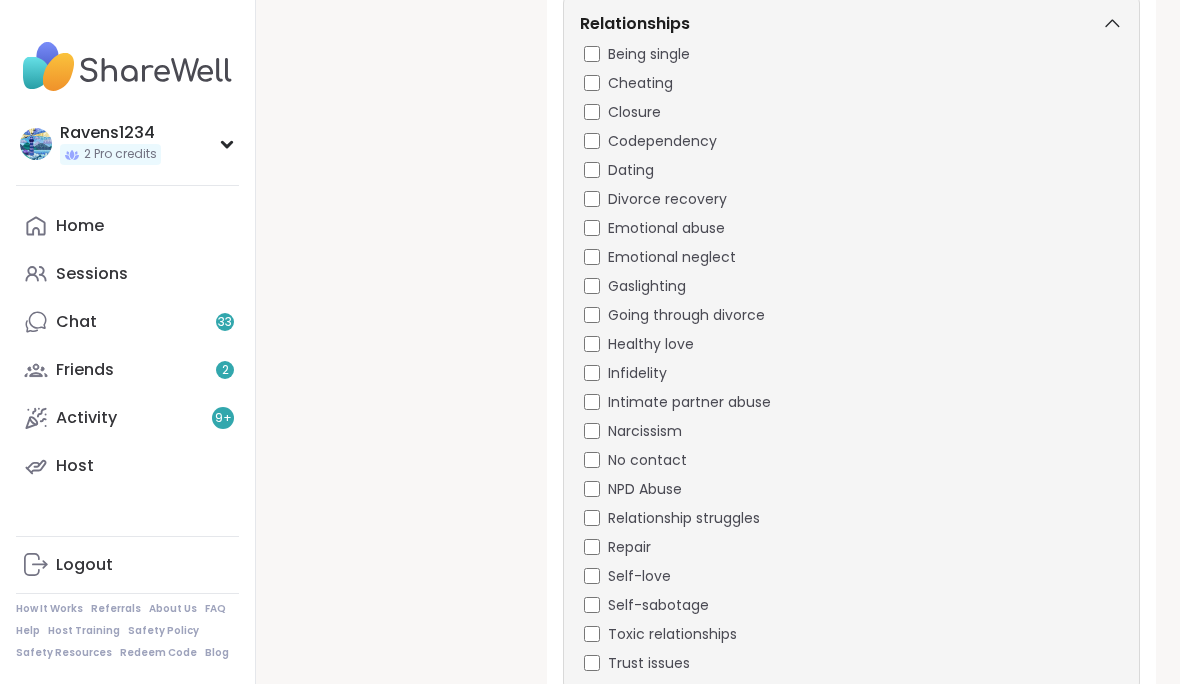 click on "Repair" at bounding box center (853, 547) 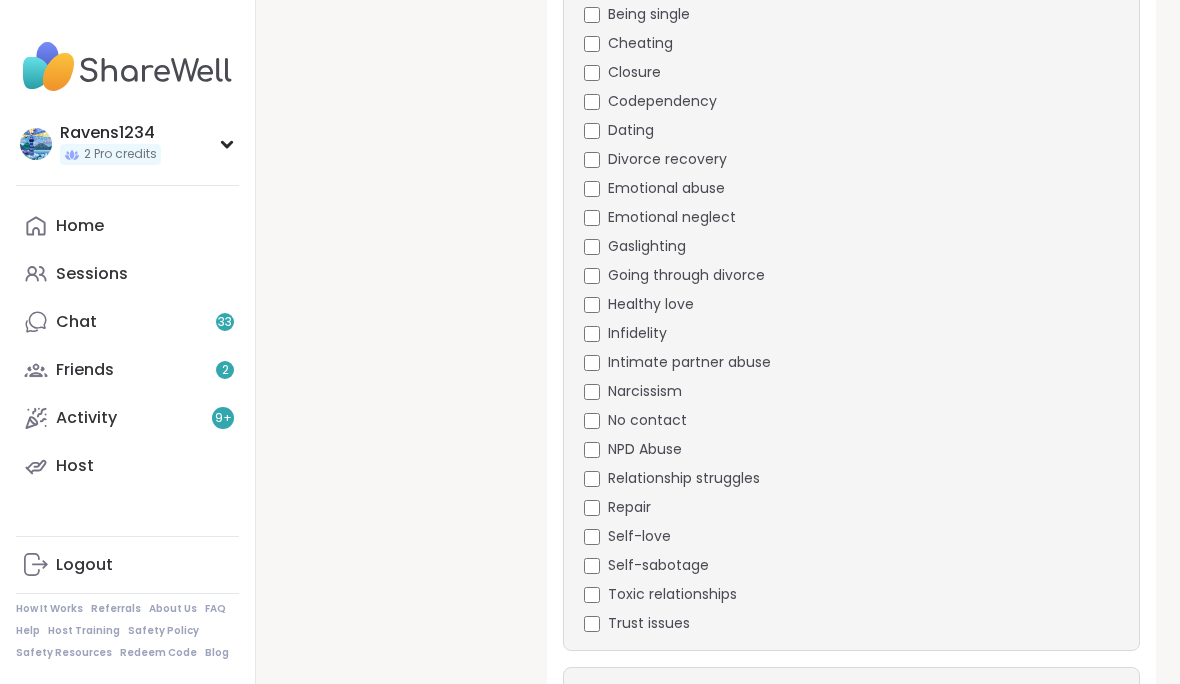 scroll, scrollTop: 4018, scrollLeft: 0, axis: vertical 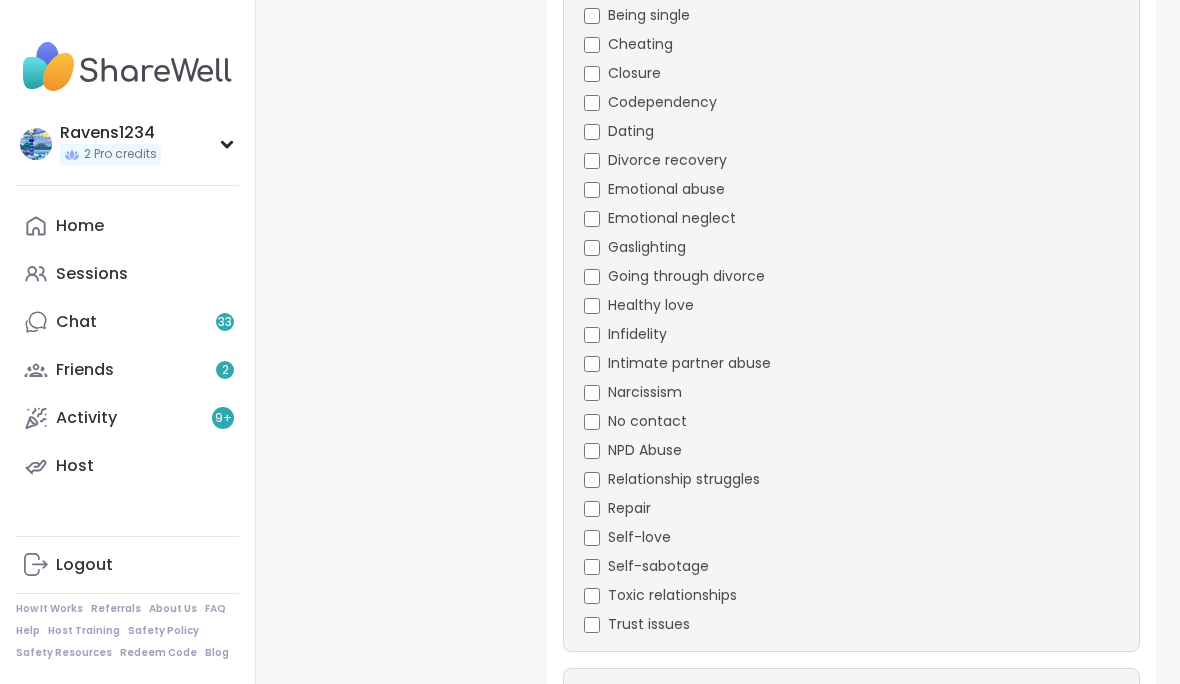 click on "Self-sabotage" at bounding box center (658, 566) 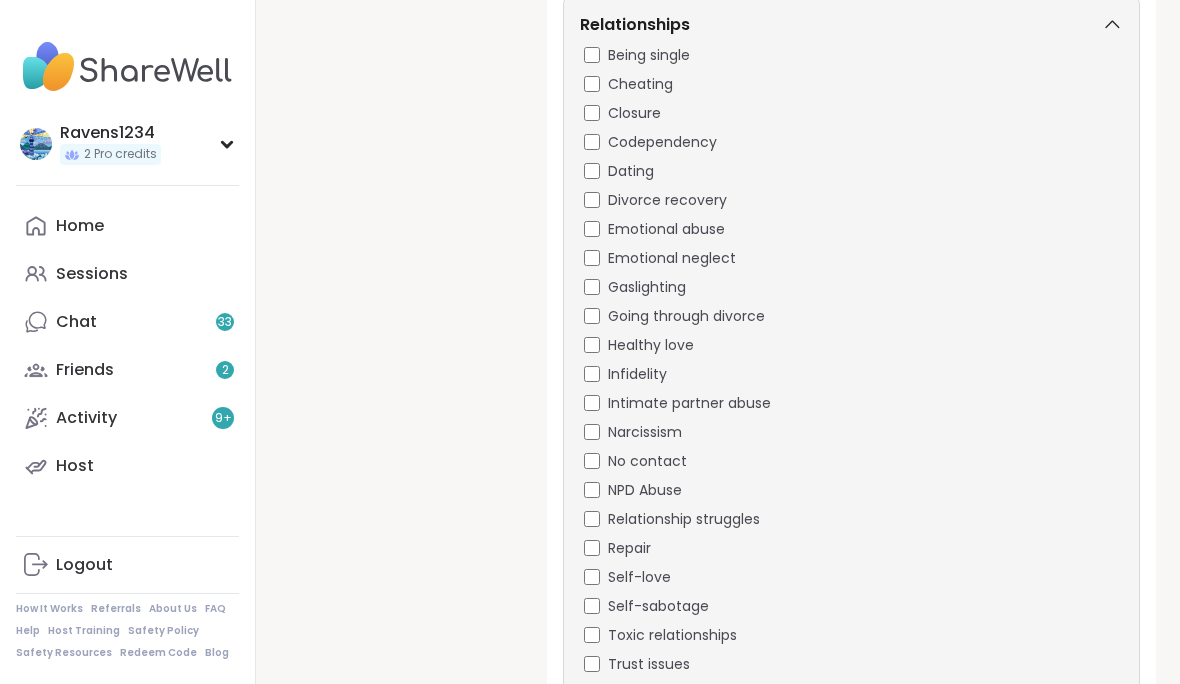 click on "Repair" at bounding box center [853, 548] 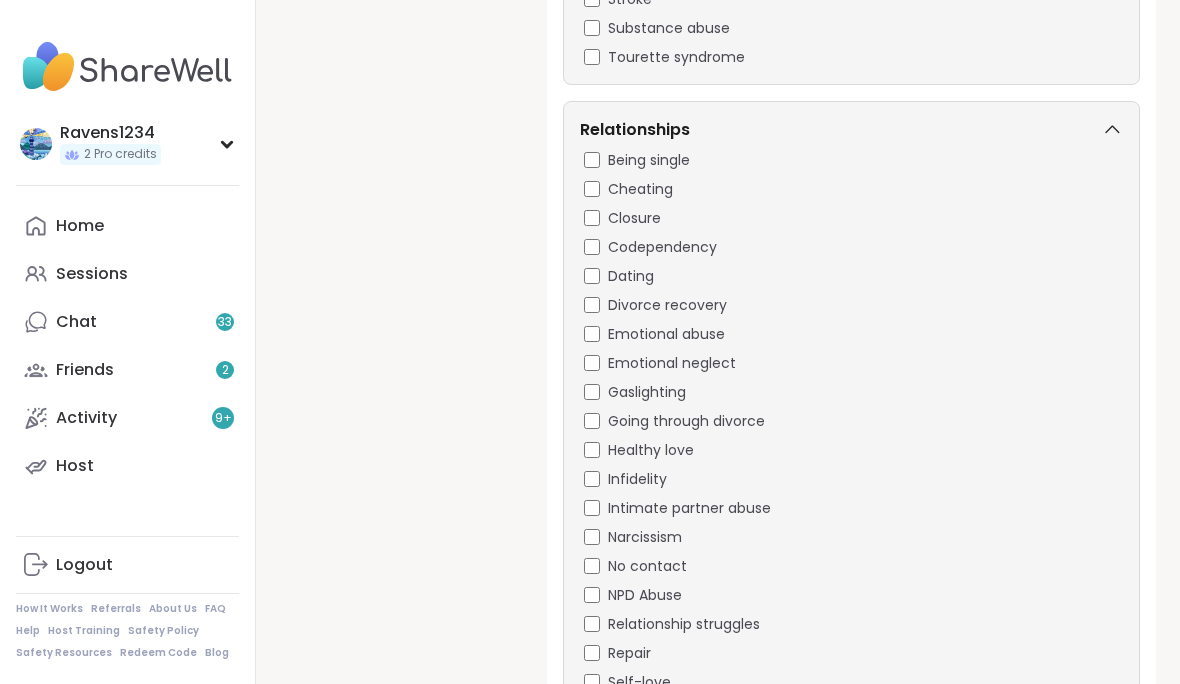 scroll, scrollTop: 3912, scrollLeft: 0, axis: vertical 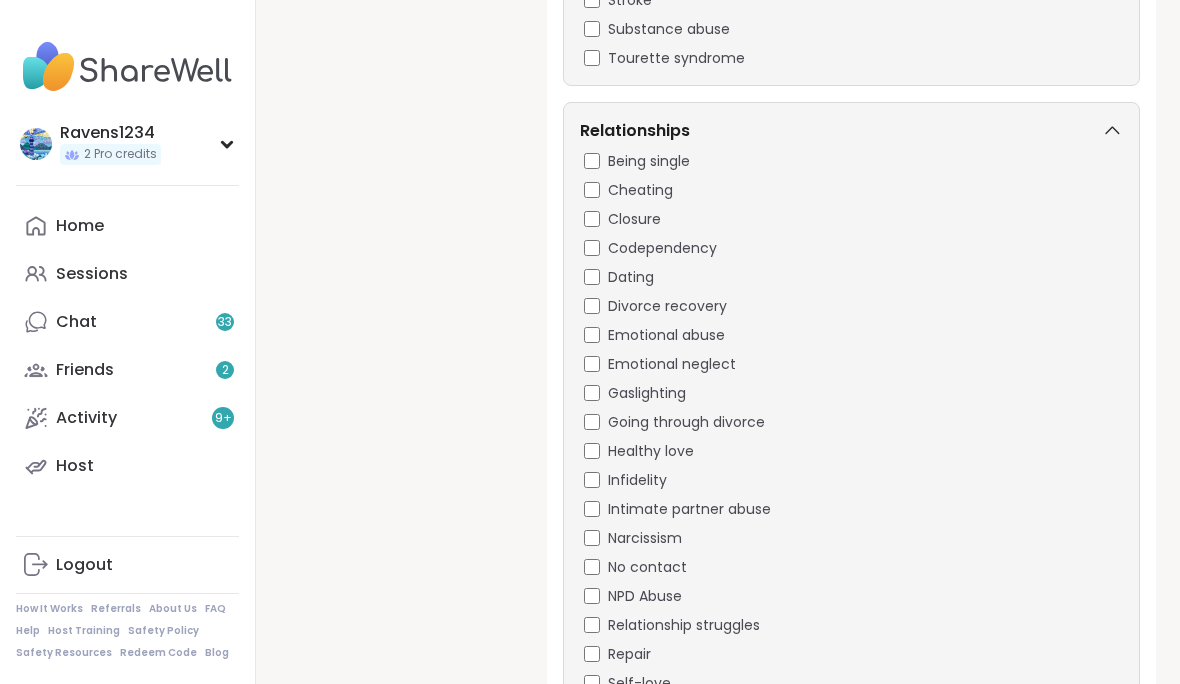click on "Emotional abuse" at bounding box center (853, 335) 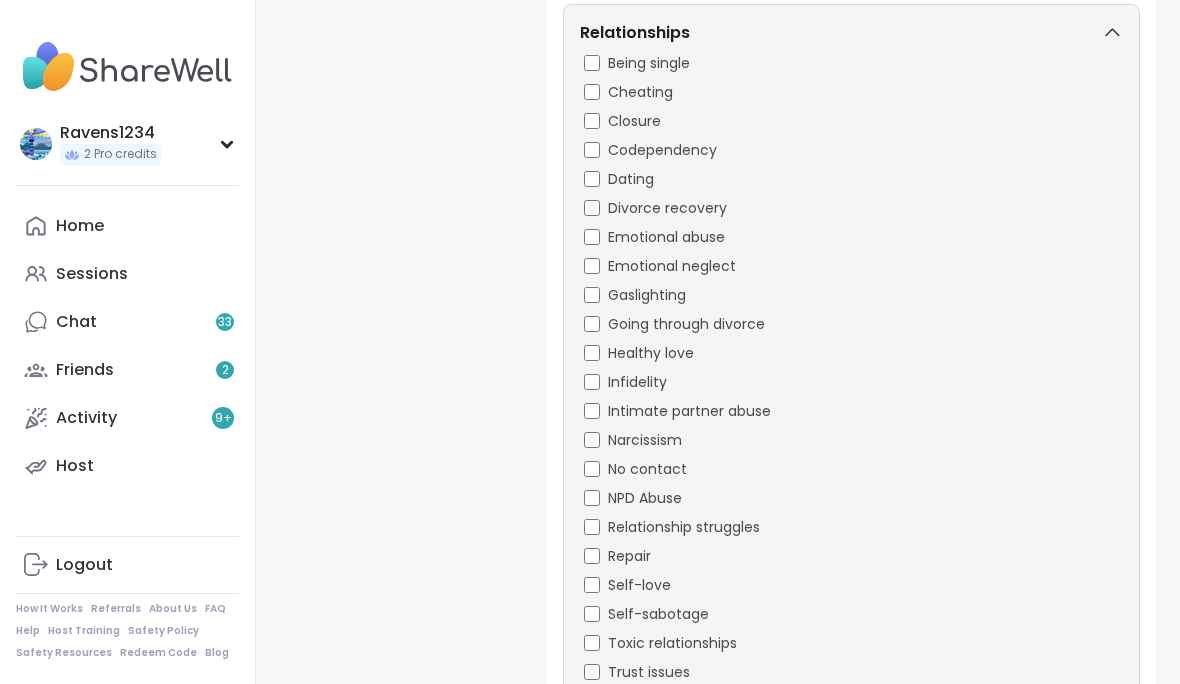 scroll, scrollTop: 4057, scrollLeft: 0, axis: vertical 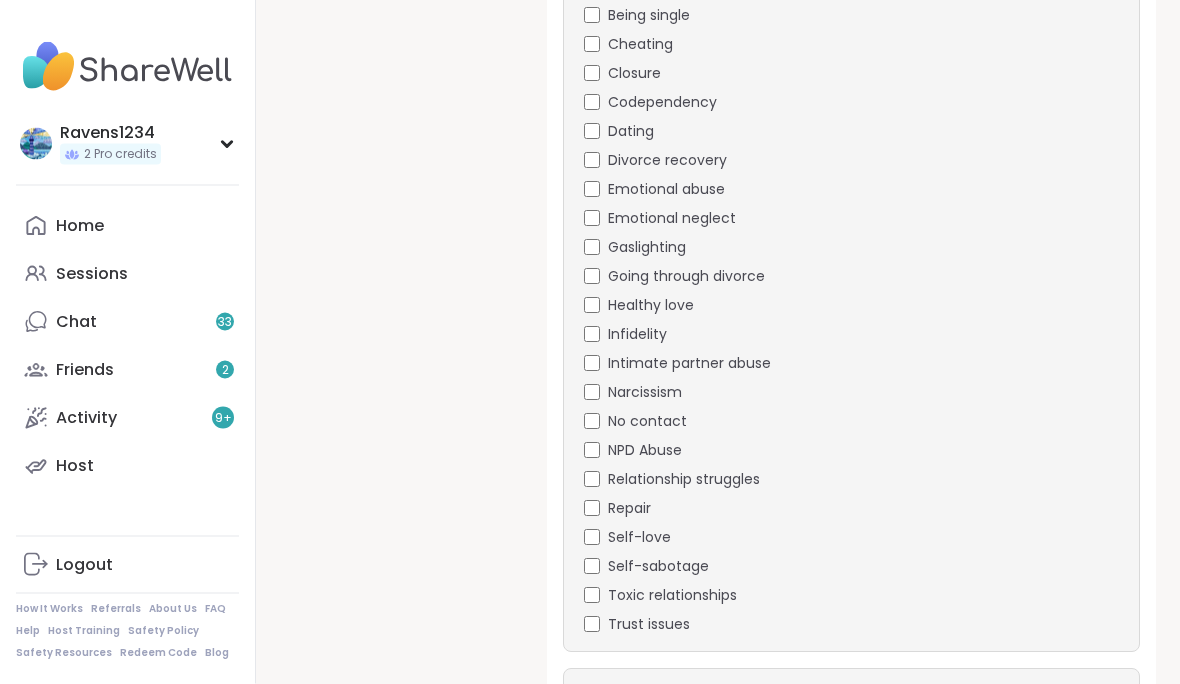 click on "ShareWell" at bounding box center (851, 698) 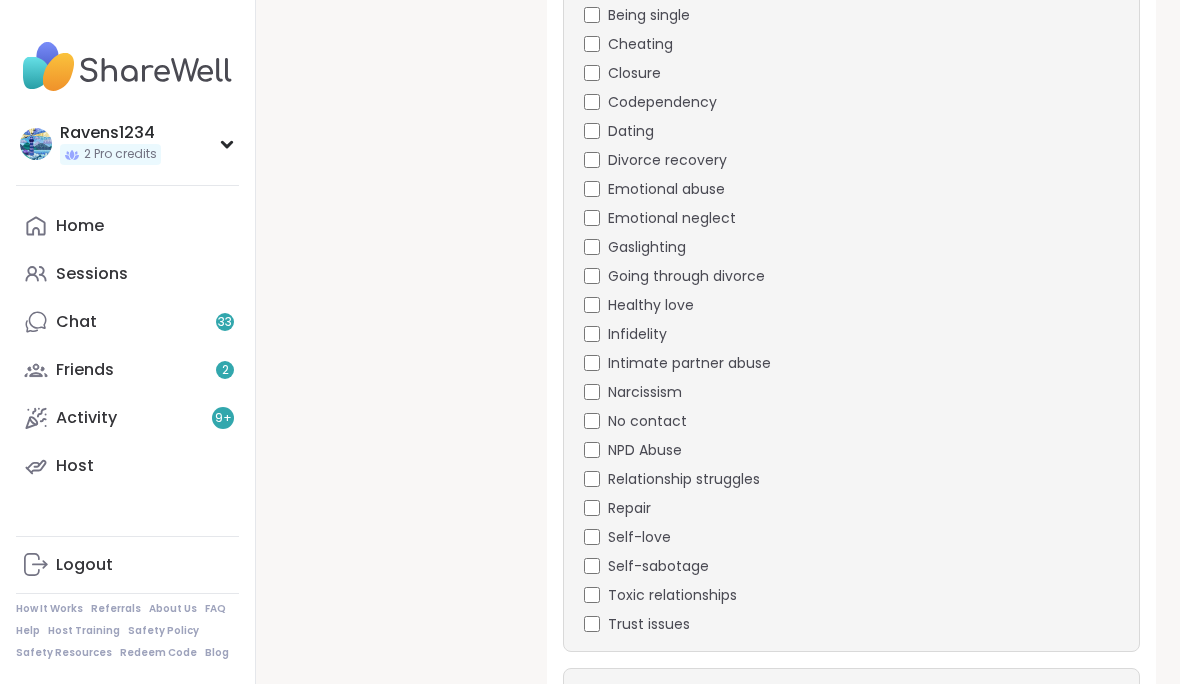 click on "ShareWell" at bounding box center (621, 697) 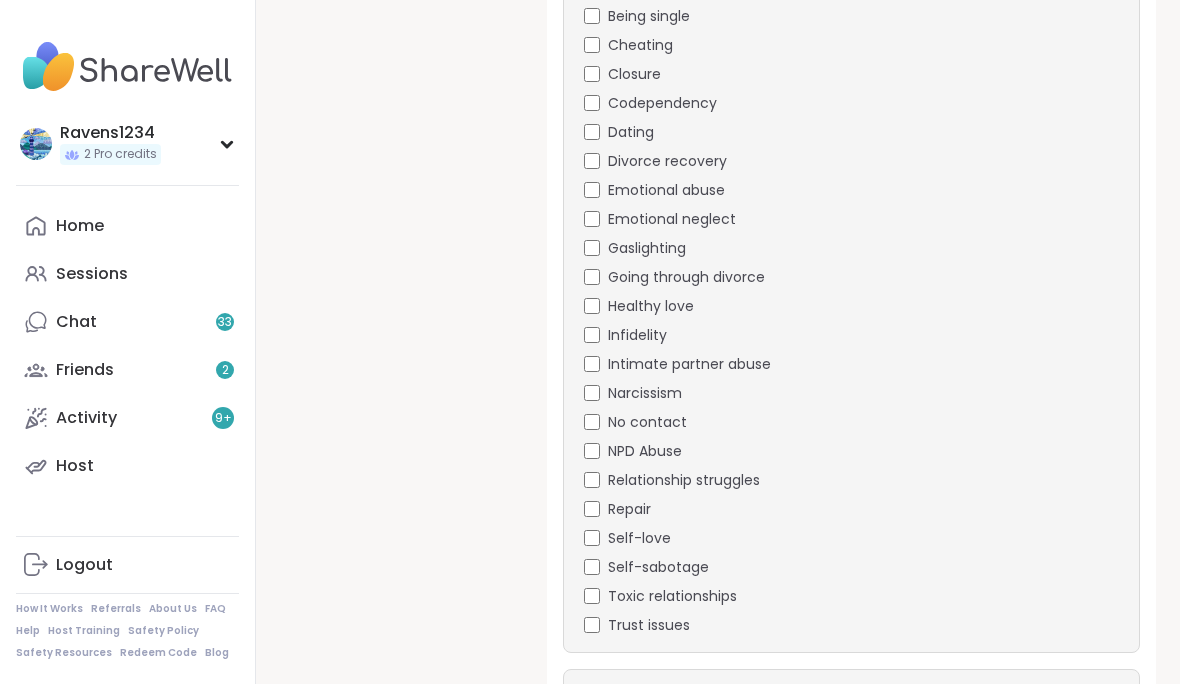 click 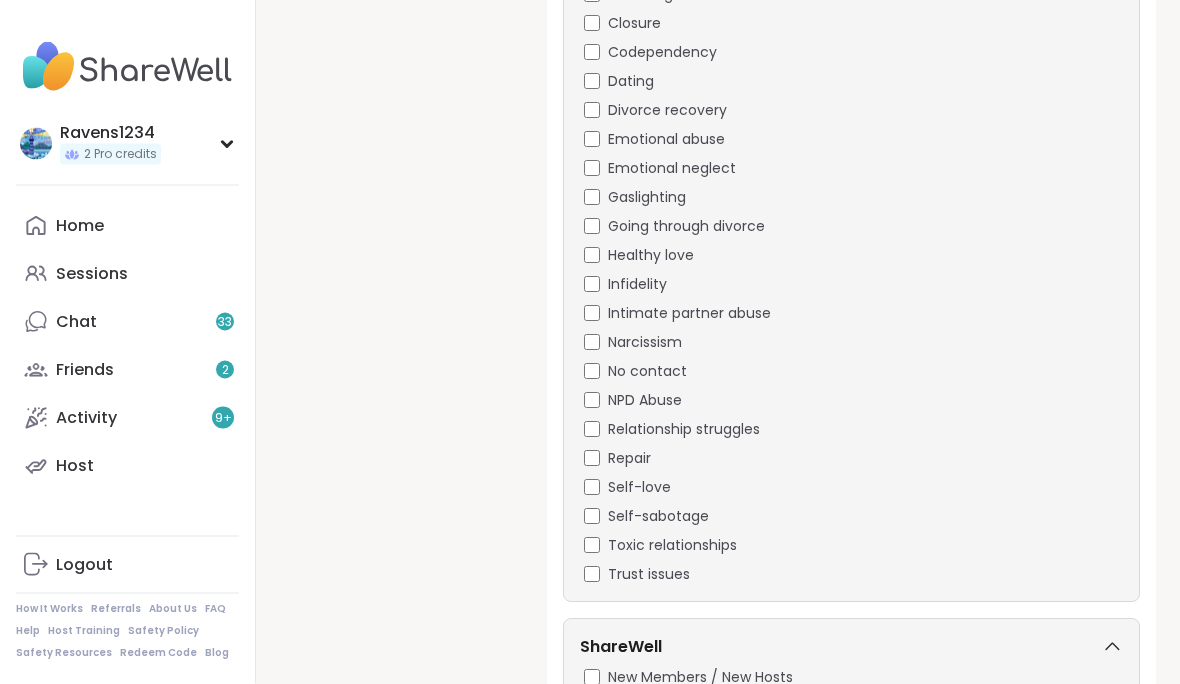 scroll, scrollTop: 4115, scrollLeft: 0, axis: vertical 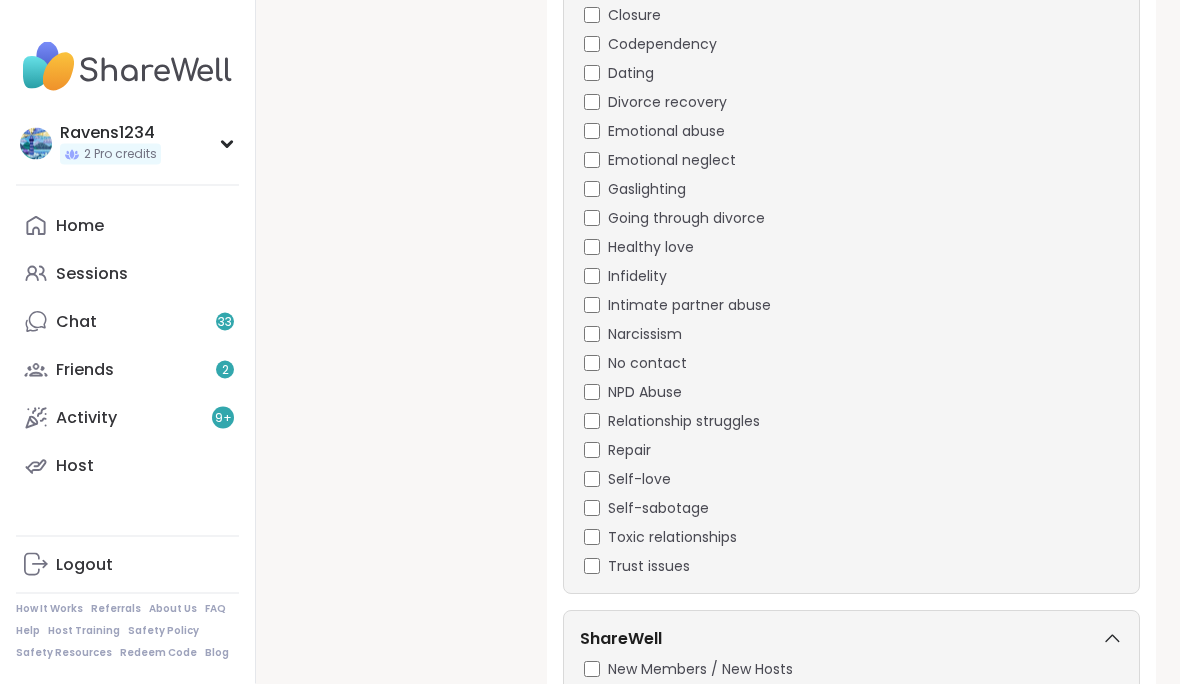 click on "New Members / New Hosts" at bounding box center (700, 670) 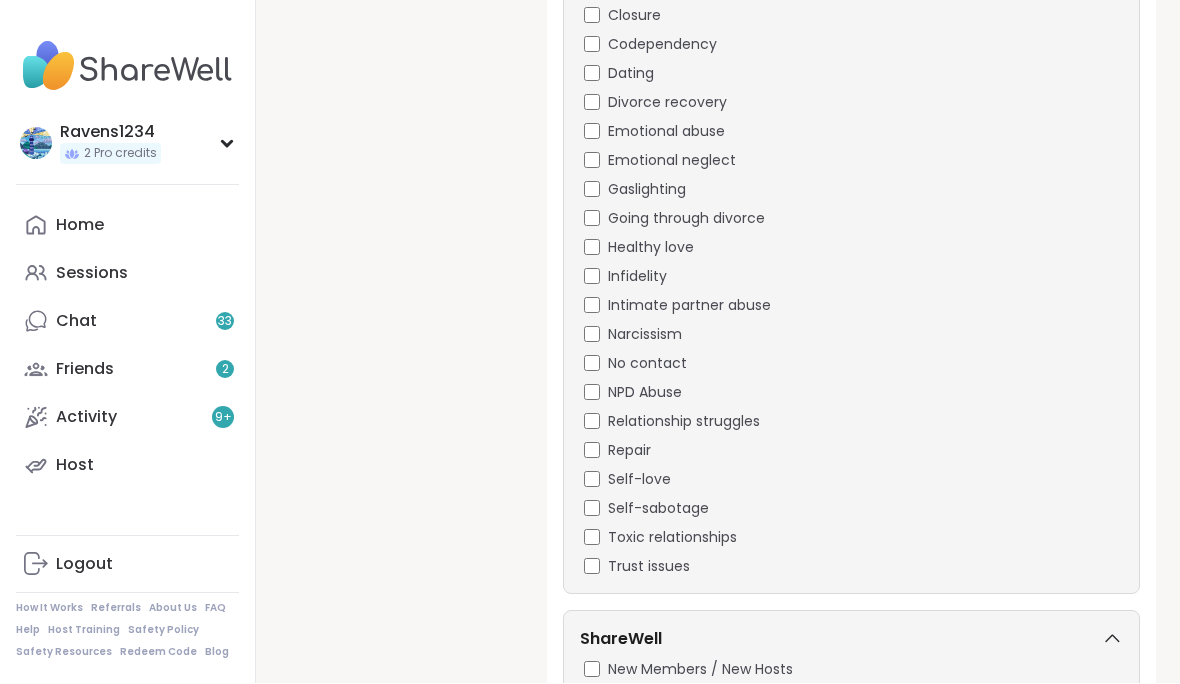 click on "New Members / New Hosts" at bounding box center (851, 670) 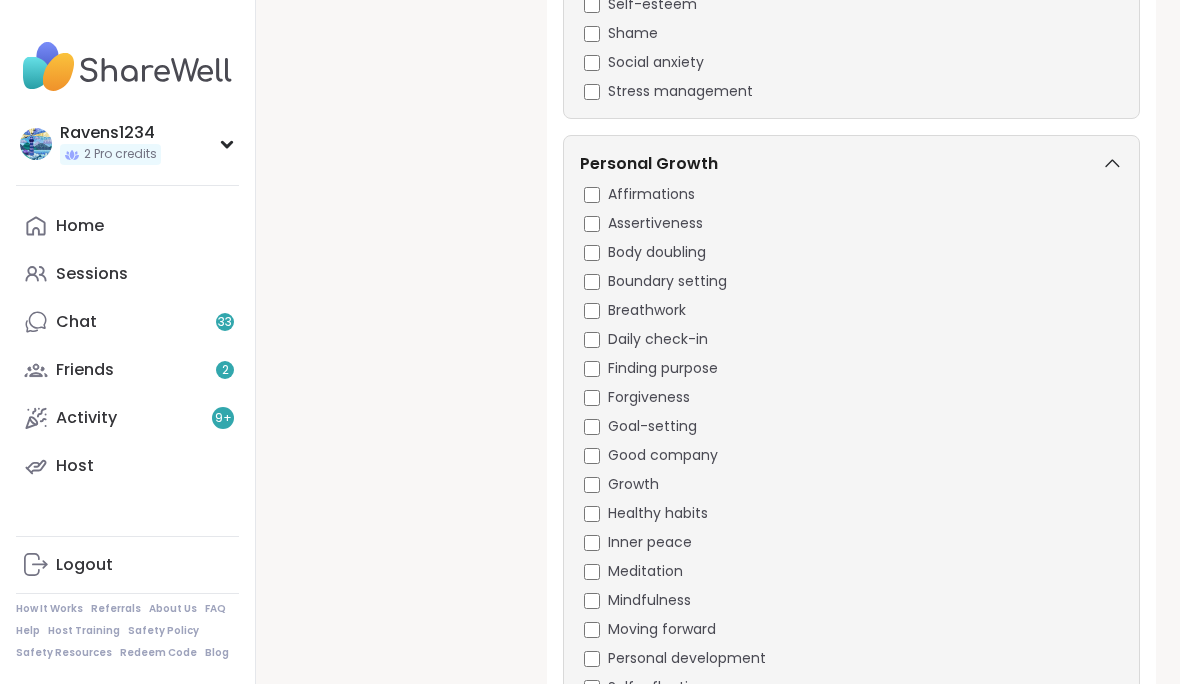 scroll, scrollTop: 2426, scrollLeft: 0, axis: vertical 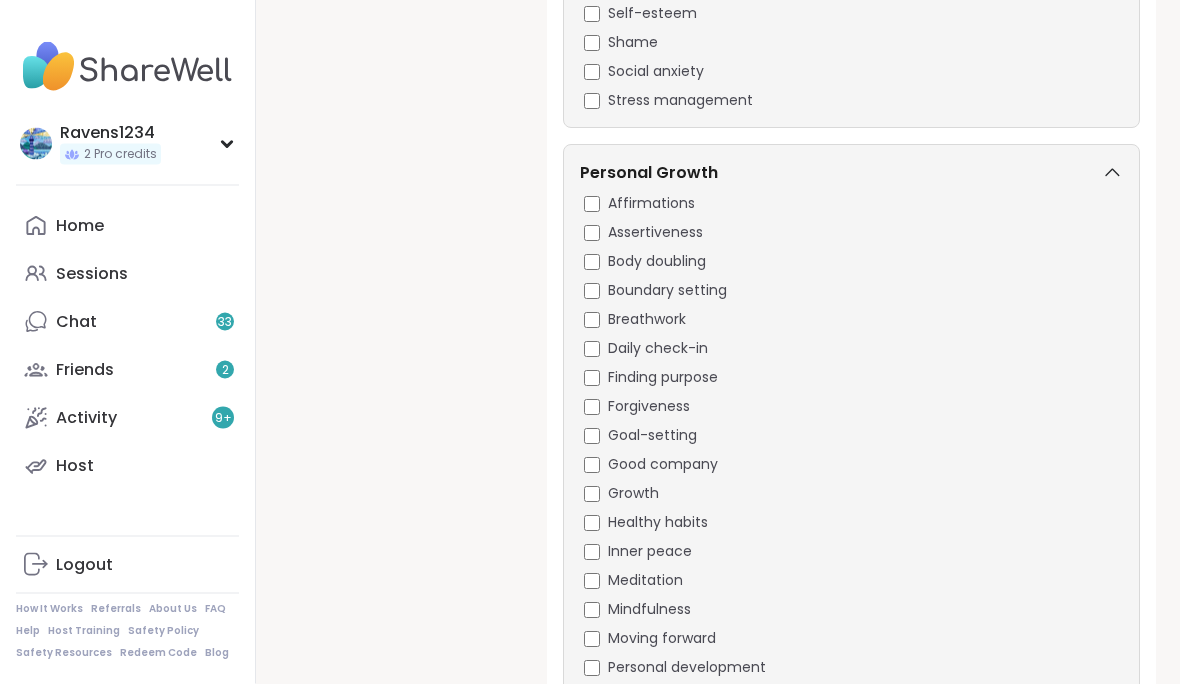 click on "Breathwork" at bounding box center [853, 320] 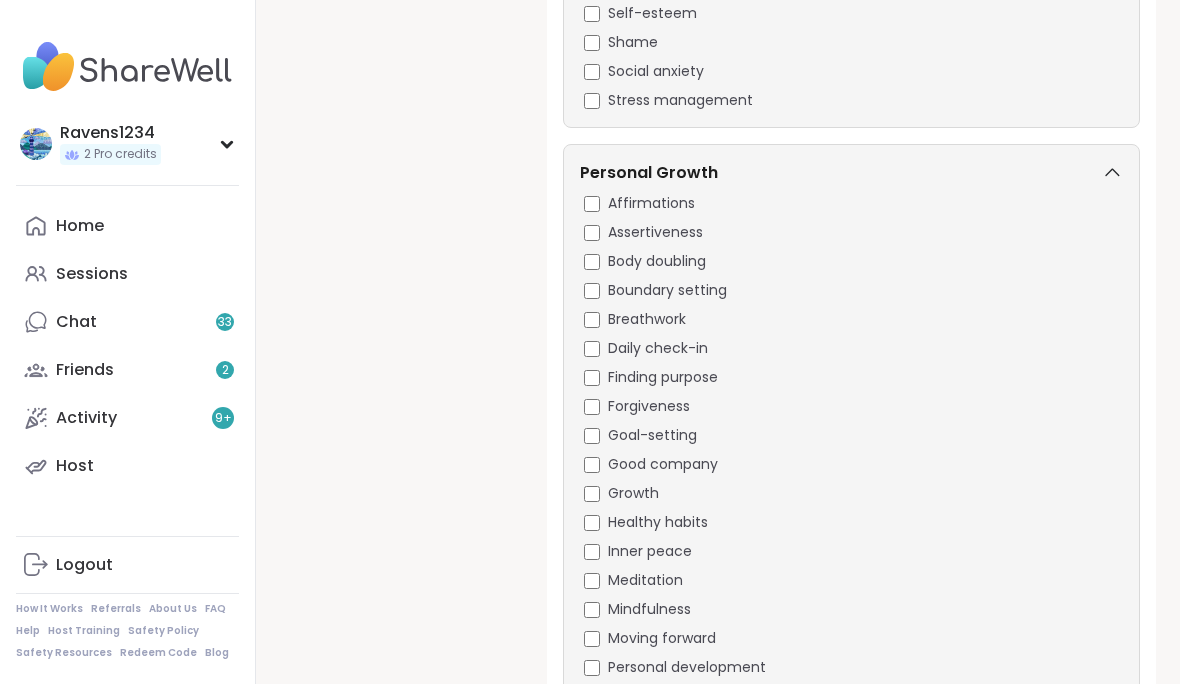 click on "Boundary setting" at bounding box center [853, 290] 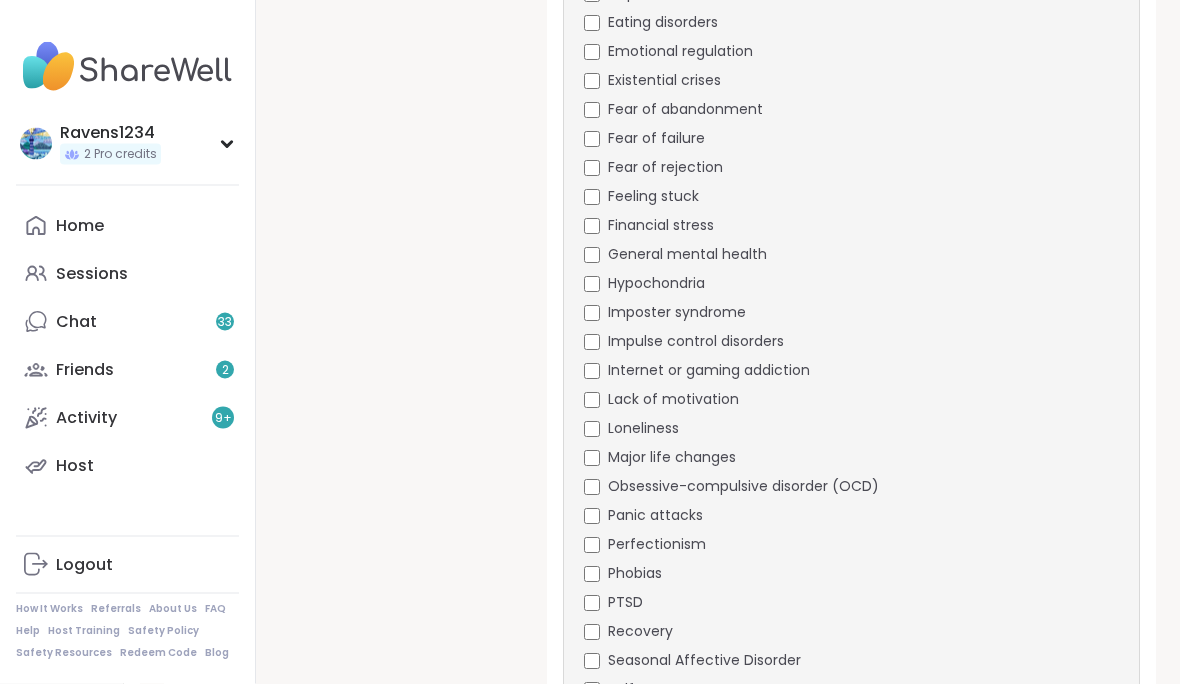 scroll, scrollTop: 1742, scrollLeft: 0, axis: vertical 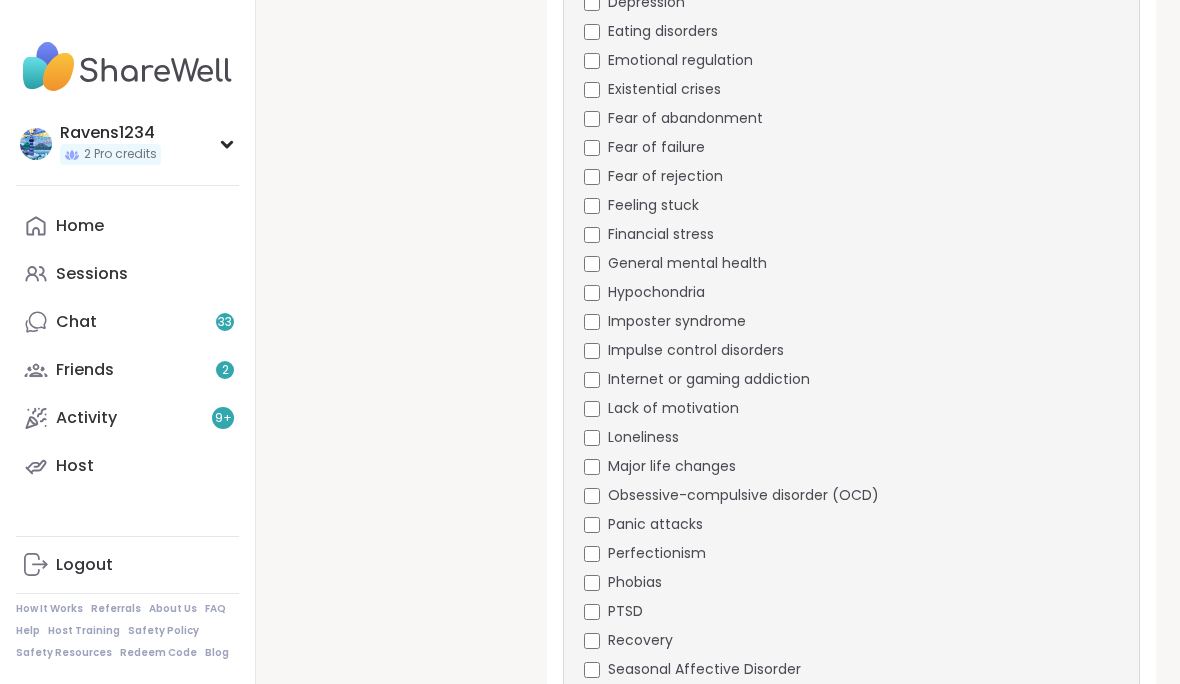 click on "General mental health" at bounding box center [687, 263] 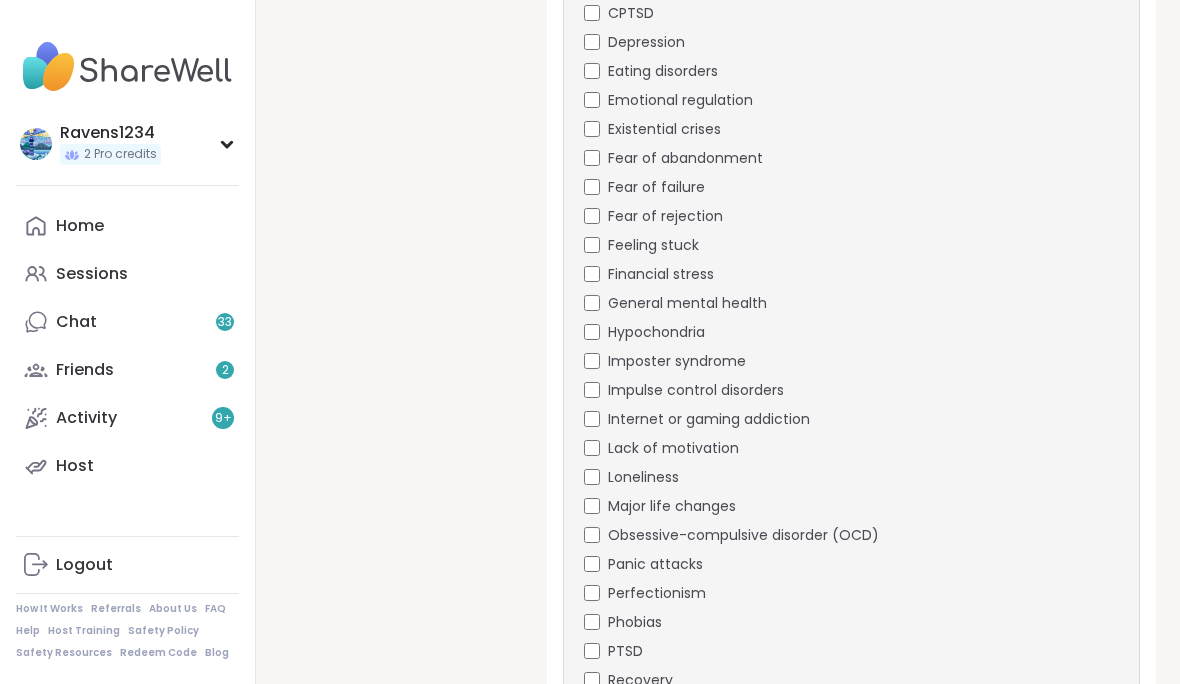 click on "Internet or gaming addiction" at bounding box center [709, 419] 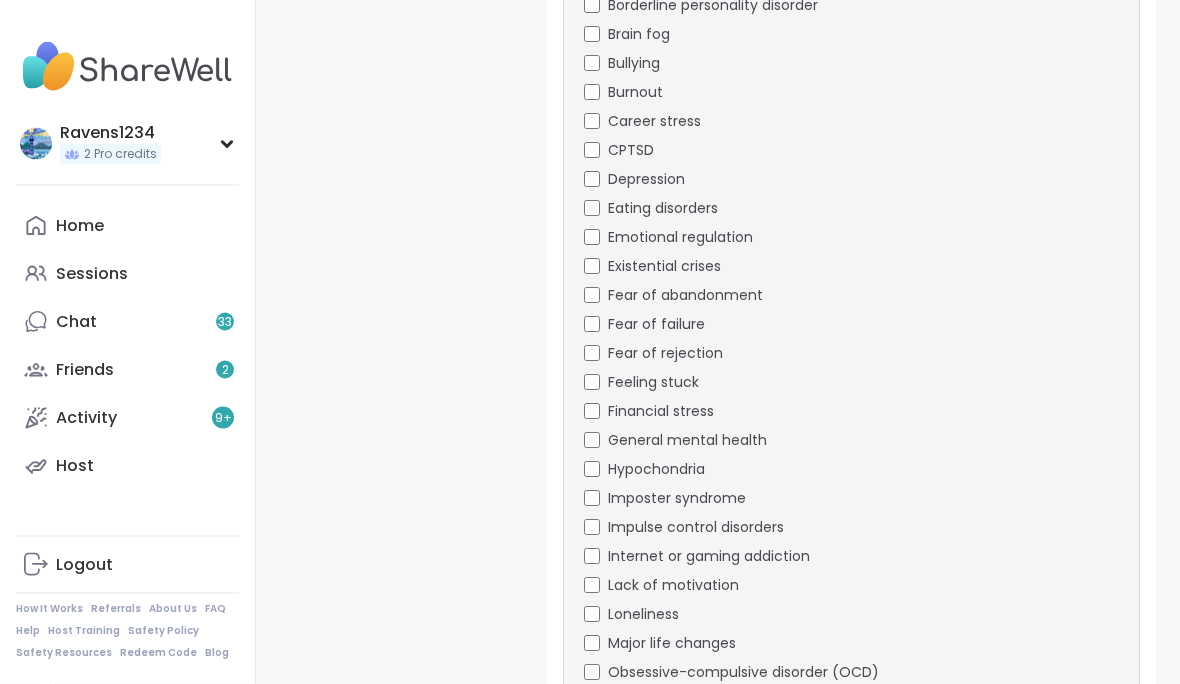 click on "Financial stress" at bounding box center [853, 412] 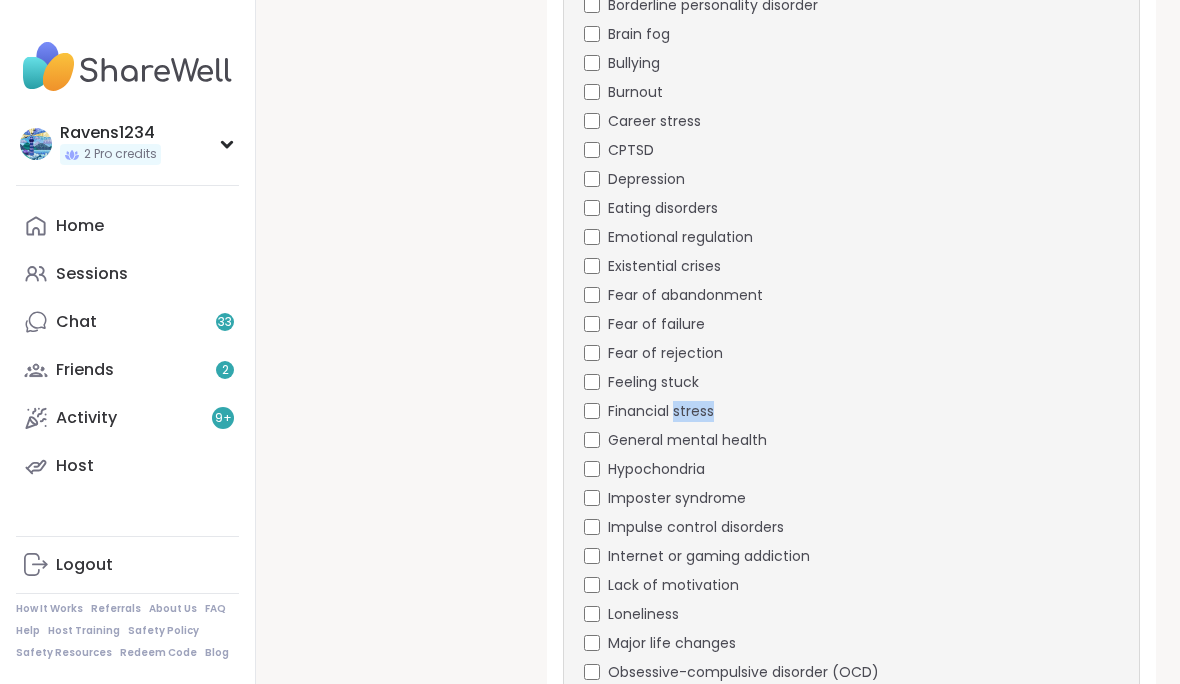 click on "Feeling stuck" at bounding box center (853, 382) 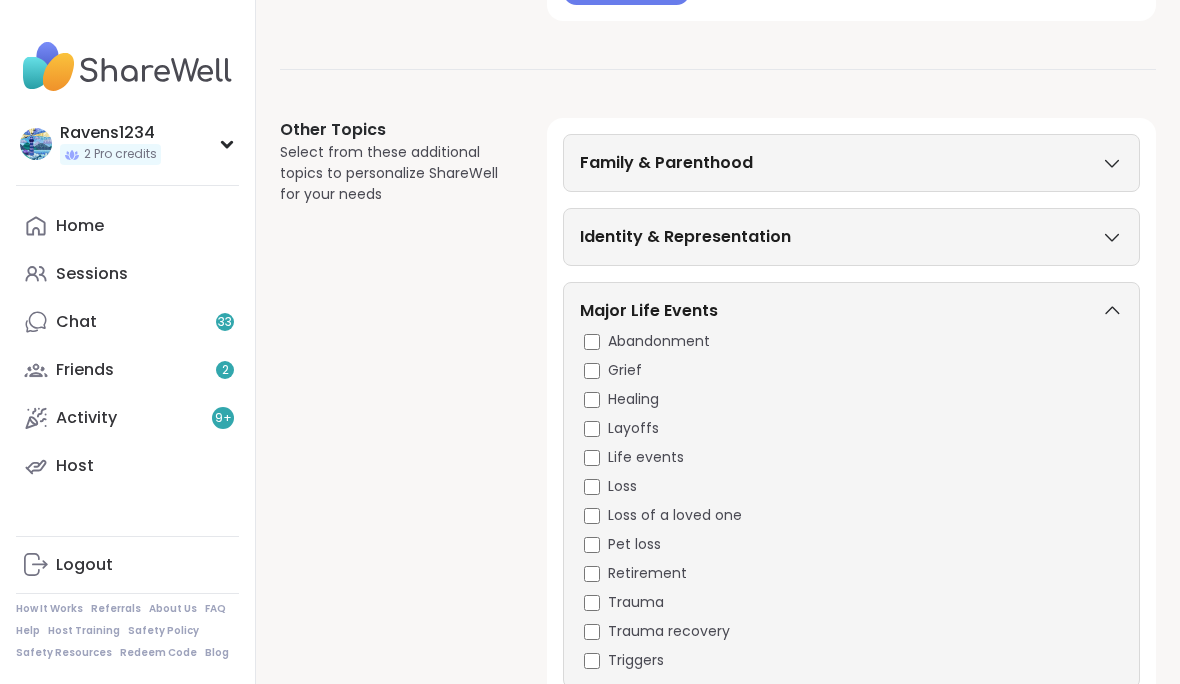 scroll, scrollTop: 646, scrollLeft: 0, axis: vertical 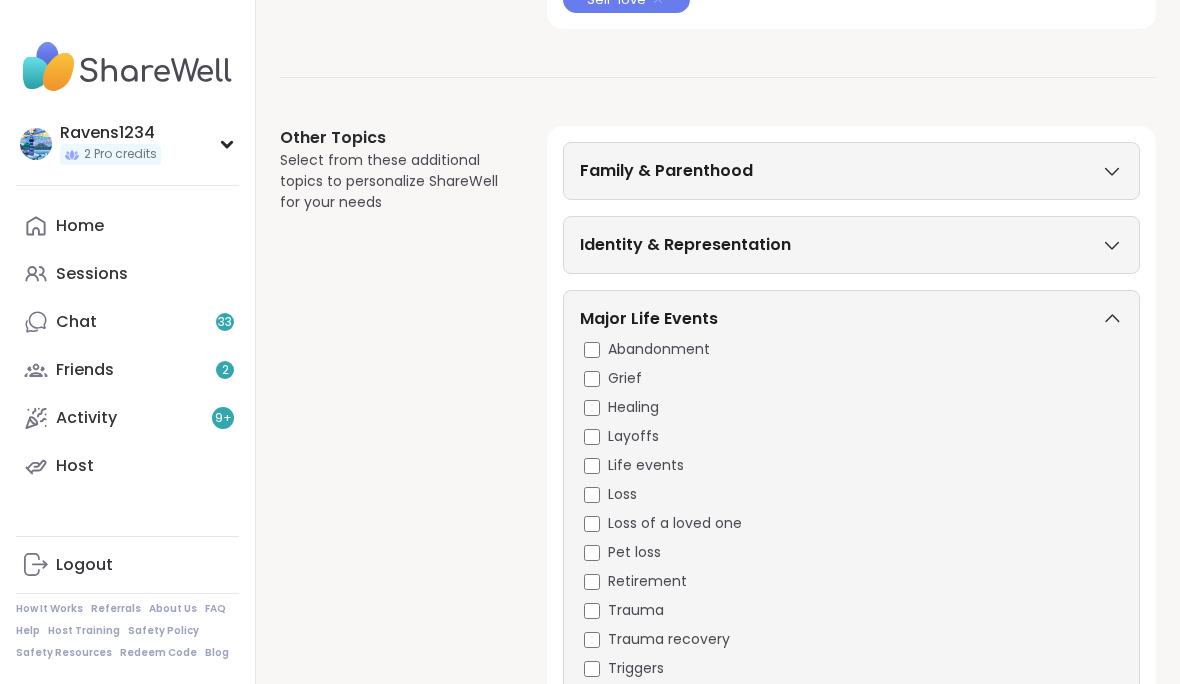click on "Identity & Representation" at bounding box center (851, 245) 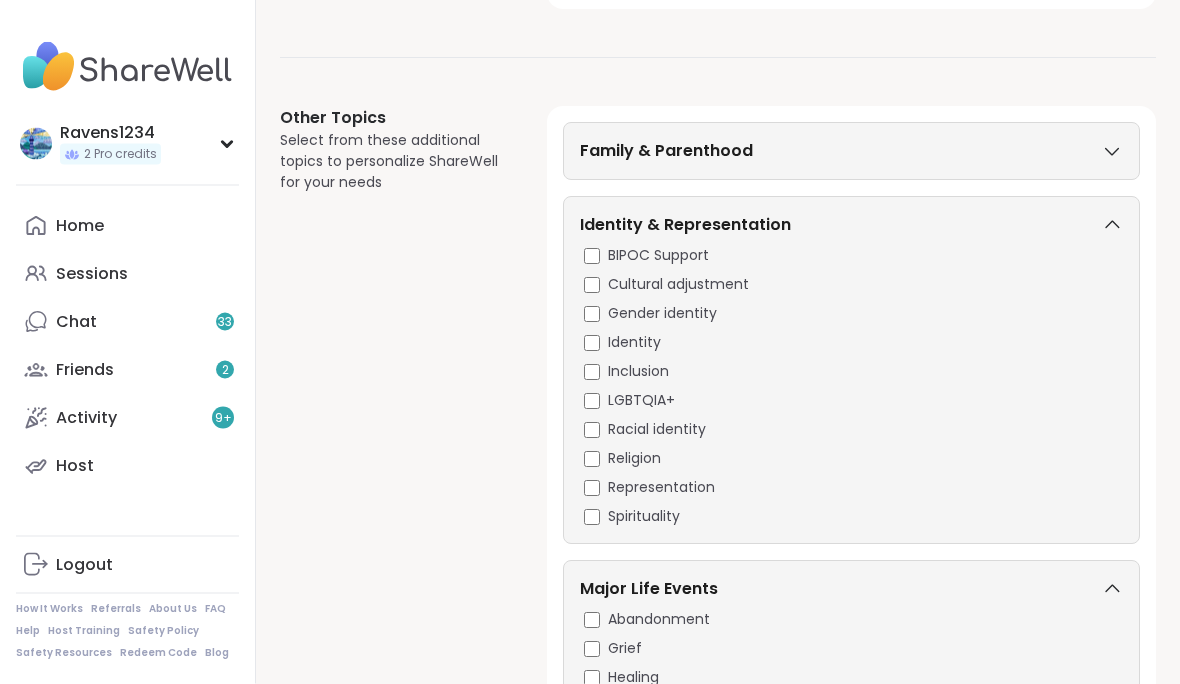 scroll, scrollTop: 662, scrollLeft: 0, axis: vertical 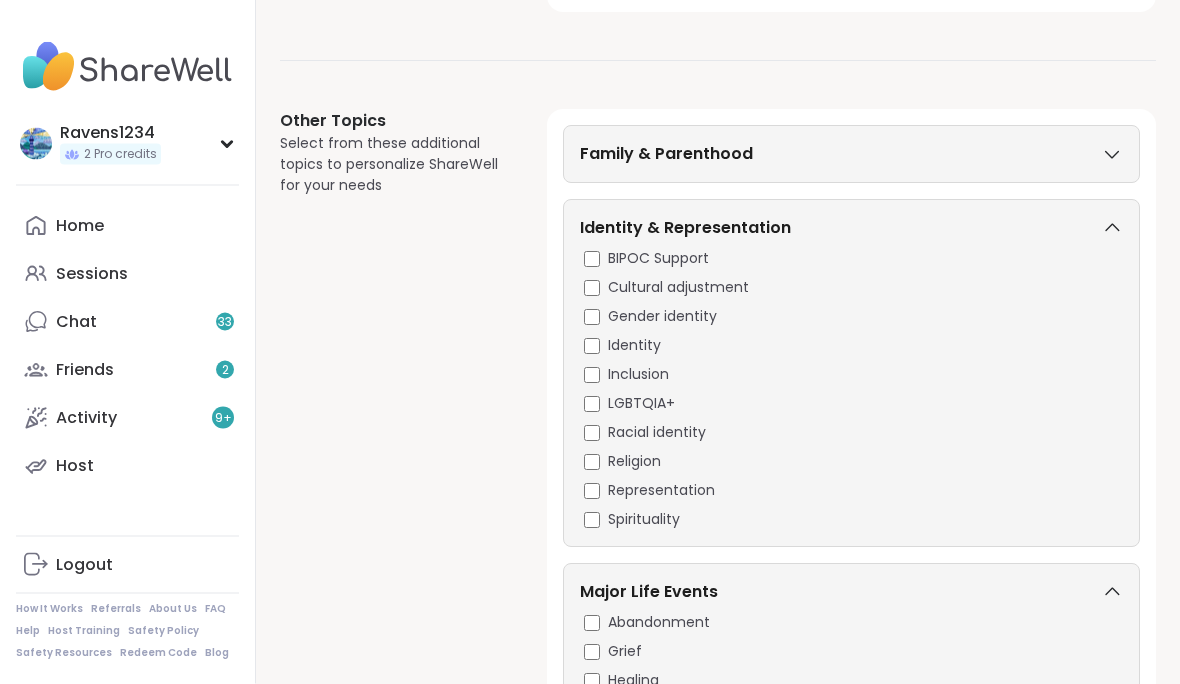click on "Family & Parenthood" at bounding box center [851, 155] 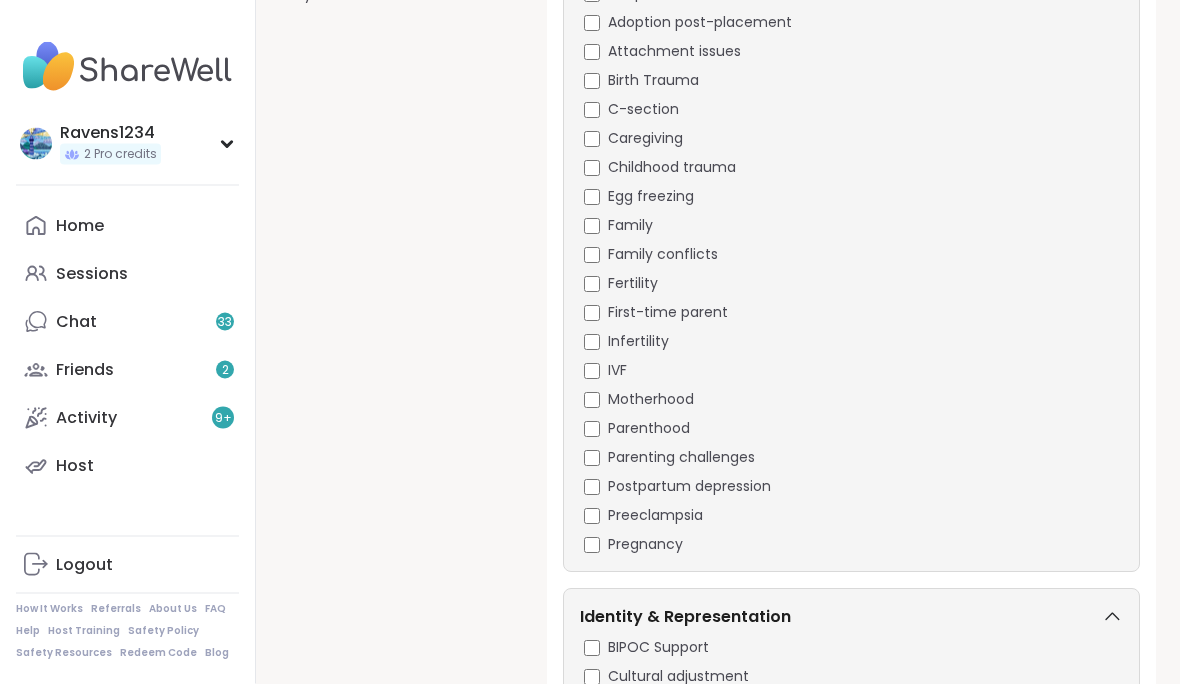 scroll, scrollTop: 855, scrollLeft: 0, axis: vertical 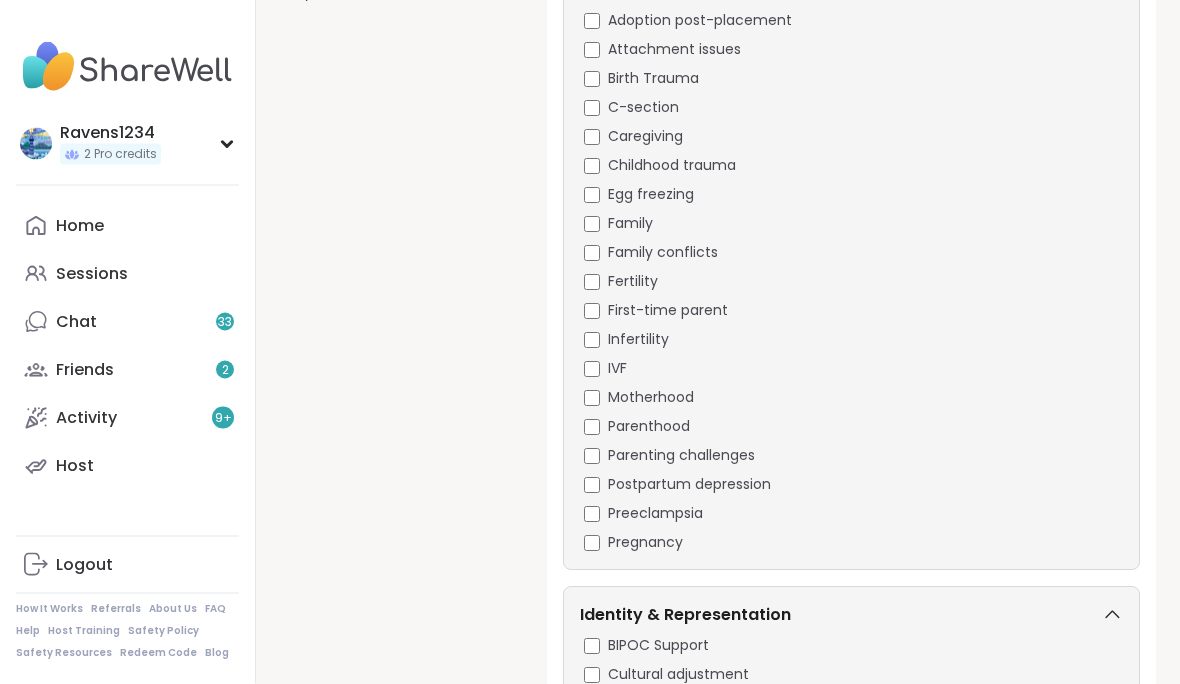 click on "Family" at bounding box center (630, 224) 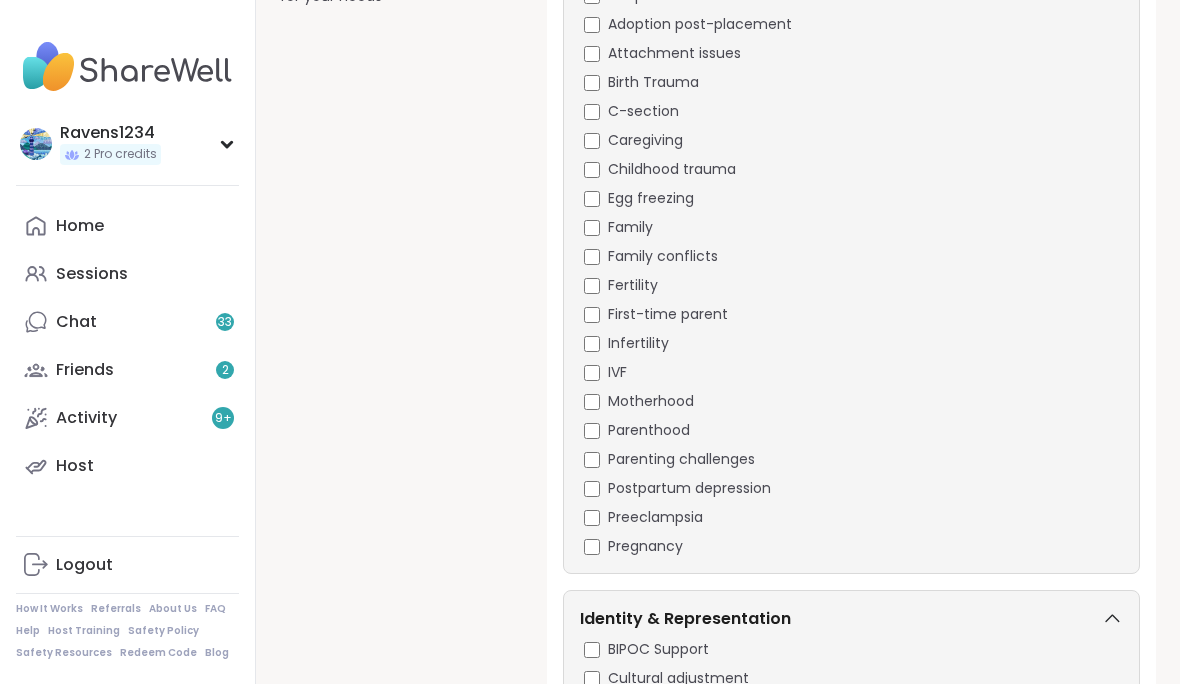 scroll, scrollTop: 816, scrollLeft: 0, axis: vertical 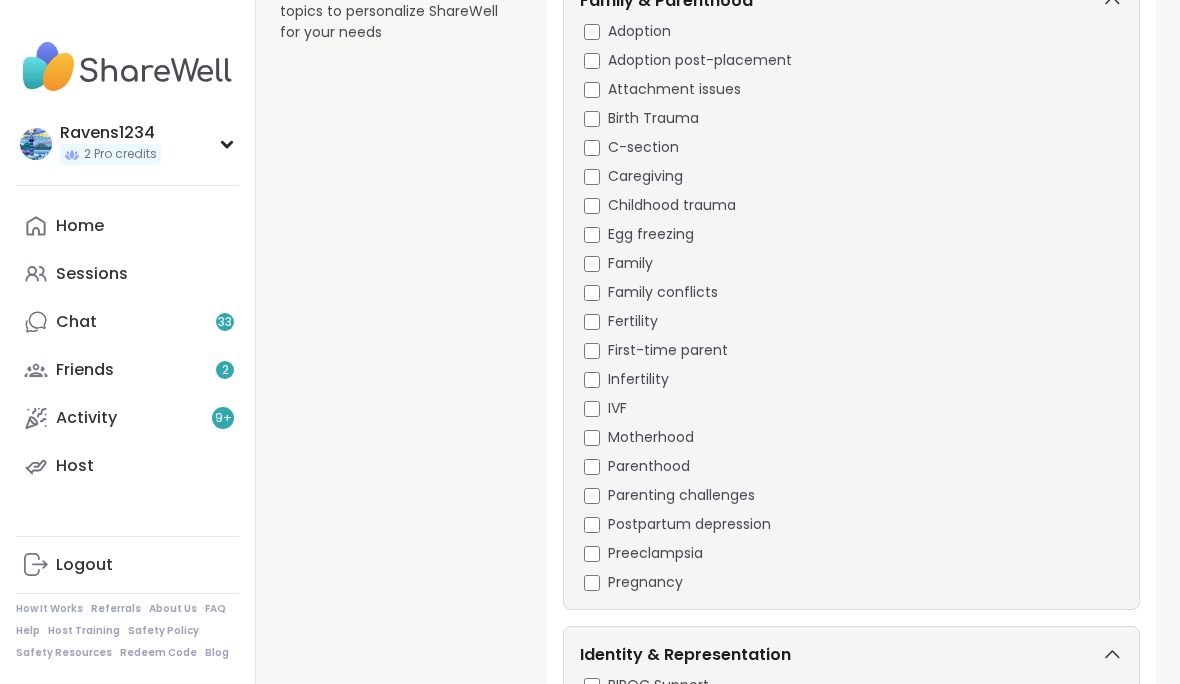 click on "Ravens1234" at bounding box center (110, 133) 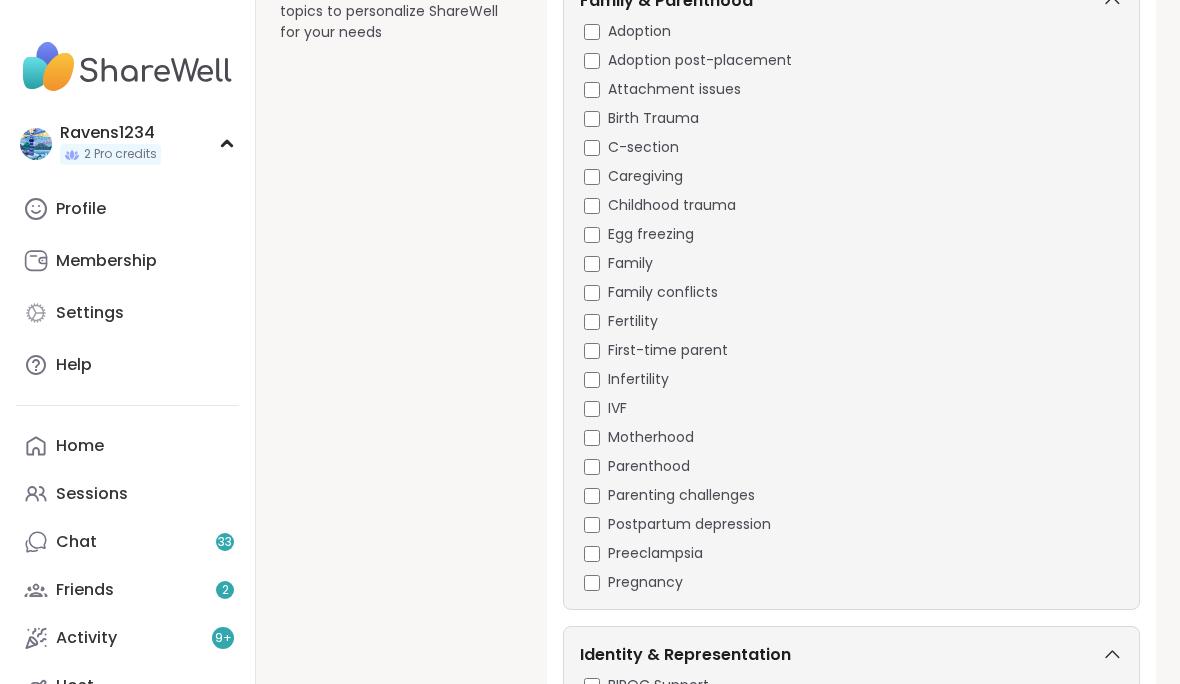 click on "Settings" at bounding box center [90, 313] 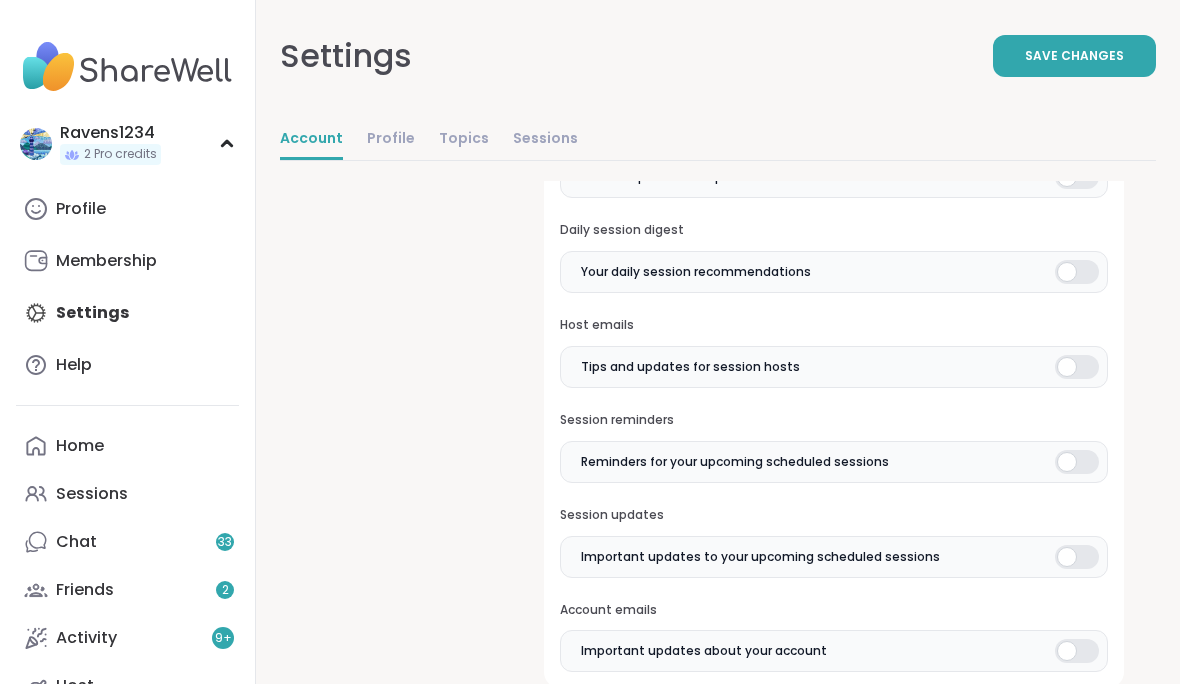 scroll, scrollTop: 1, scrollLeft: 0, axis: vertical 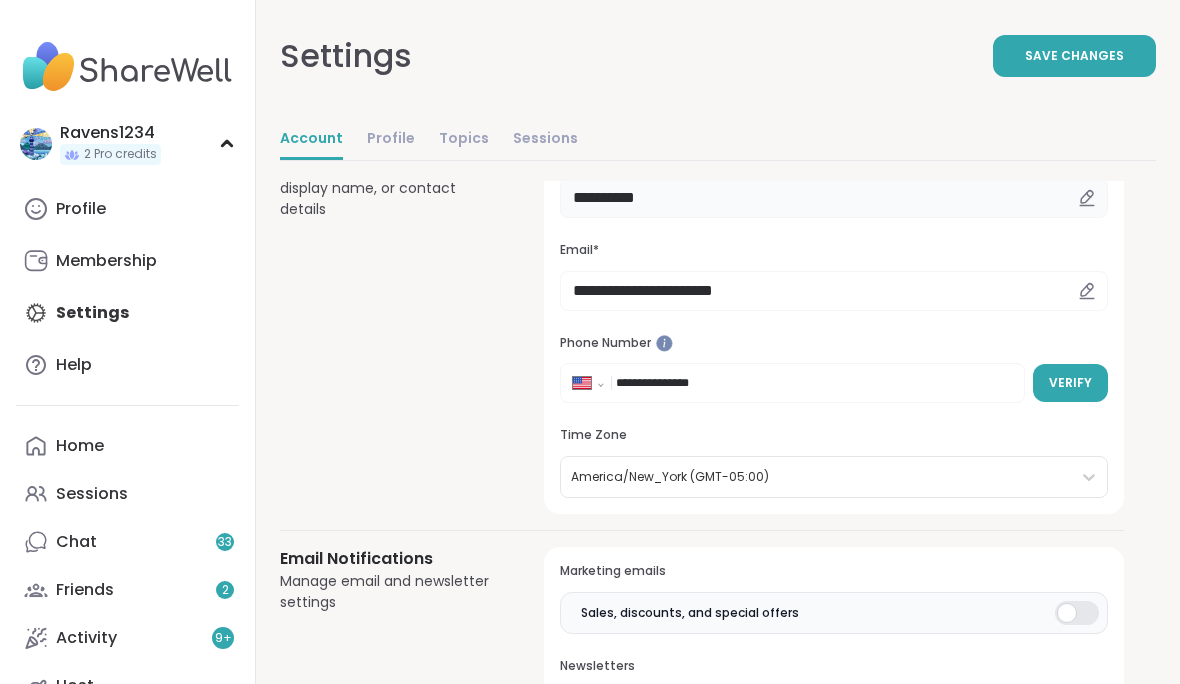 click on "**********" at bounding box center (834, 198) 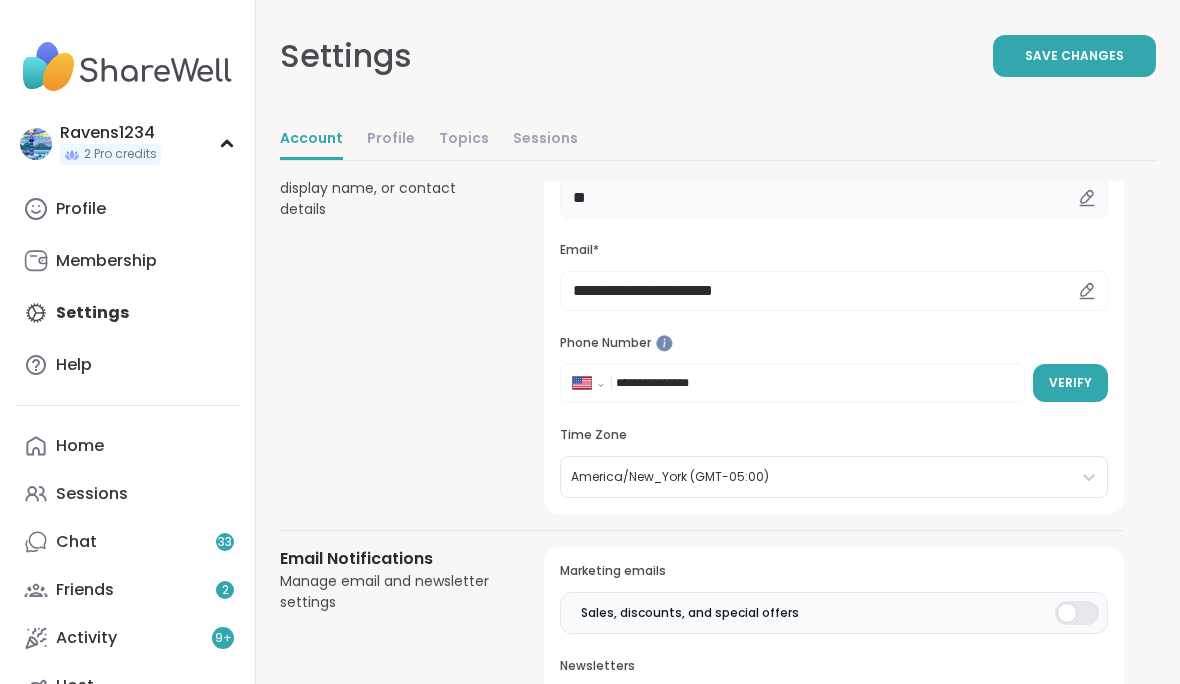 type on "*" 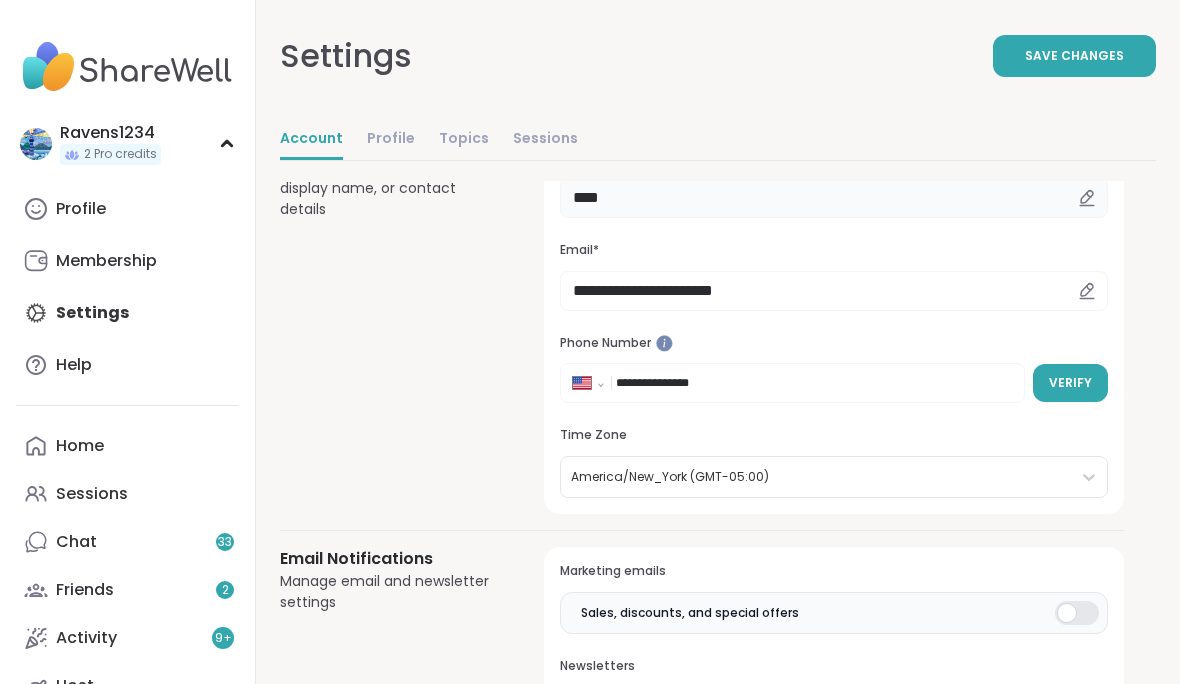 scroll, scrollTop: 0, scrollLeft: 0, axis: both 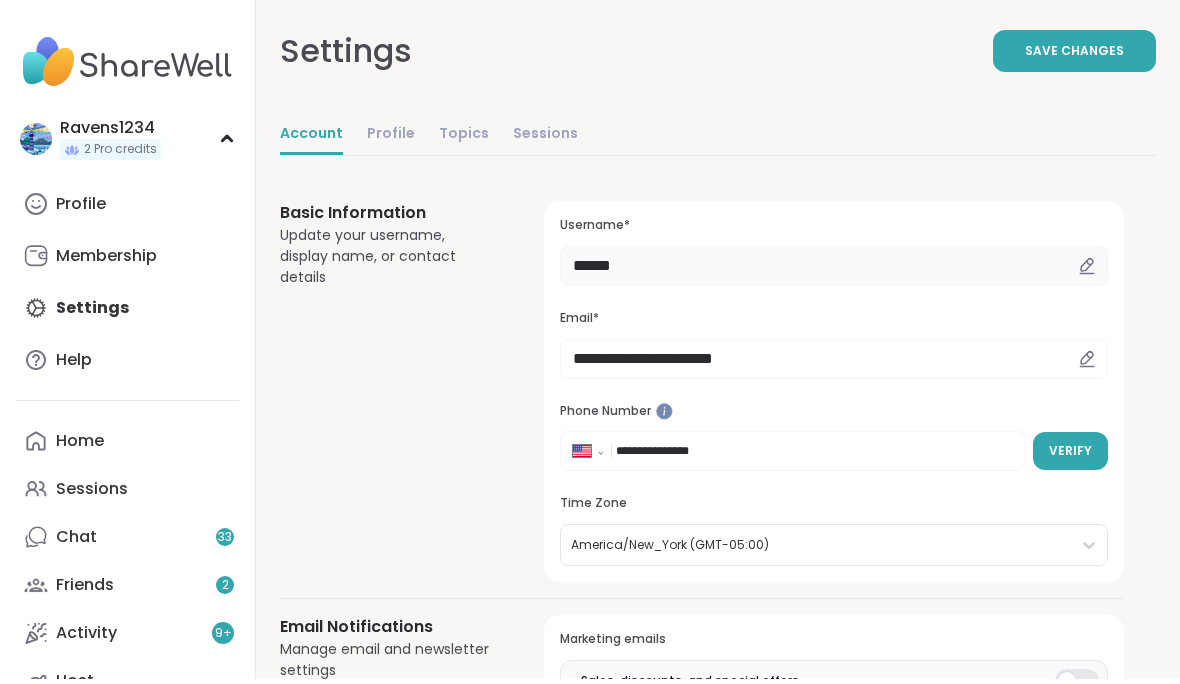 type on "******" 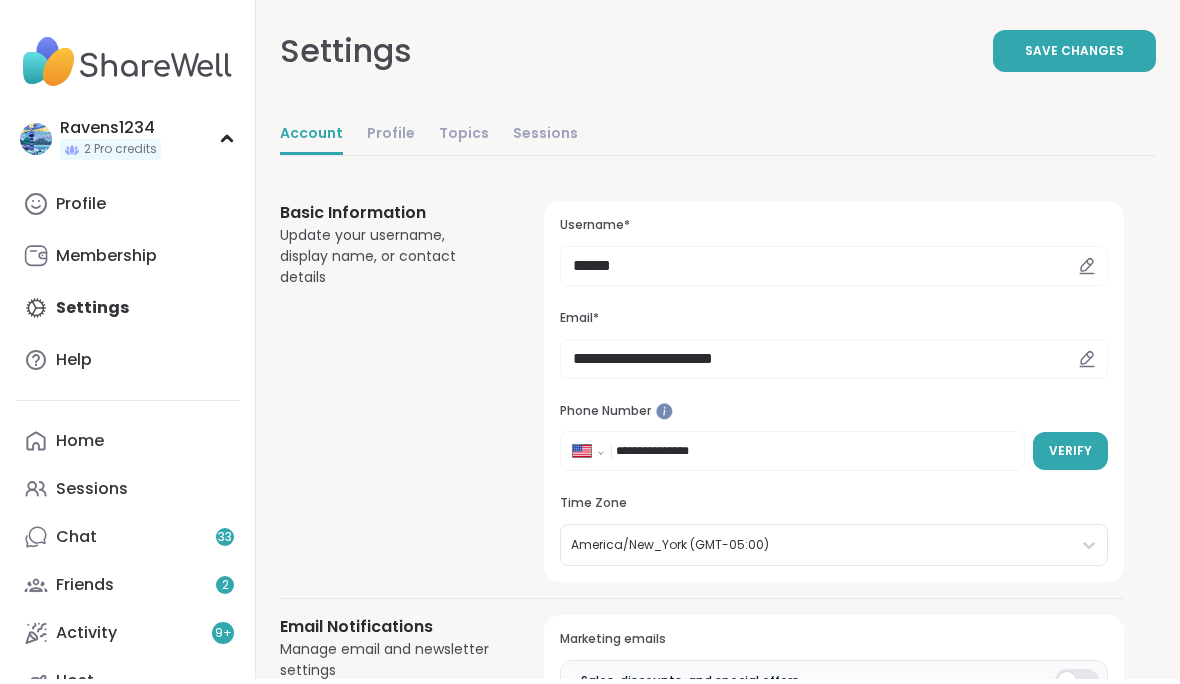 click on "Save Changes" at bounding box center (1074, 56) 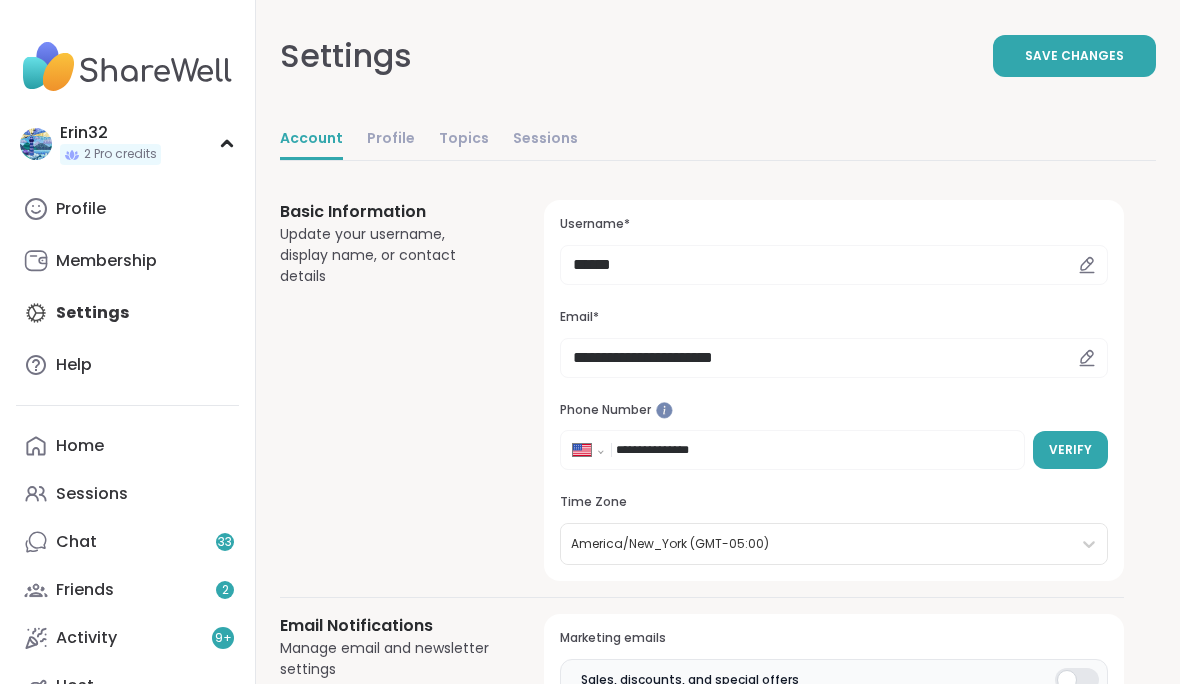click on "Verify" at bounding box center [1070, 450] 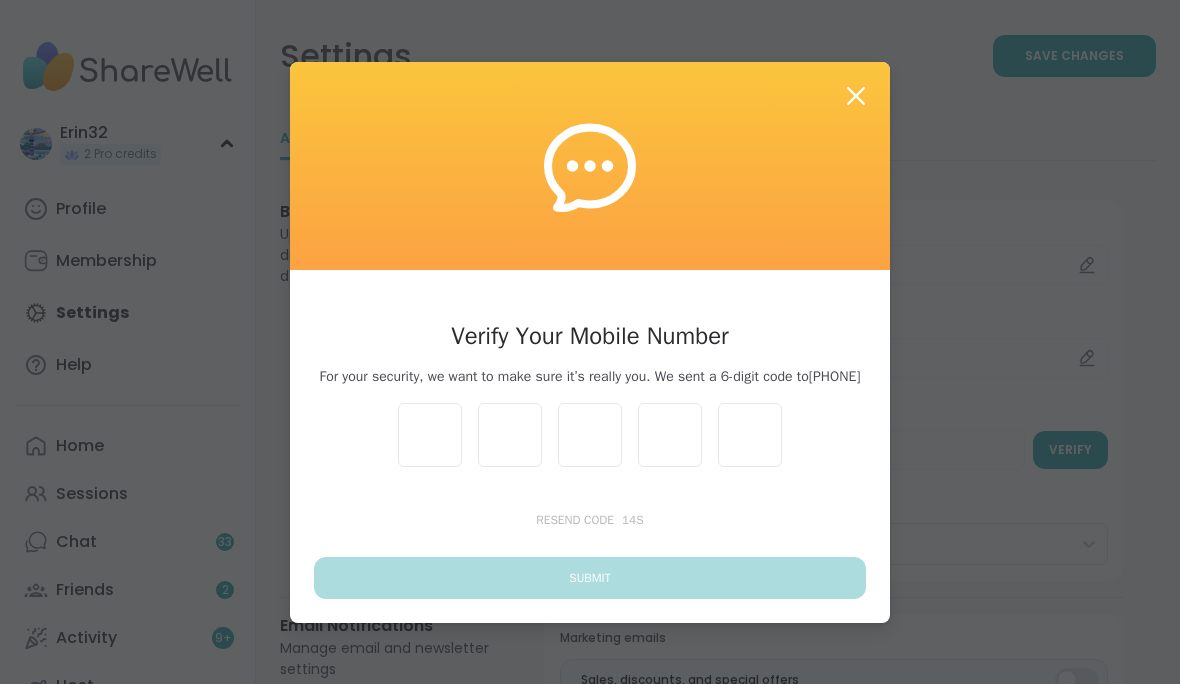 click at bounding box center [750, 435] 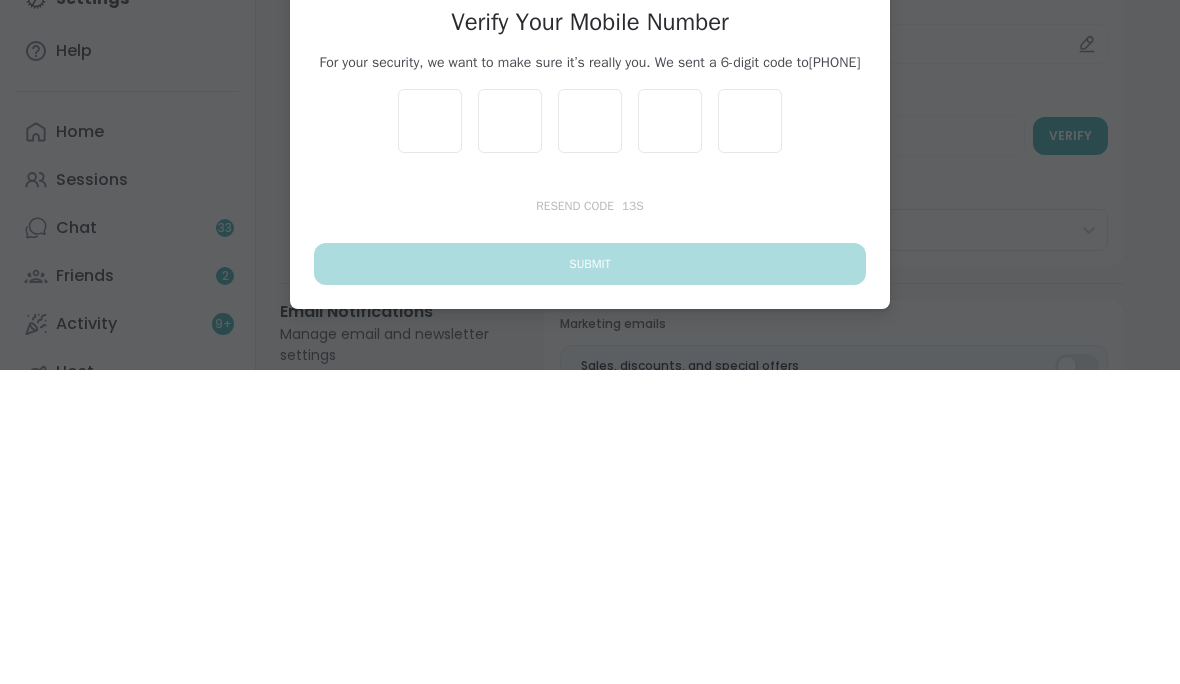 click at bounding box center [590, 435] 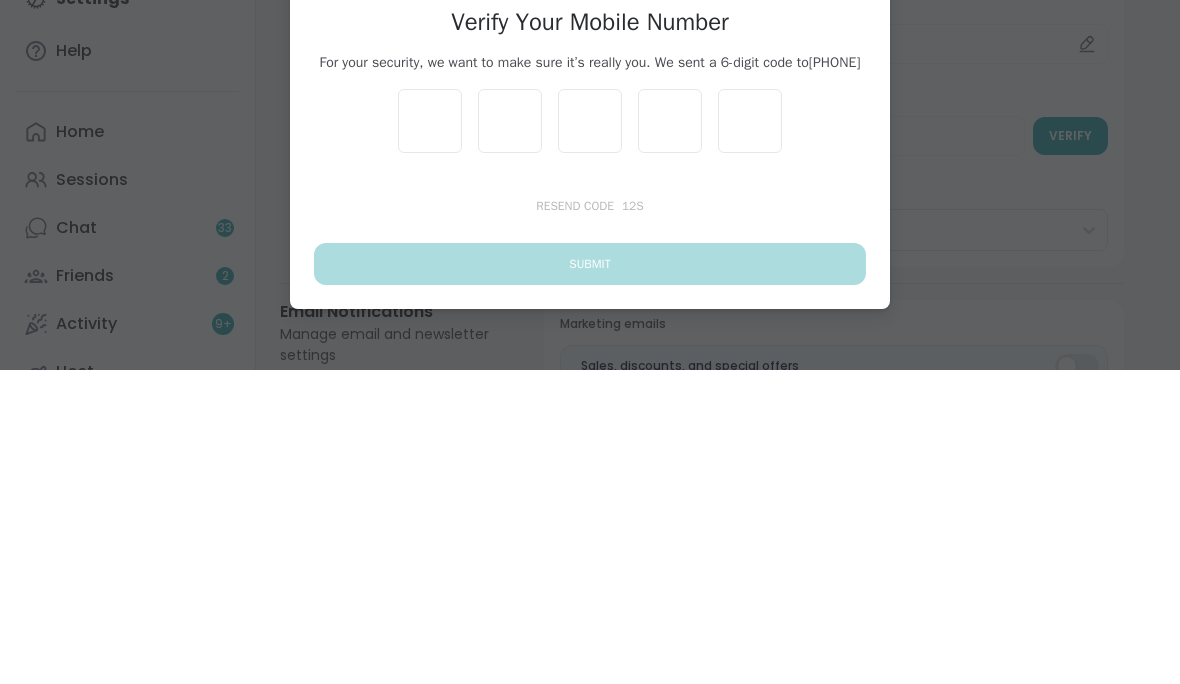 click at bounding box center [510, 435] 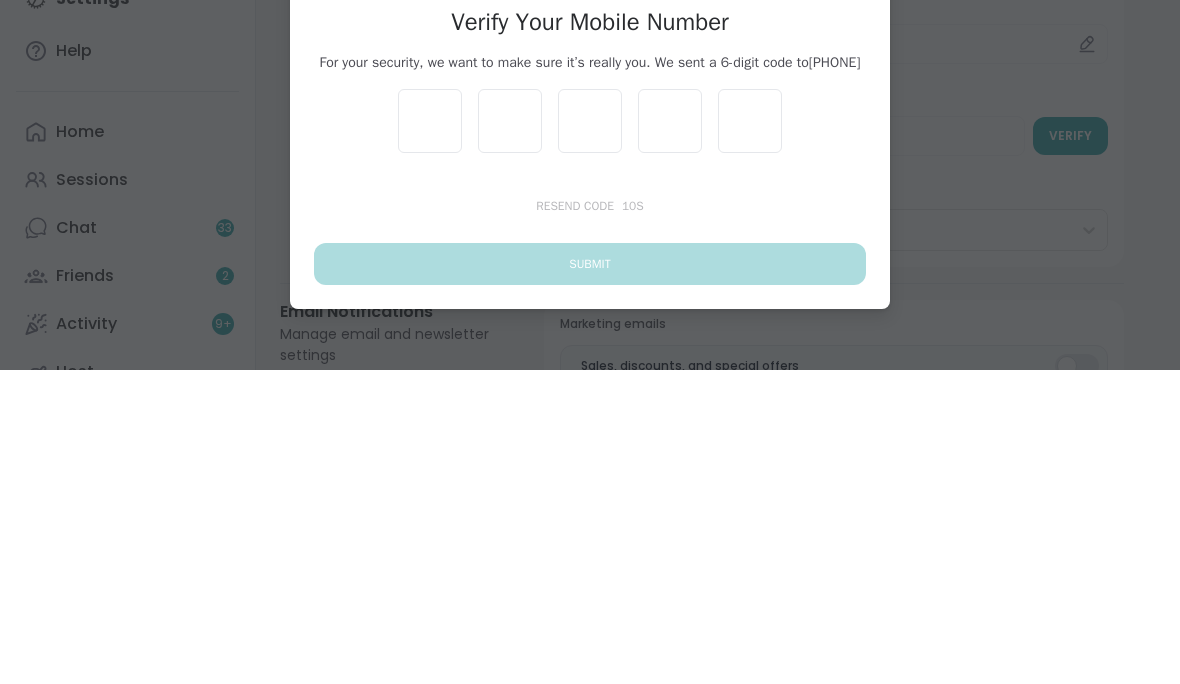 type on "*" 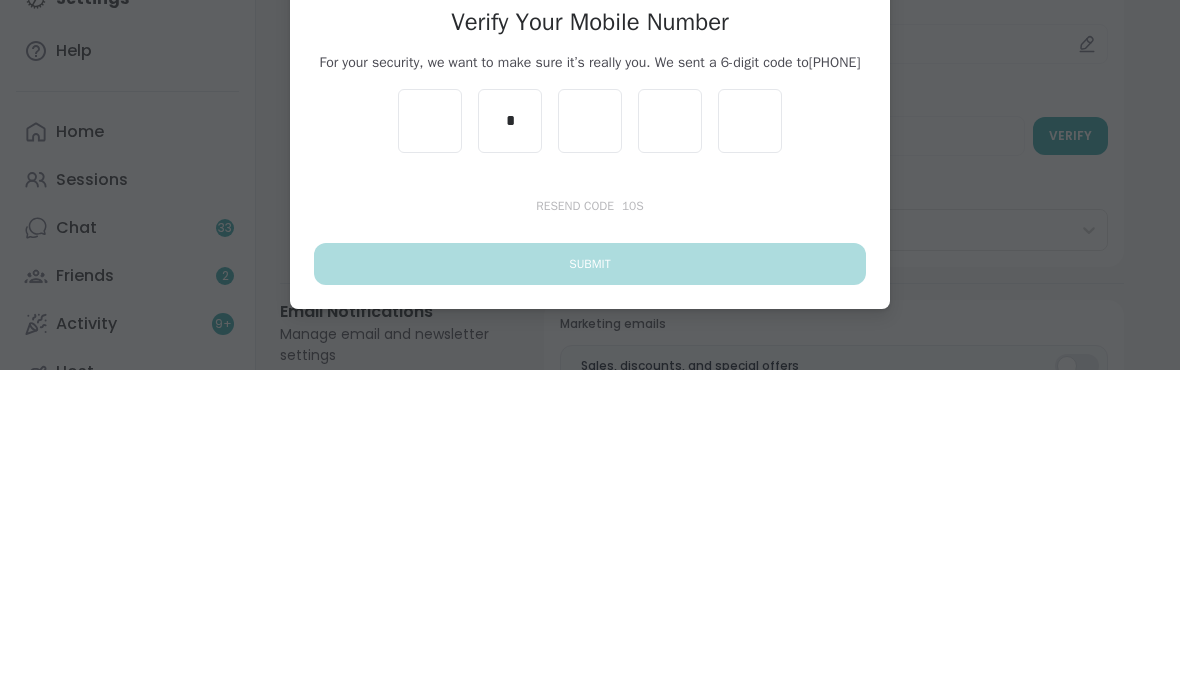 type on "*" 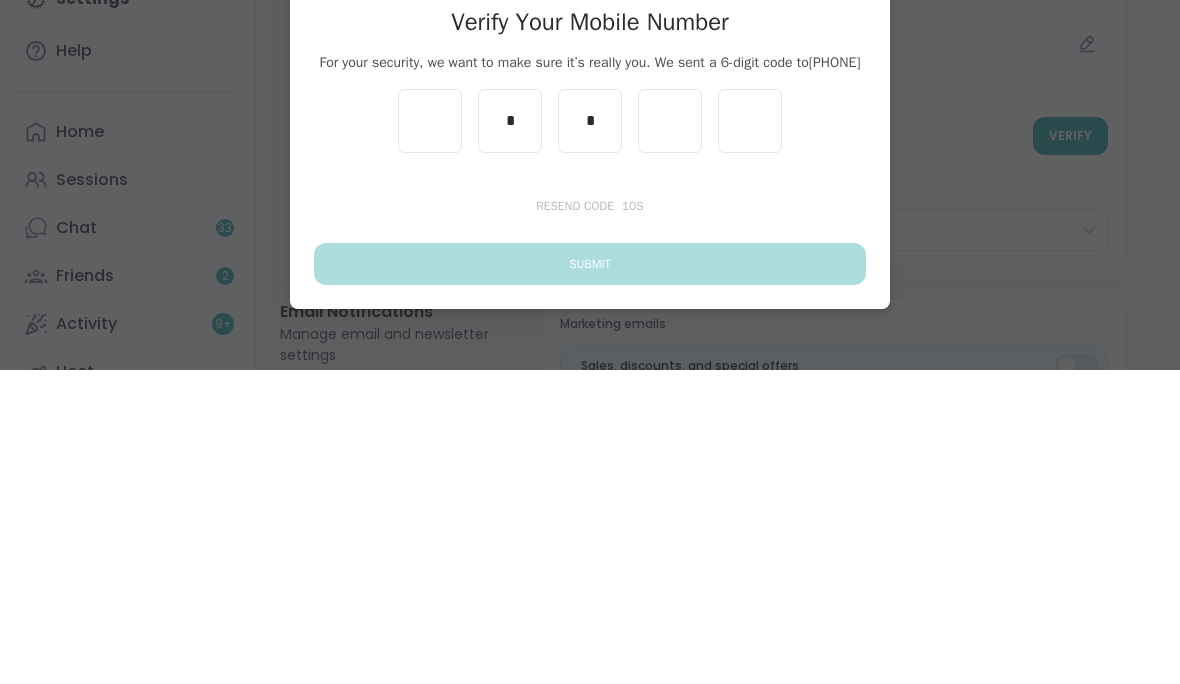 type on "*" 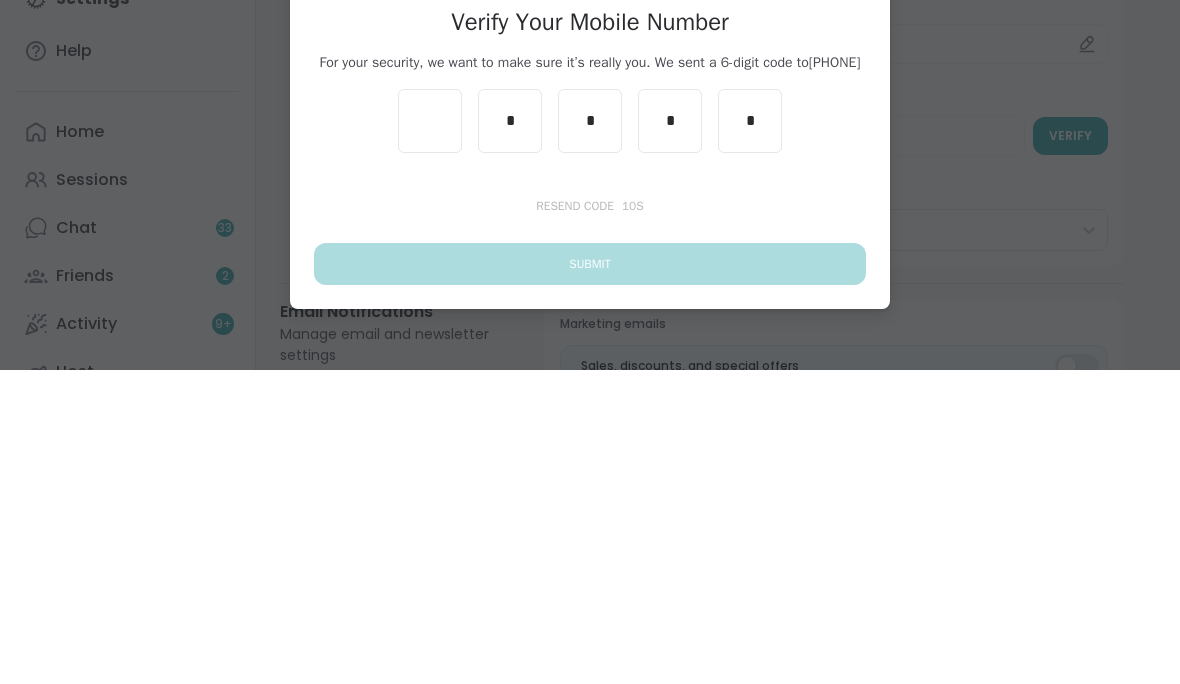 type on "**" 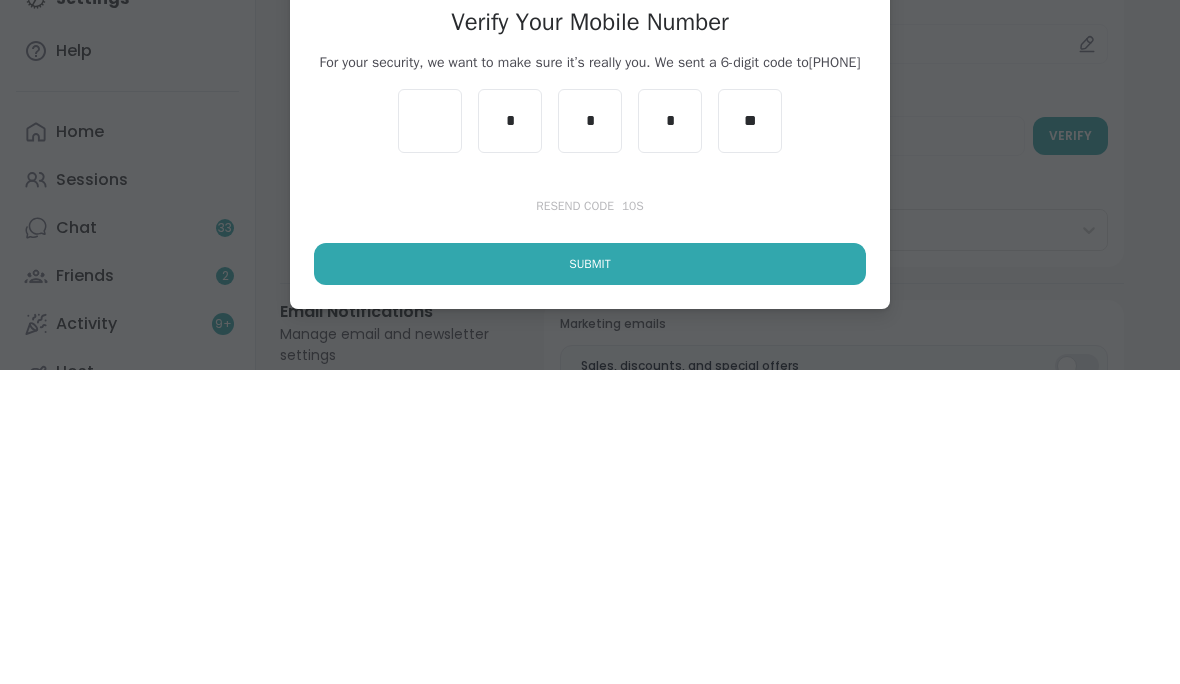 scroll, scrollTop: 343, scrollLeft: 0, axis: vertical 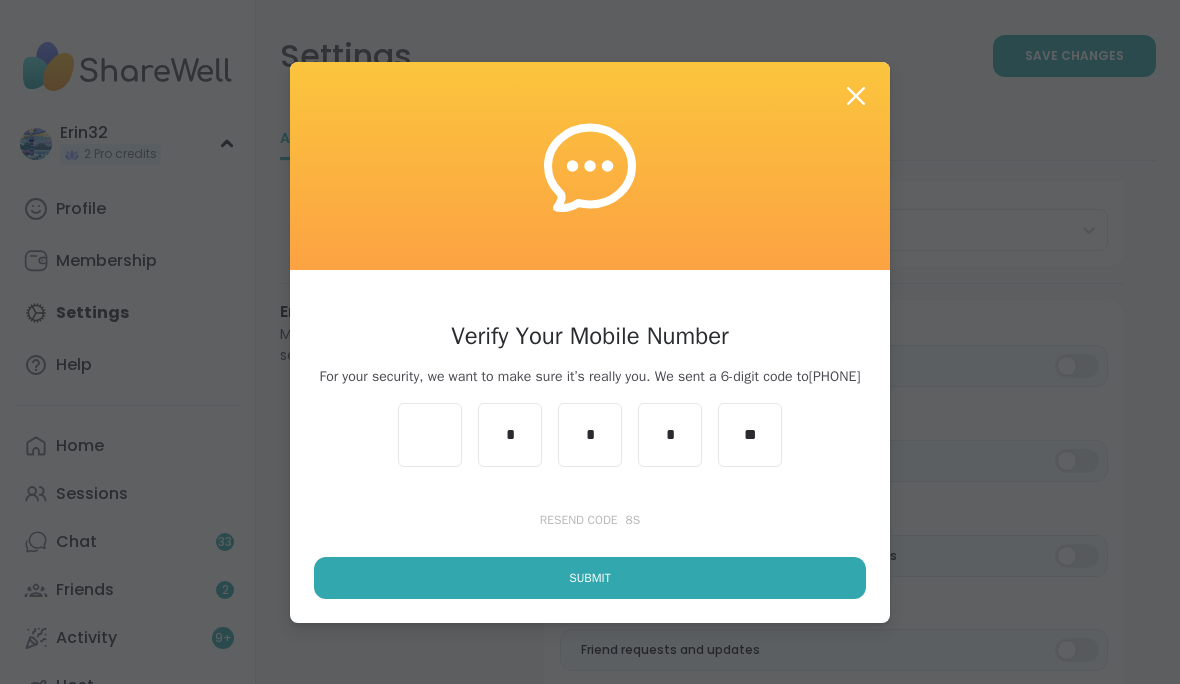 click on "Submit" at bounding box center (590, 578) 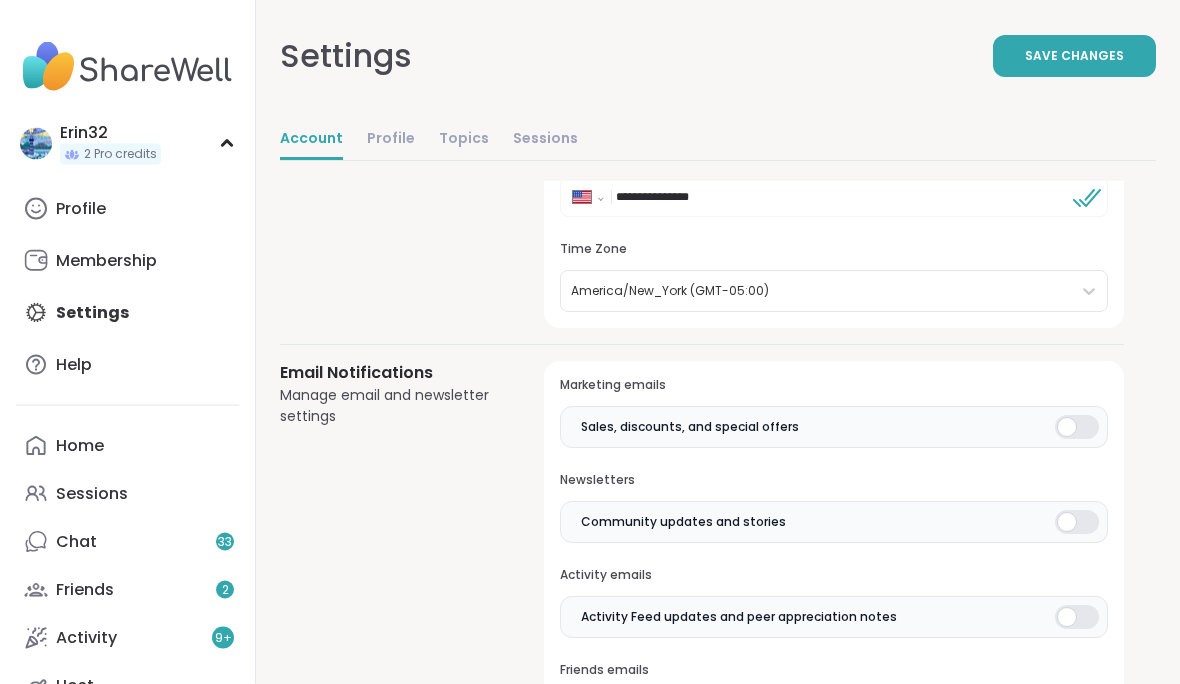 scroll, scrollTop: 282, scrollLeft: 0, axis: vertical 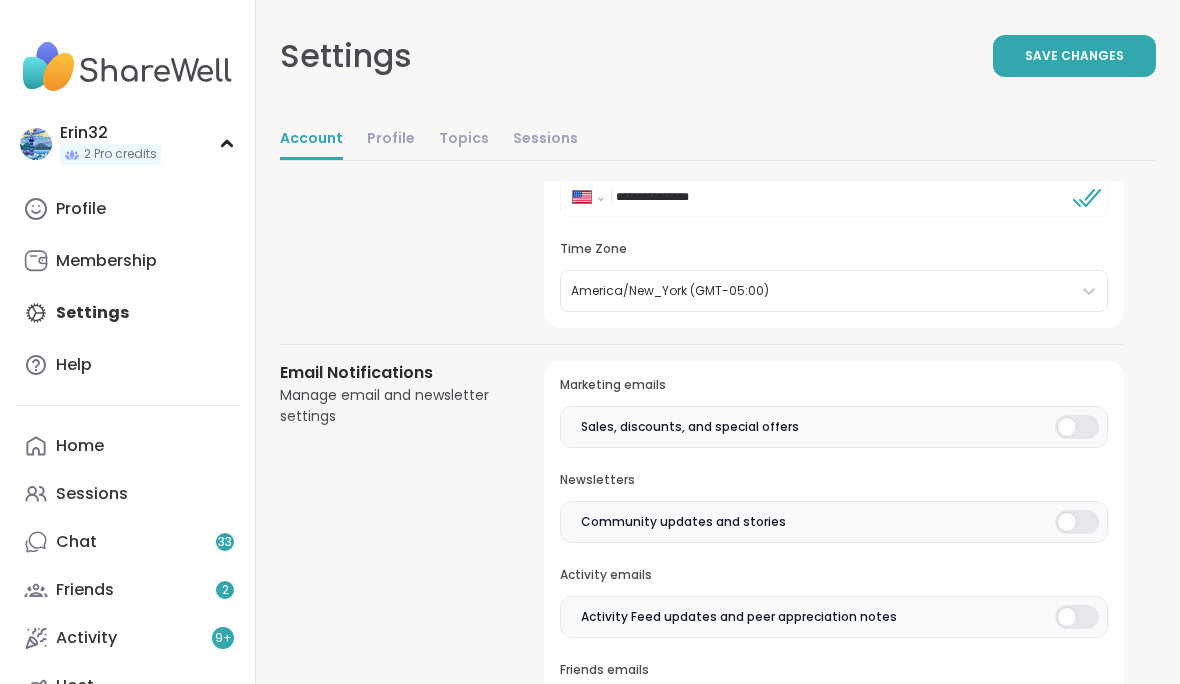 click on "Sessions" at bounding box center [545, 140] 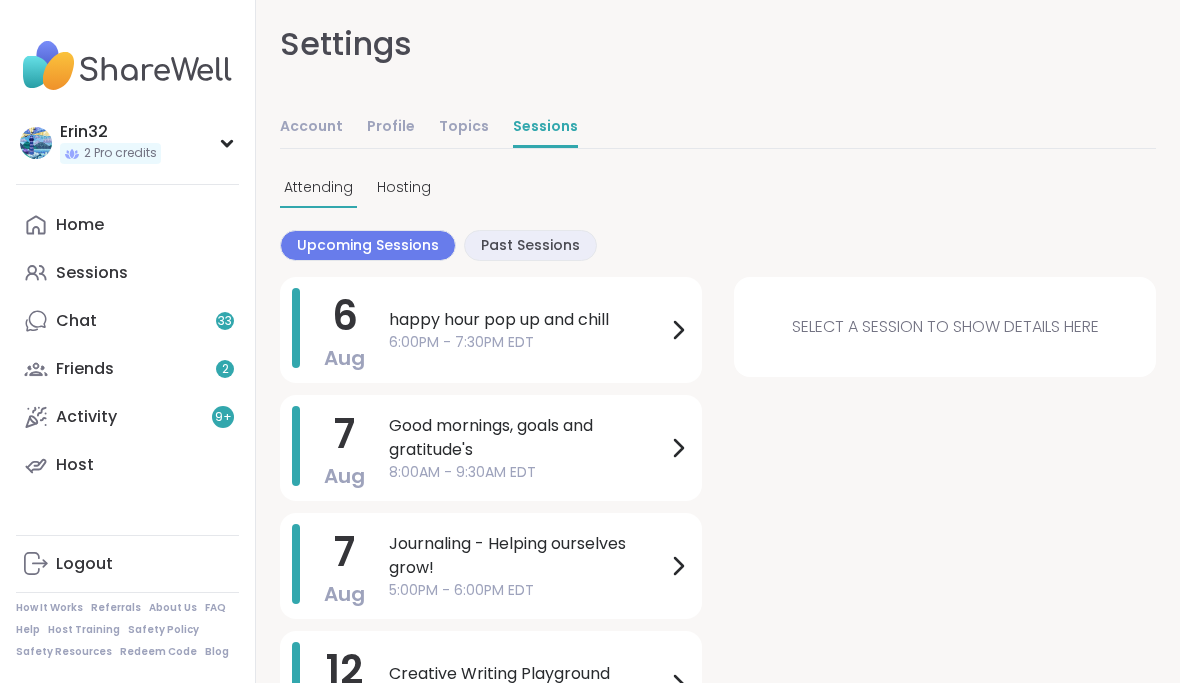 scroll, scrollTop: 11, scrollLeft: 0, axis: vertical 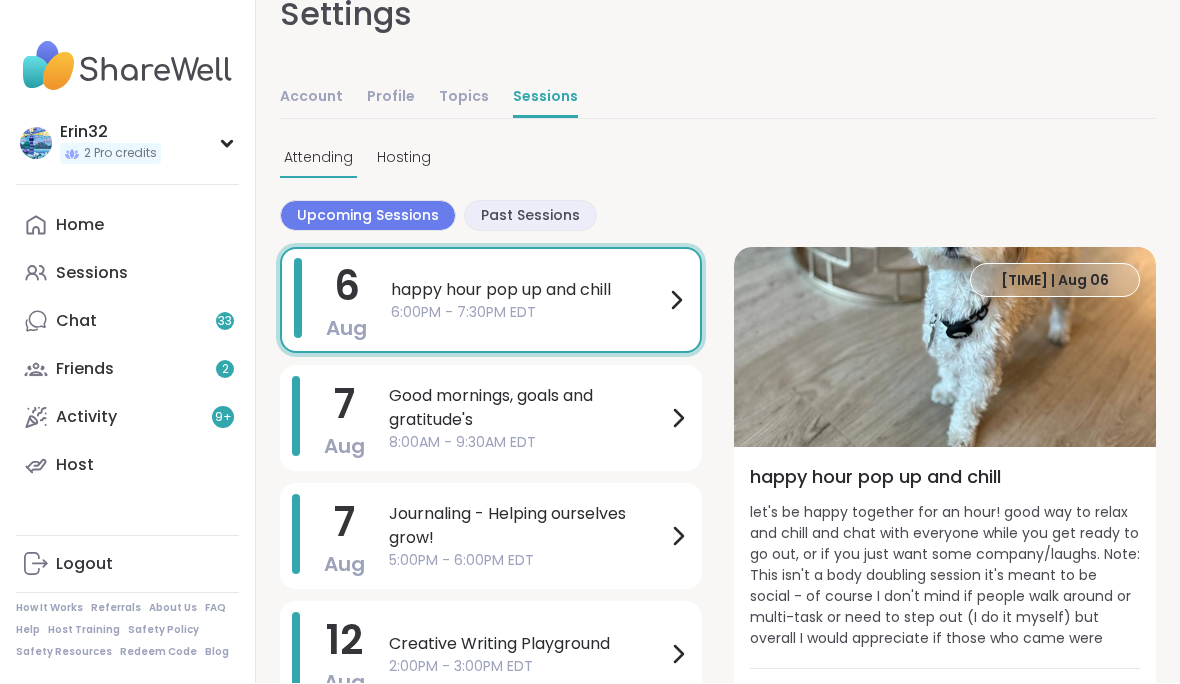 click on "8:00AM - 9:30AM EDT" at bounding box center [527, 443] 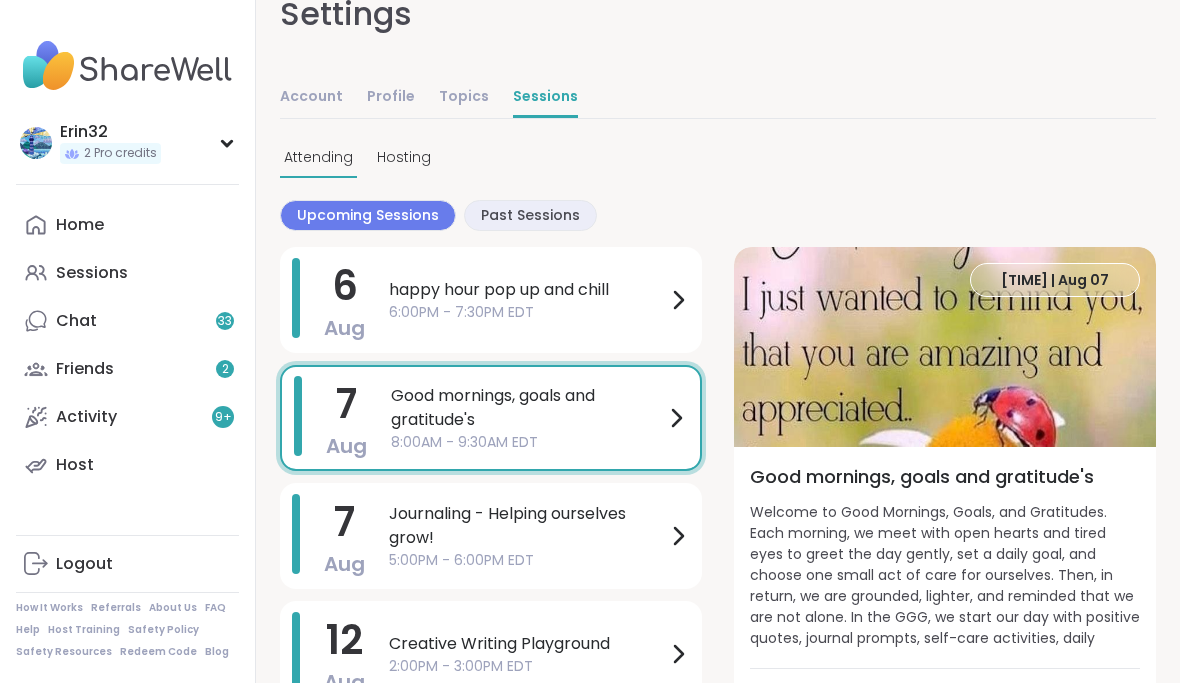 click 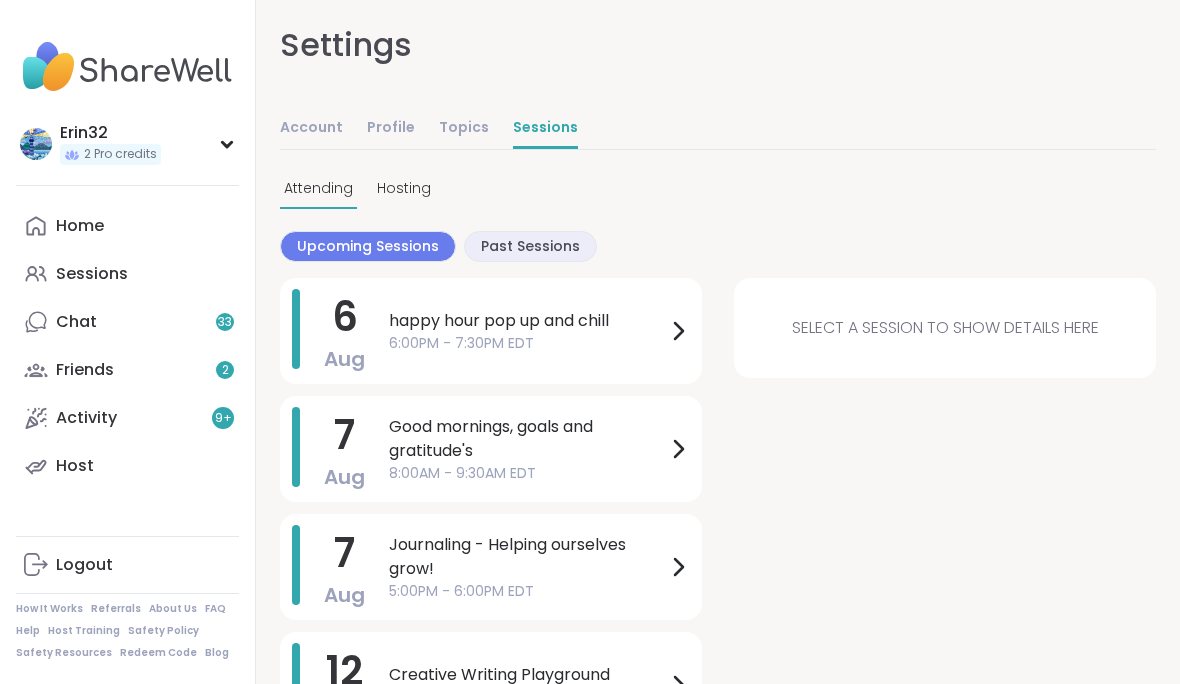 click on "7 Aug Good mornings, goals and gratitude's 8:00AM - 9:30AM EDT" at bounding box center (491, 449) 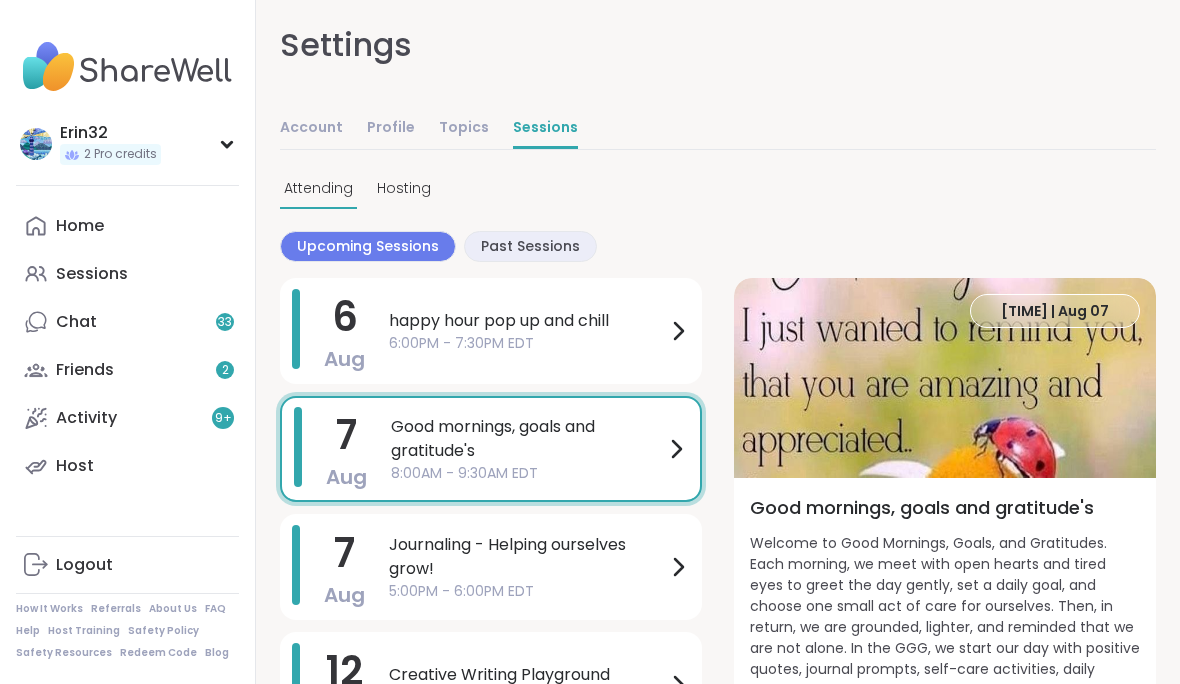 scroll, scrollTop: 41, scrollLeft: 0, axis: vertical 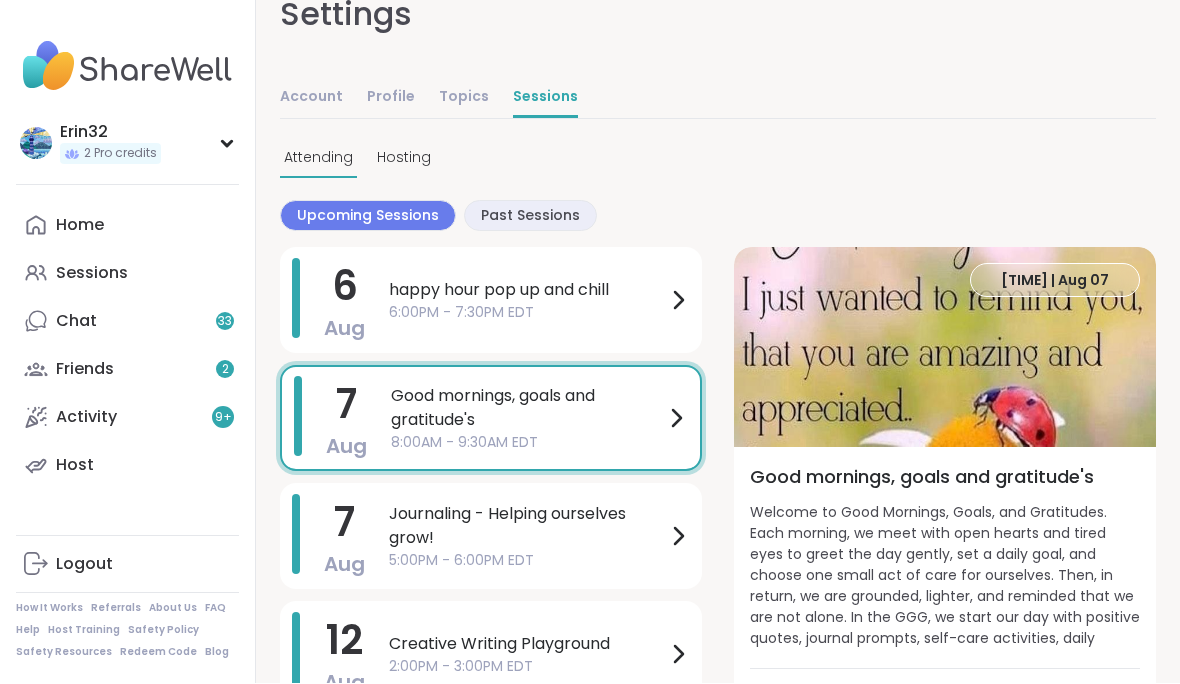 click on "Journaling - Helping ourselves grow!" at bounding box center [527, 527] 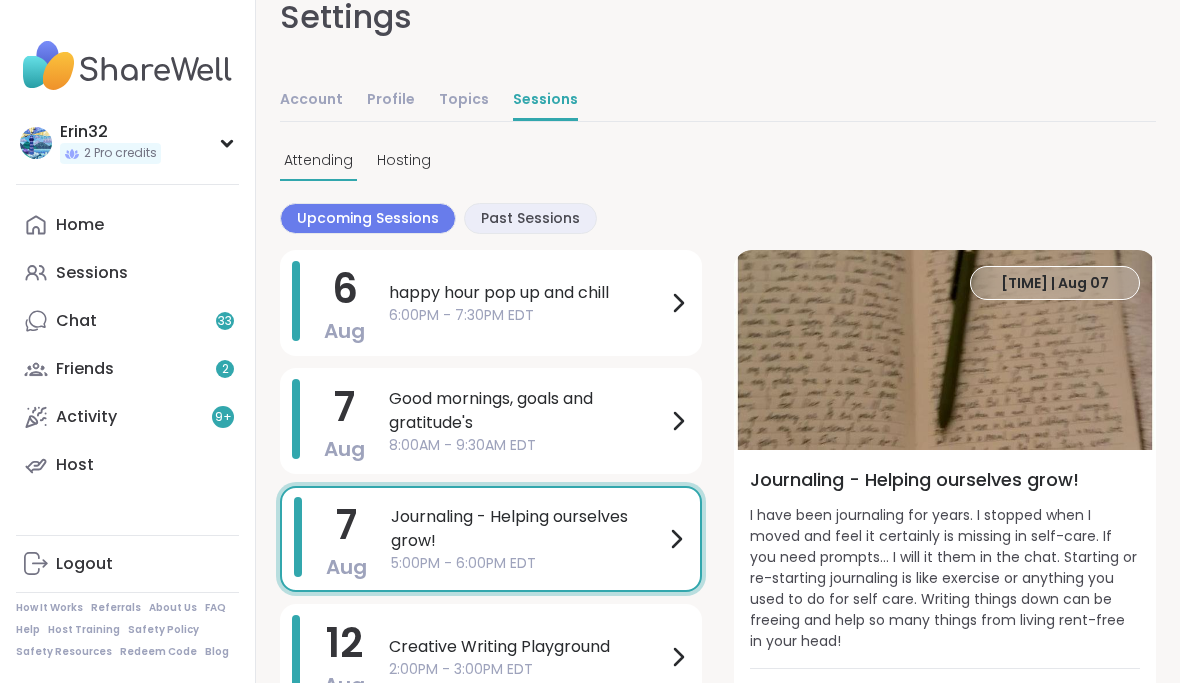 click on "Creative Writing Playground" at bounding box center [527, 648] 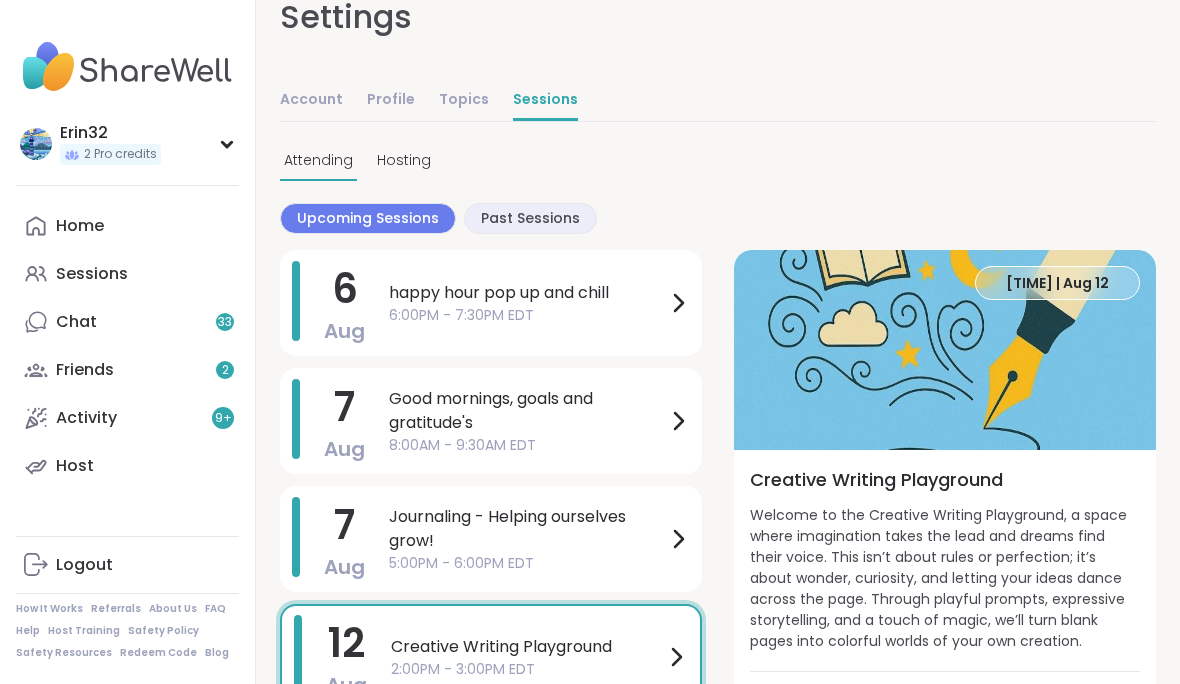 scroll, scrollTop: 41, scrollLeft: 0, axis: vertical 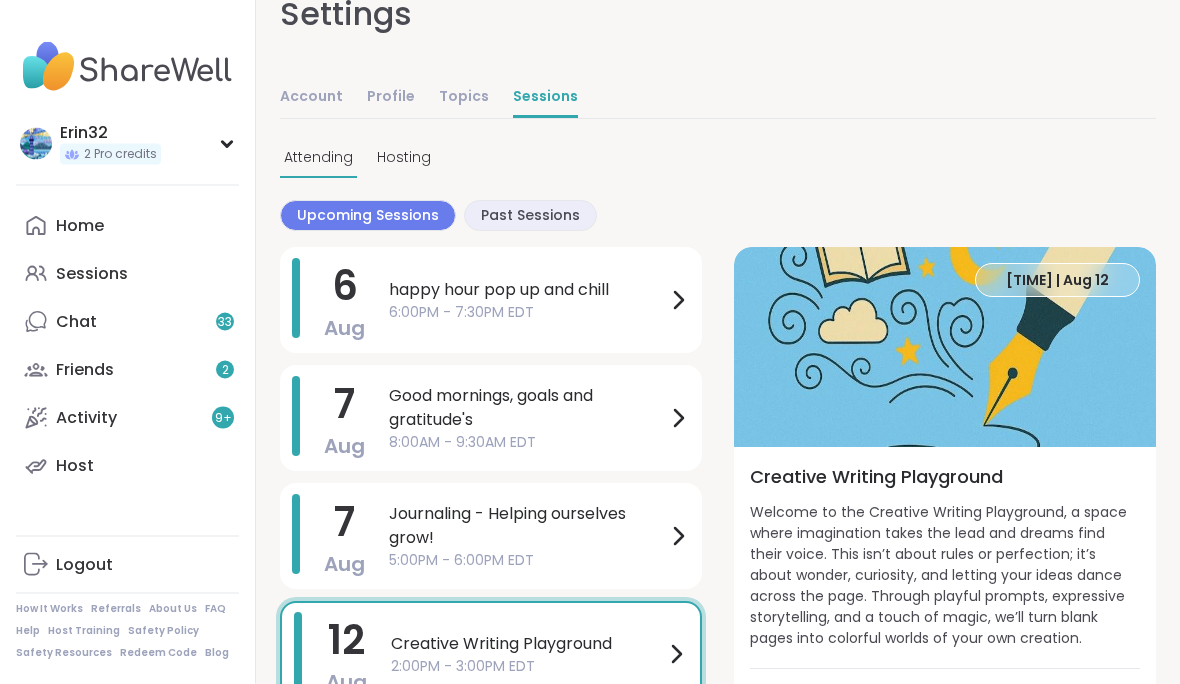 click on "6 Aug happy hour pop up and chill 6:00PM - 7:30PM EDT 7 Aug Good mornings, goals and gratitude's 8:00AM - 9:30AM EDT 7 Aug Journaling - Helping ourselves grow! 5:00PM - 6:00PM EDT 12 Aug Creative Writing Playground 2:00PM - 3:00PM EDT 2:00PM | Aug 12 Creative Writing Playground Welcome to the Creative Writing Playground, a space where imagination takes the lead and dreams find their voice. This isn’t about rules or perfection; it’s about wonder, curiosity, and letting your ideas dance across the page. Through playful prompts, expressive storytelling, and a touch of magic, we’ll turn blank pages into colorful worlds of your own creation. Whether you're writing for joy, healing, or discovery, you're invited to come explore, create, and let your inner storyteller run free. [USERNAME]" at bounding box center [718, 348] 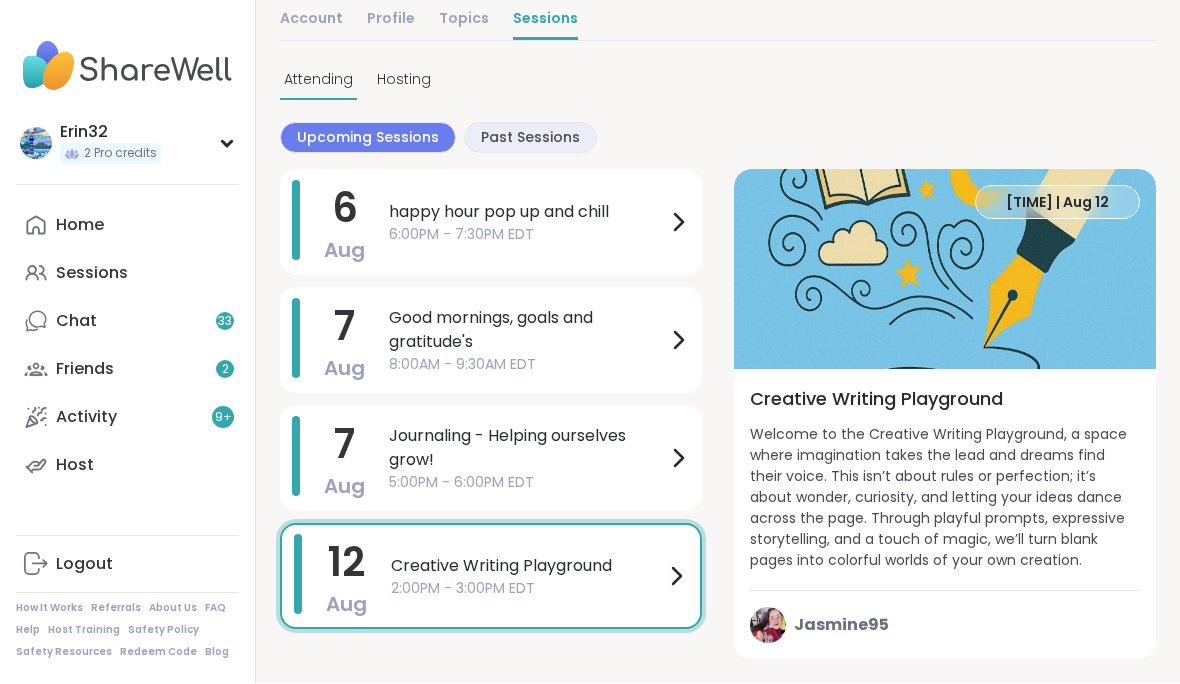 click at bounding box center [127, 67] 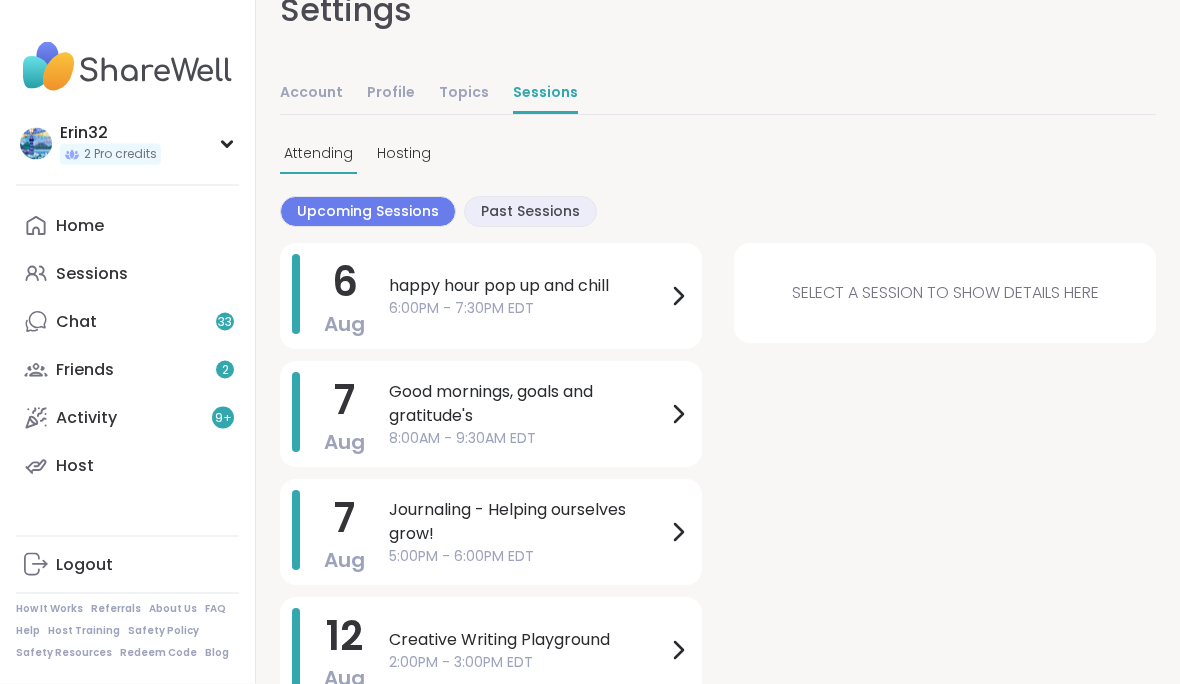 scroll, scrollTop: 0, scrollLeft: 0, axis: both 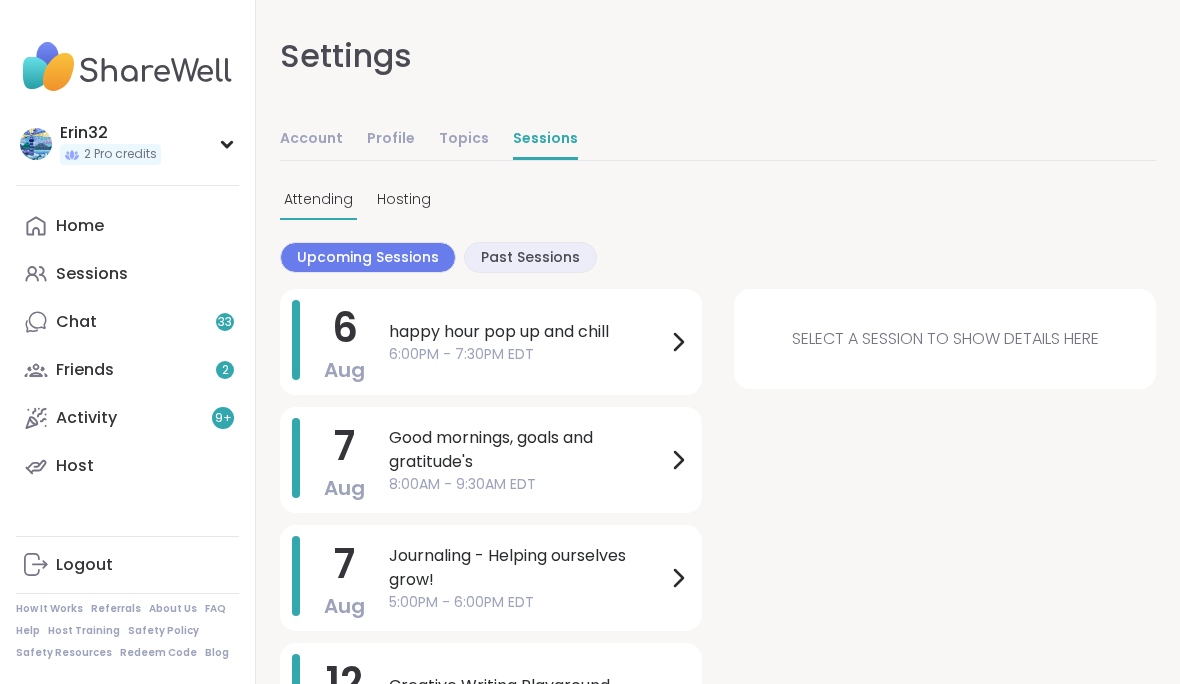 click on "Account" at bounding box center [311, 140] 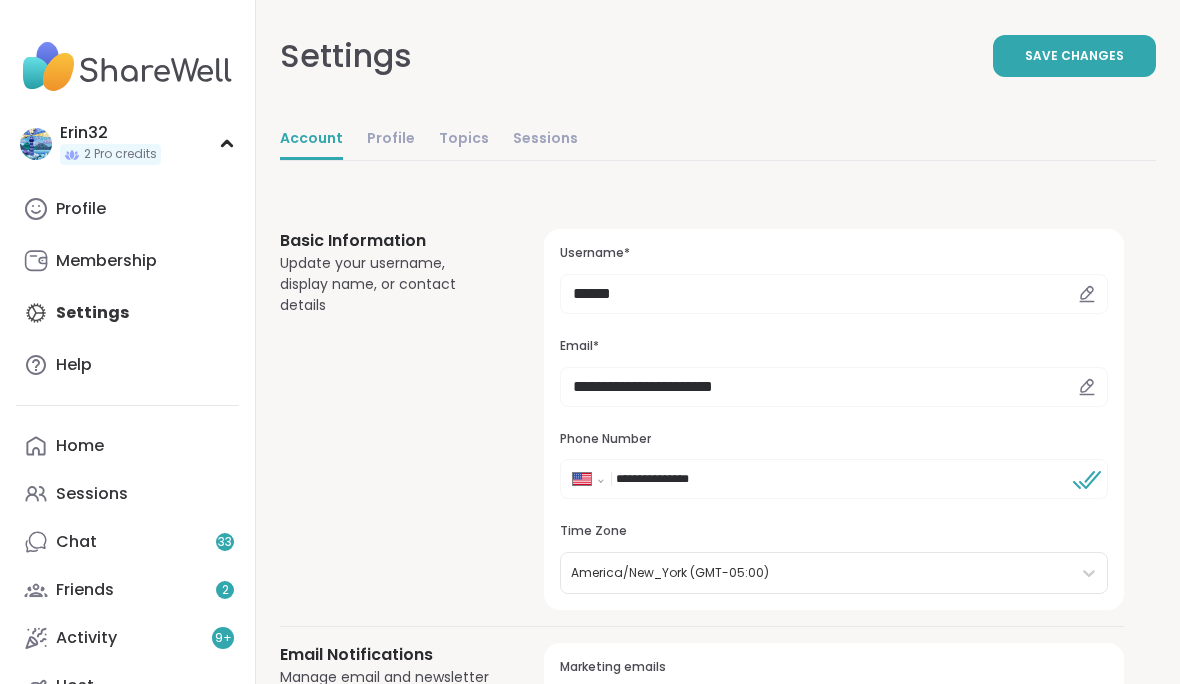 scroll, scrollTop: 0, scrollLeft: 0, axis: both 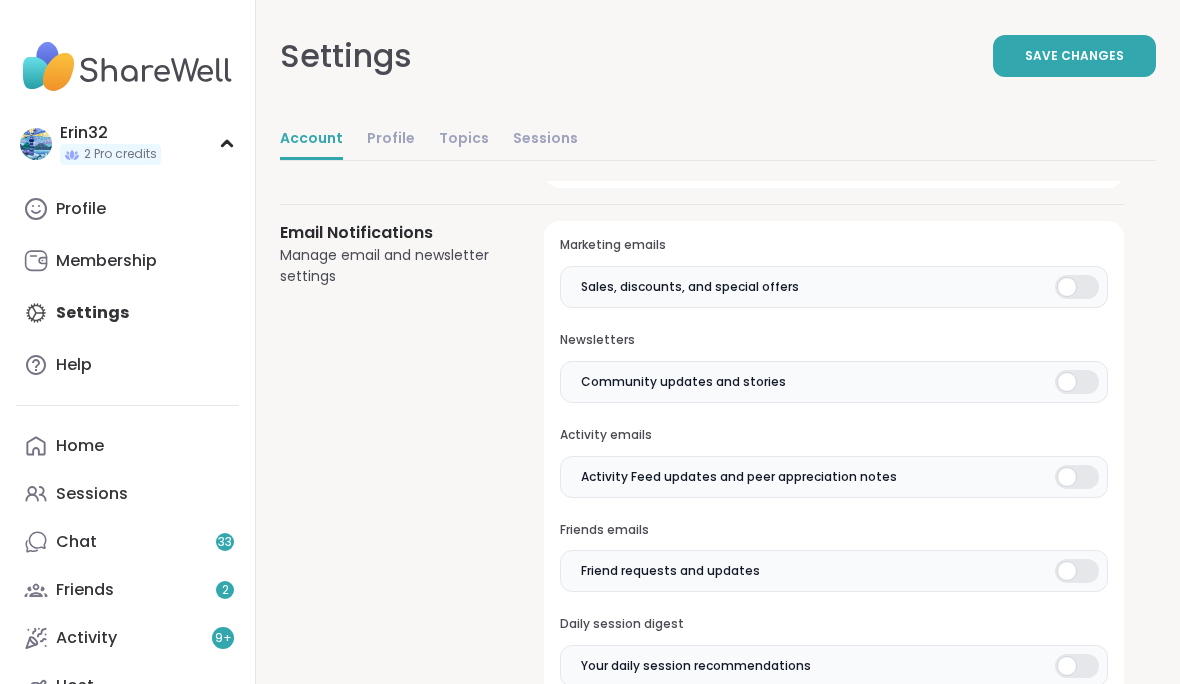click at bounding box center [1077, 287] 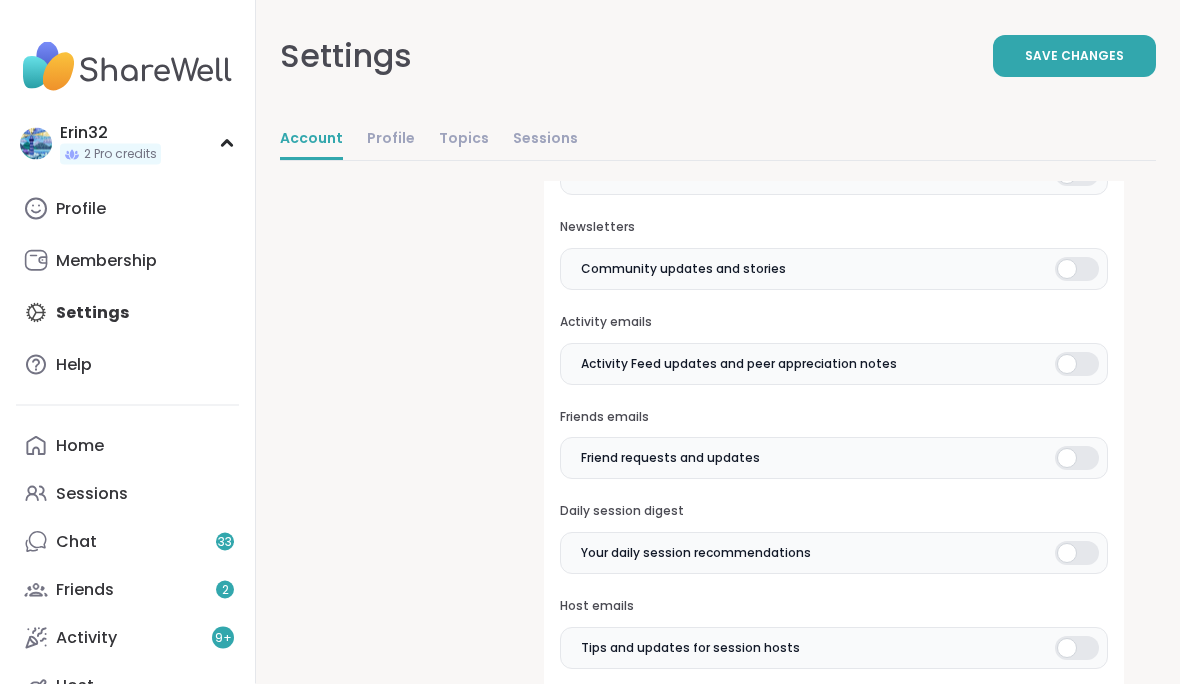 scroll, scrollTop: 535, scrollLeft: 0, axis: vertical 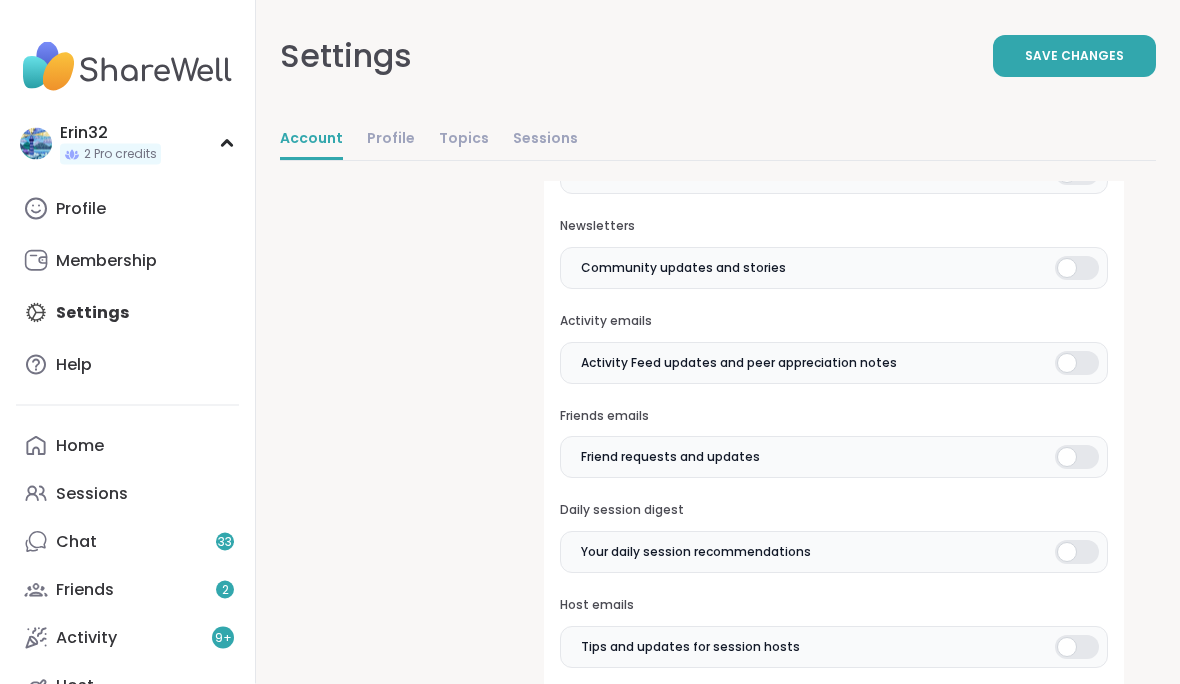 click at bounding box center (1077, 269) 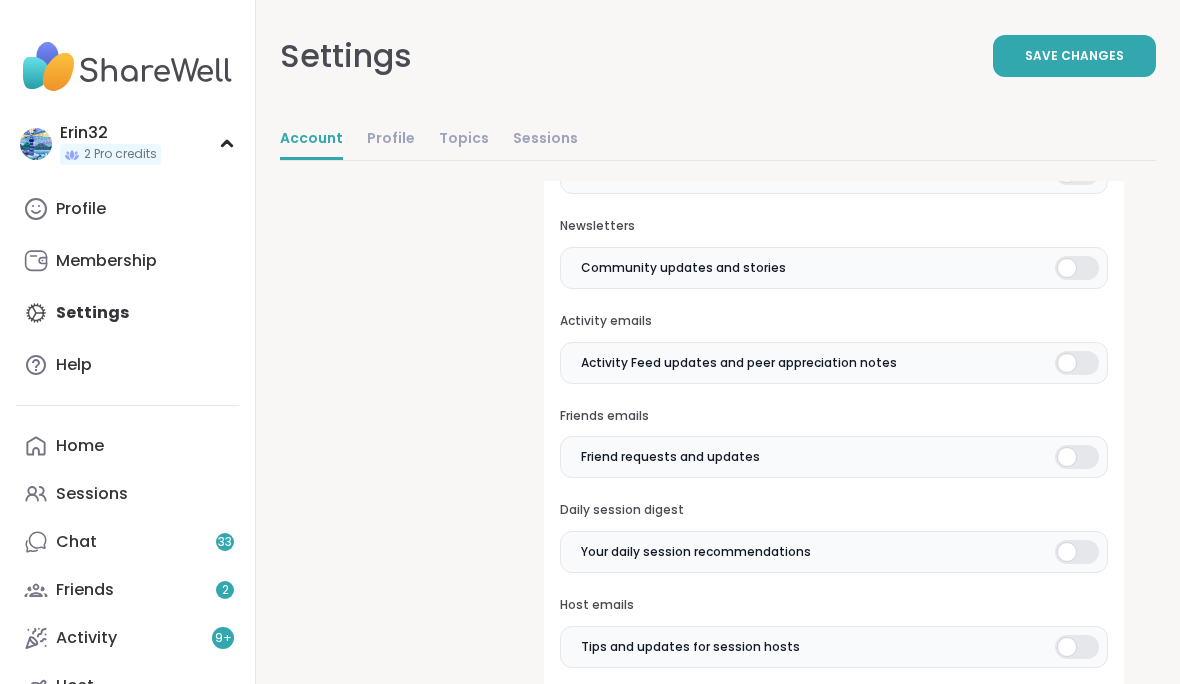click at bounding box center (1077, 363) 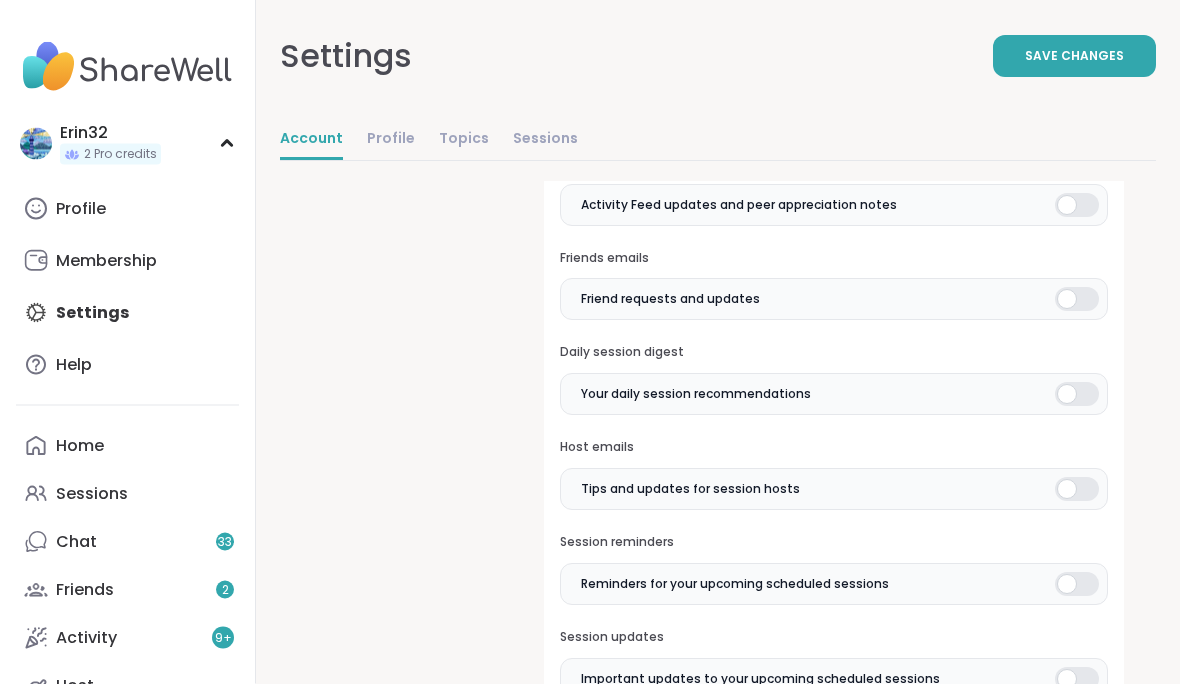 scroll, scrollTop: 694, scrollLeft: 0, axis: vertical 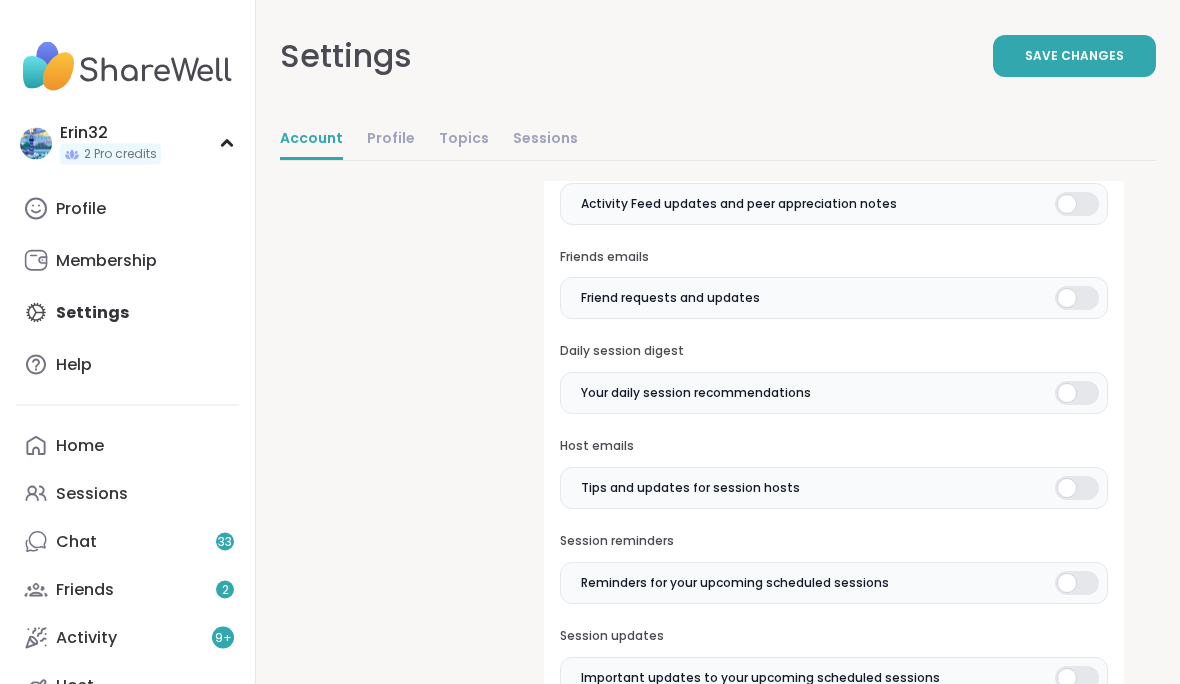 click at bounding box center (1077, 299) 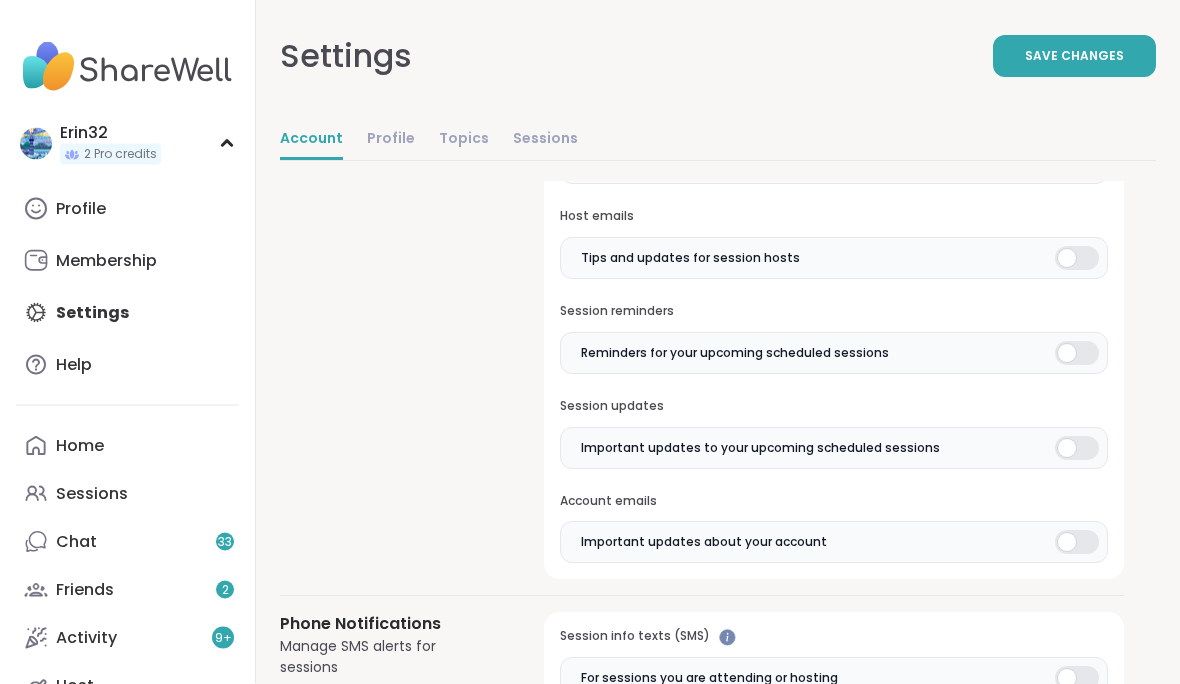 scroll, scrollTop: 926, scrollLeft: 0, axis: vertical 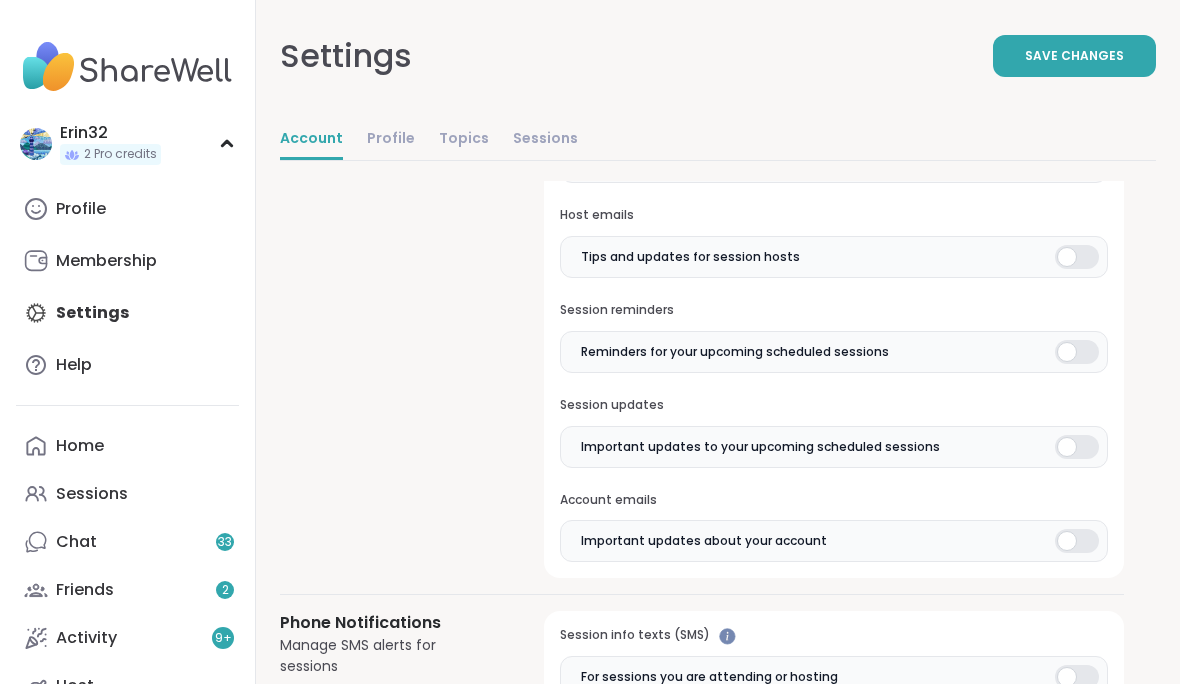 click at bounding box center (1077, 541) 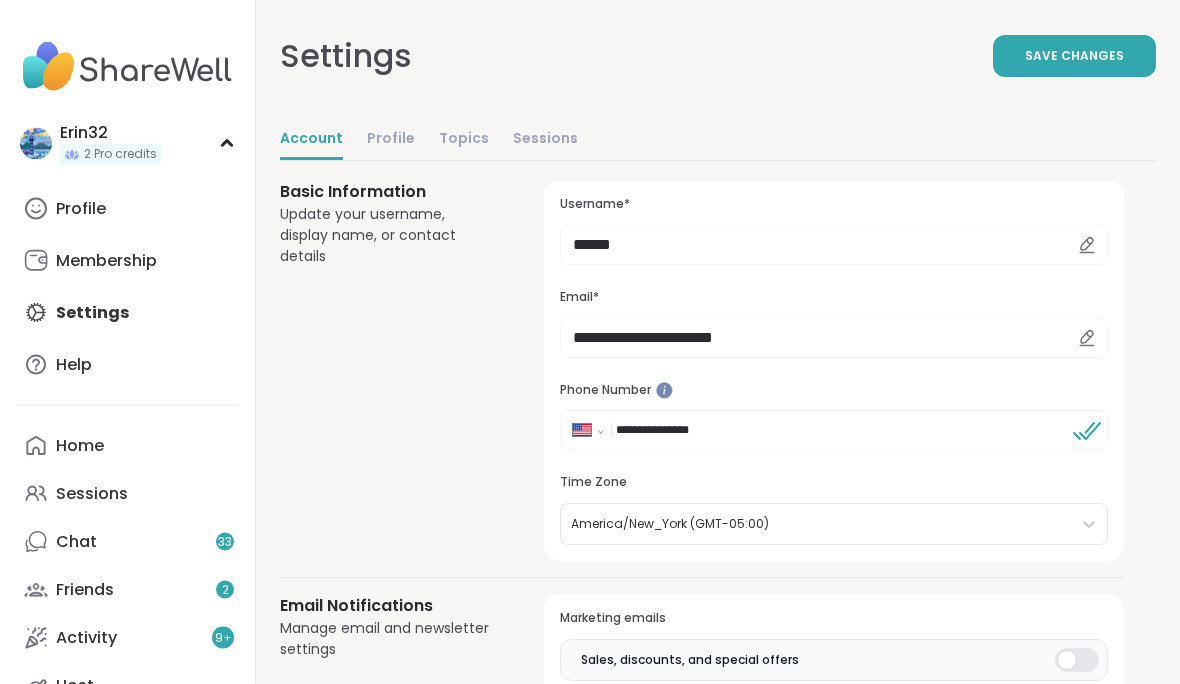 scroll, scrollTop: 38, scrollLeft: 0, axis: vertical 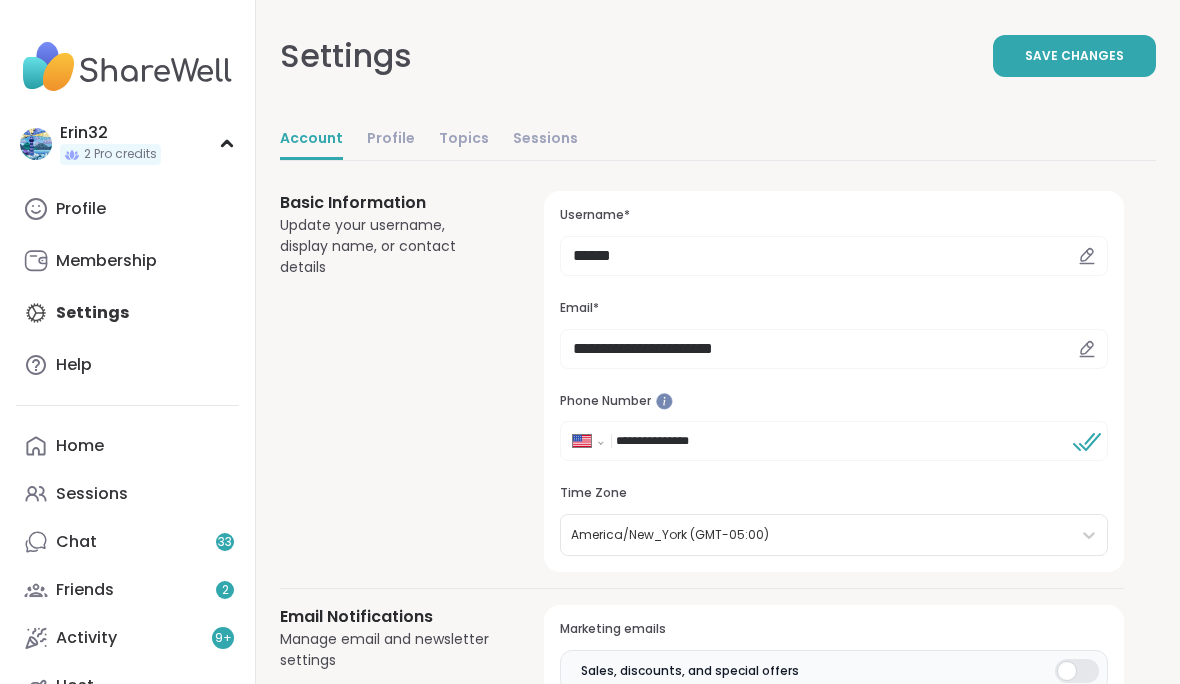 click on "Profile" at bounding box center [81, 209] 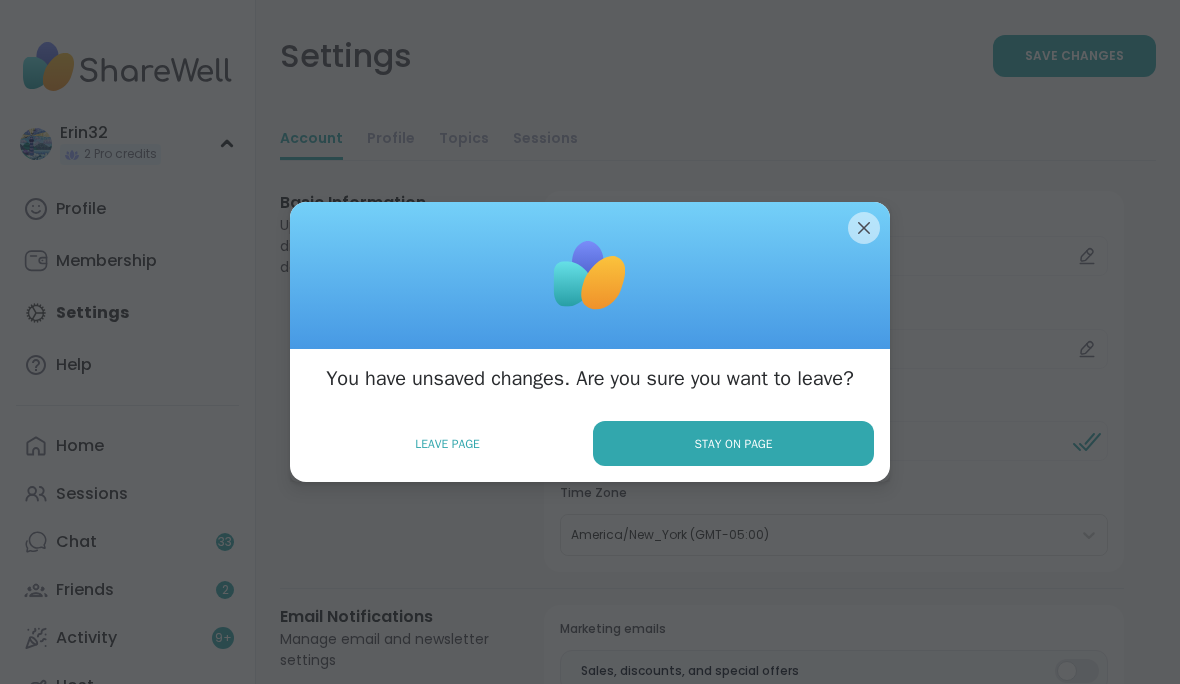 click on "Stay on Page" at bounding box center (733, 443) 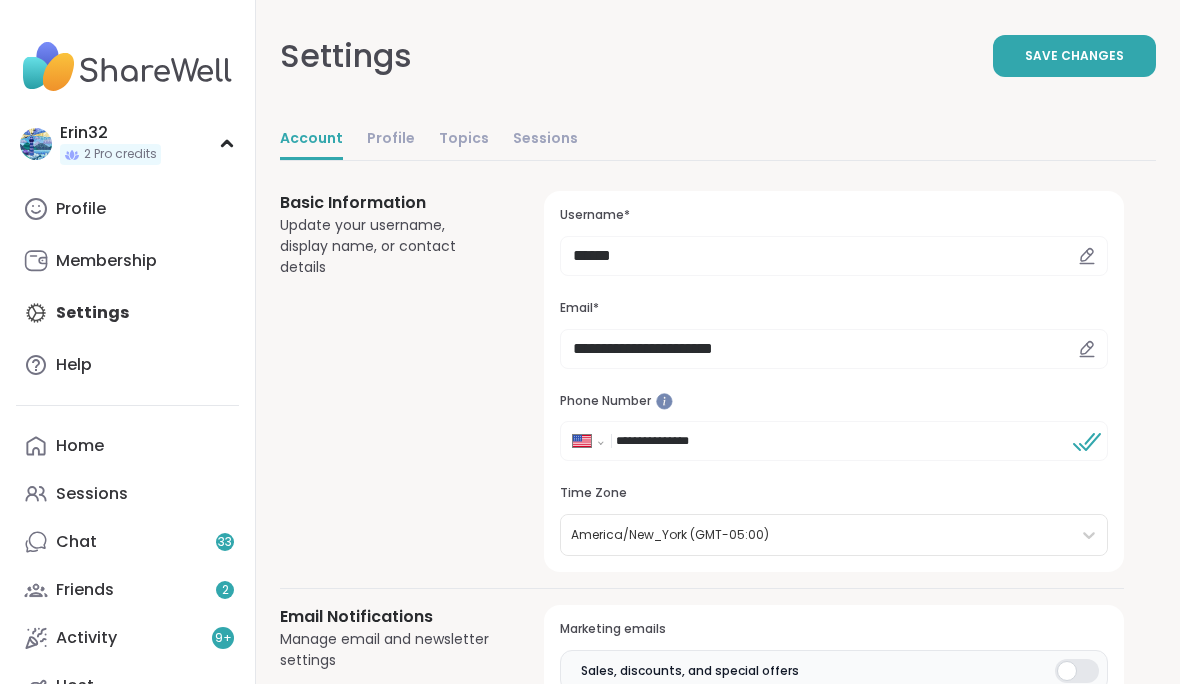 click 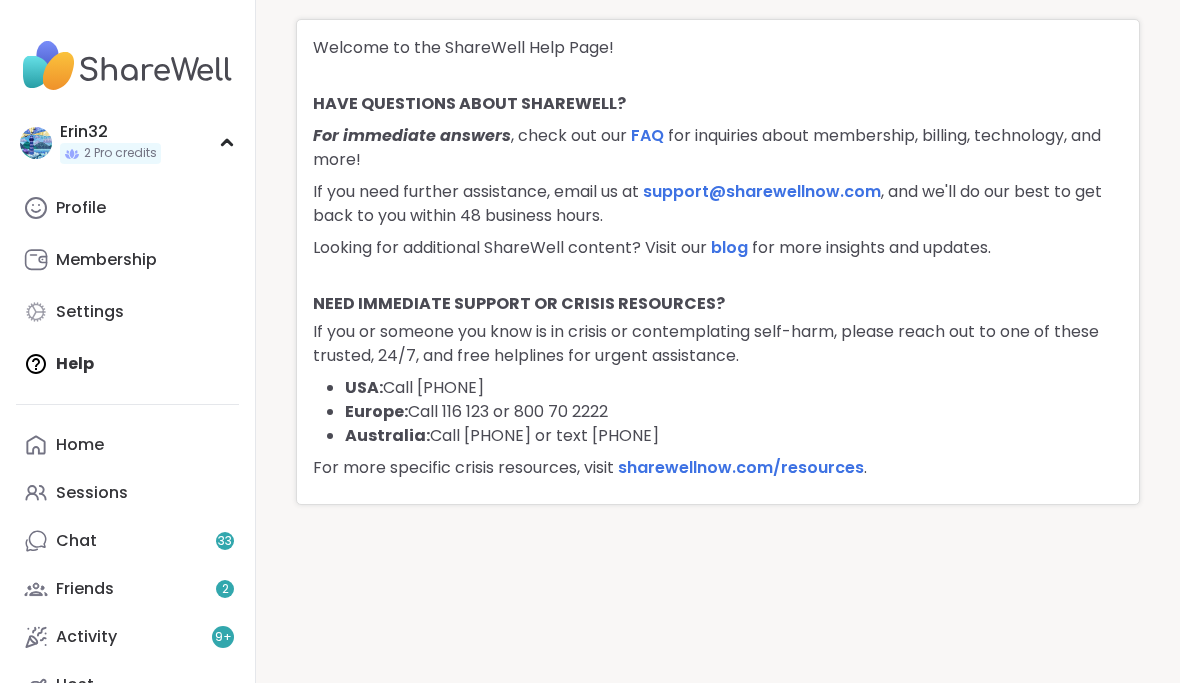 scroll, scrollTop: 0, scrollLeft: 0, axis: both 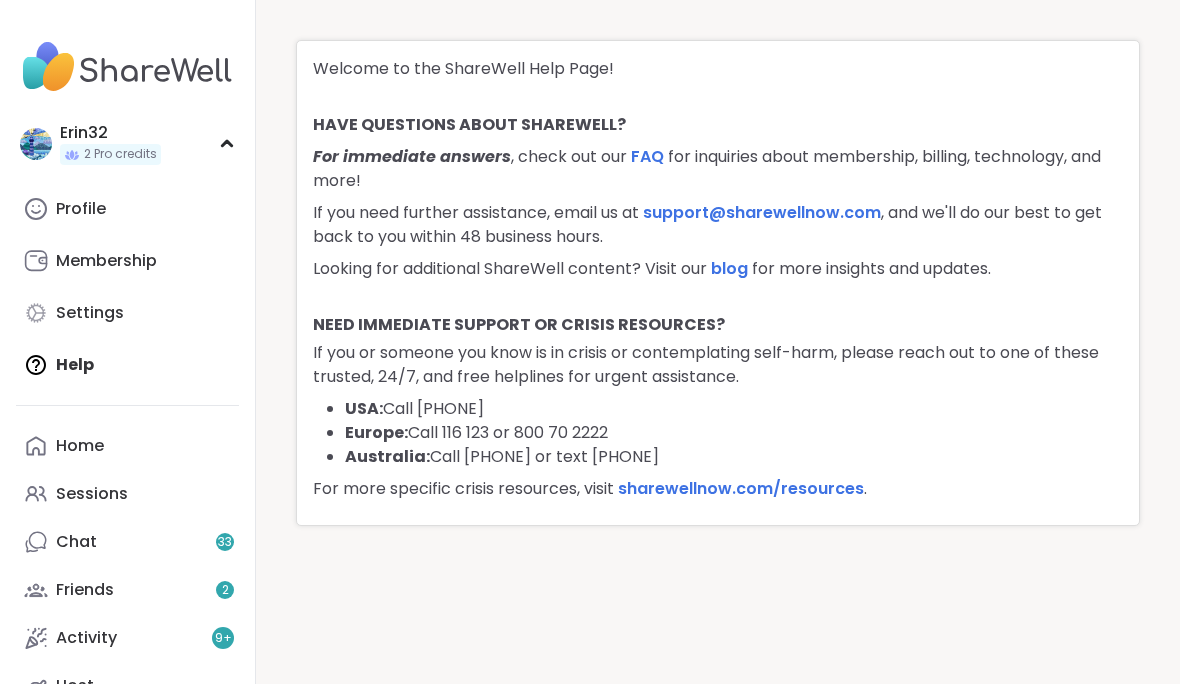 click on "Home" at bounding box center [80, 446] 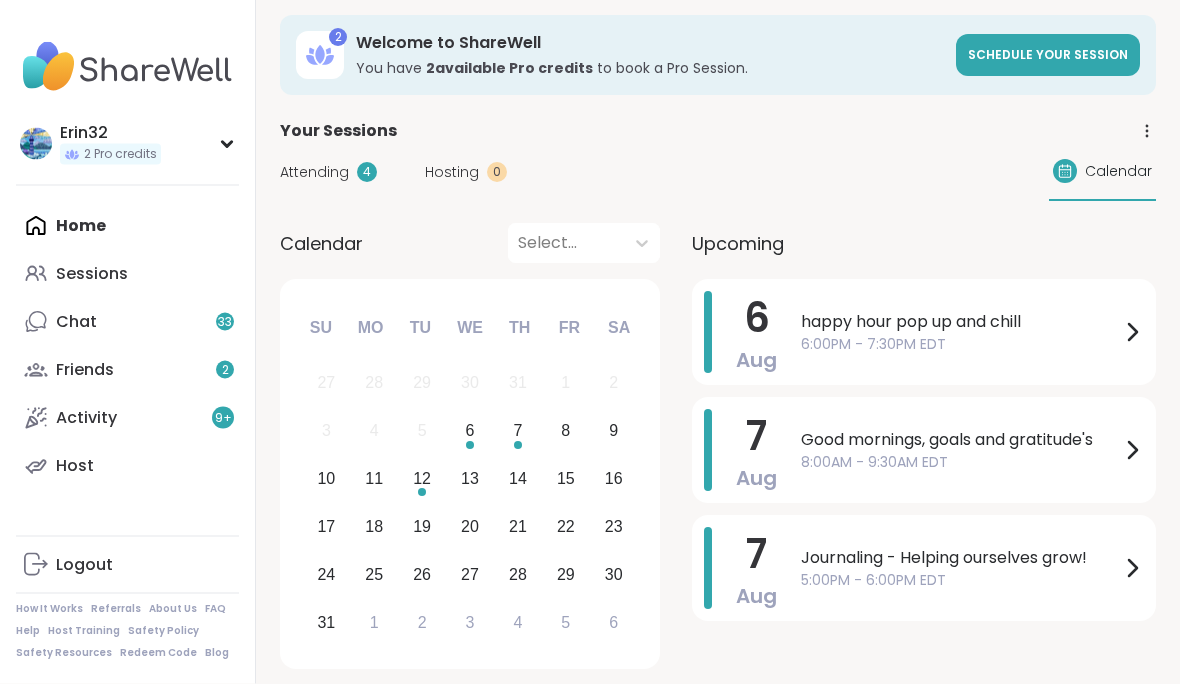 scroll, scrollTop: 9, scrollLeft: 0, axis: vertical 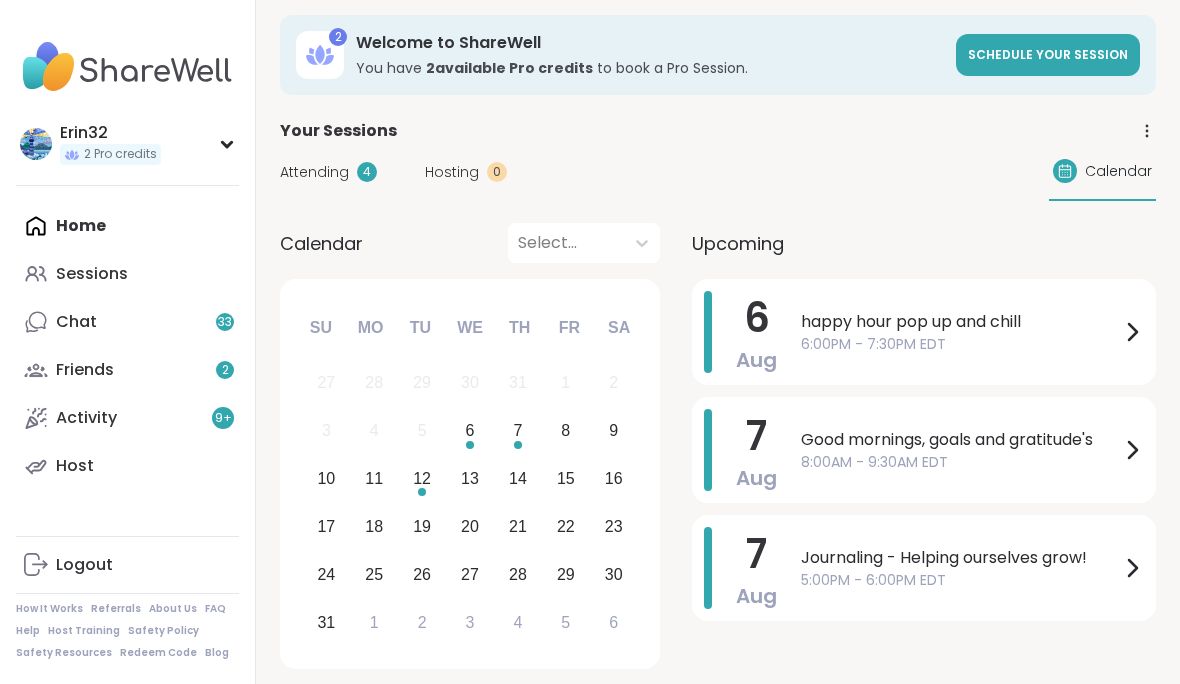 click on "Sessions" at bounding box center [92, 274] 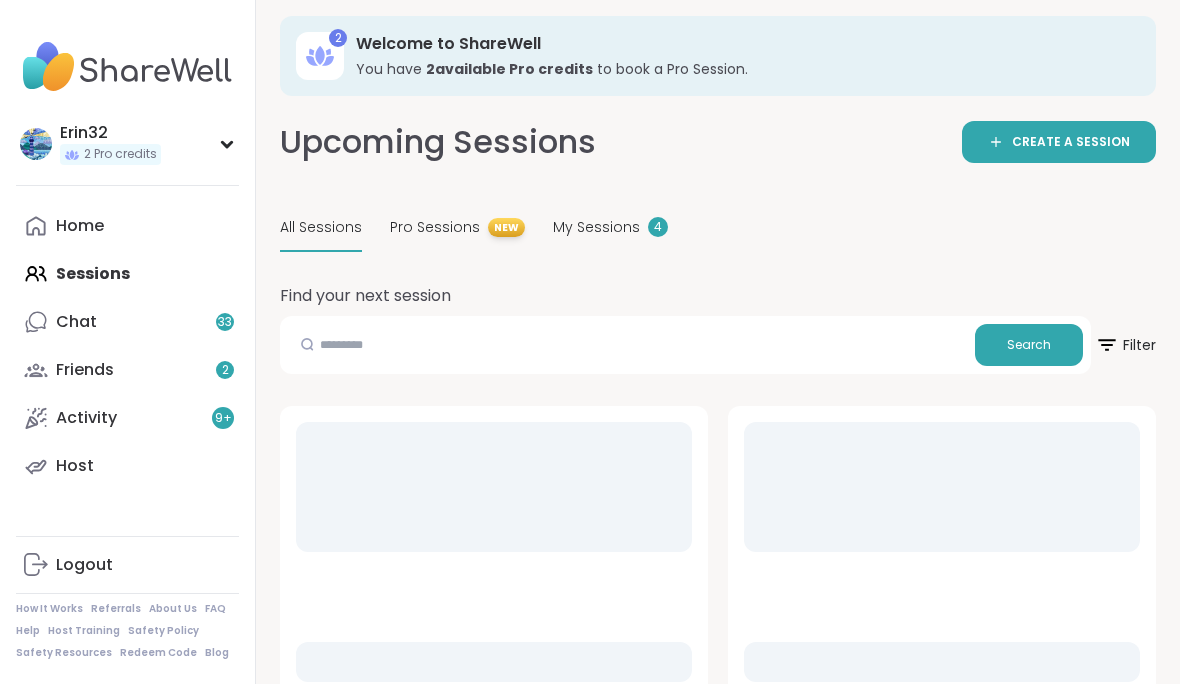 scroll, scrollTop: 7, scrollLeft: 0, axis: vertical 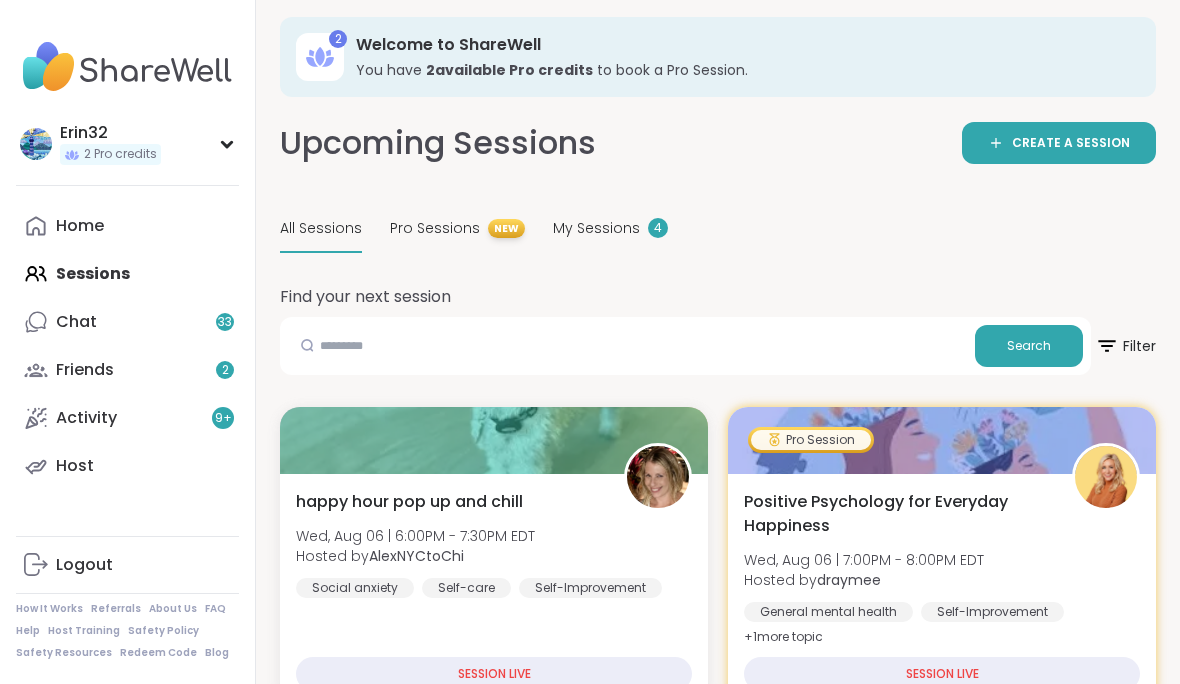 click on "All Sessions" at bounding box center (321, 228) 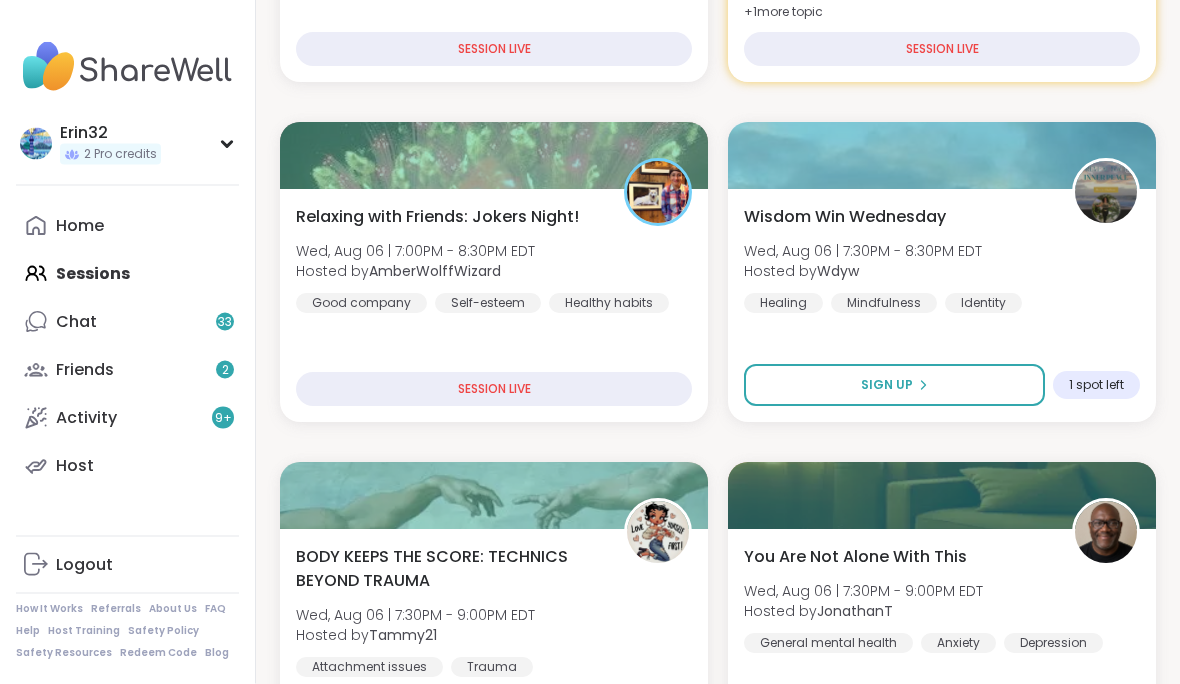 scroll, scrollTop: 633, scrollLeft: 0, axis: vertical 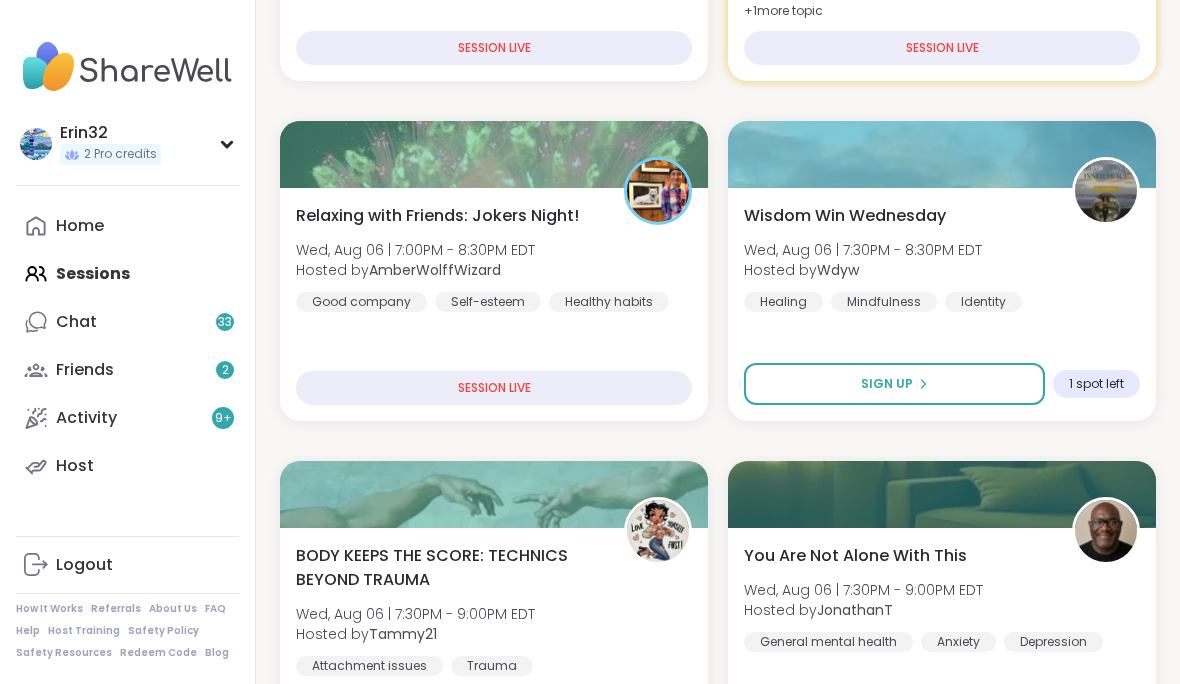 click on "SESSION LIVE" at bounding box center (494, 388) 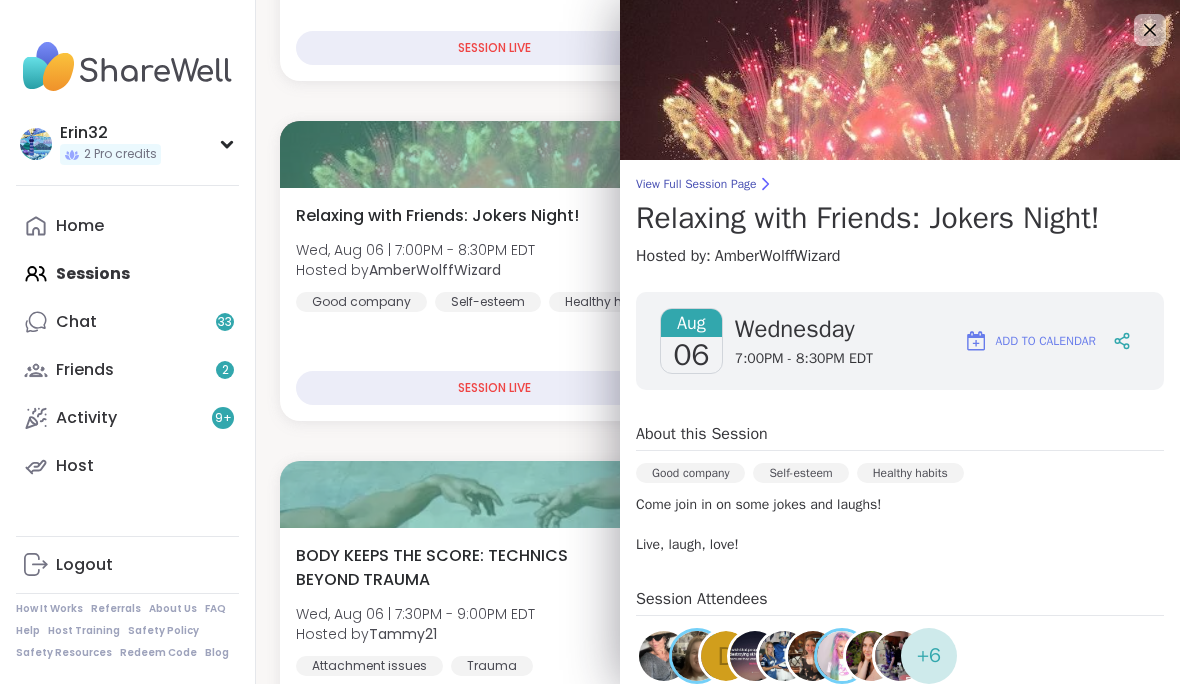 scroll, scrollTop: 0, scrollLeft: 0, axis: both 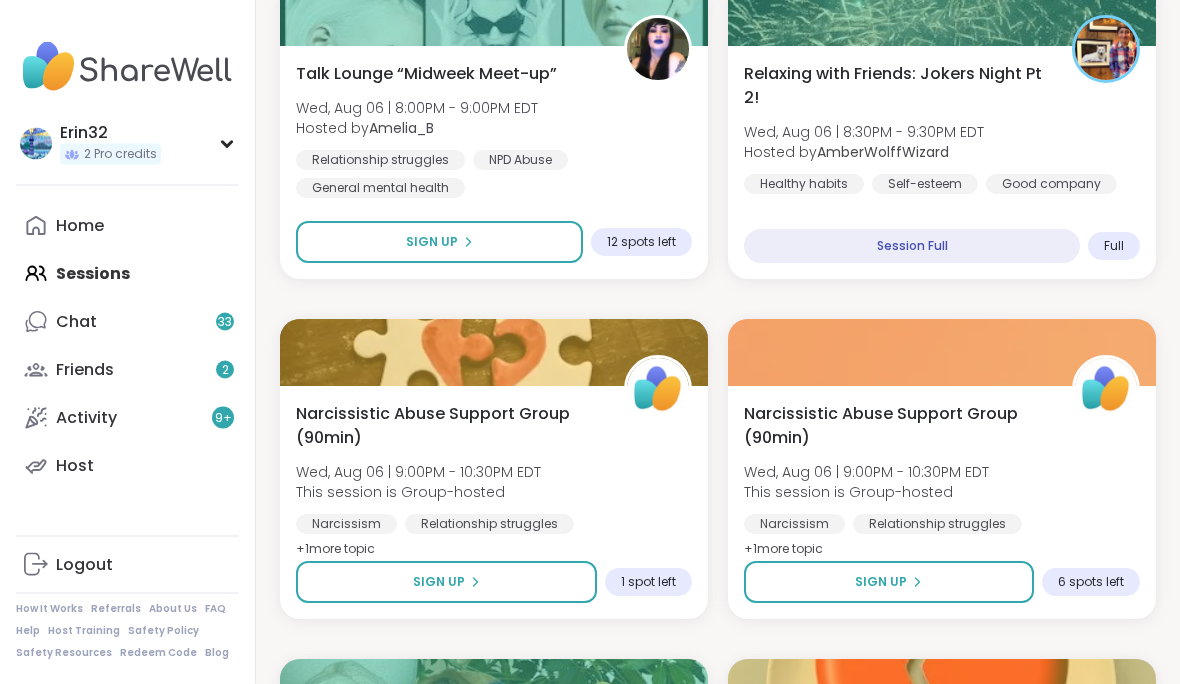 click on "Good company" at bounding box center [1051, 185] 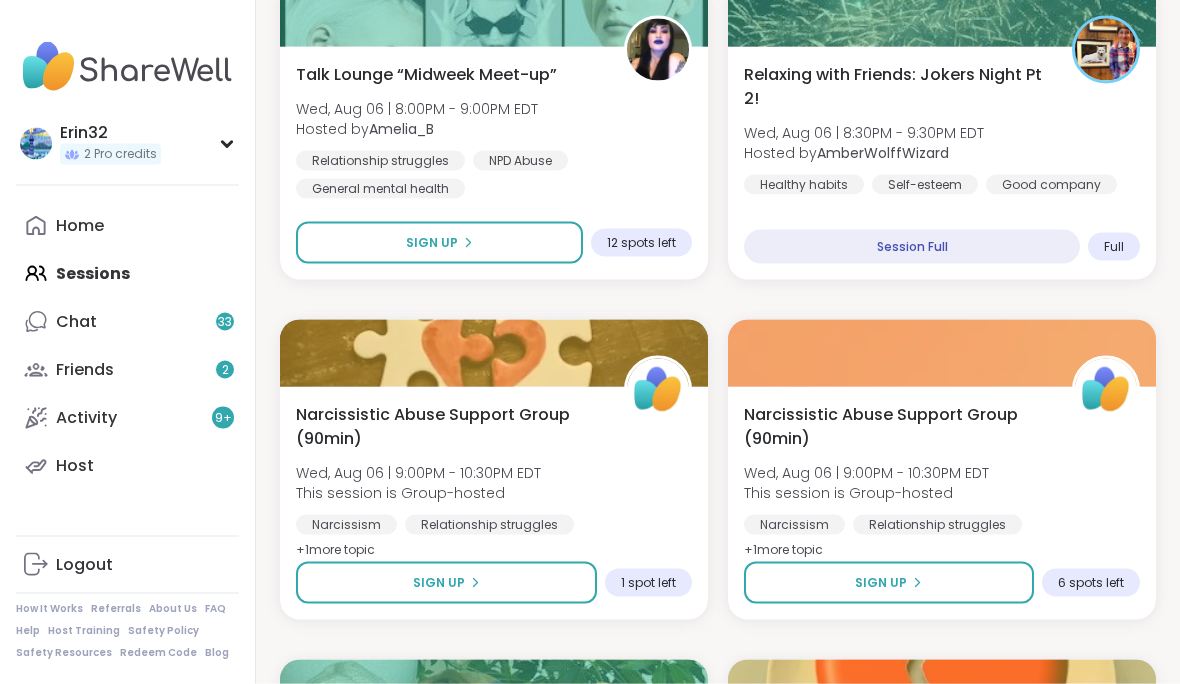 scroll, scrollTop: 1455, scrollLeft: 0, axis: vertical 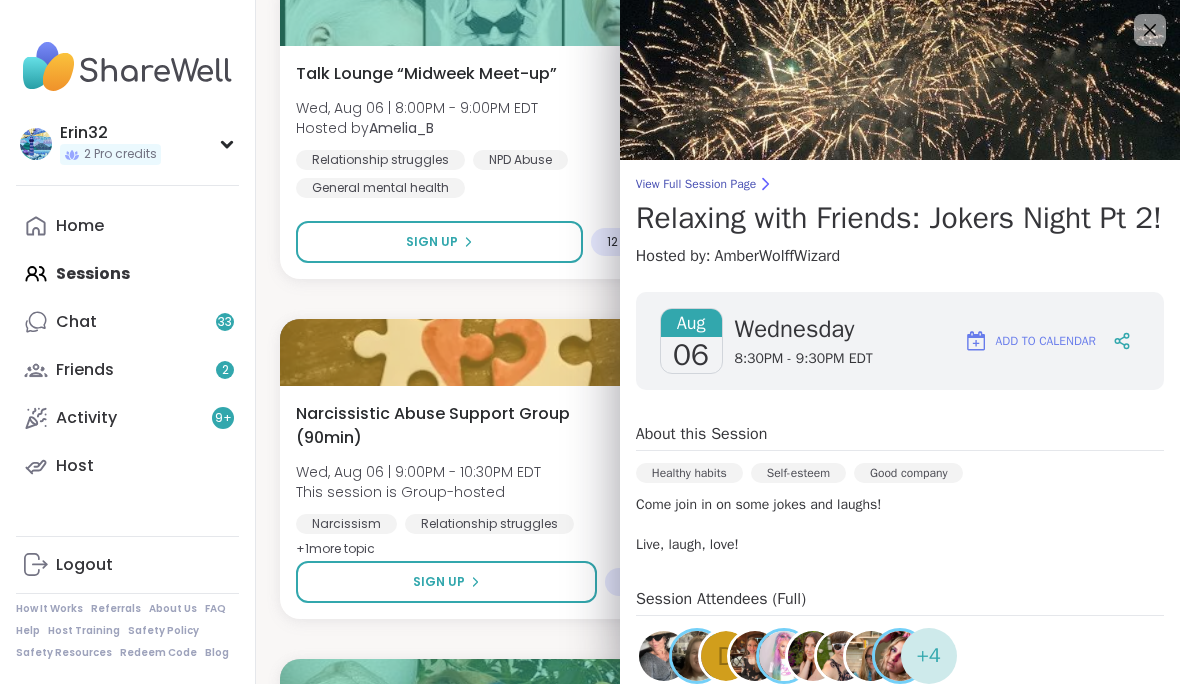 click at bounding box center (900, 80) 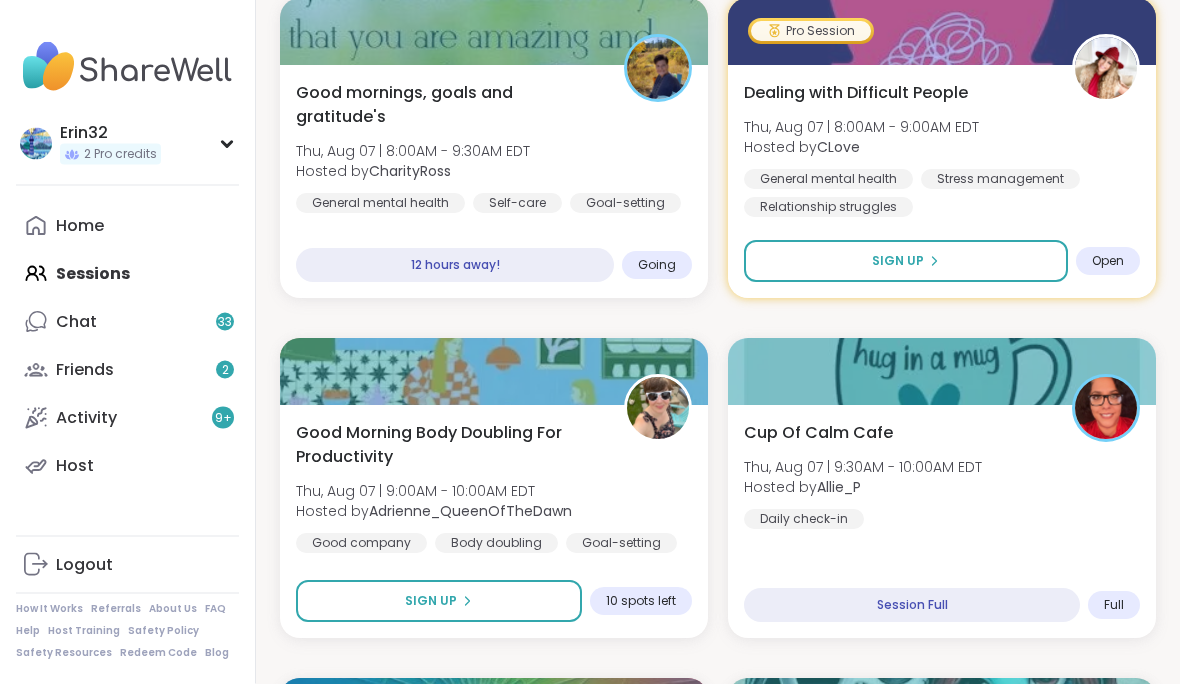 scroll, scrollTop: 3485, scrollLeft: 0, axis: vertical 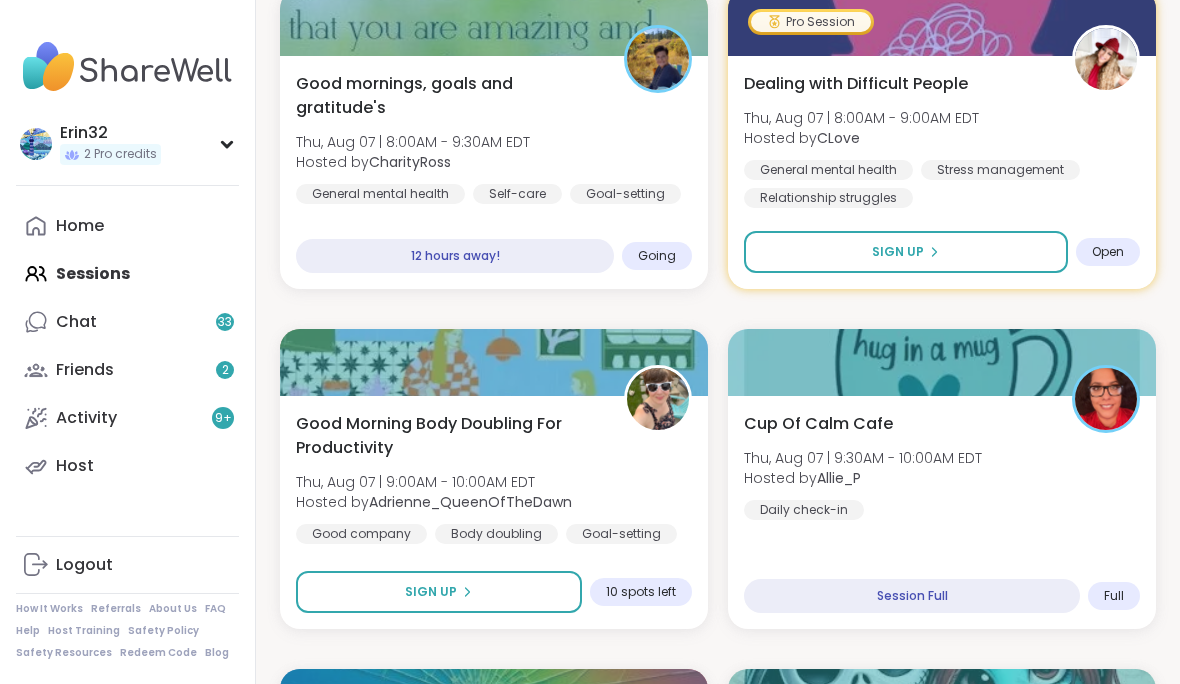 click on "Session Full" at bounding box center (912, 596) 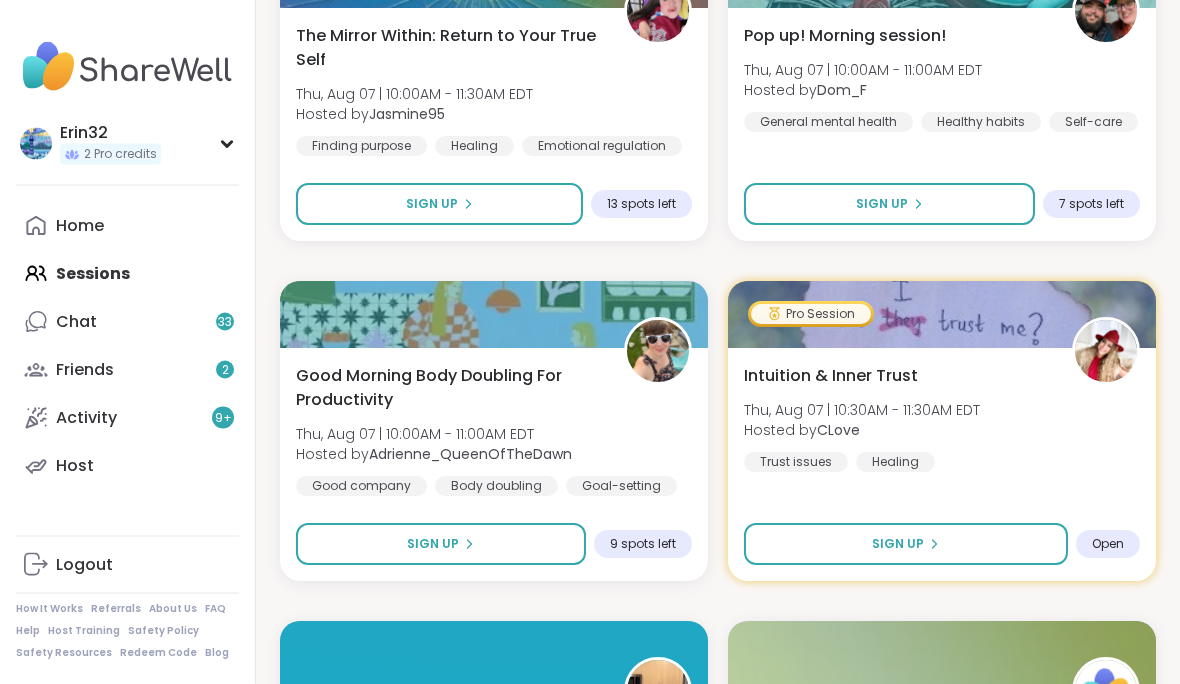 scroll, scrollTop: 4213, scrollLeft: 0, axis: vertical 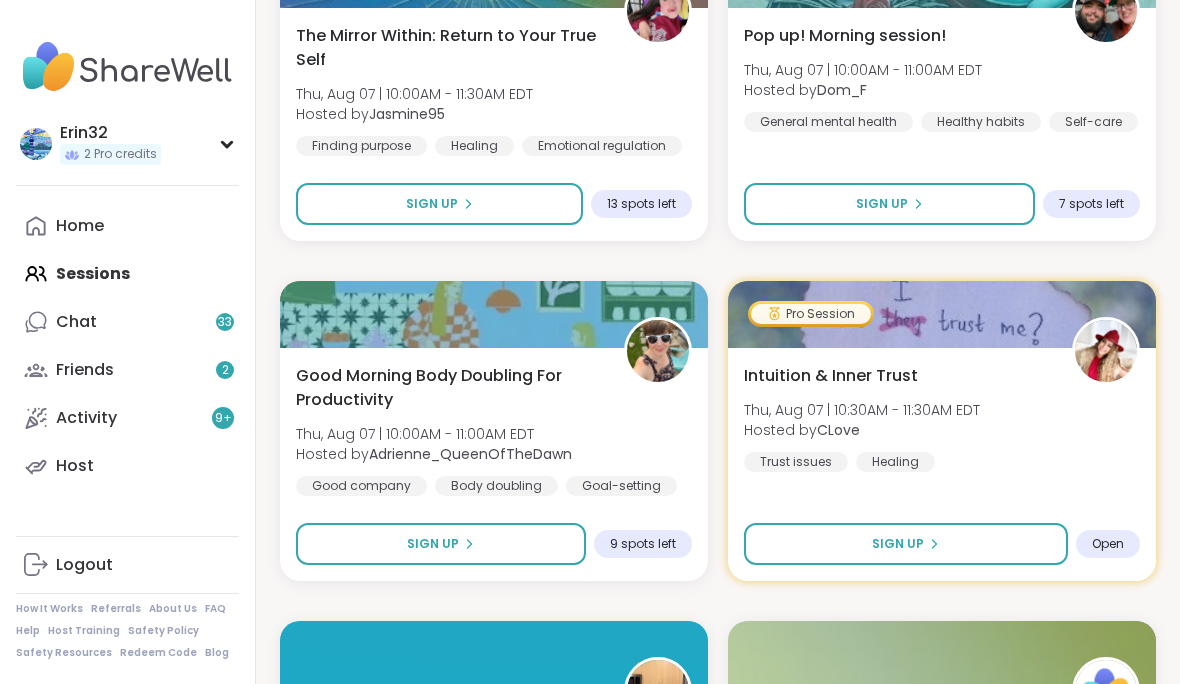 click on "The Mirror Within: Return to Your True Self Thu, Aug 07 | 10:00AM - 11:30AM EDT Hosted by [USERNAME] Finding purpose Healing Emotional regulation" at bounding box center (494, 90) 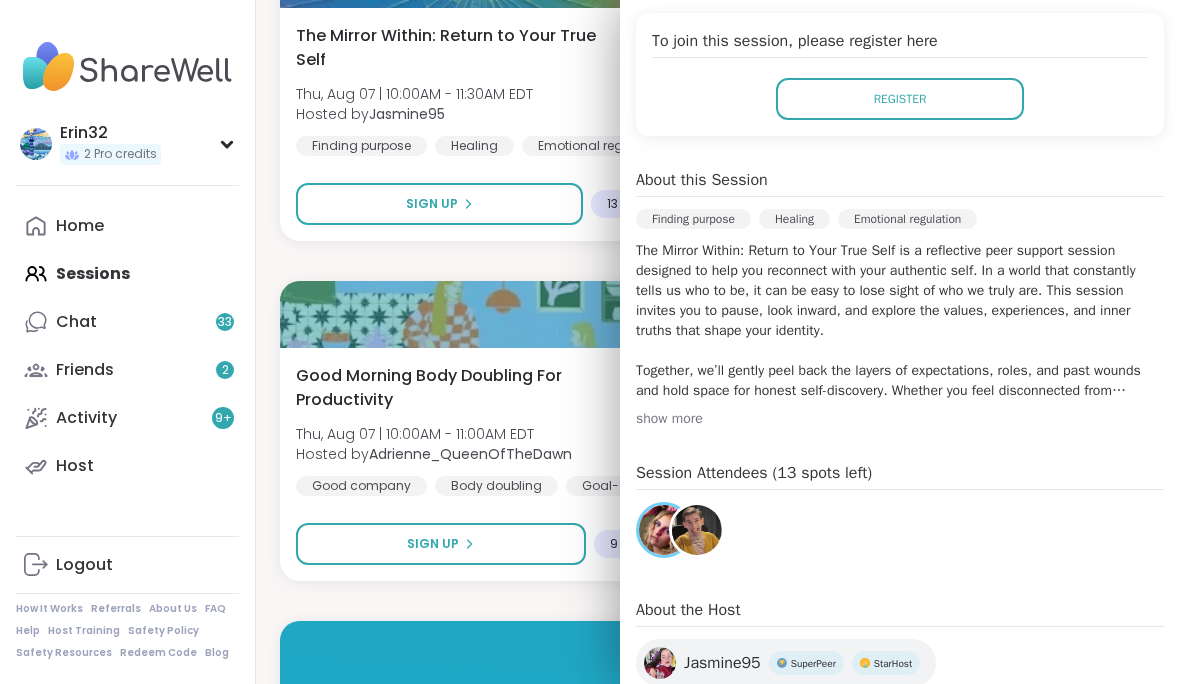 scroll, scrollTop: 446, scrollLeft: 0, axis: vertical 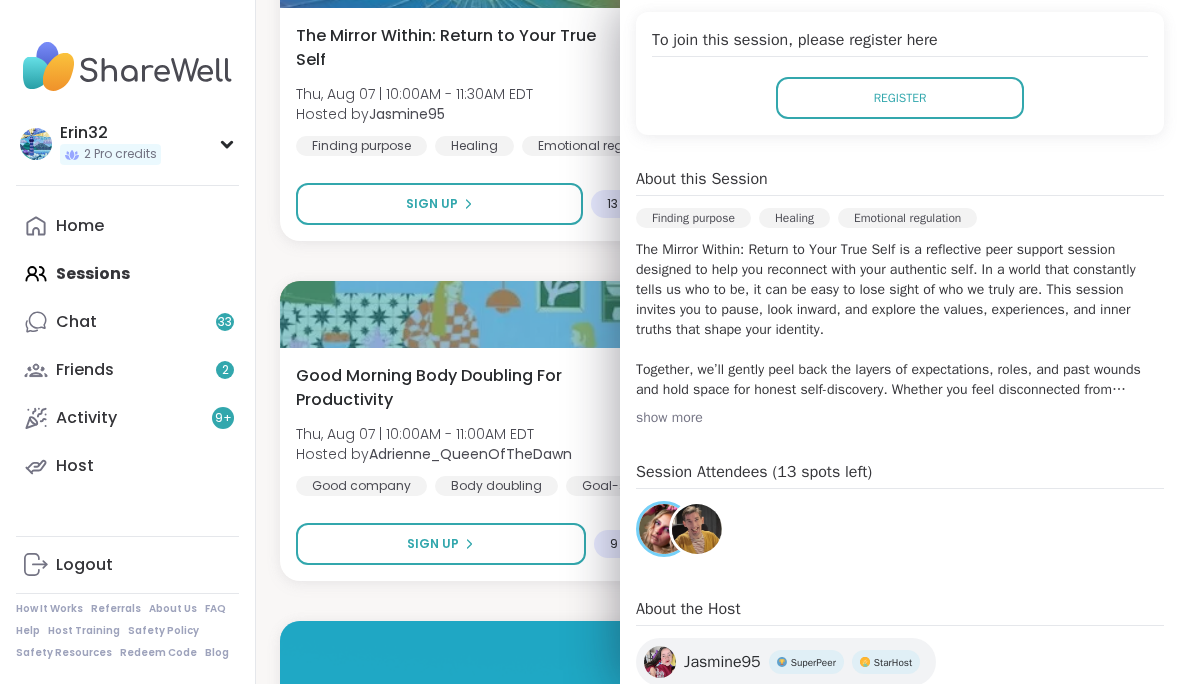 click on "show more" at bounding box center [900, 418] 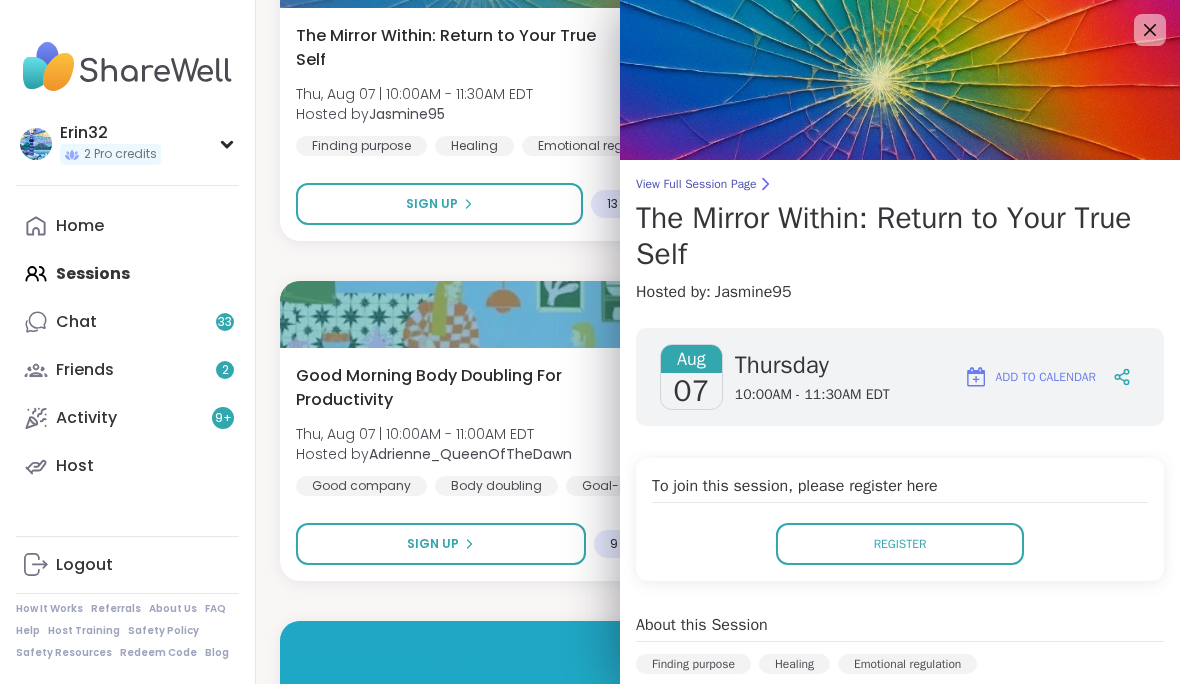 scroll, scrollTop: 0, scrollLeft: 0, axis: both 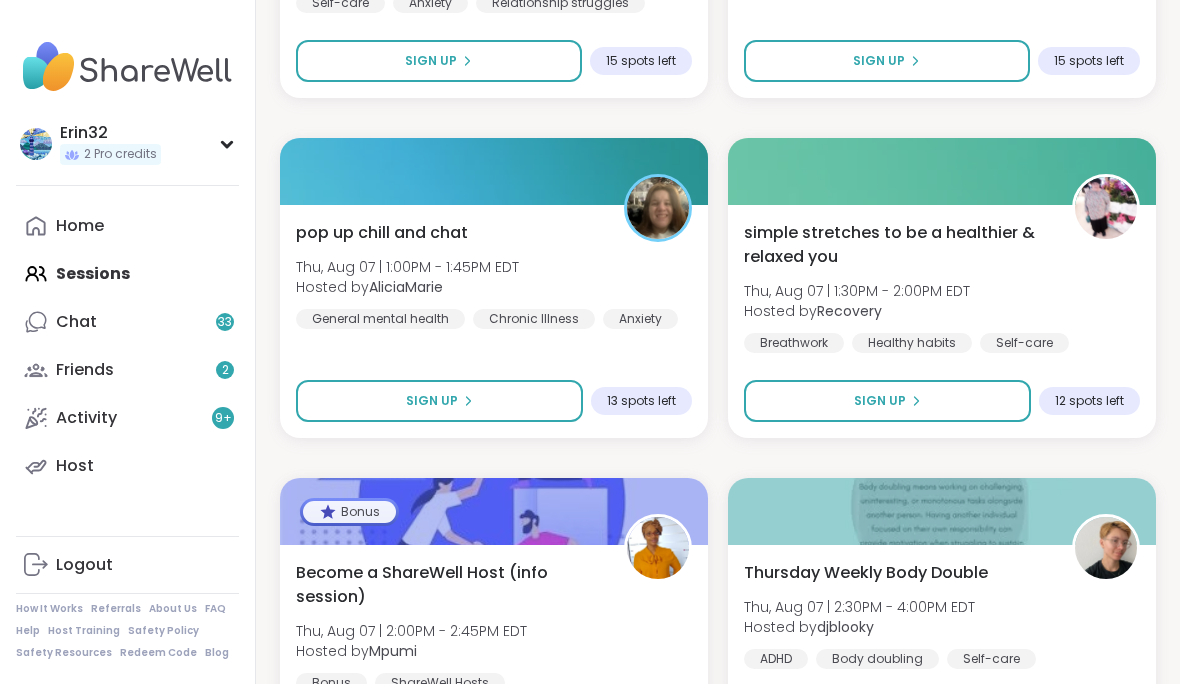 click on "Sign Up" at bounding box center (887, 401) 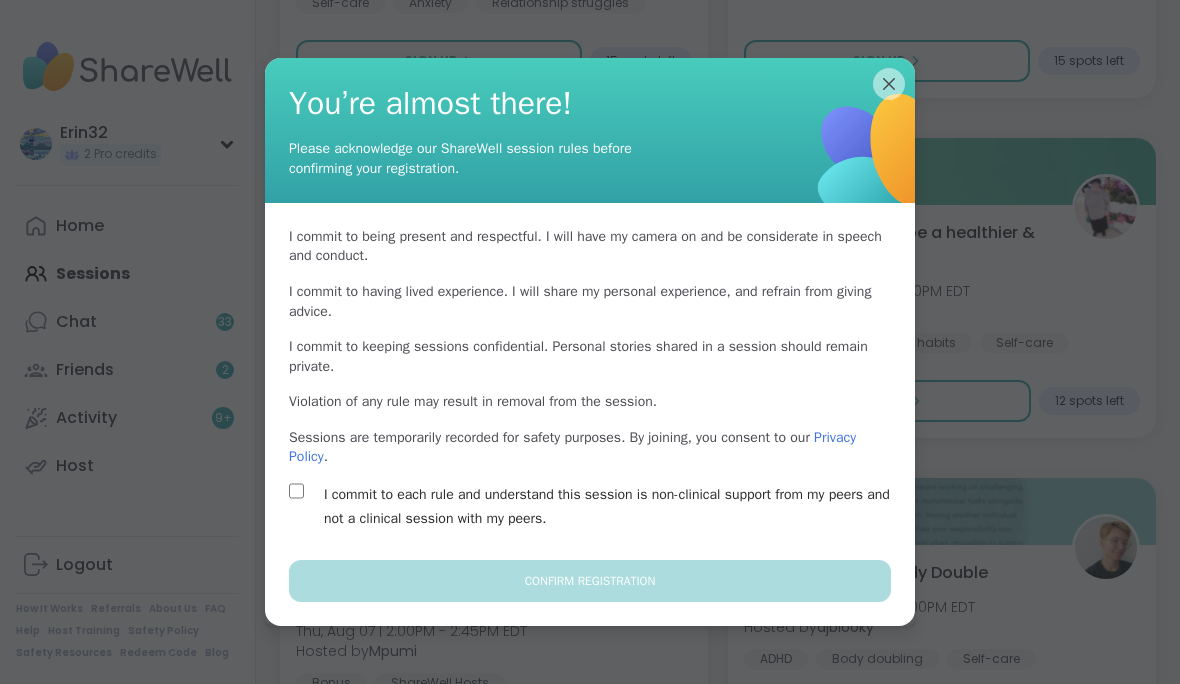 click on "I commit to each rule and understand this session is non-clinical support from my peers and not a clinical session with my peers." at bounding box center [613, 507] 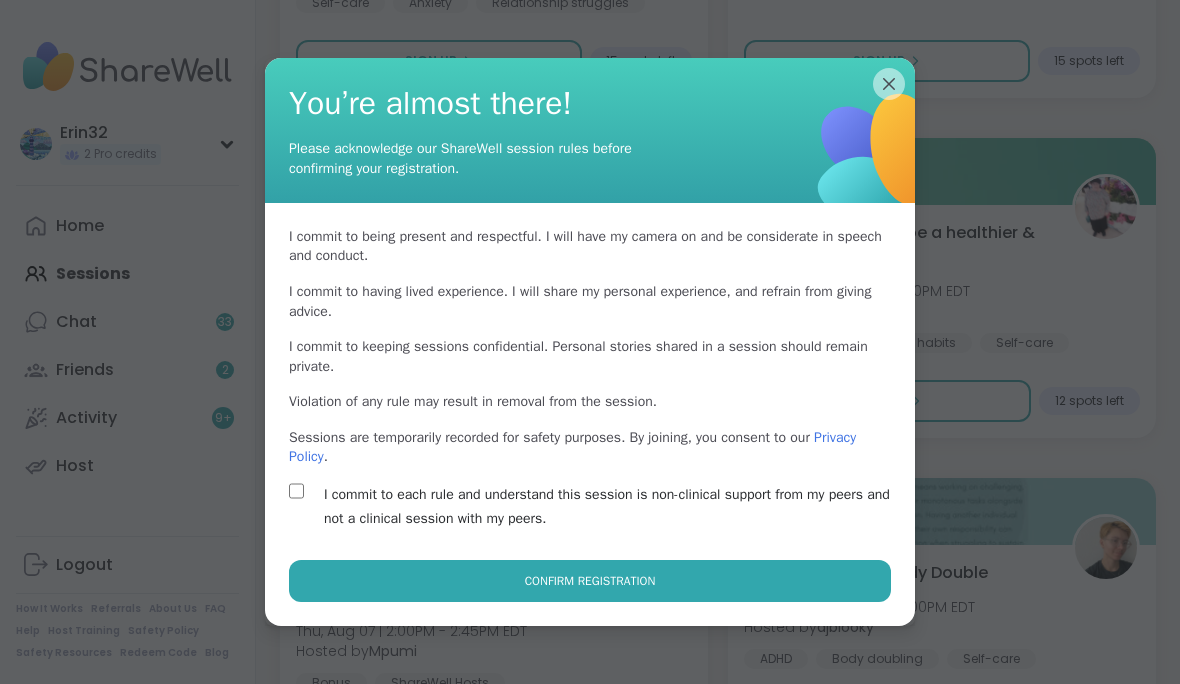 click on "Confirm Registration" at bounding box center [590, 581] 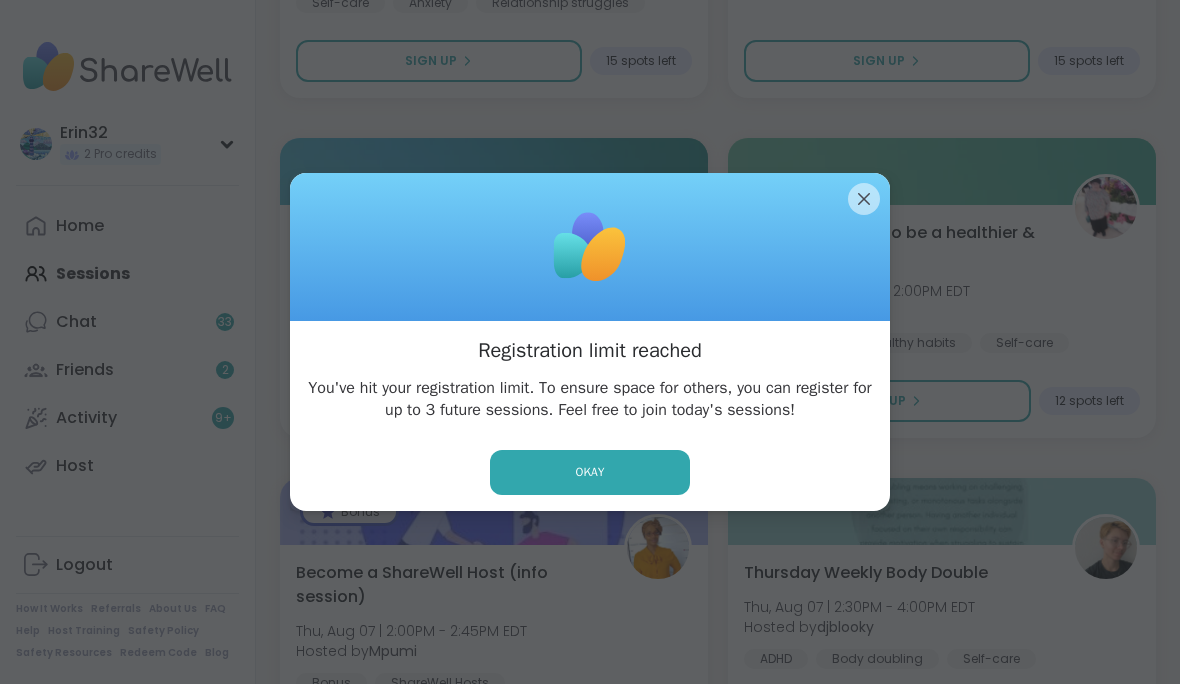 scroll, scrollTop: 5714, scrollLeft: 0, axis: vertical 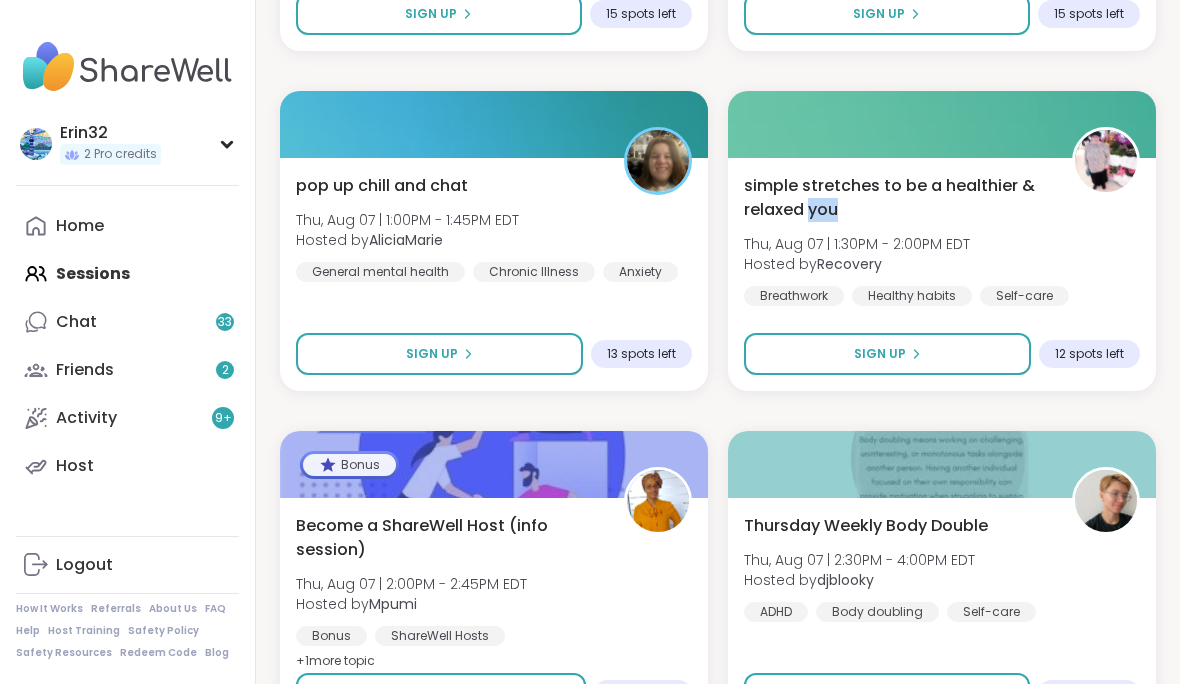 click on "simple stretches to be a healthier & relaxed you" at bounding box center [897, 198] 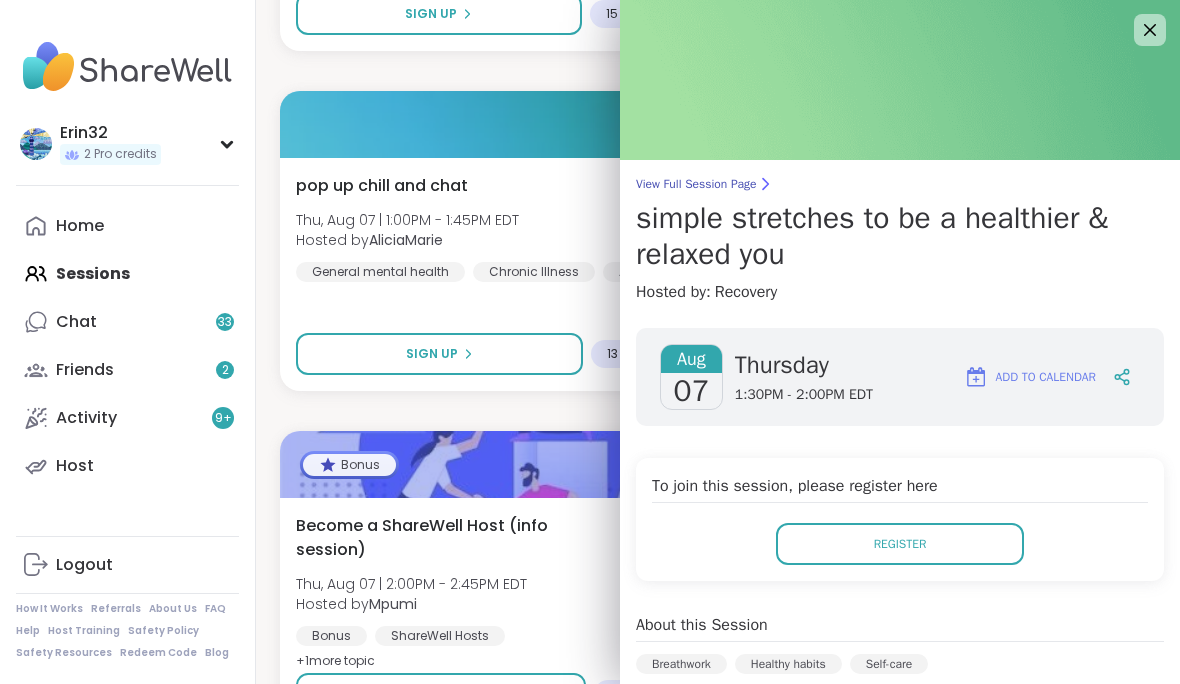 click on "simple stretches to be a healthier & relaxed you" at bounding box center (900, 236) 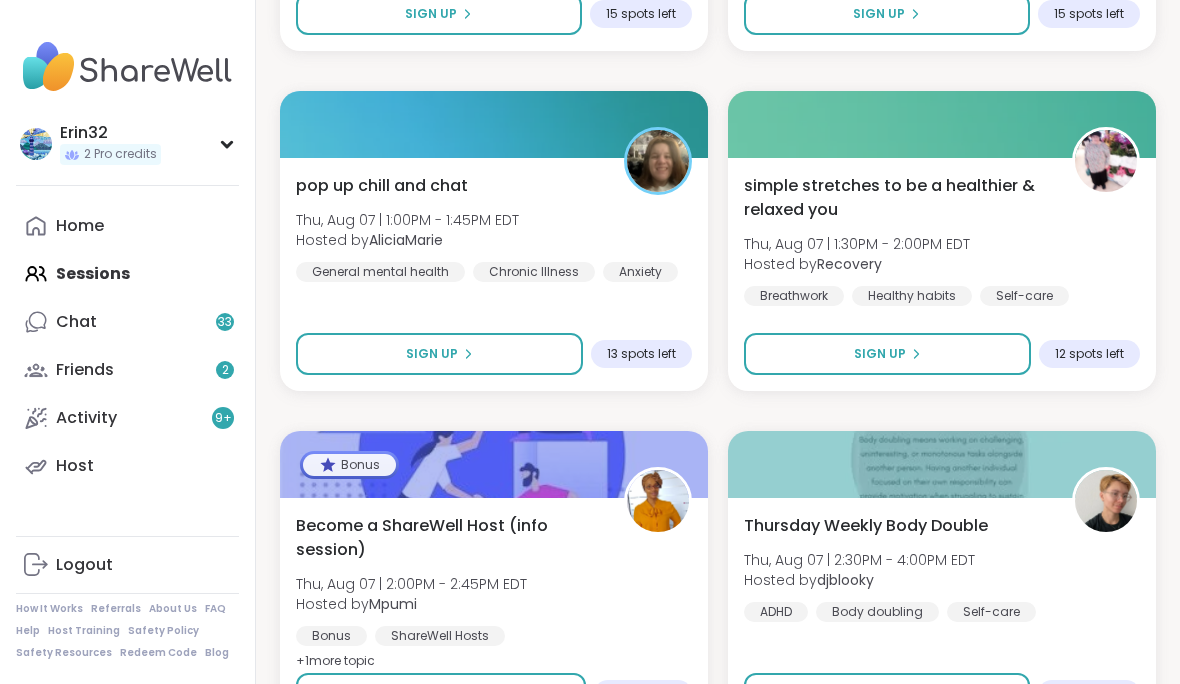 scroll, scrollTop: 0, scrollLeft: 0, axis: both 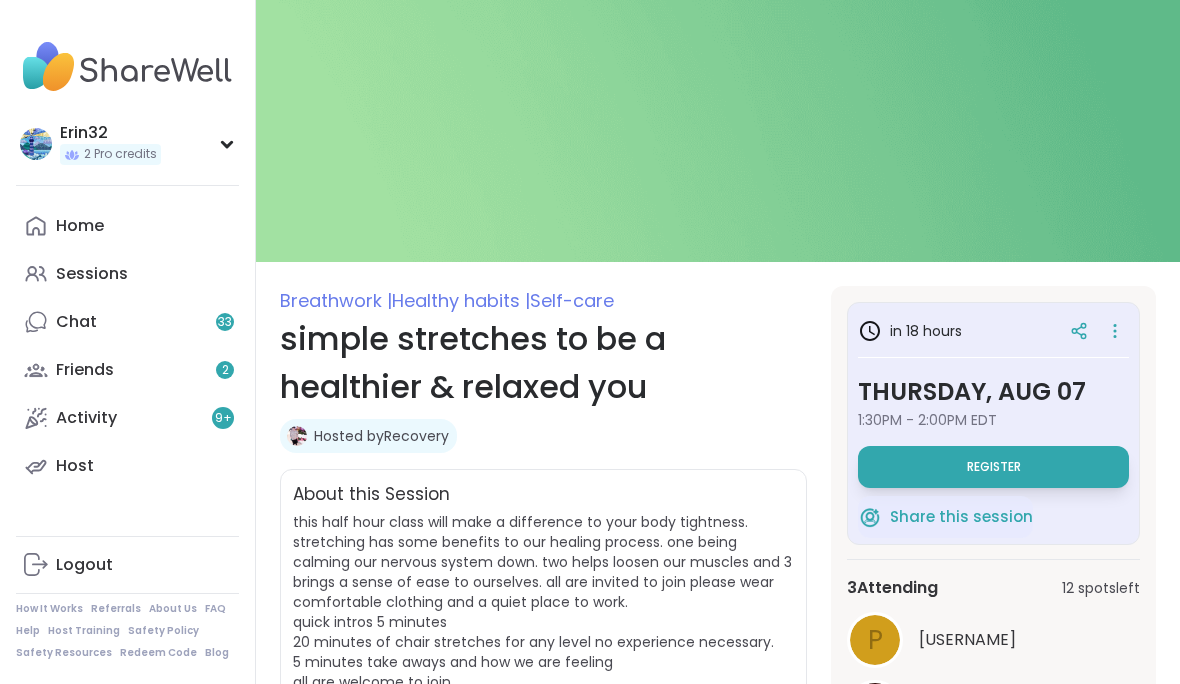 click at bounding box center (718, 131) 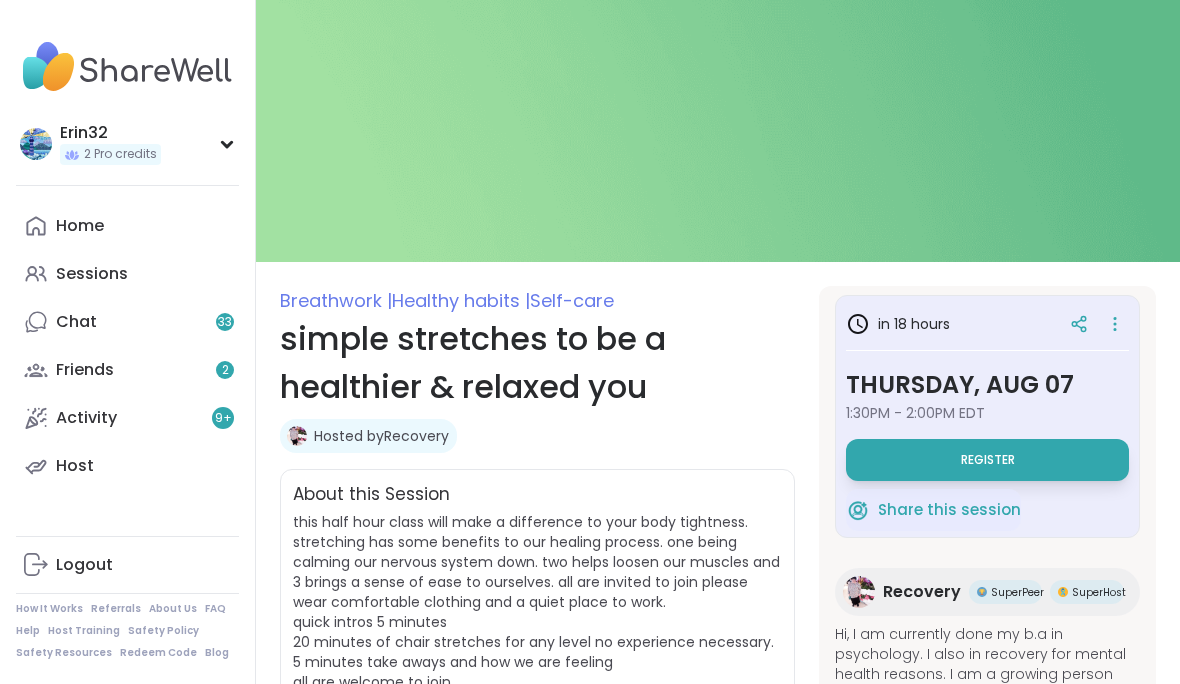 scroll, scrollTop: 4, scrollLeft: 0, axis: vertical 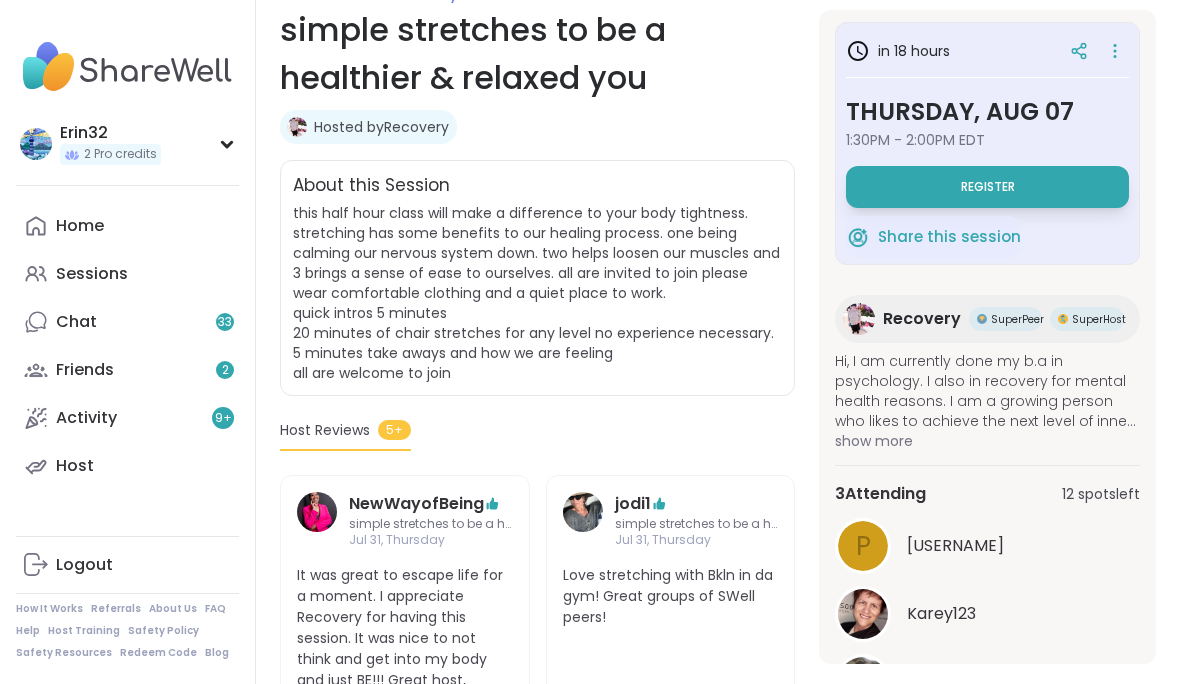 click on "Register" at bounding box center [987, 187] 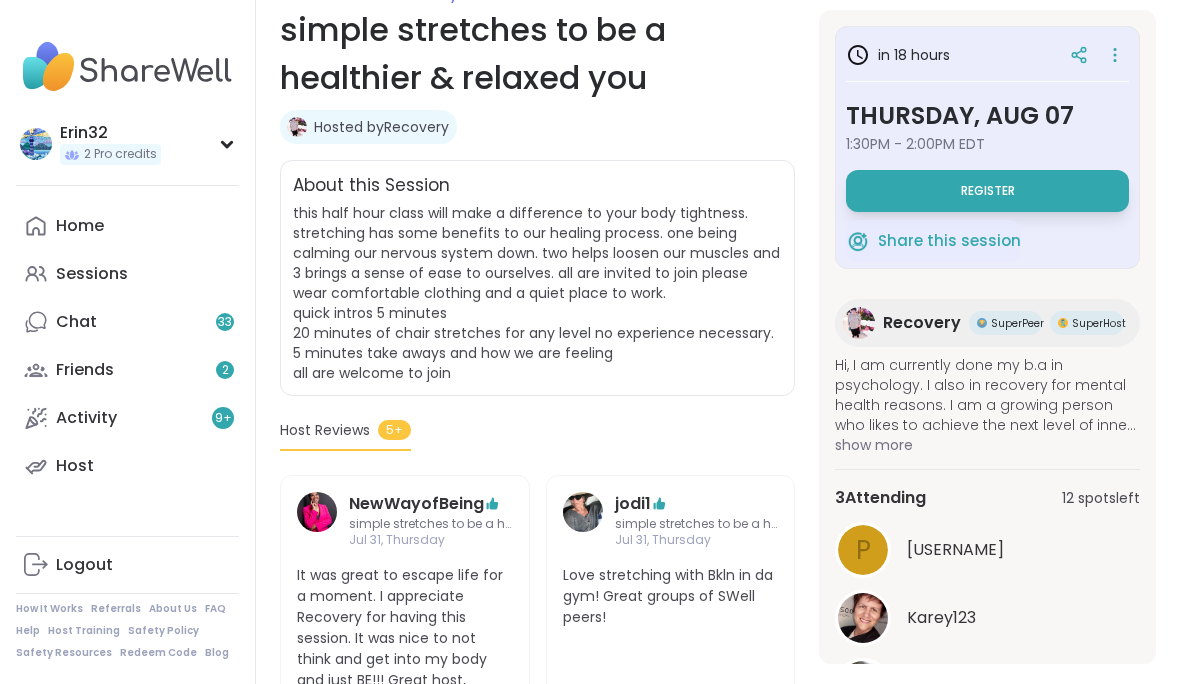 scroll, scrollTop: 0, scrollLeft: 0, axis: both 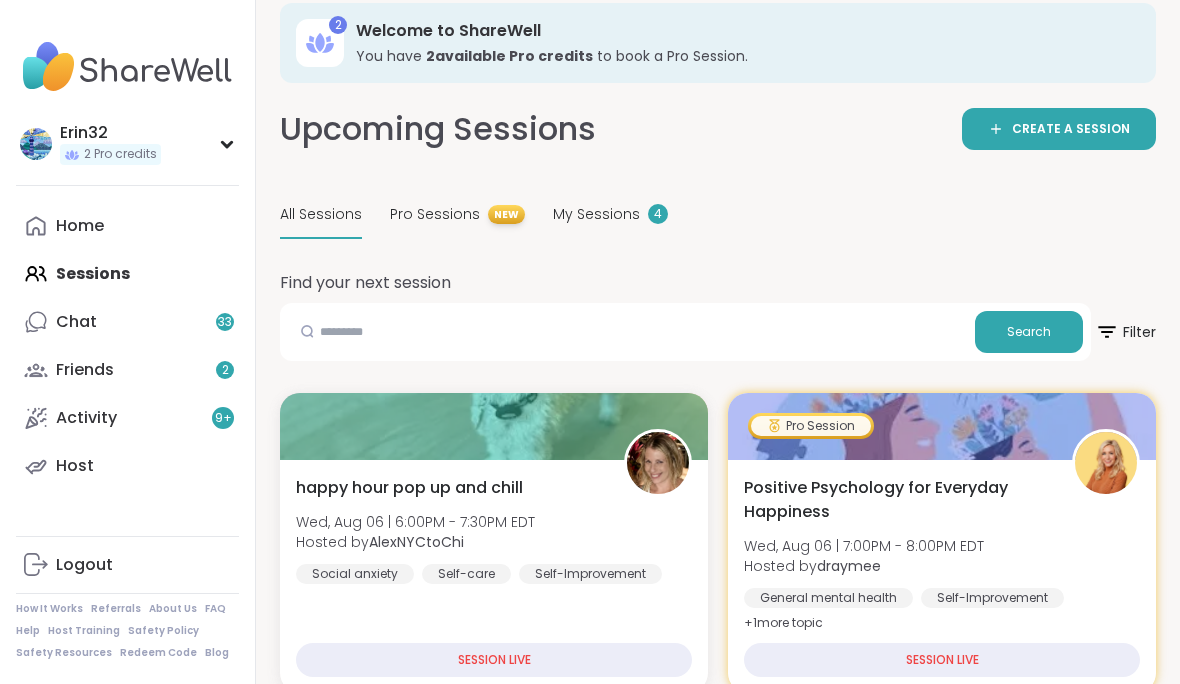 click on "4" at bounding box center [658, 214] 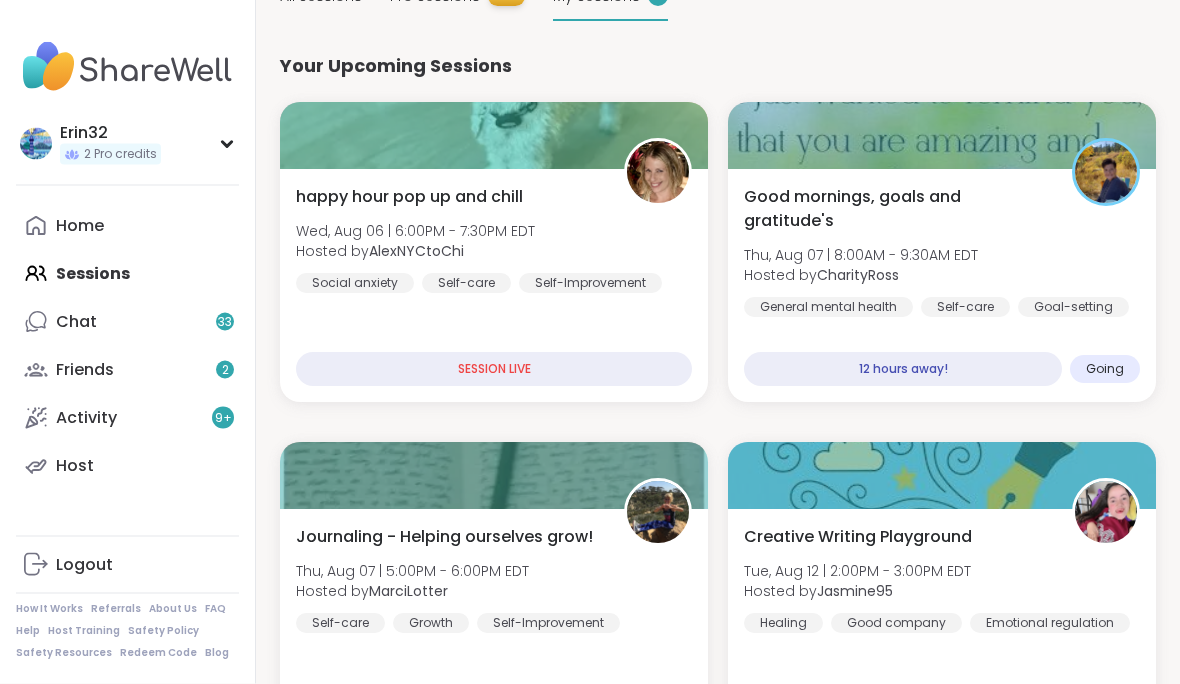 scroll, scrollTop: 238, scrollLeft: 0, axis: vertical 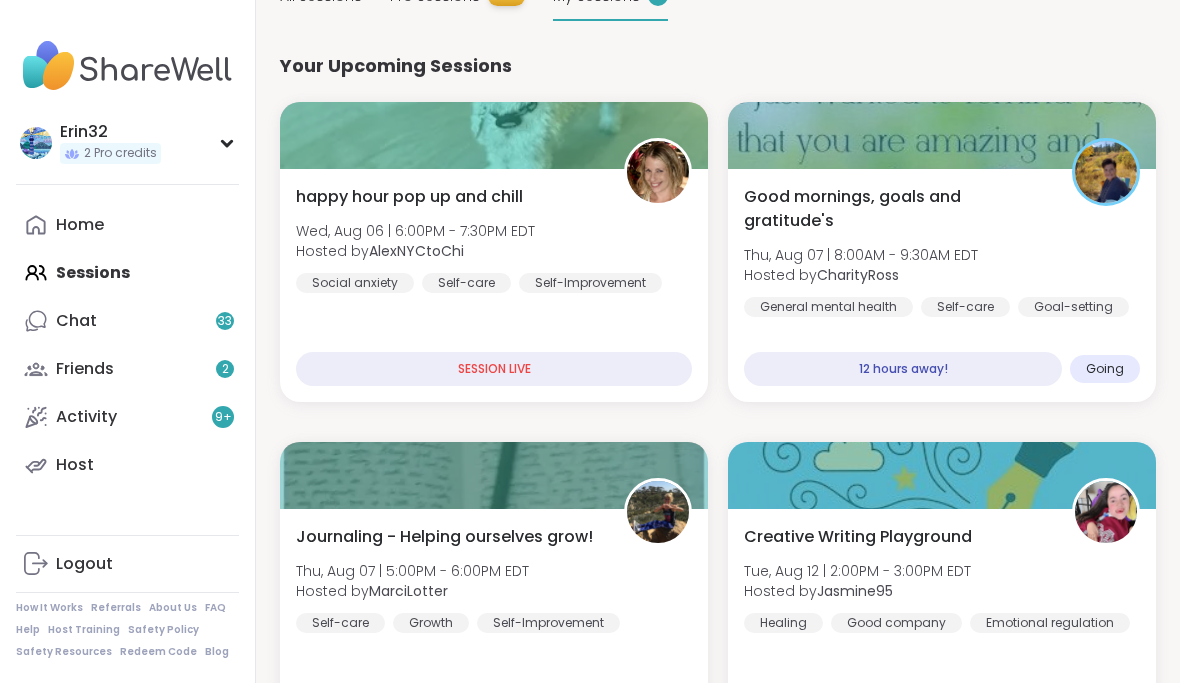 click on "happy hour pop up and chill Wed, Aug 06 | 6:00PM - 7:30PM EDT Hosted by [USERNAME] Social anxiety Self-care Self-Improvement SESSION LIVE" at bounding box center [494, 286] 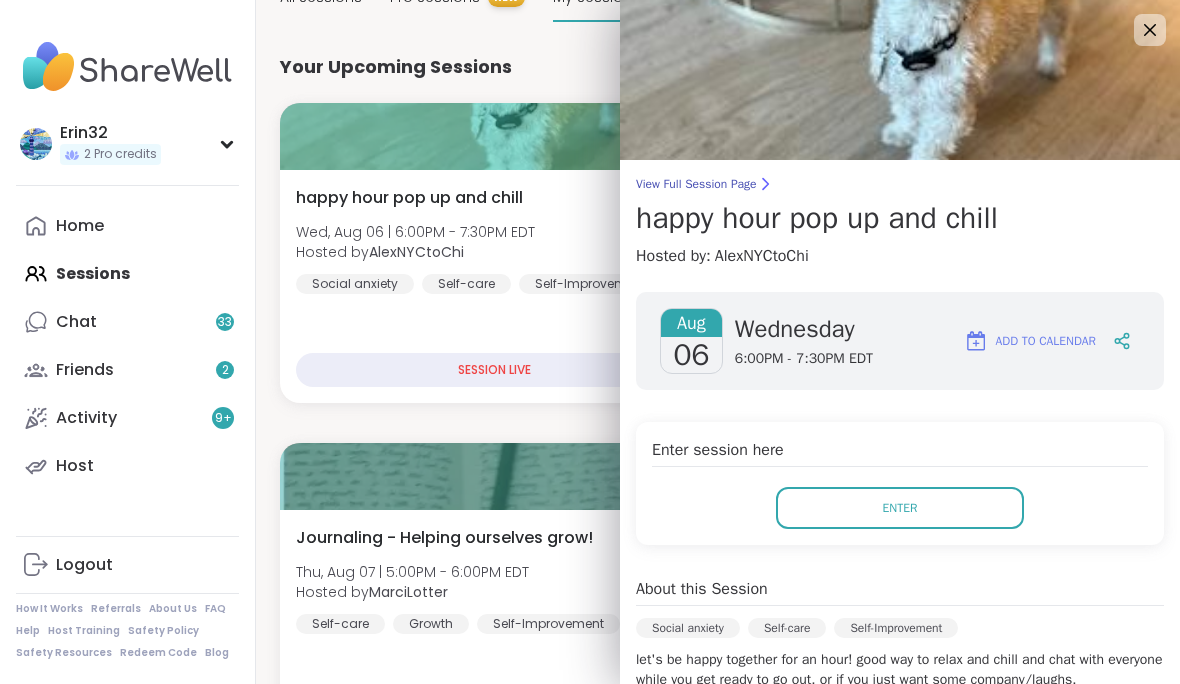 click 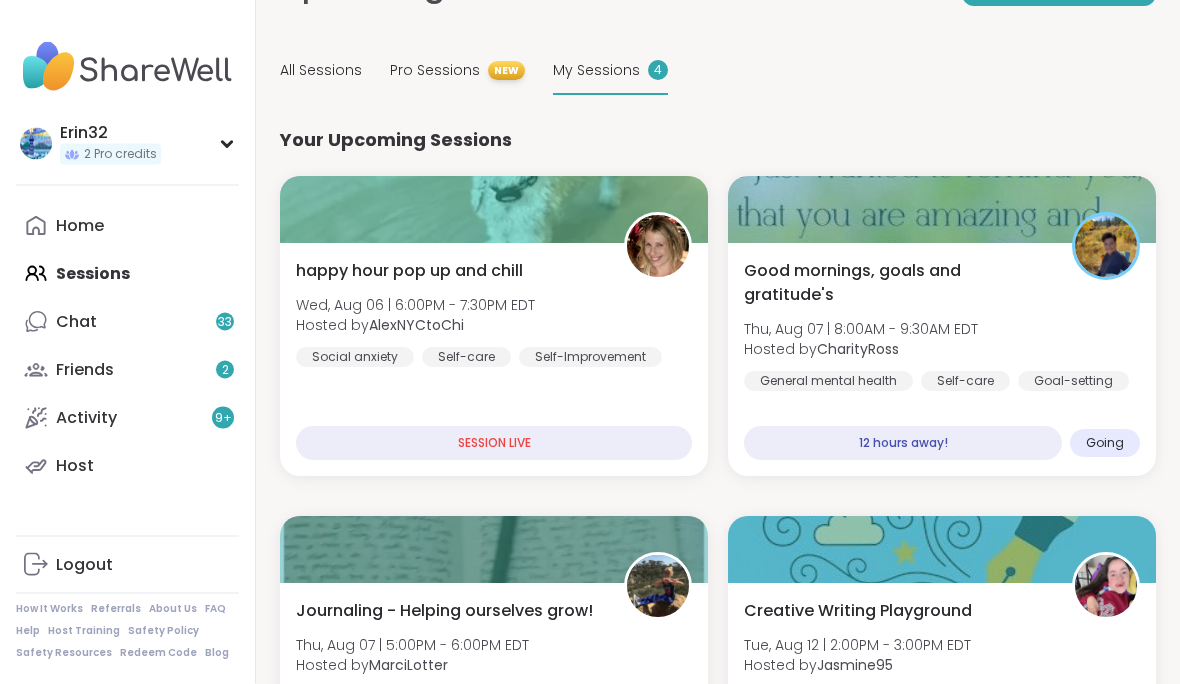 scroll, scrollTop: 165, scrollLeft: 0, axis: vertical 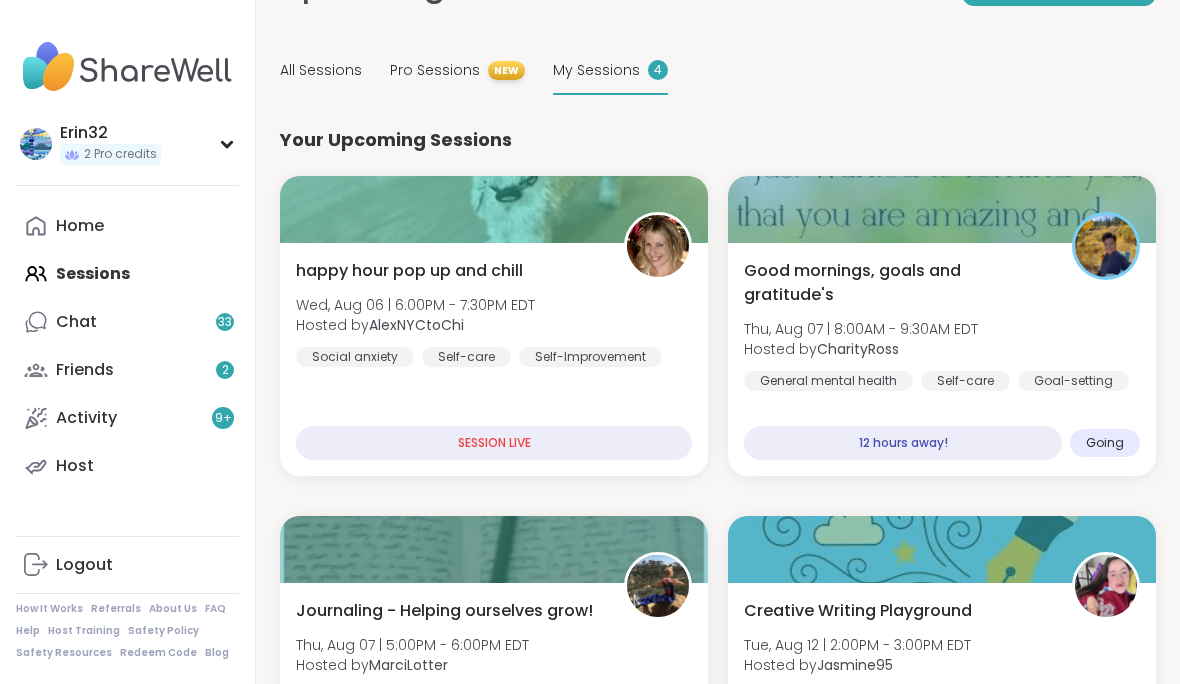 click on "Chat 33" at bounding box center [76, 322] 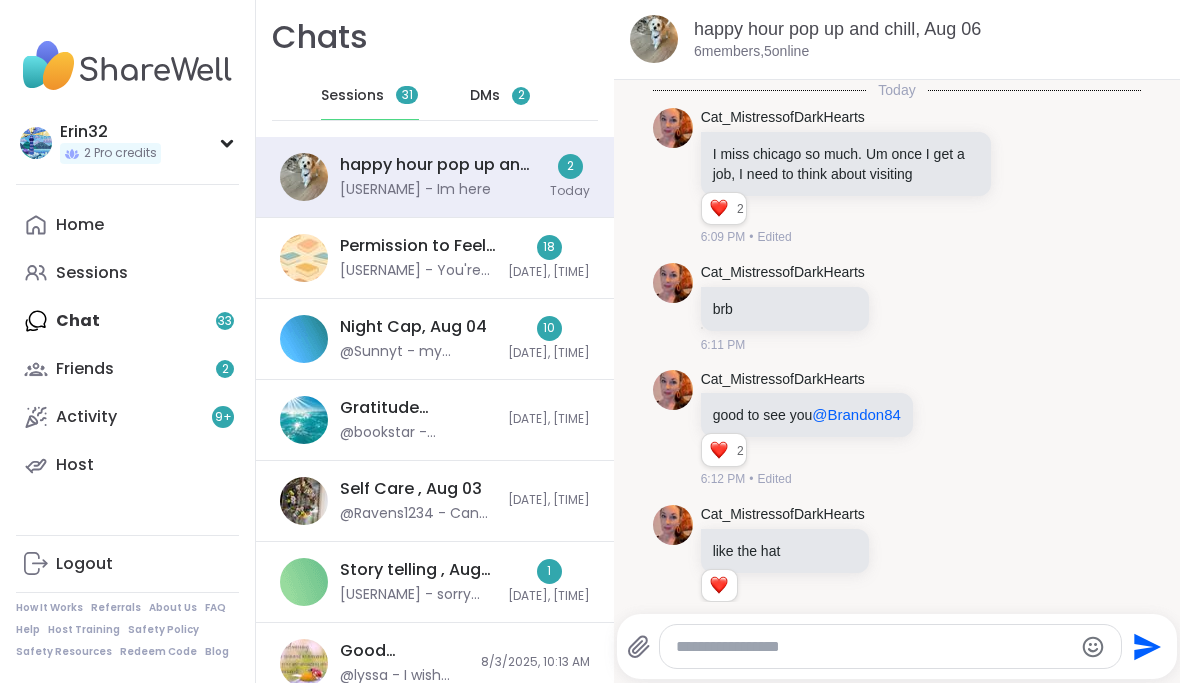 scroll, scrollTop: 1313, scrollLeft: 0, axis: vertical 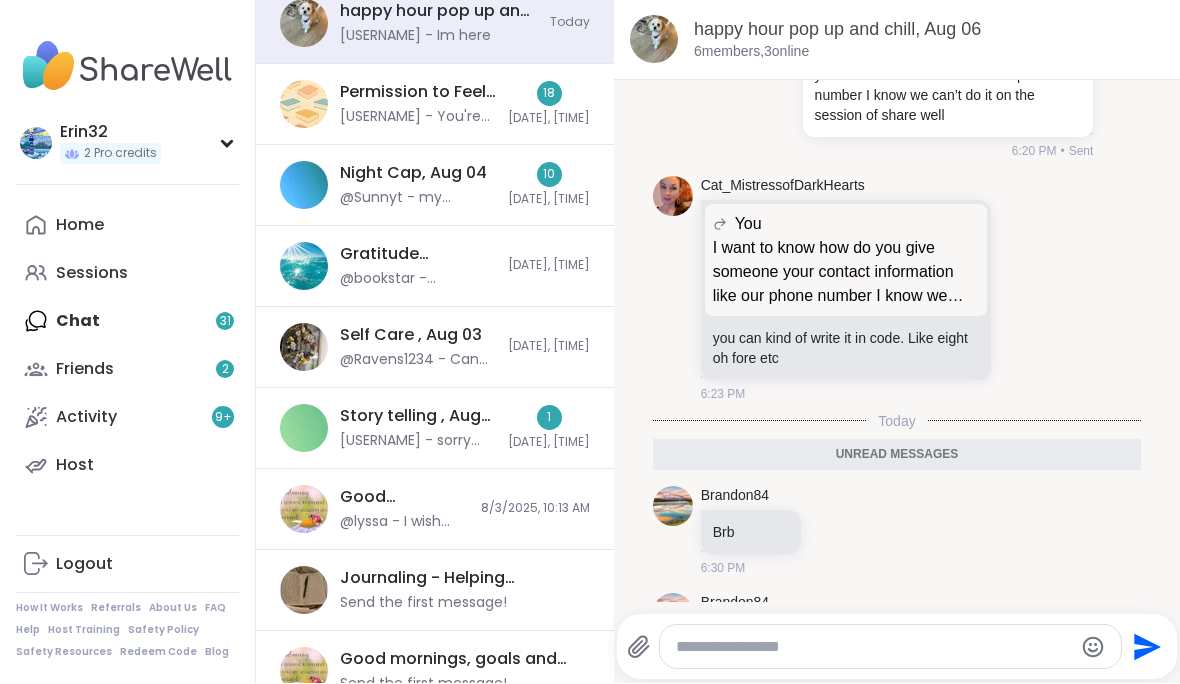click on "1 [DATE], [TIME]" at bounding box center (549, 429) 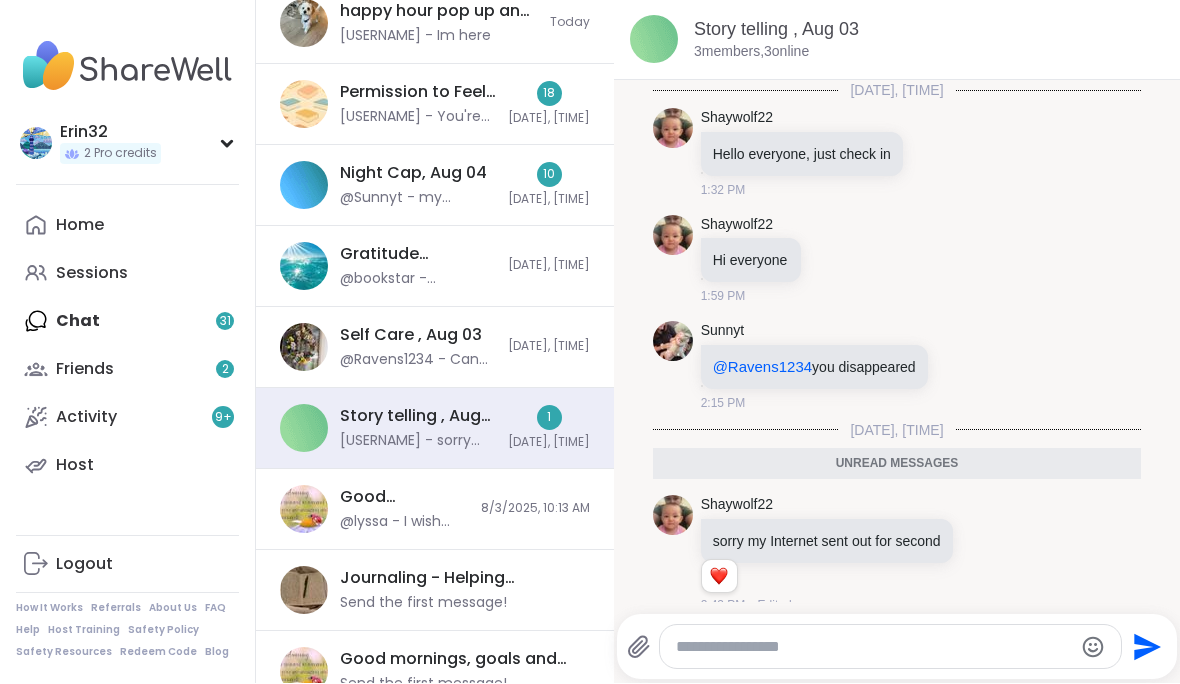 scroll, scrollTop: 104, scrollLeft: 0, axis: vertical 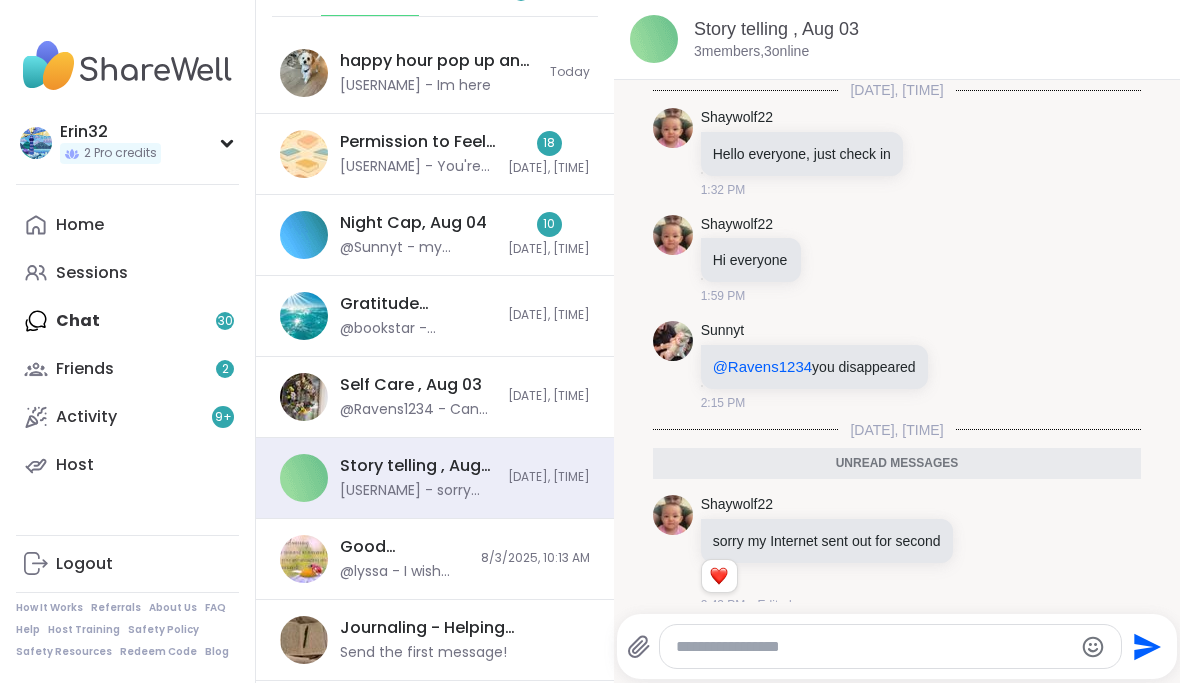 click on "Good mornings, Goal and Gratitude's , Aug 03 @[USERNAME] - I wish come over to my house wasn’t full ! [DATE], [TIME]" at bounding box center [435, 560] 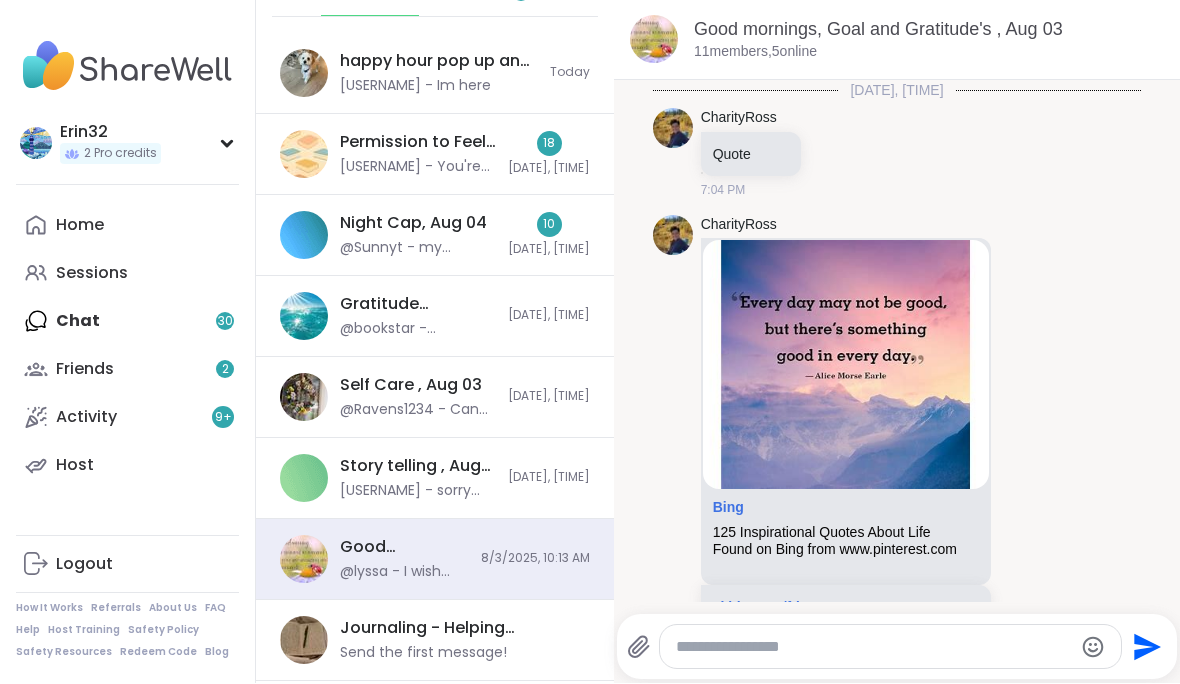 scroll, scrollTop: 3736, scrollLeft: 0, axis: vertical 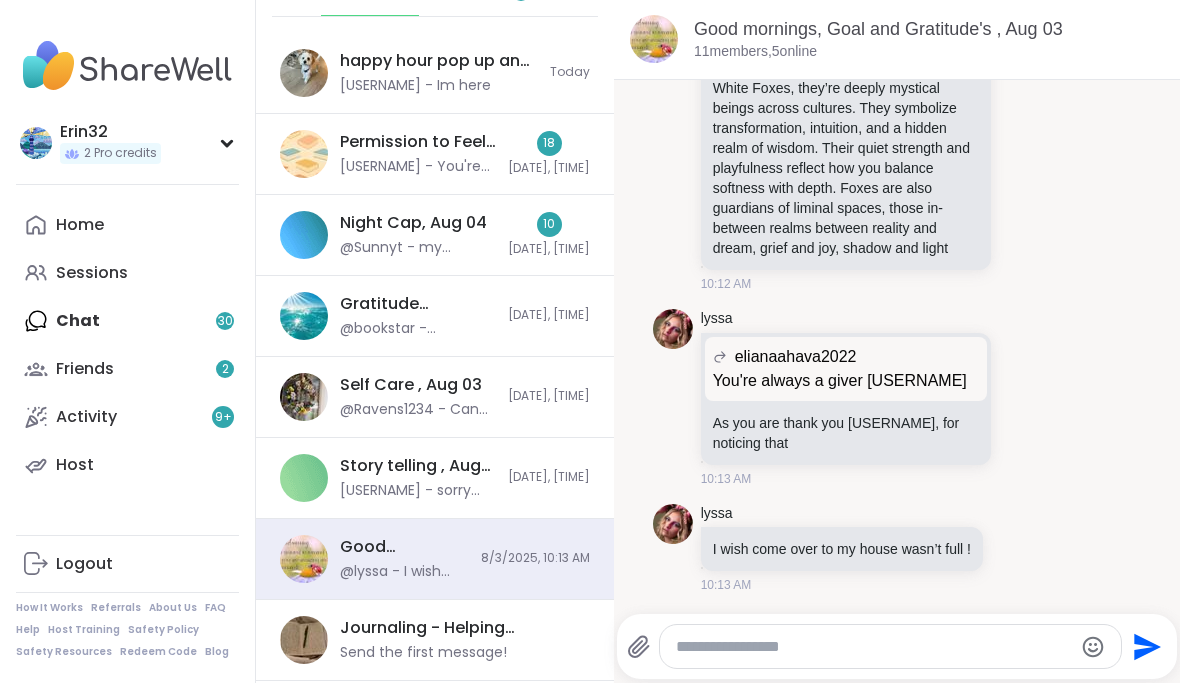click on "8/3/2025, 10:13 AM" at bounding box center [535, 559] 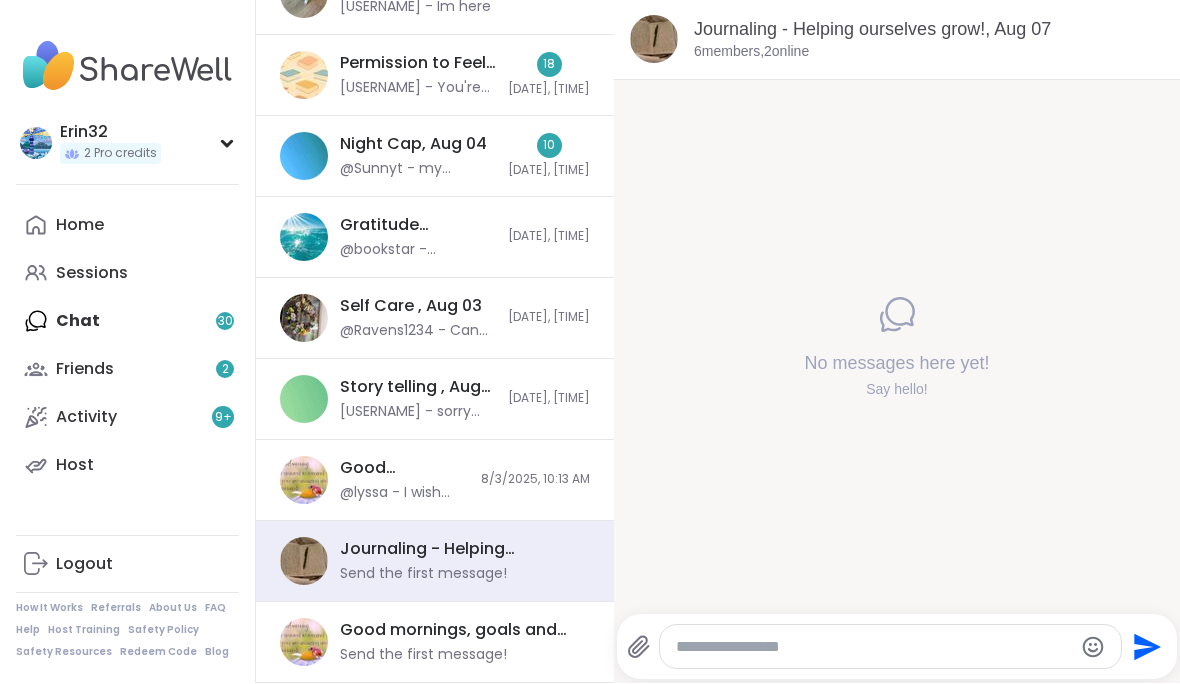 scroll, scrollTop: 182, scrollLeft: 0, axis: vertical 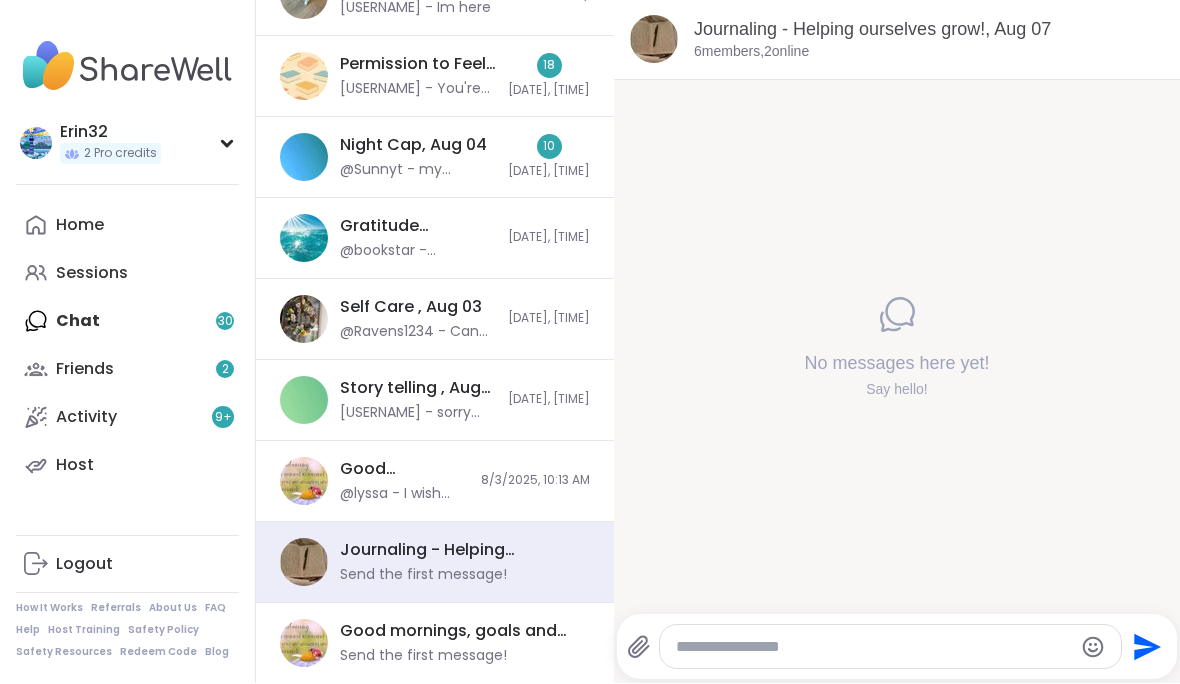 click on "Good mornings, goals and gratitude's, Aug 07 Send the first message!" at bounding box center (459, 644) 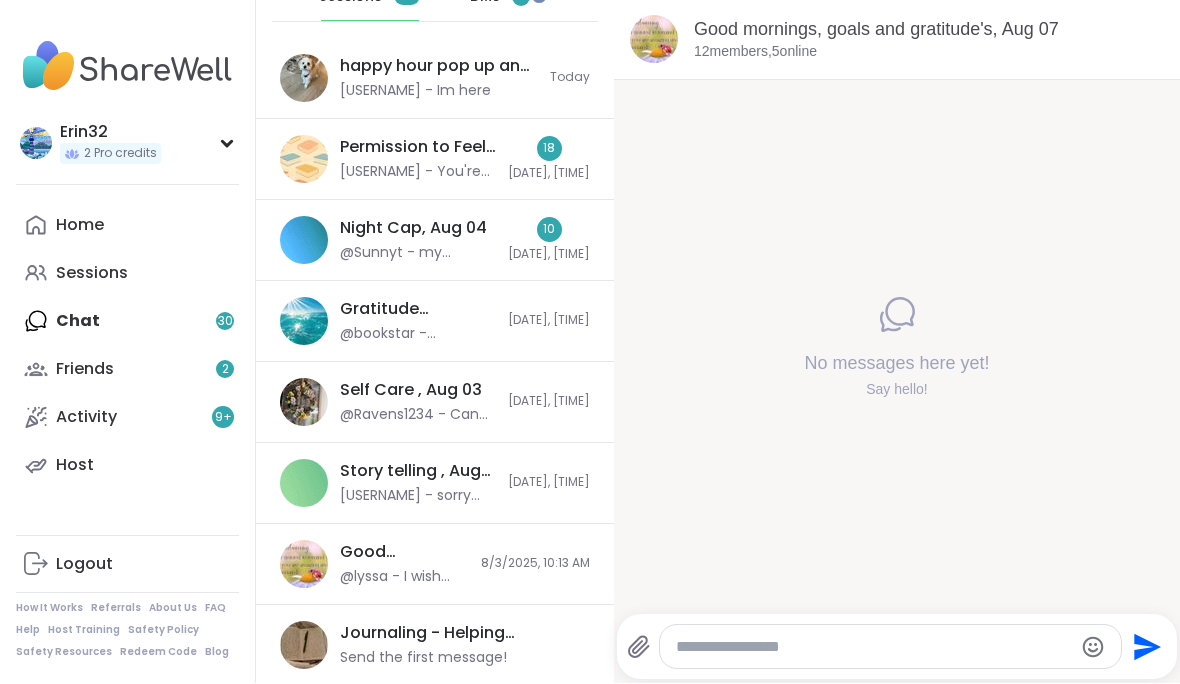 scroll, scrollTop: 100, scrollLeft: 0, axis: vertical 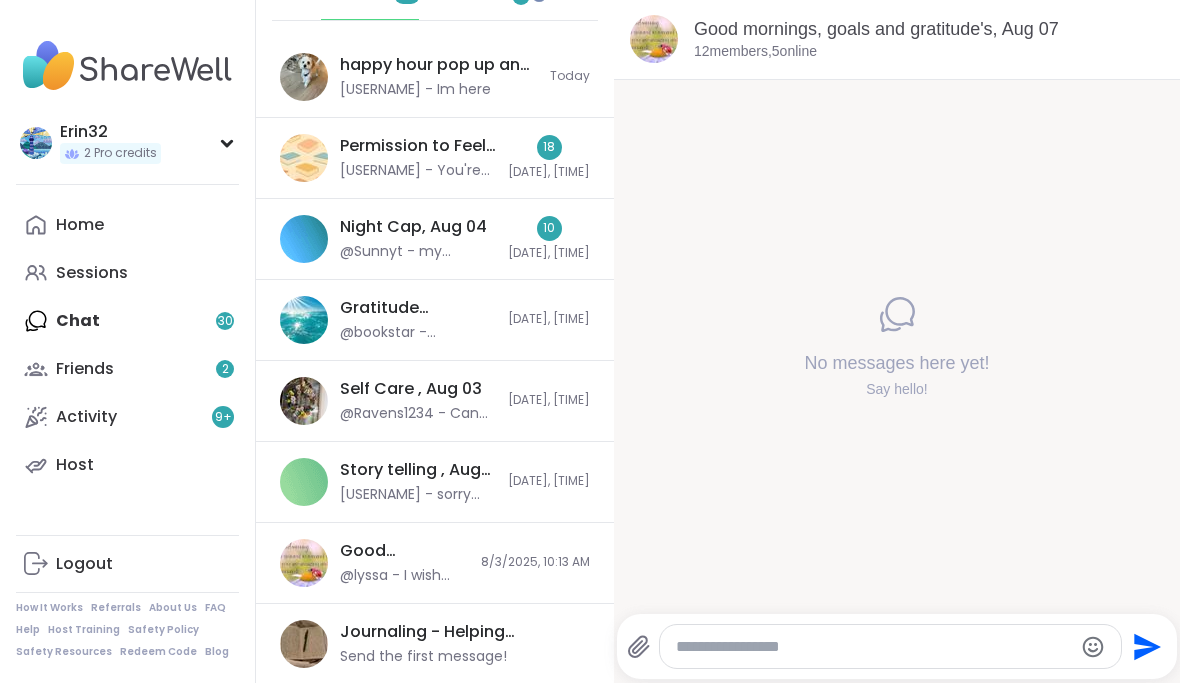 click on "[DATE], [TIME]" at bounding box center (549, 320) 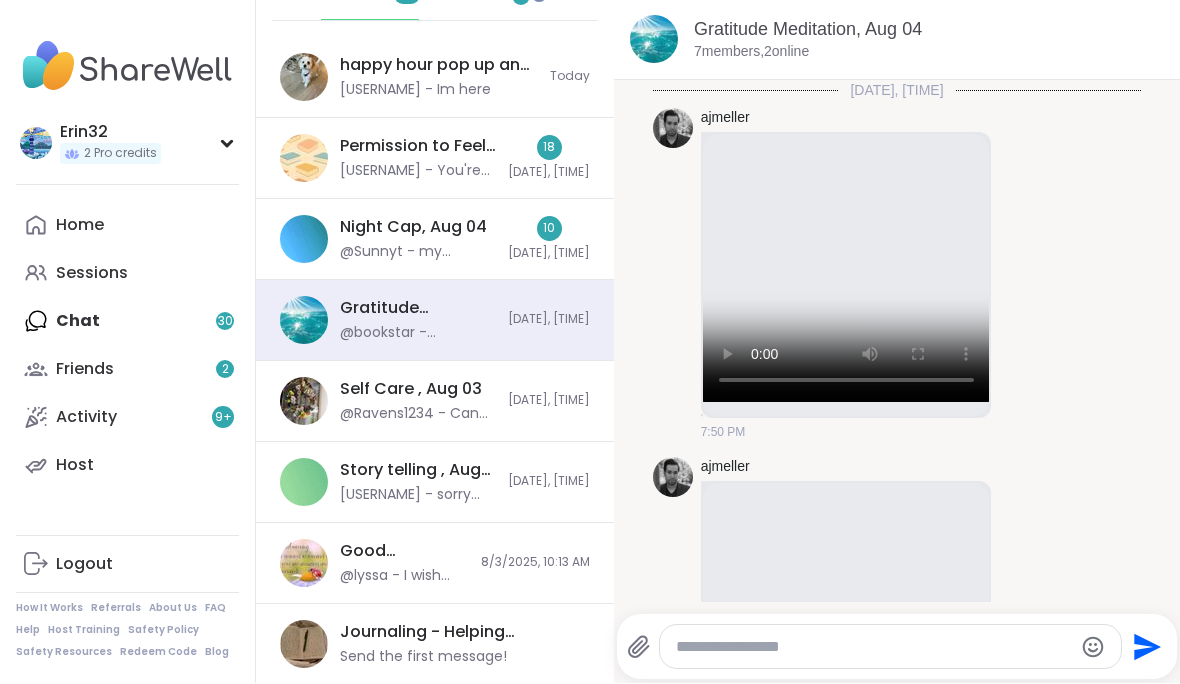 scroll, scrollTop: 4273, scrollLeft: 0, axis: vertical 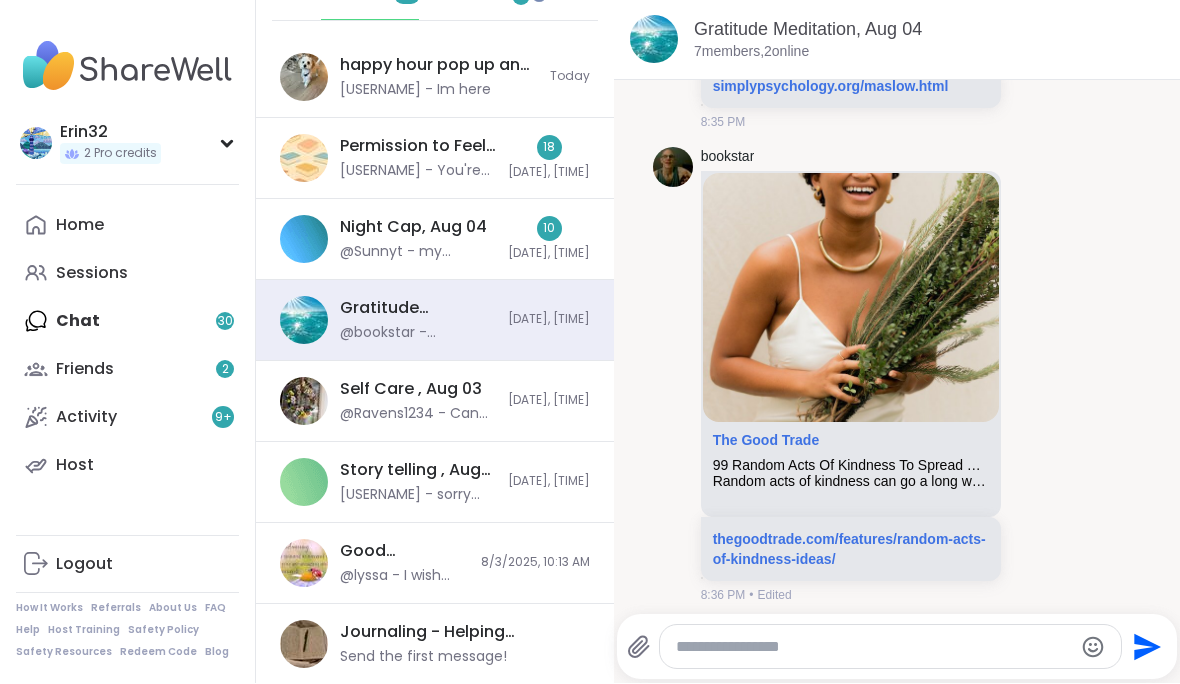 click on "Permission to Feel Book Club, Aug 05 @[USERNAME] - You're welcome! 18 [DATE], [TIME]" at bounding box center [435, 159] 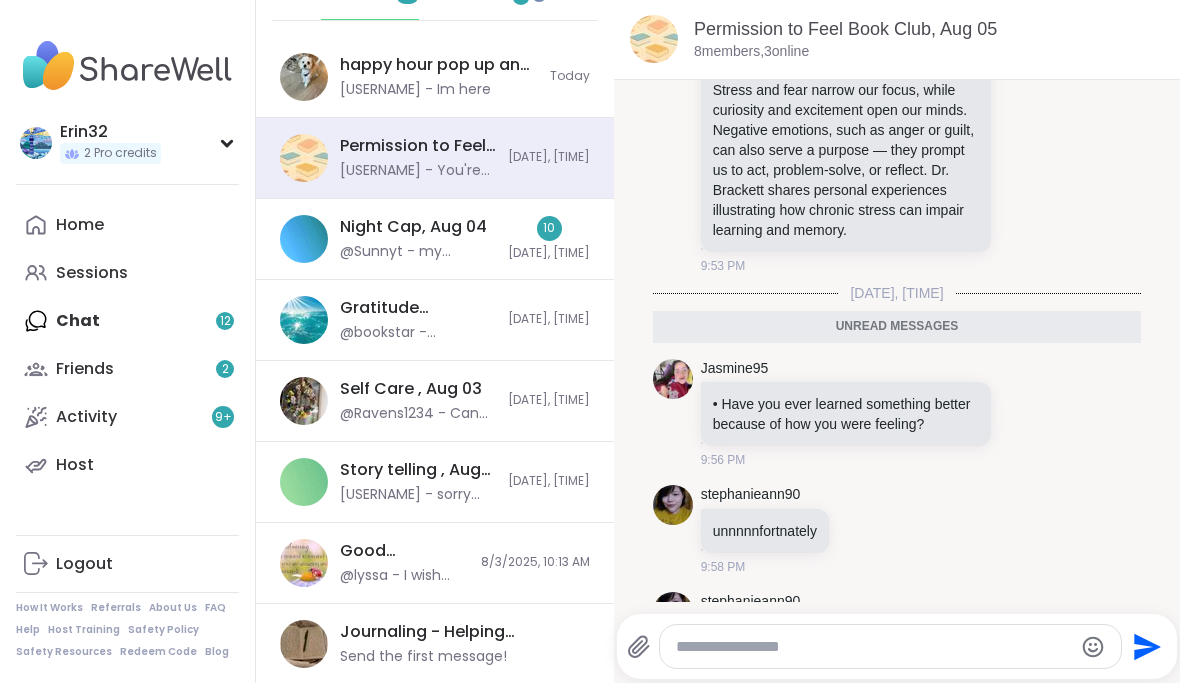 scroll, scrollTop: 7425, scrollLeft: 0, axis: vertical 